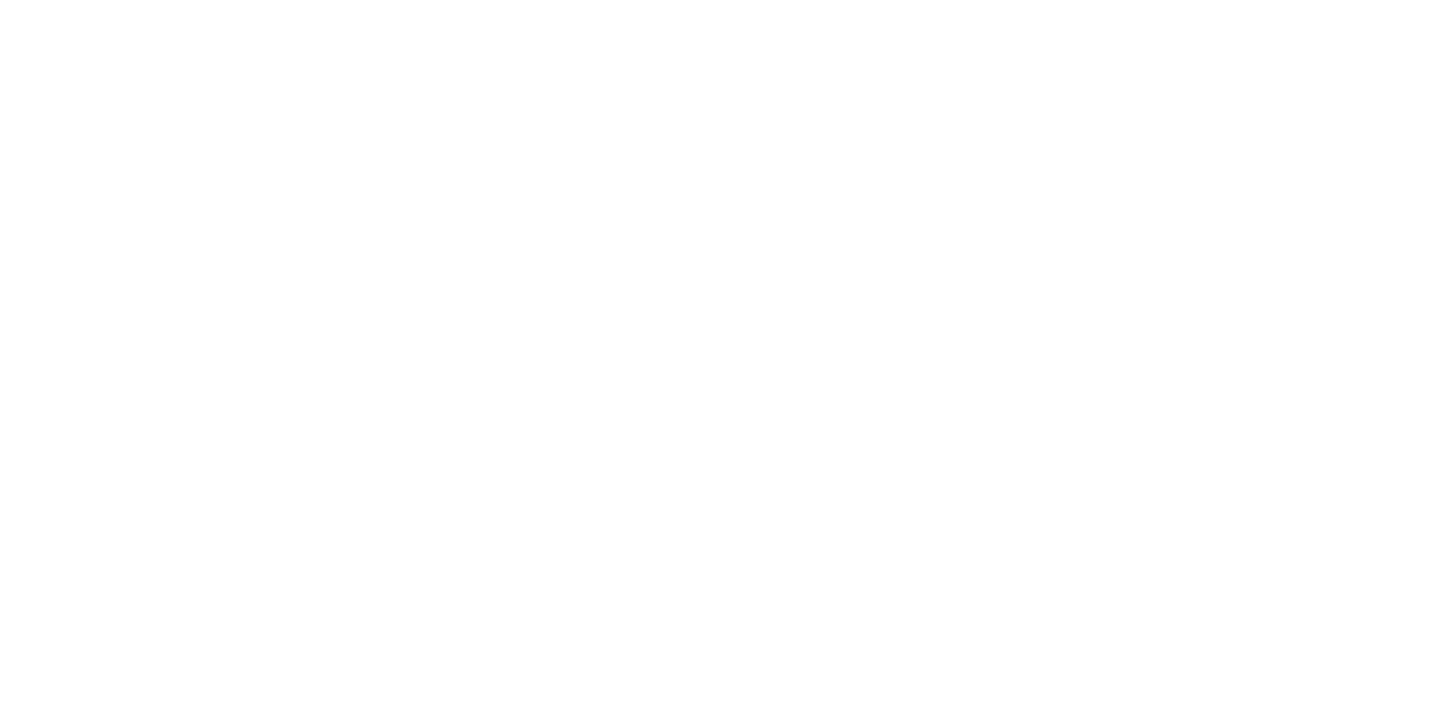 scroll, scrollTop: 0, scrollLeft: 0, axis: both 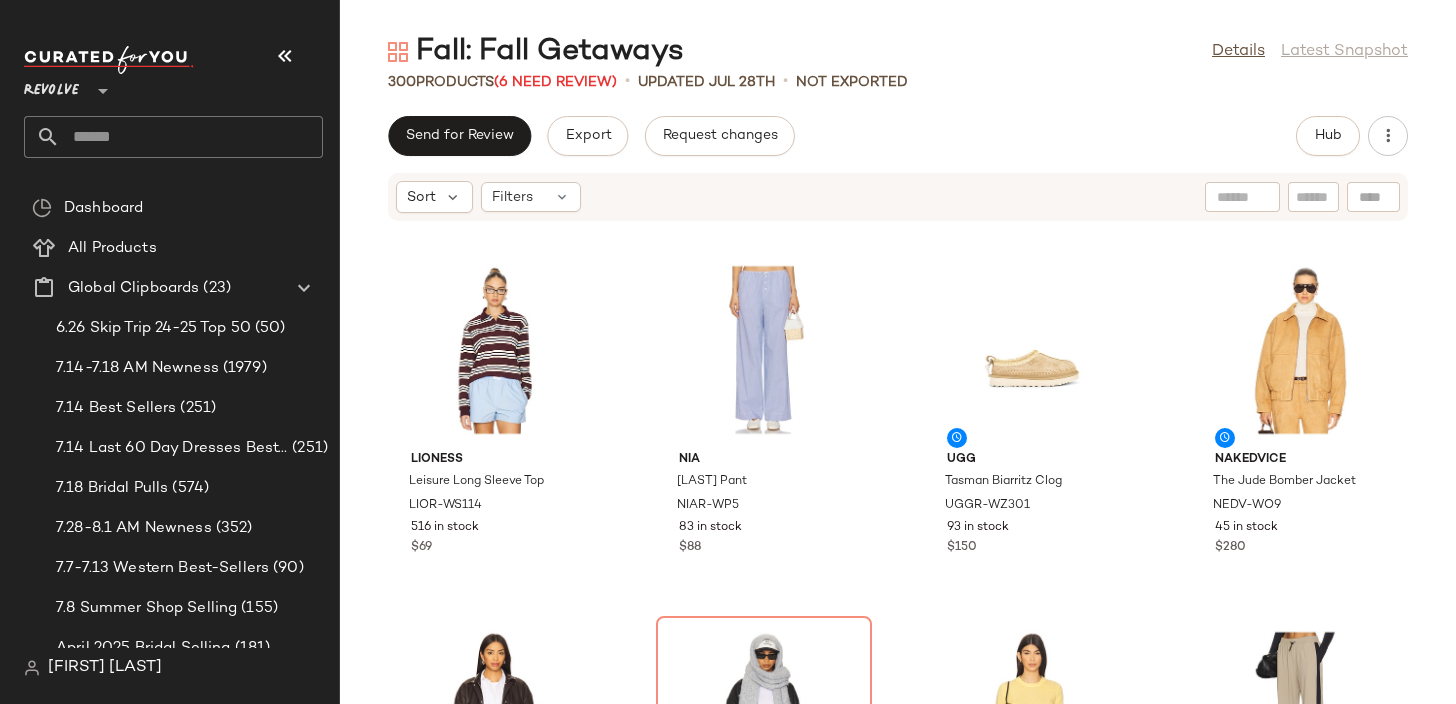 click on "LIONESS Leisure Long Sleeve Top LIOR-WS114 516 in stock $[PRICE] NIA [LAST] Pant NIAR-WP5 83 in stock $[PRICE] UGG Tasman Biarritz Clog UGGR-WZ301 93 in stock $[PRICE] Nakedvice The Jude Bomber Jacket NEDV-WO9 45 in stock $[PRICE] Rag & Bone [FIRST] Leather Bomber RGBR-WO145 4 in stock $[PRICE] Lovers and Friends Tylar Scarf LOVF-WA300 Out of stock $[PRICE] Guest In Residence Sweater Tee GUEF-WS73 5 in stock $[PRICE] Heroine Sport x [FIRST] [LAST] [LAST] Pant HORR-WP3 4 in stock $[PRICE] LSPACE Legend Sweatshirt LSPA-WK48 14 in stock $[PRICE] LSPACE Sutton Legging LSPA-WP95 11 in stock $[PRICE] The Great Barn Jacket GREA-WO87 18 in stock $[PRICE] SHASHI Essential Hoop Earrings SHAS-WL1262 29 in stock $[PRICE] GRLFRND Baseball Cap GRLR-WA38 121 in stock $[PRICE] ANINE BING [FIRST] Jacket ANIN-WO212 25 in stock $[PRICE] Tularosa [FIRST] Fairisle Sweater TULA-WK668 6 in stock $[PRICE] LESET Nando Lounge Pant LSET-WP23 94 Pre-Order Items $[PRICE] $[PRICE] • 1" 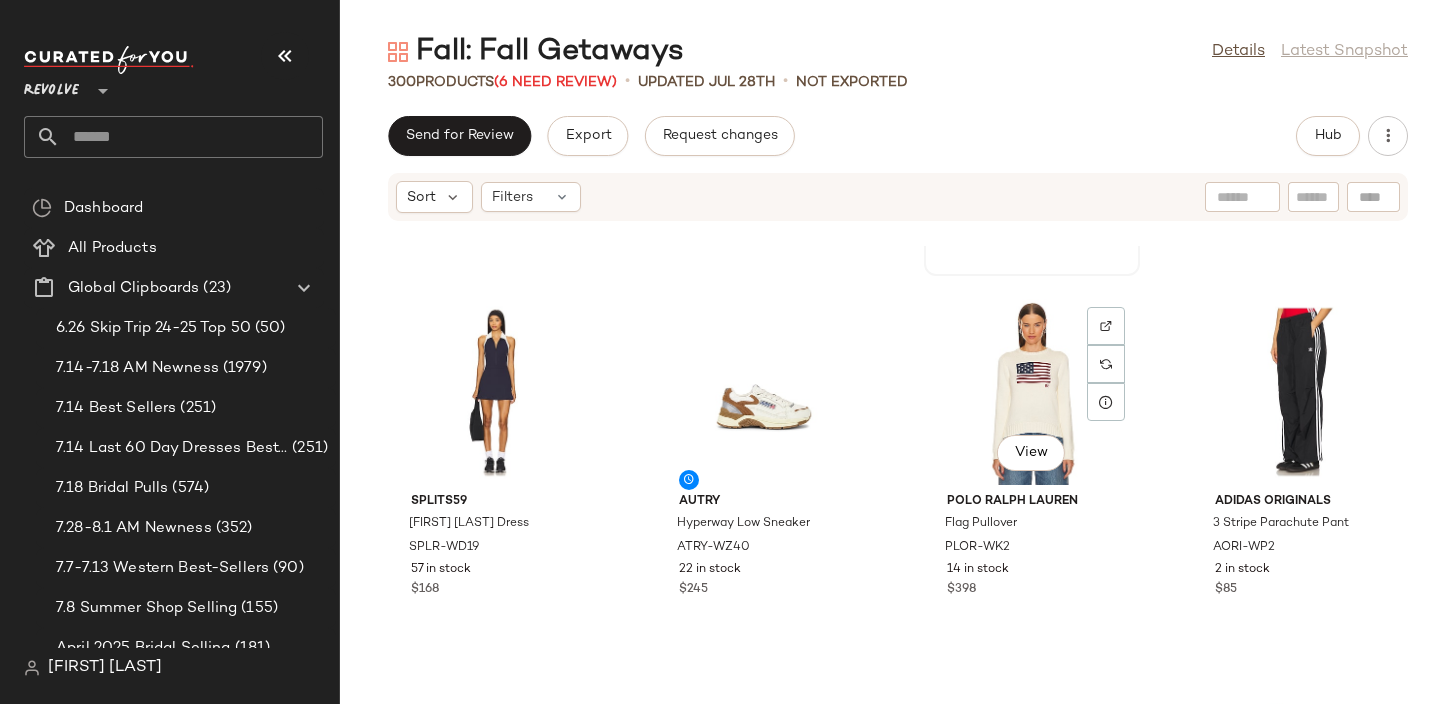 scroll, scrollTop: 3270, scrollLeft: 0, axis: vertical 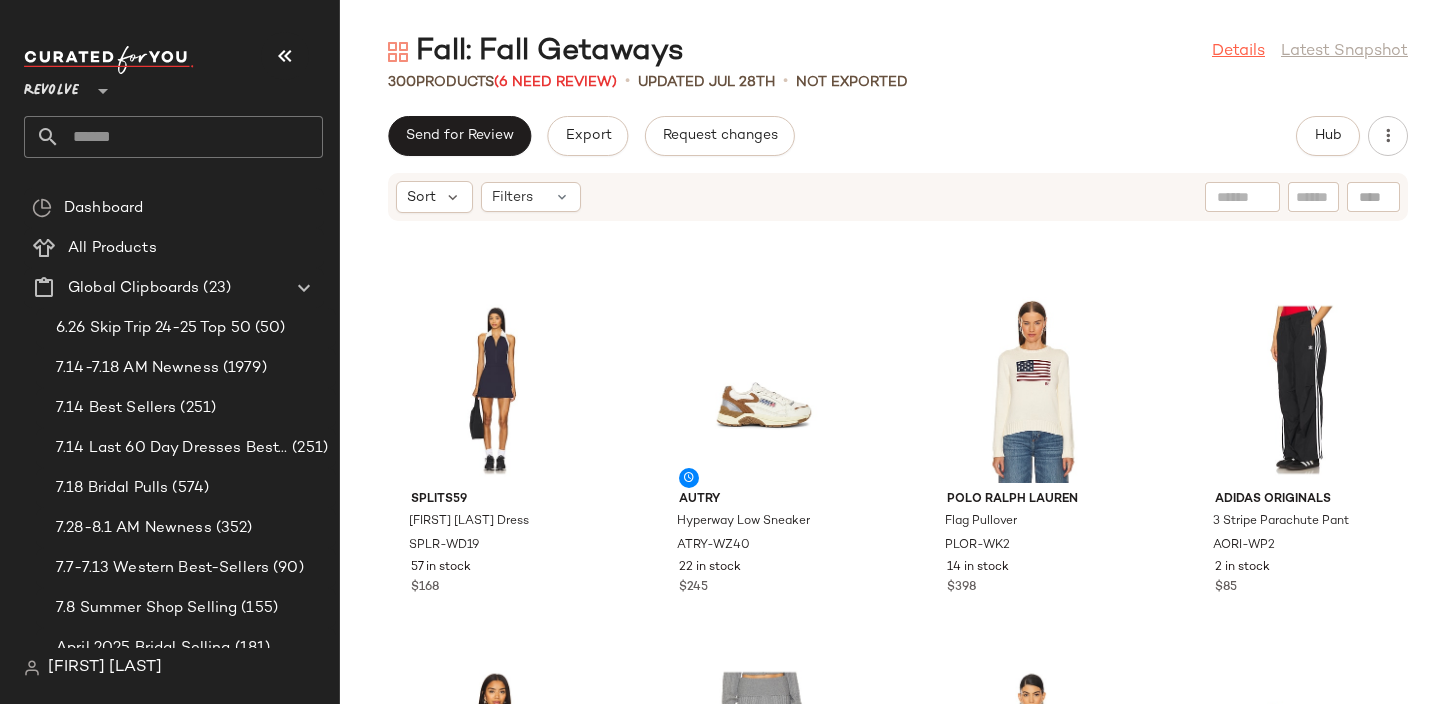 click on "Details" at bounding box center [1238, 52] 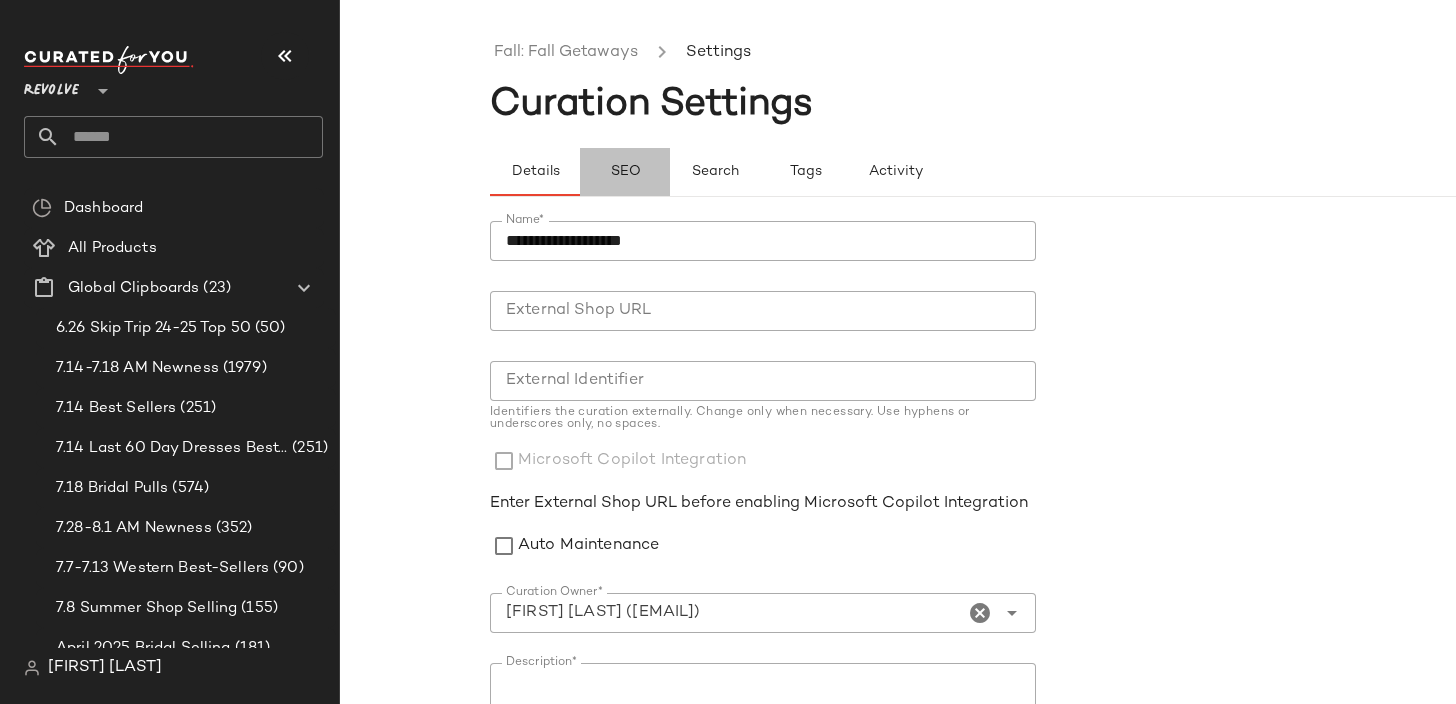 click on "SEO" 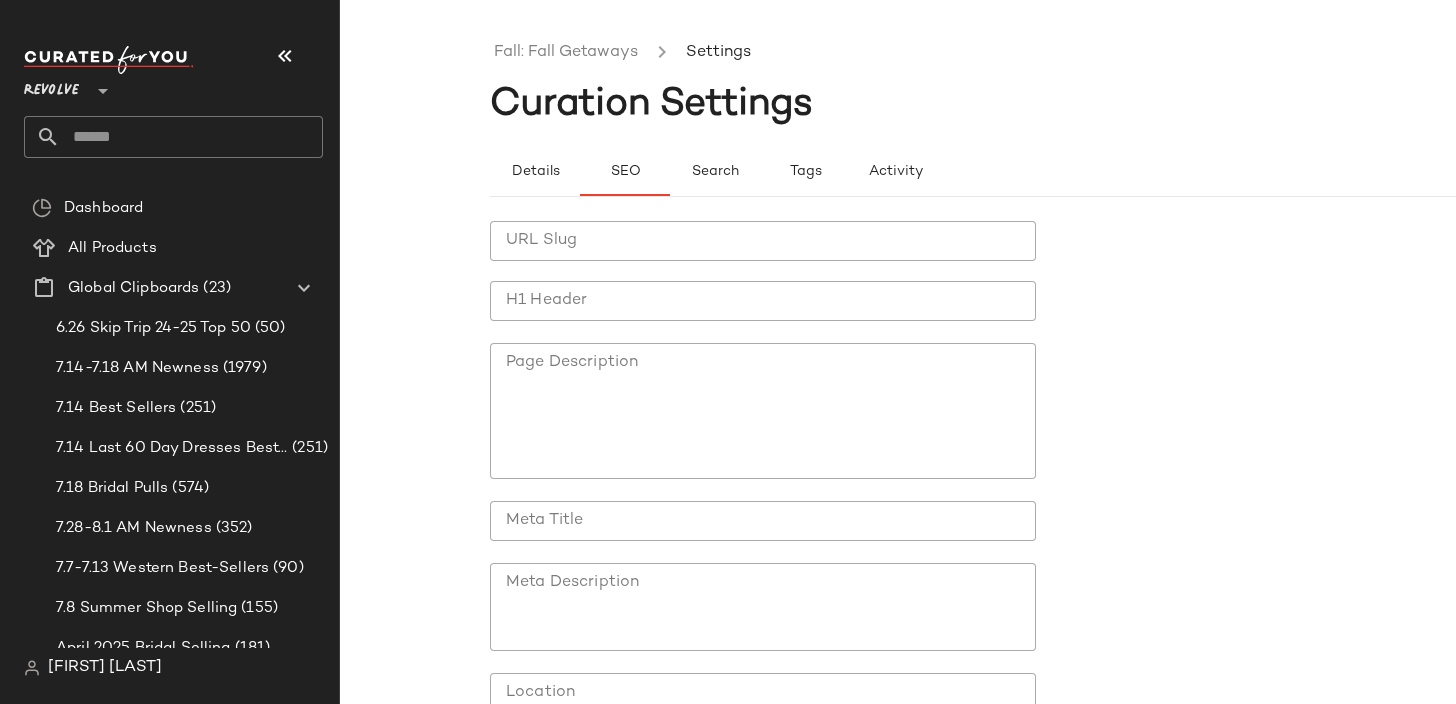 click on "URL Slug" 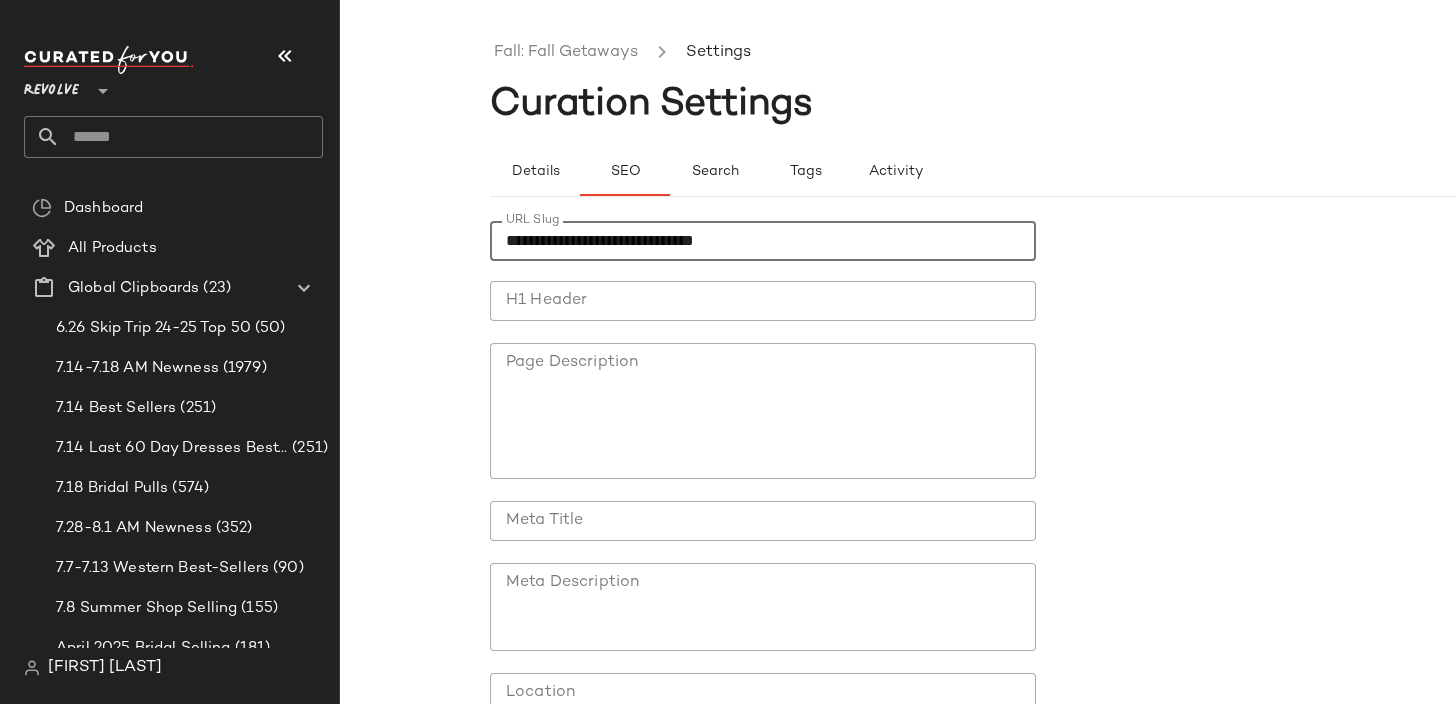 type on "**********" 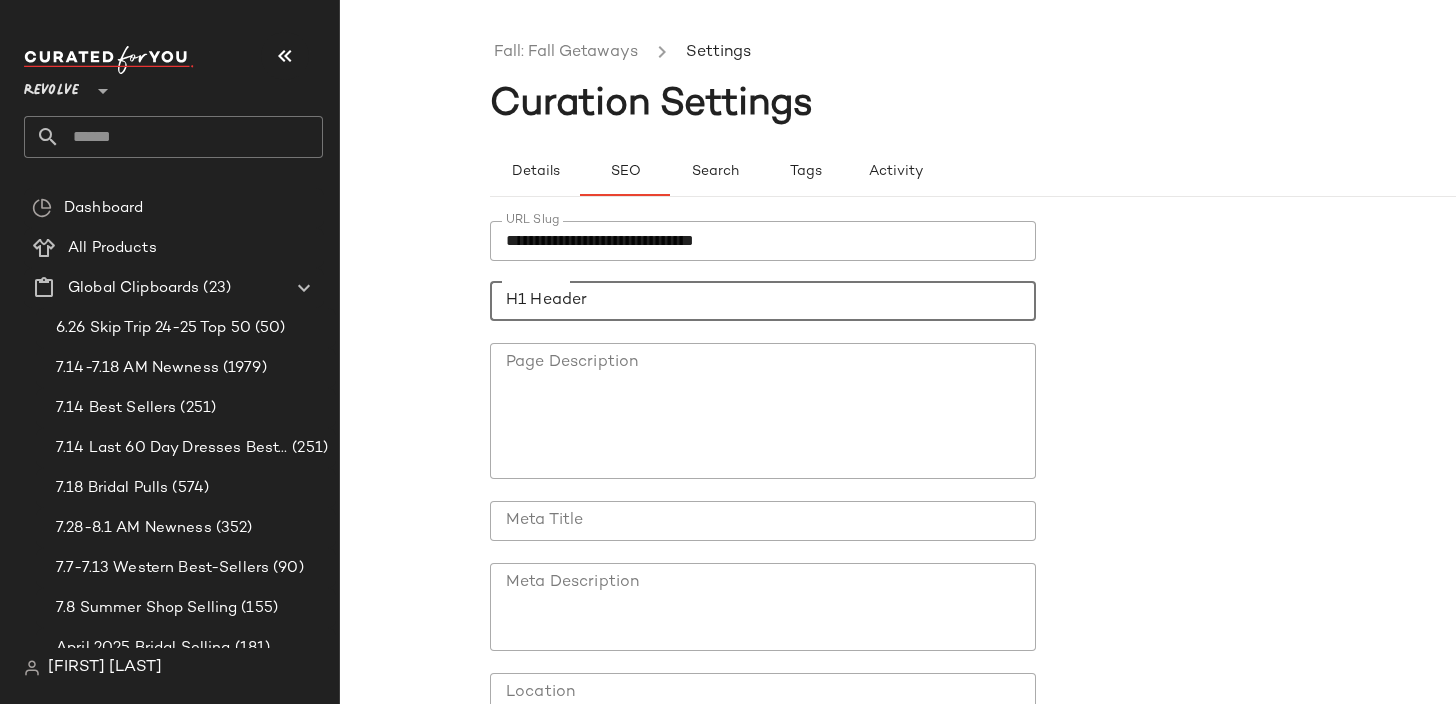 click on "H1 Header" 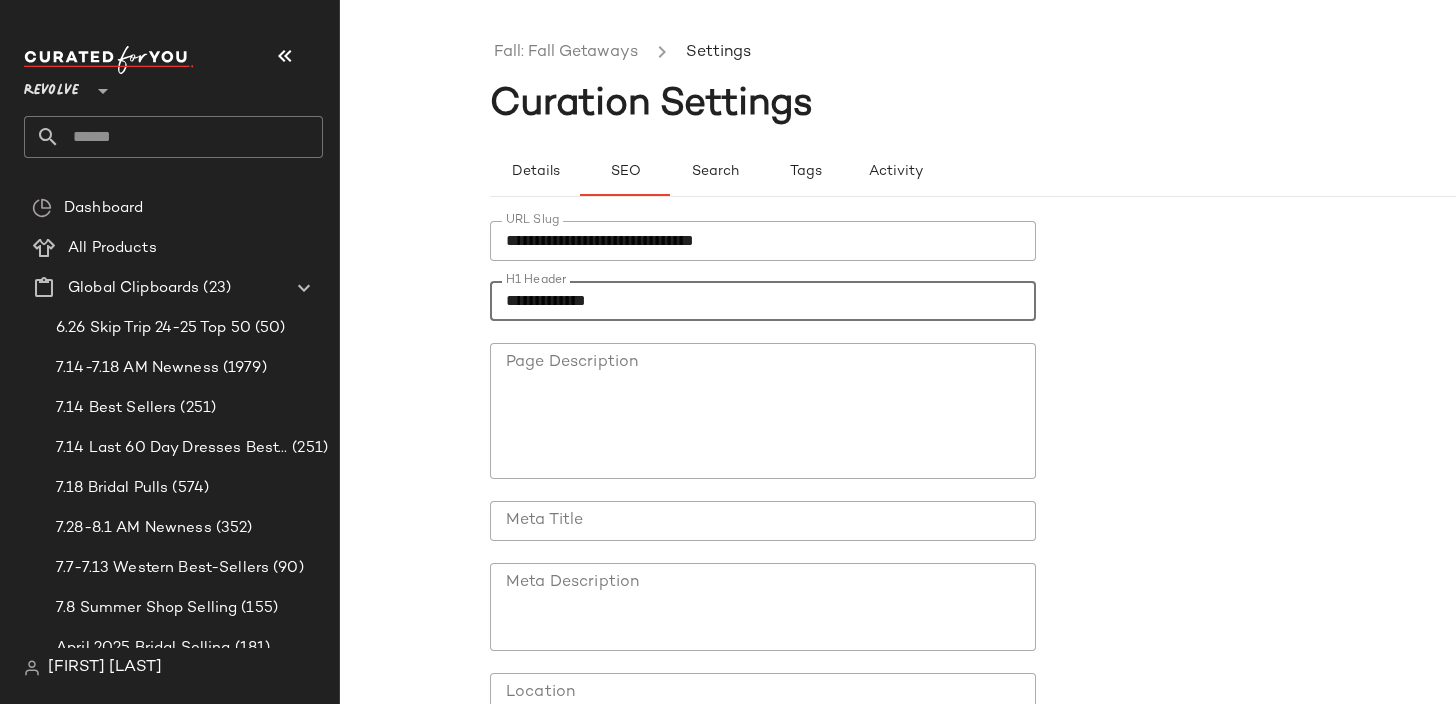 scroll, scrollTop: 178, scrollLeft: 0, axis: vertical 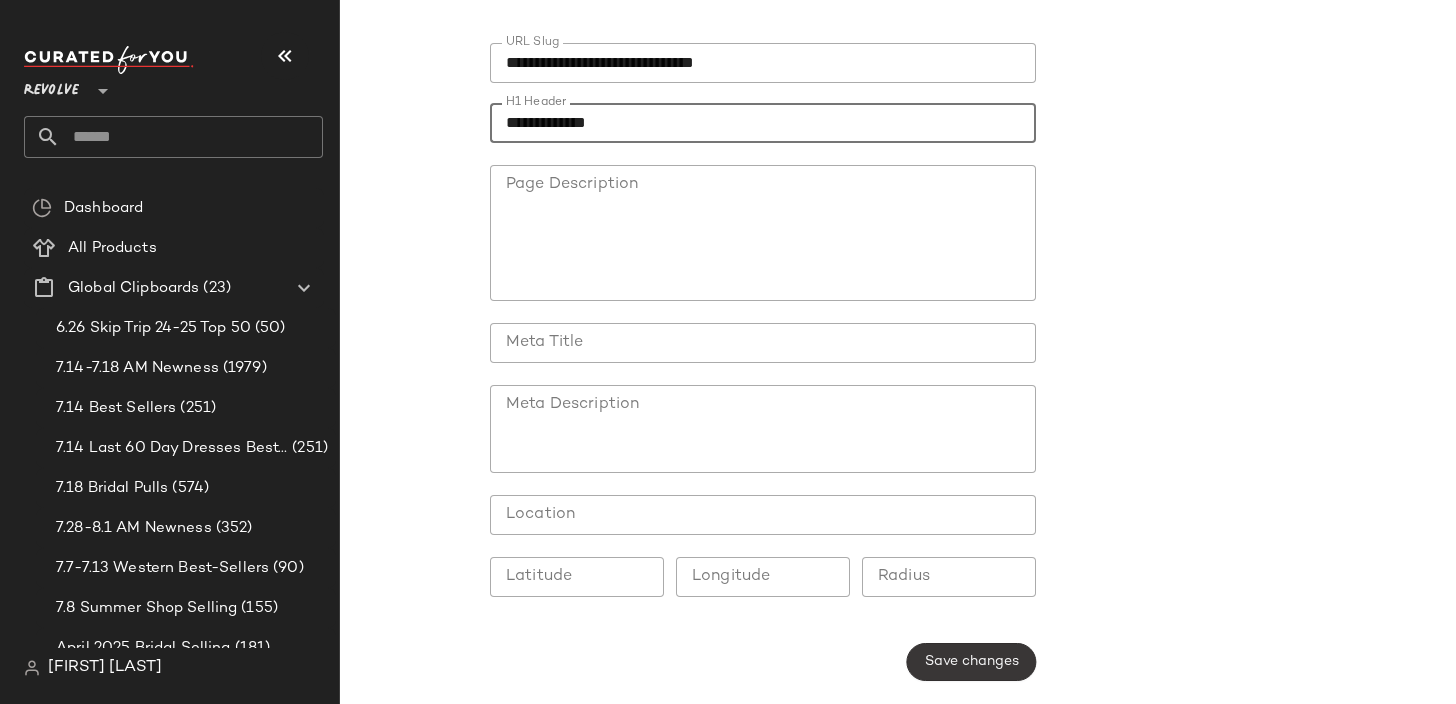 type on "**********" 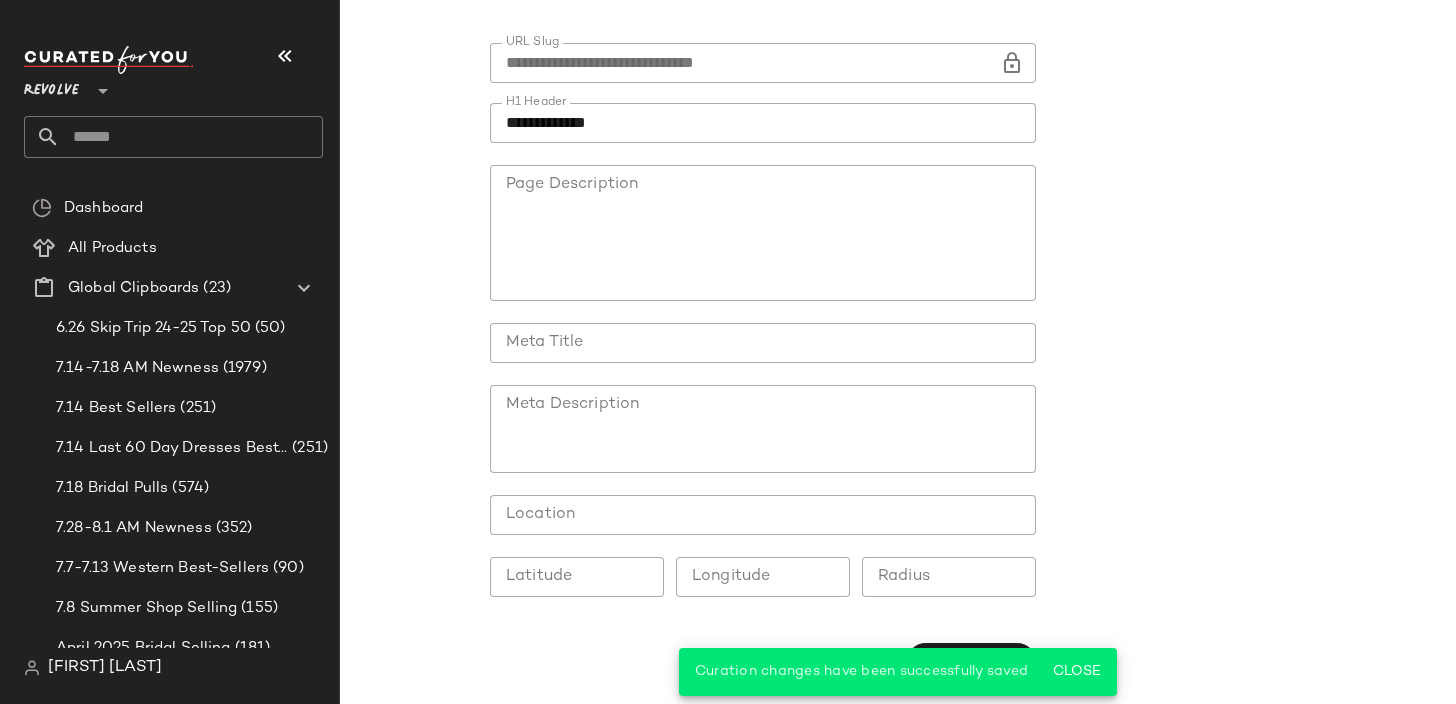 scroll, scrollTop: 0, scrollLeft: 0, axis: both 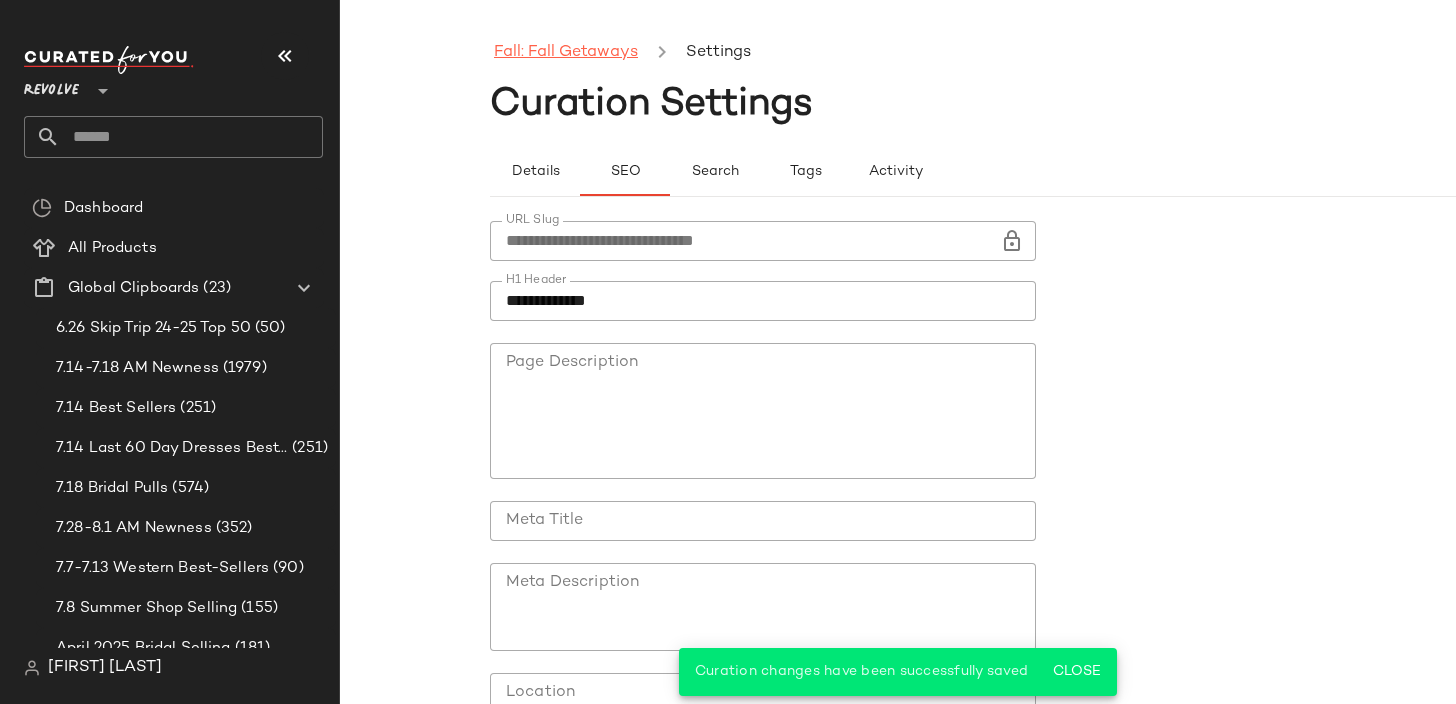 click on "Fall: Fall Getaways" at bounding box center (566, 53) 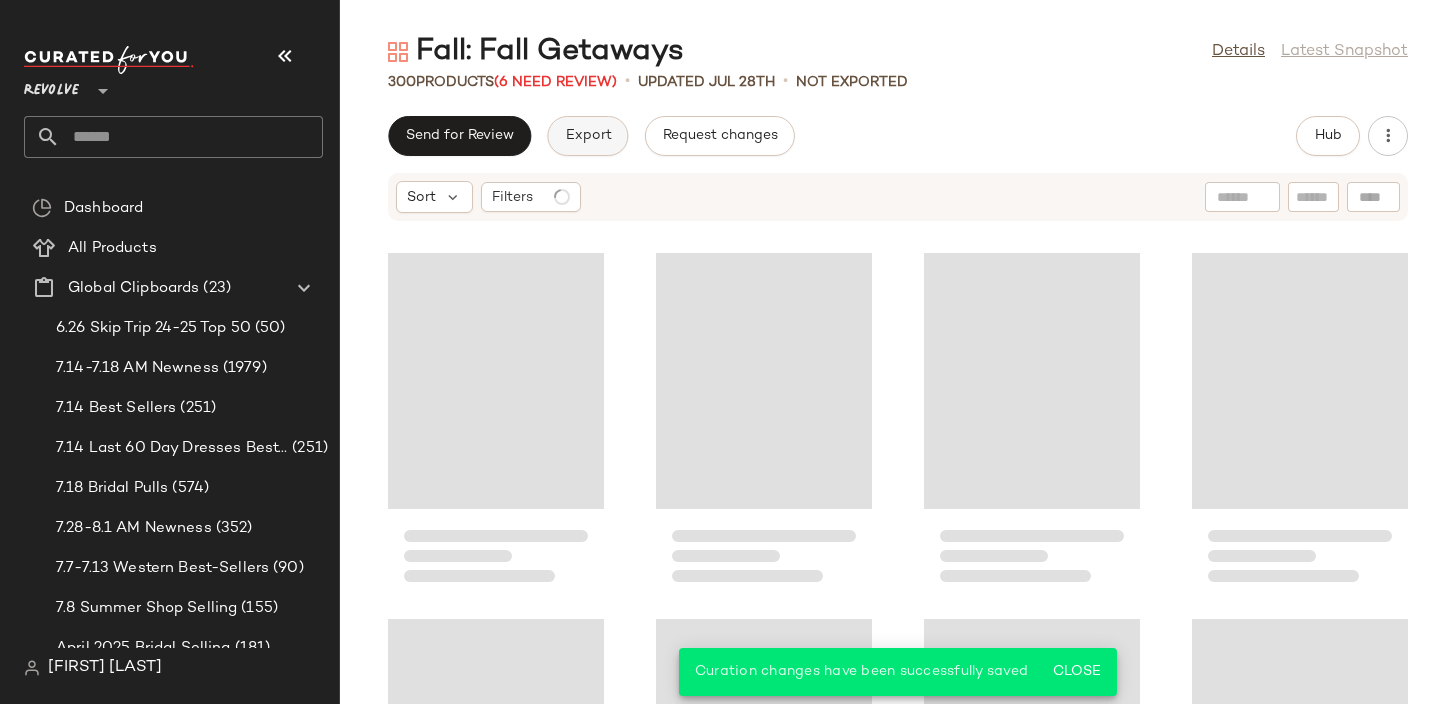 click on "Export" at bounding box center [587, 136] 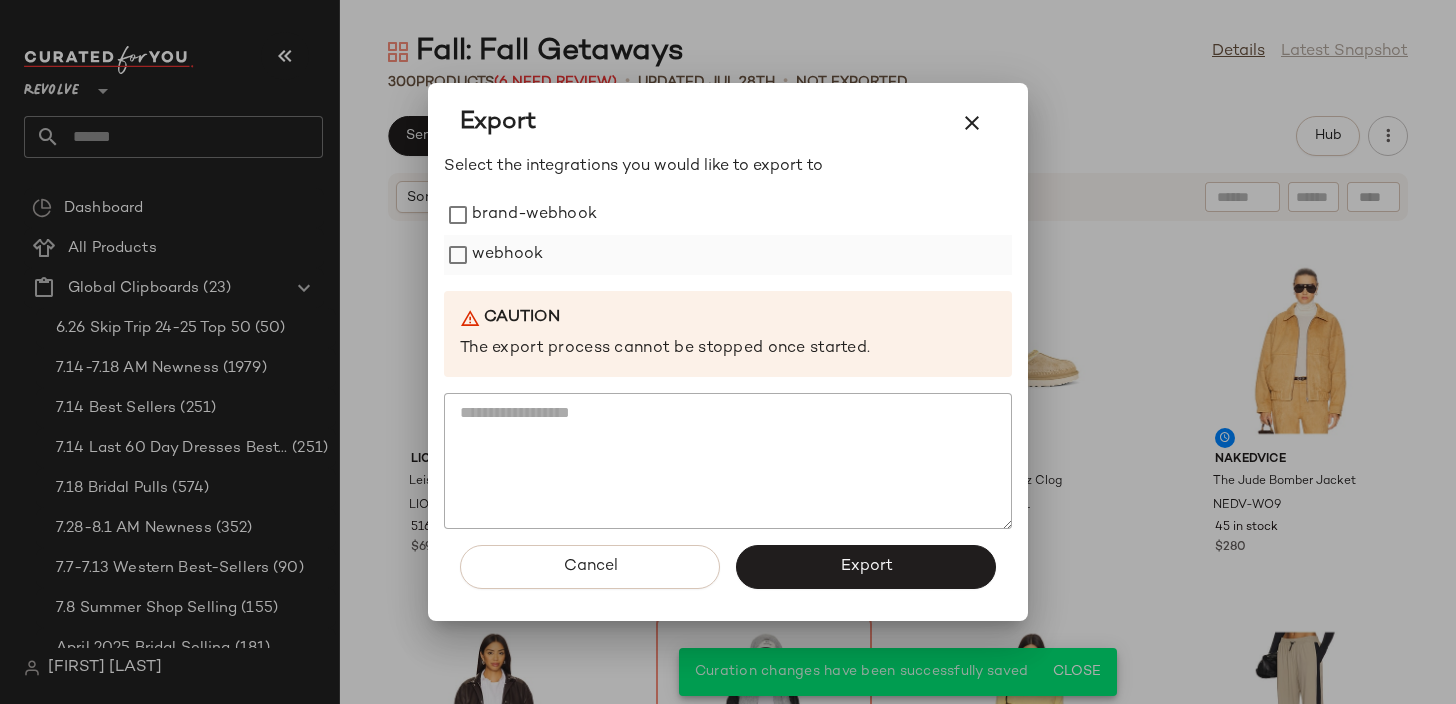 click on "webhook" at bounding box center [507, 255] 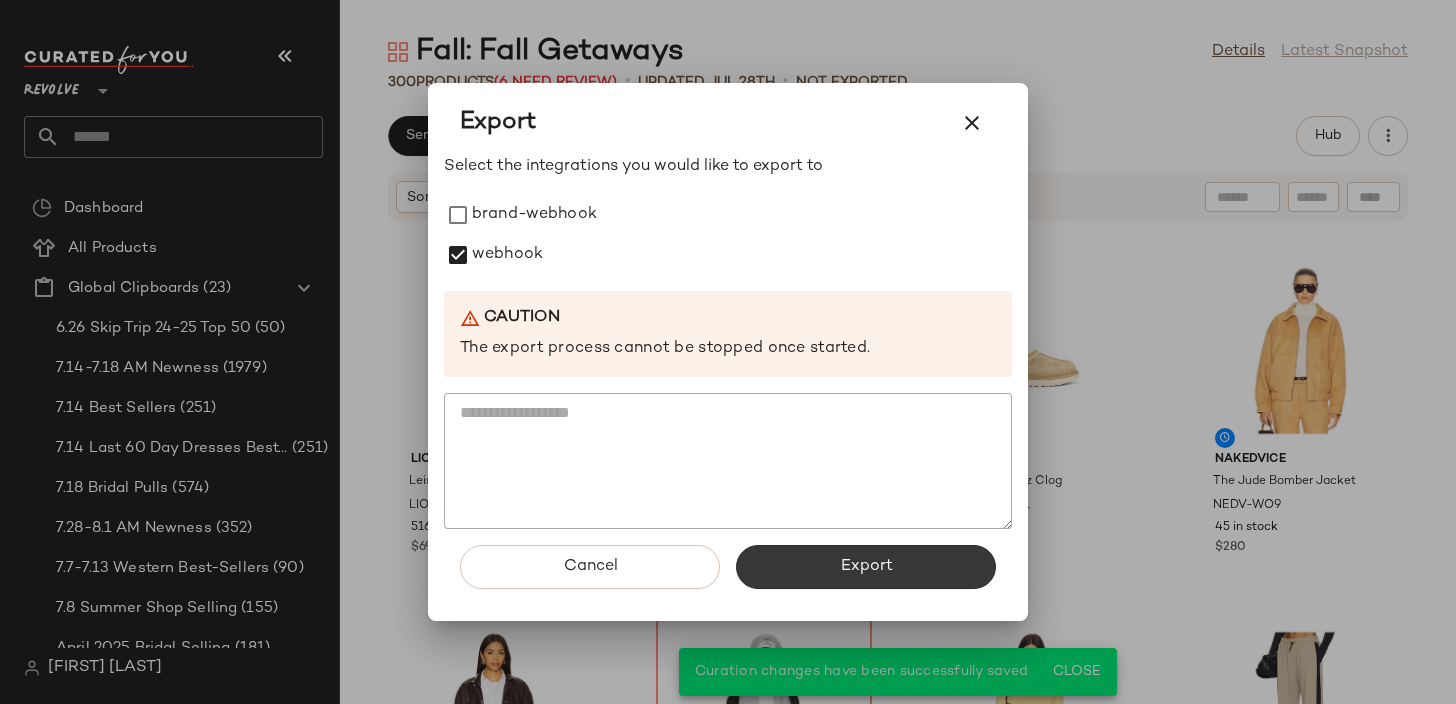 click on "Export" 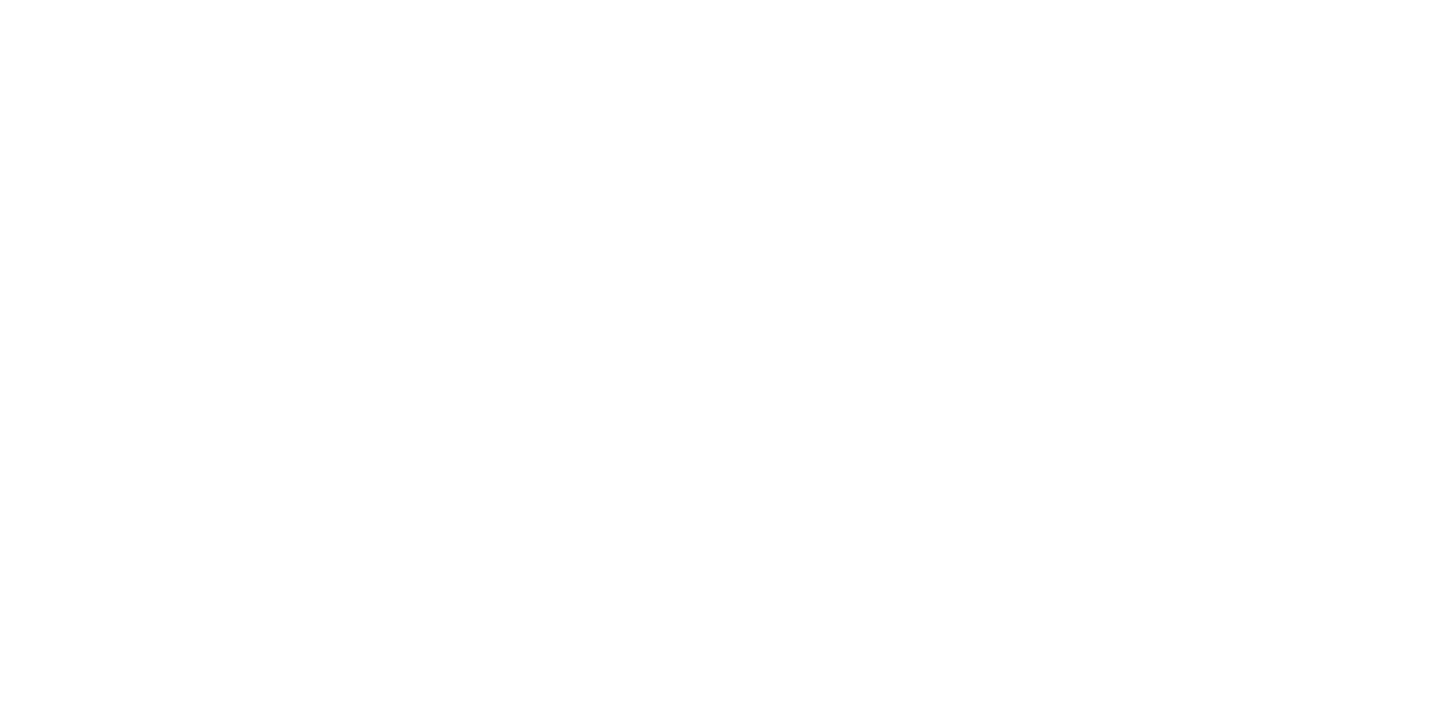scroll, scrollTop: 0, scrollLeft: 0, axis: both 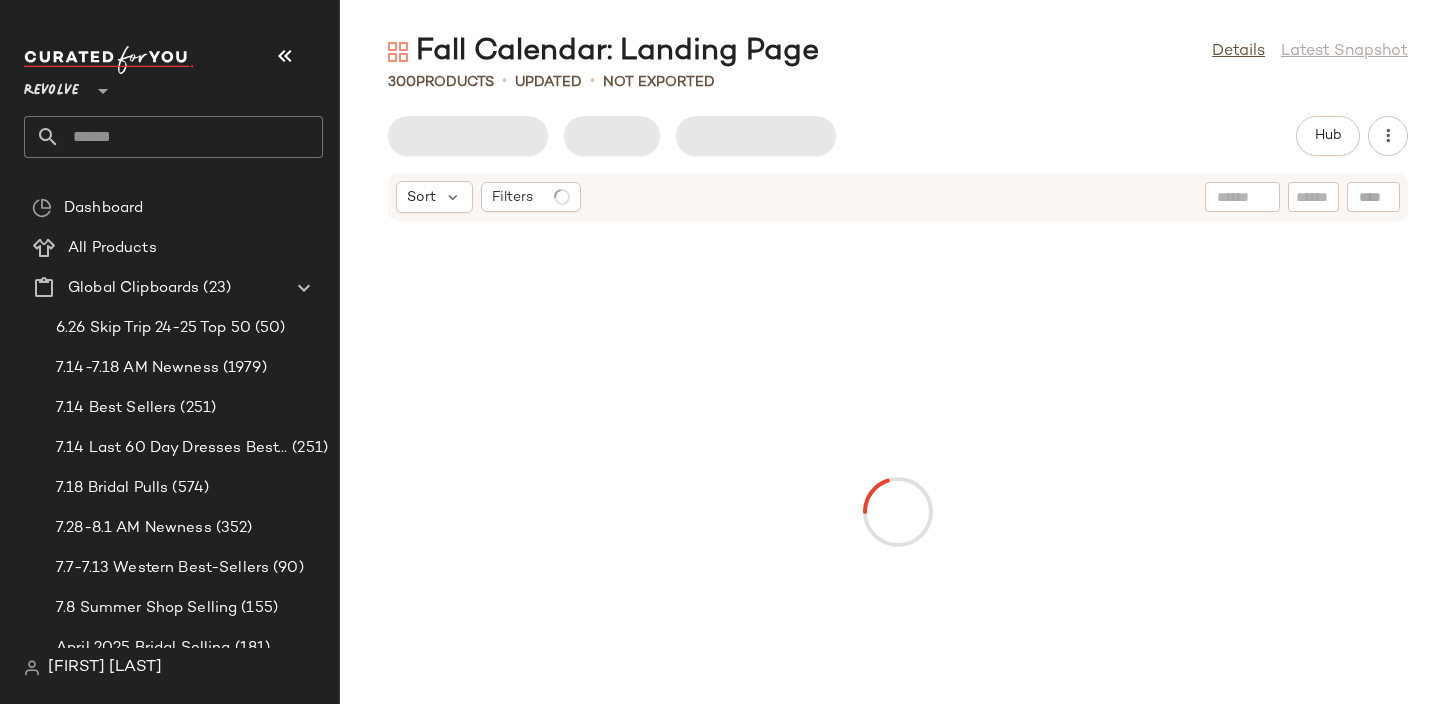 click on "Sort  Filters" 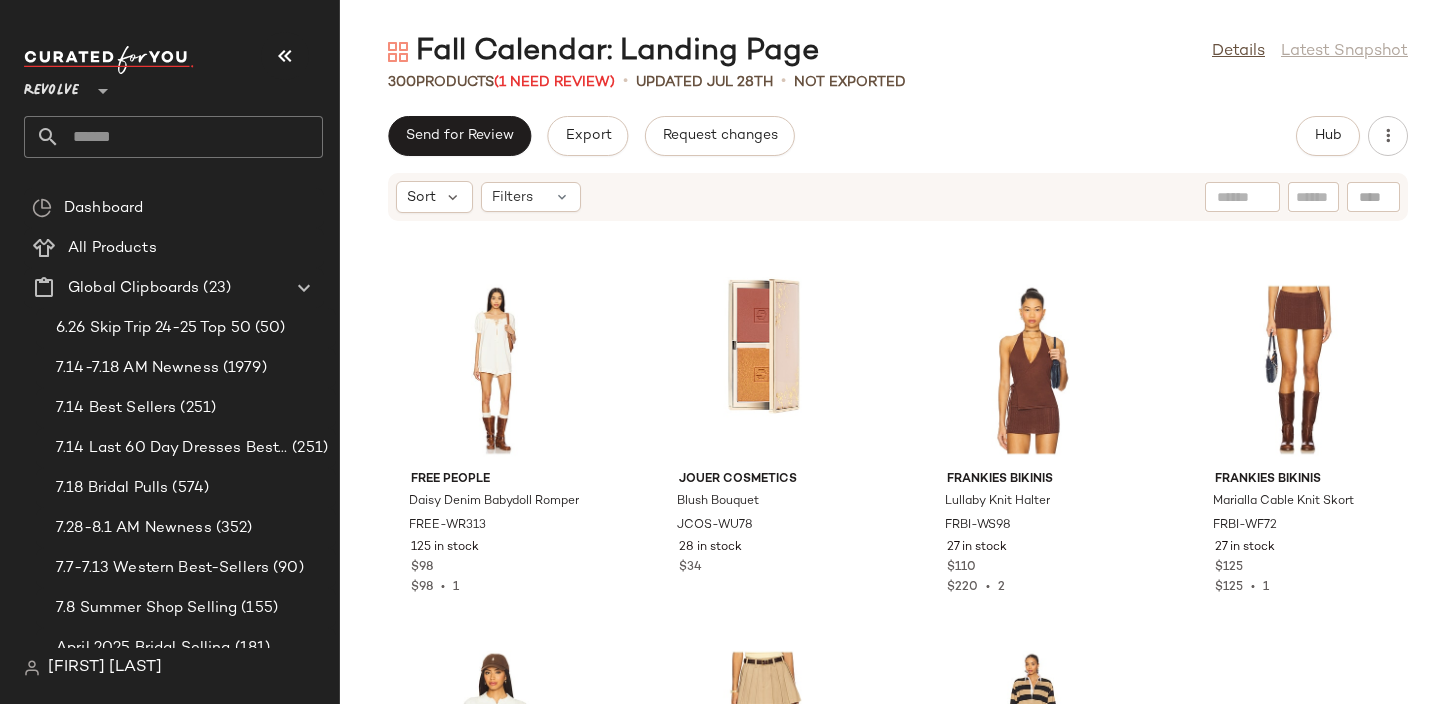 scroll, scrollTop: 0, scrollLeft: 0, axis: both 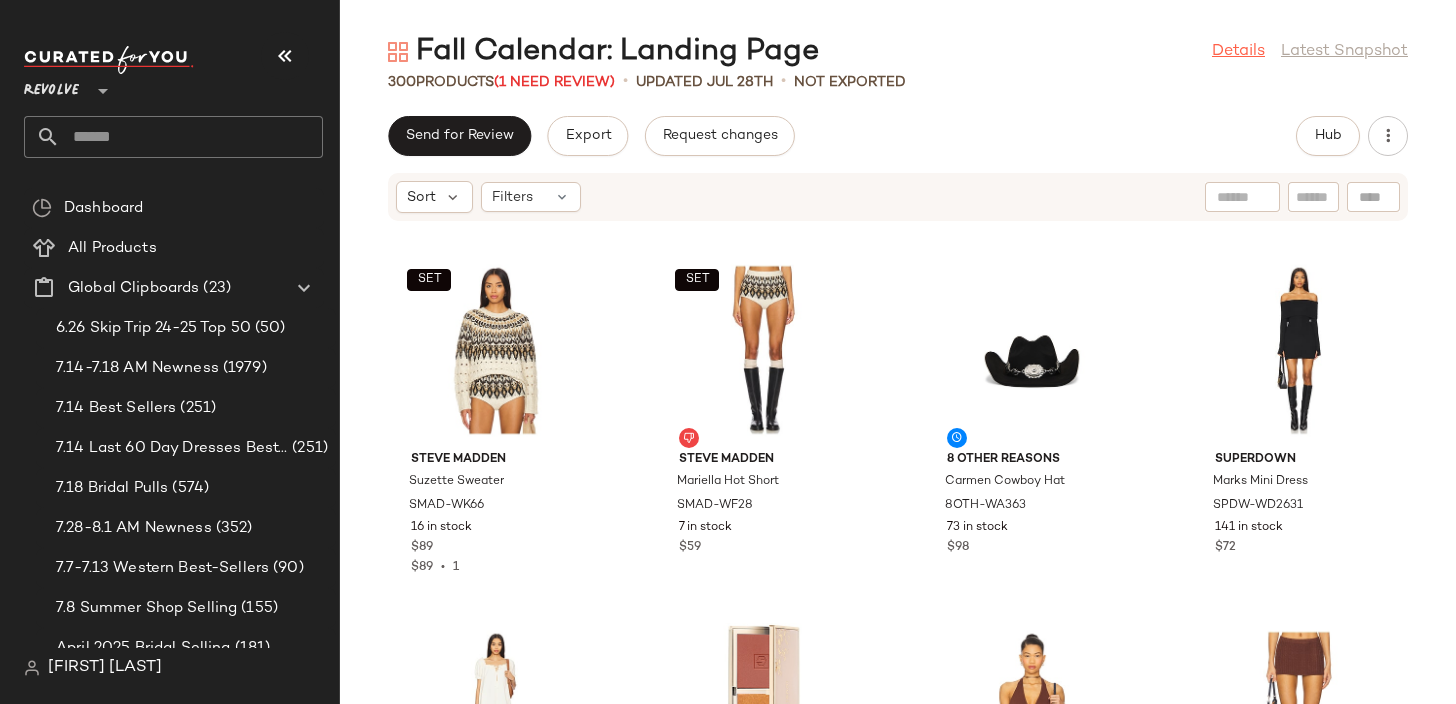 click on "Details" at bounding box center [1238, 52] 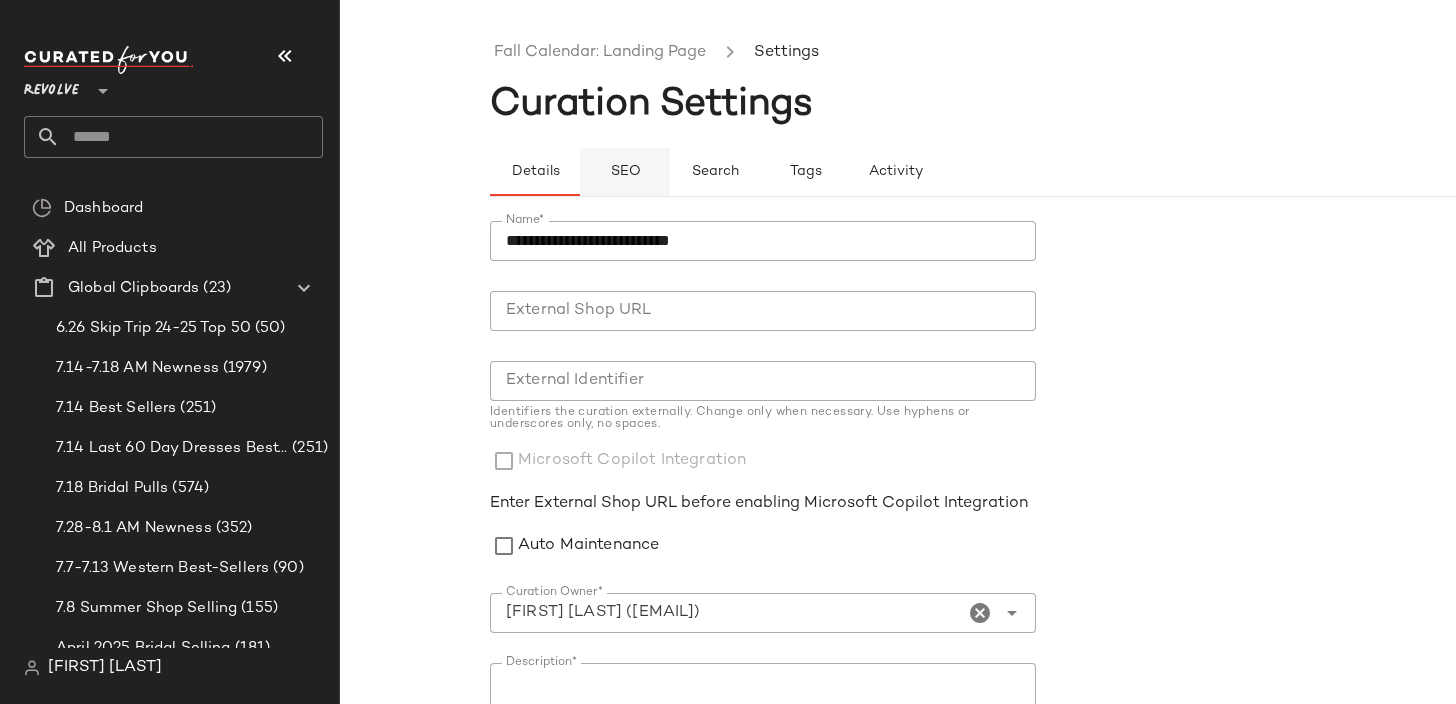 click on "SEO" 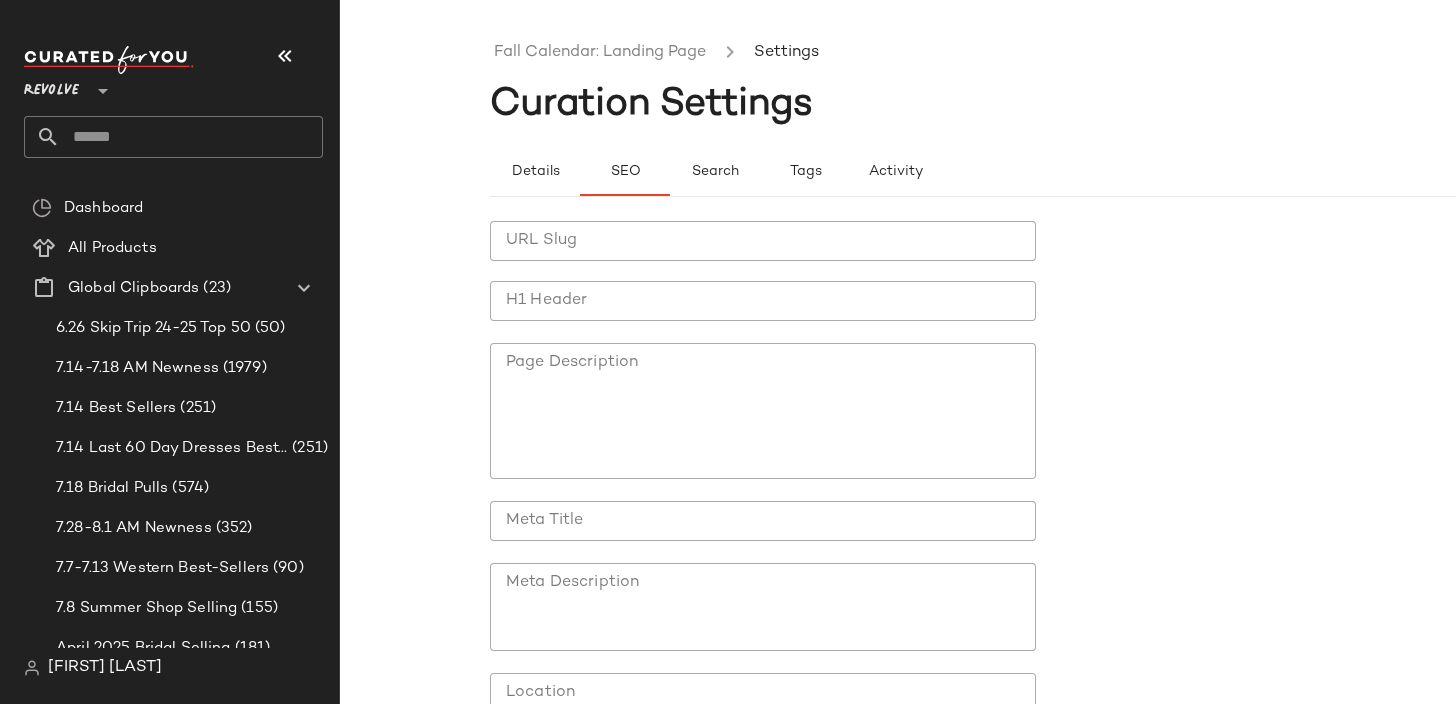 click on "URL Slug" 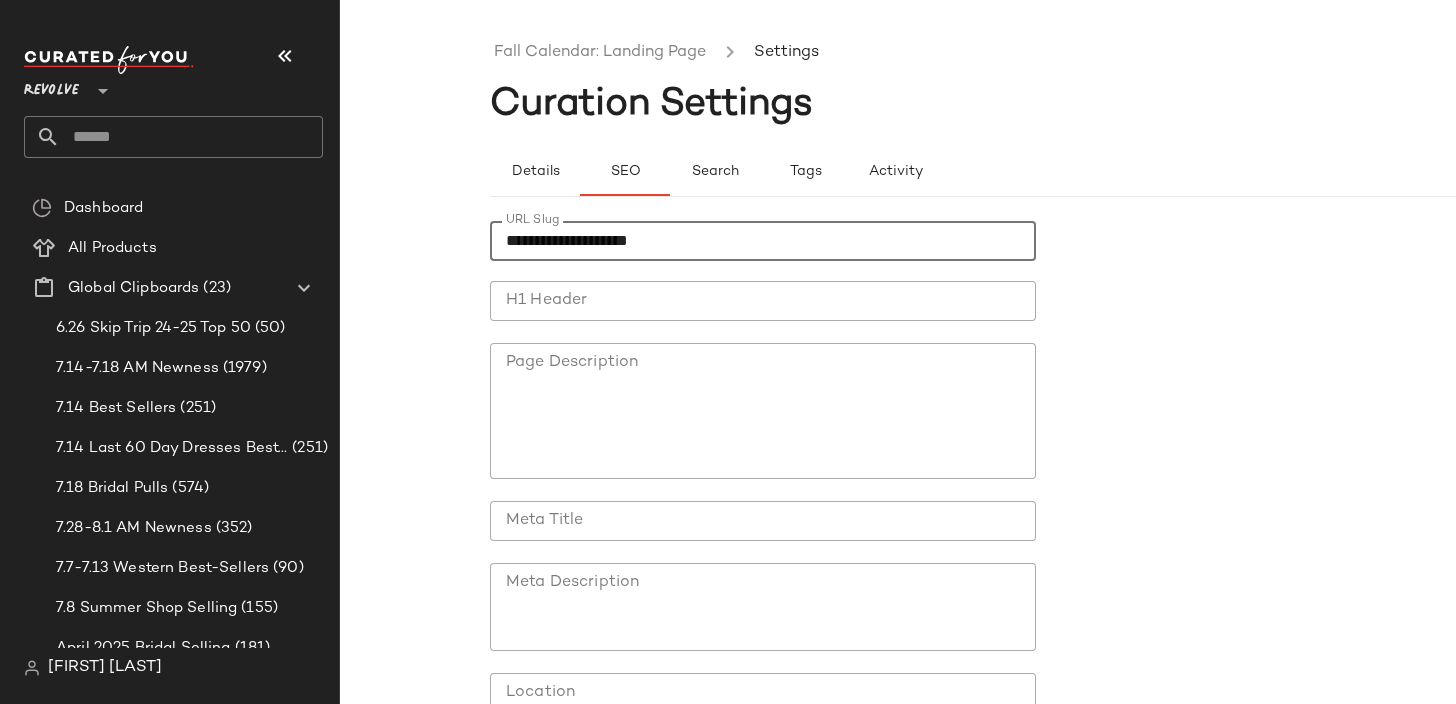 type on "**********" 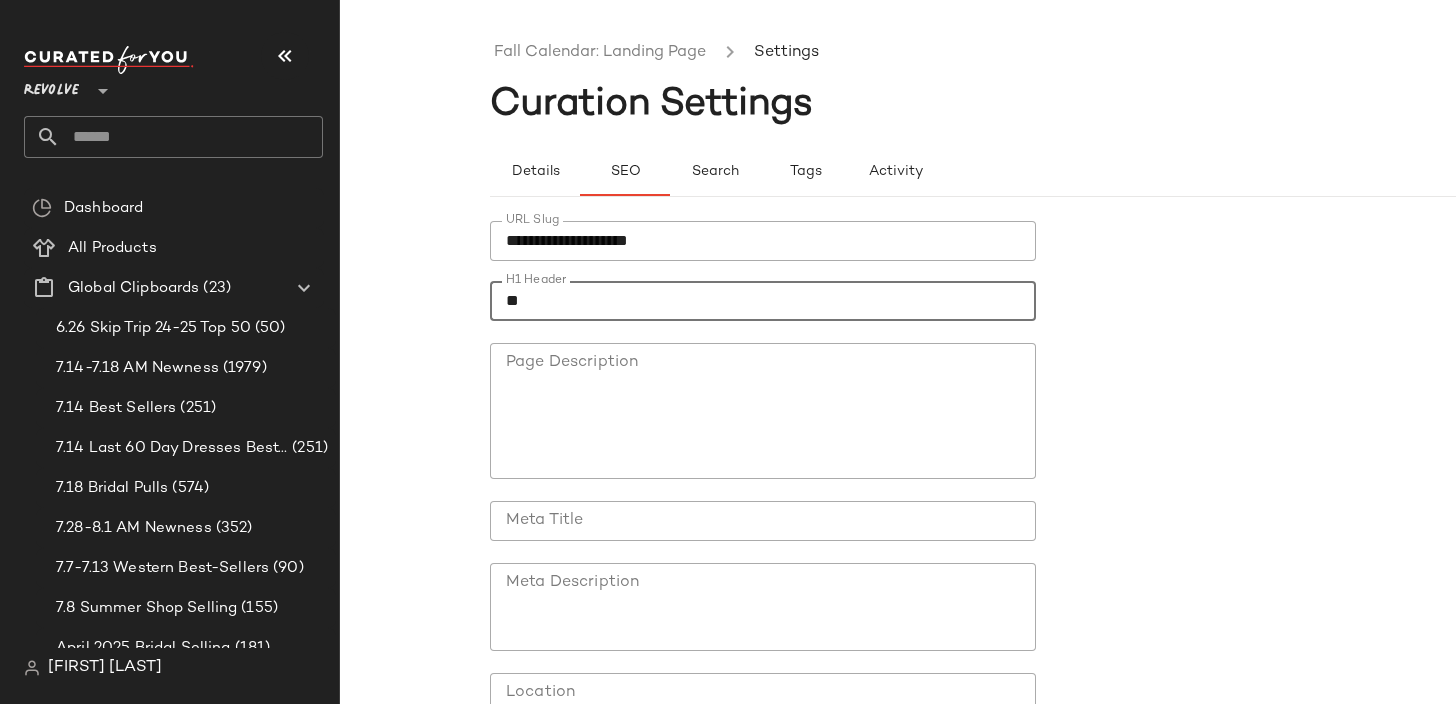 type on "*" 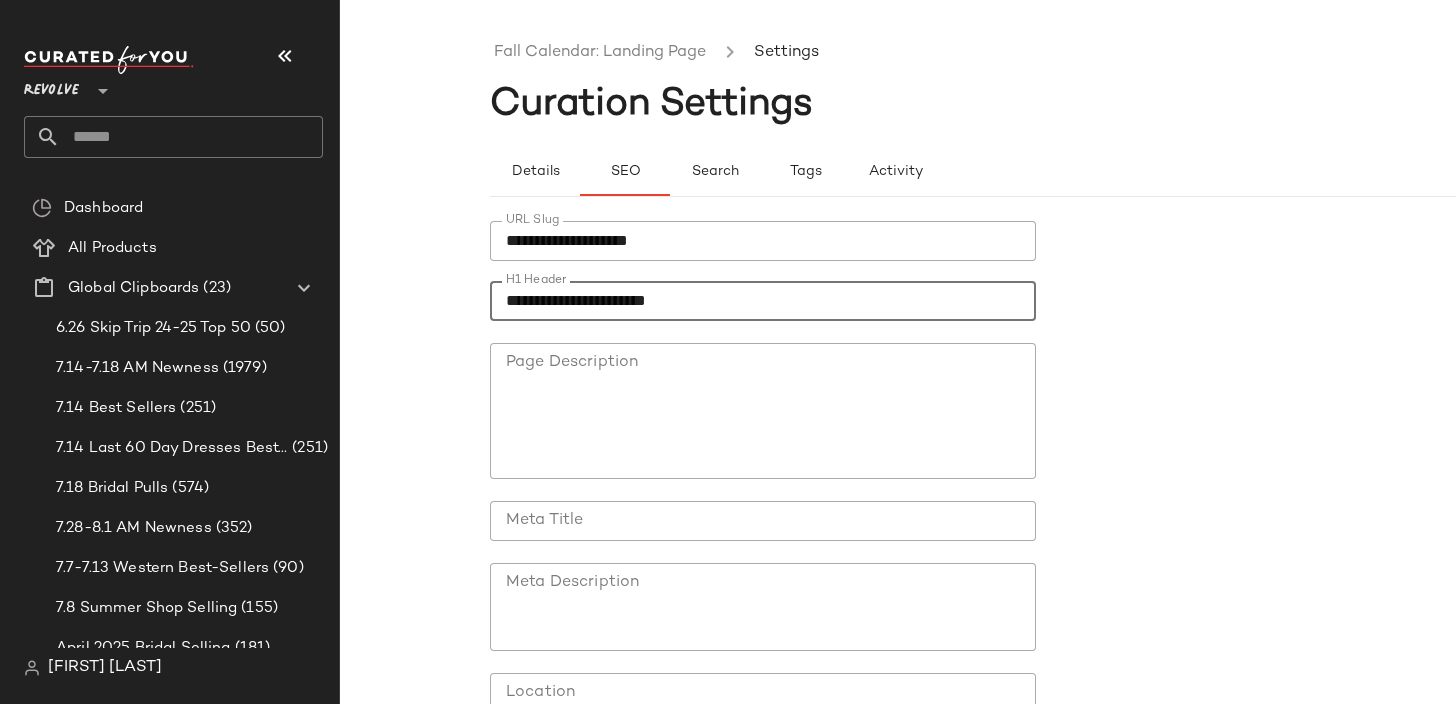 scroll, scrollTop: 178, scrollLeft: 0, axis: vertical 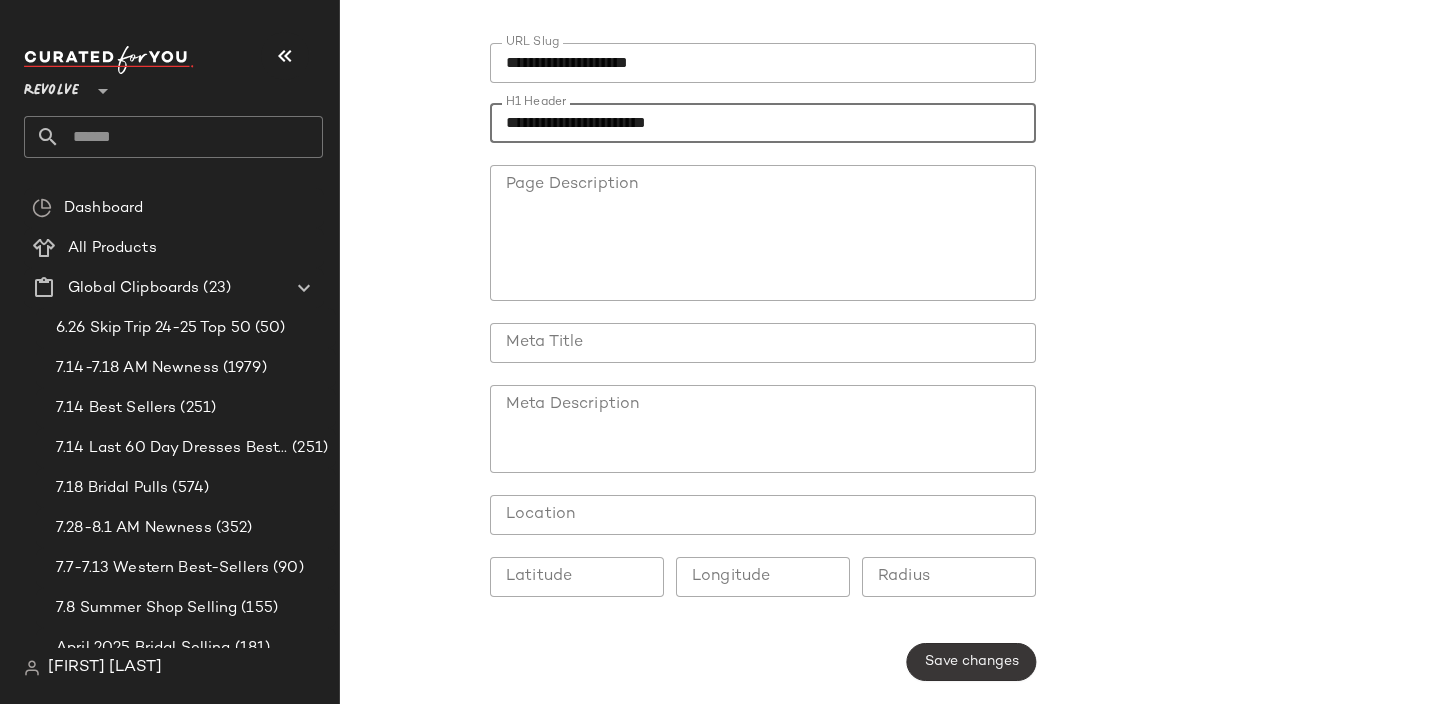 type on "**********" 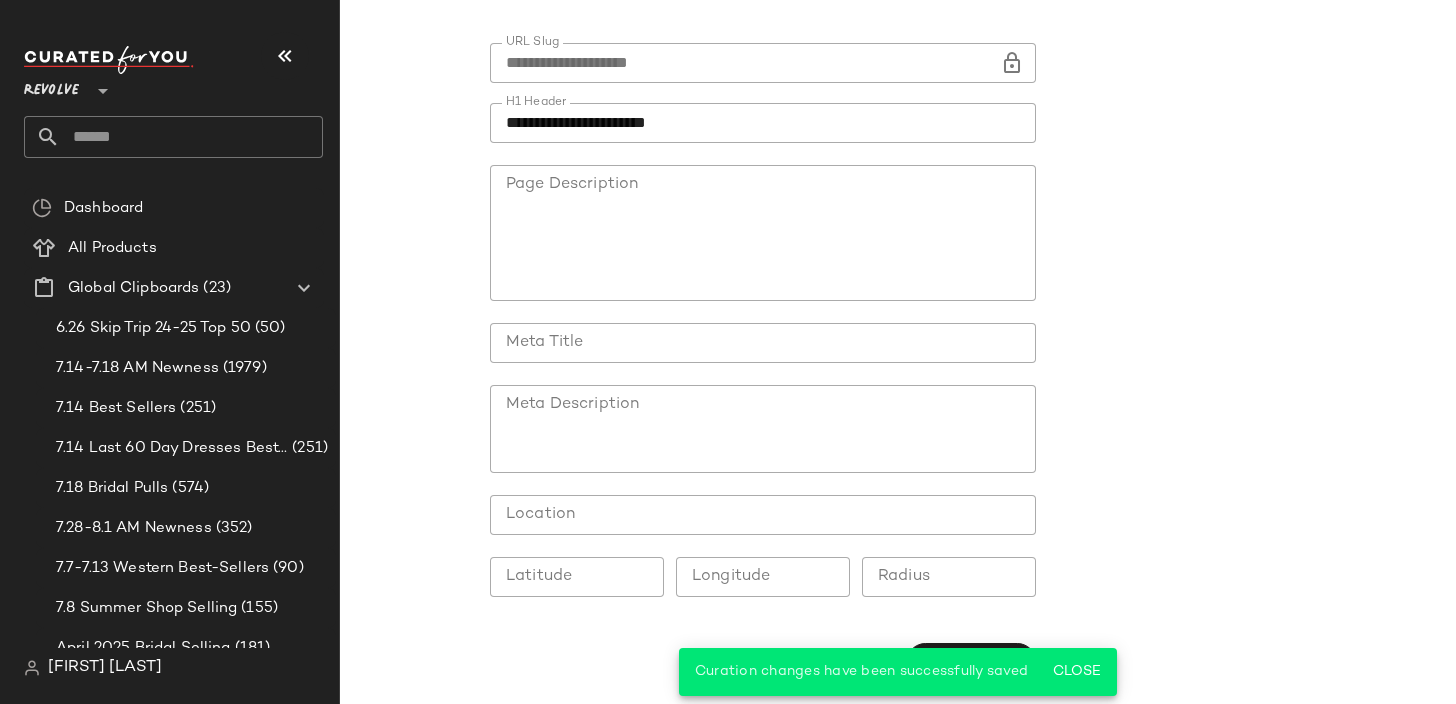 scroll, scrollTop: 0, scrollLeft: 0, axis: both 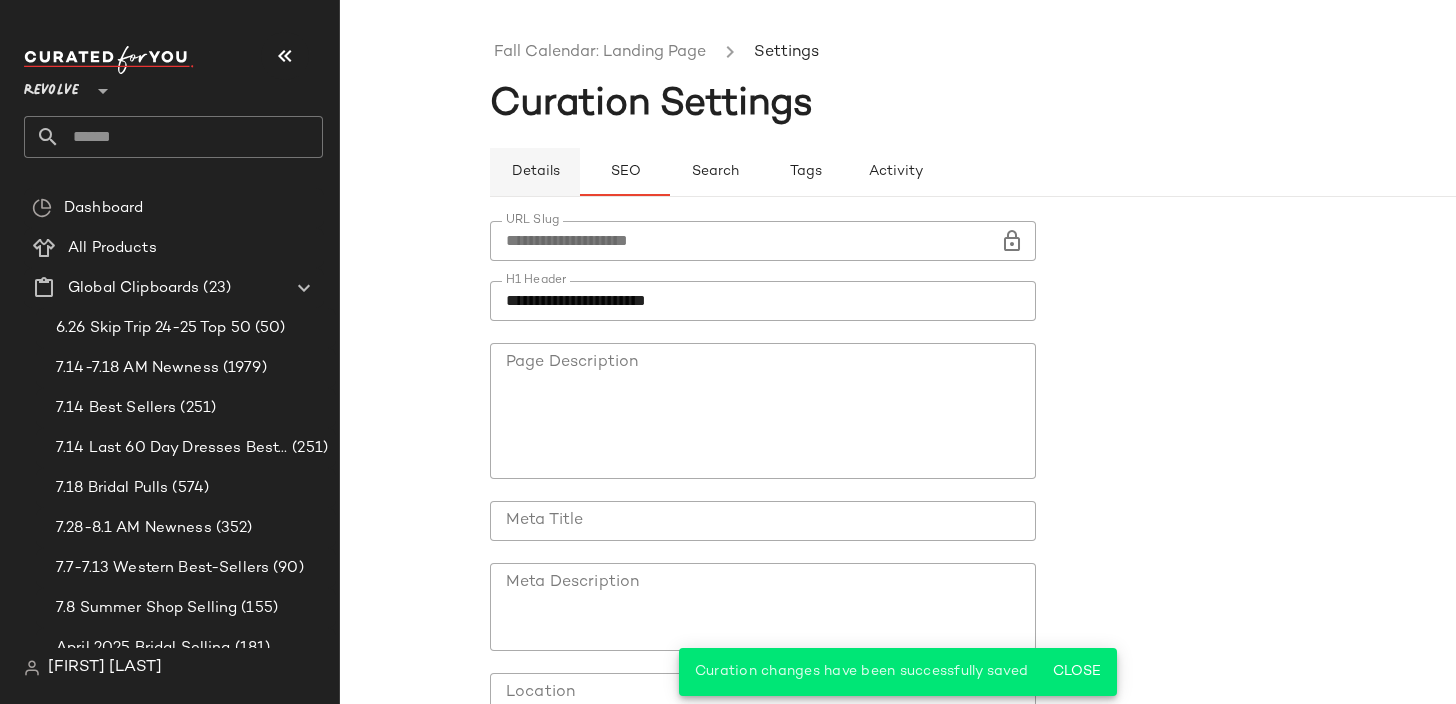 click on "Details" 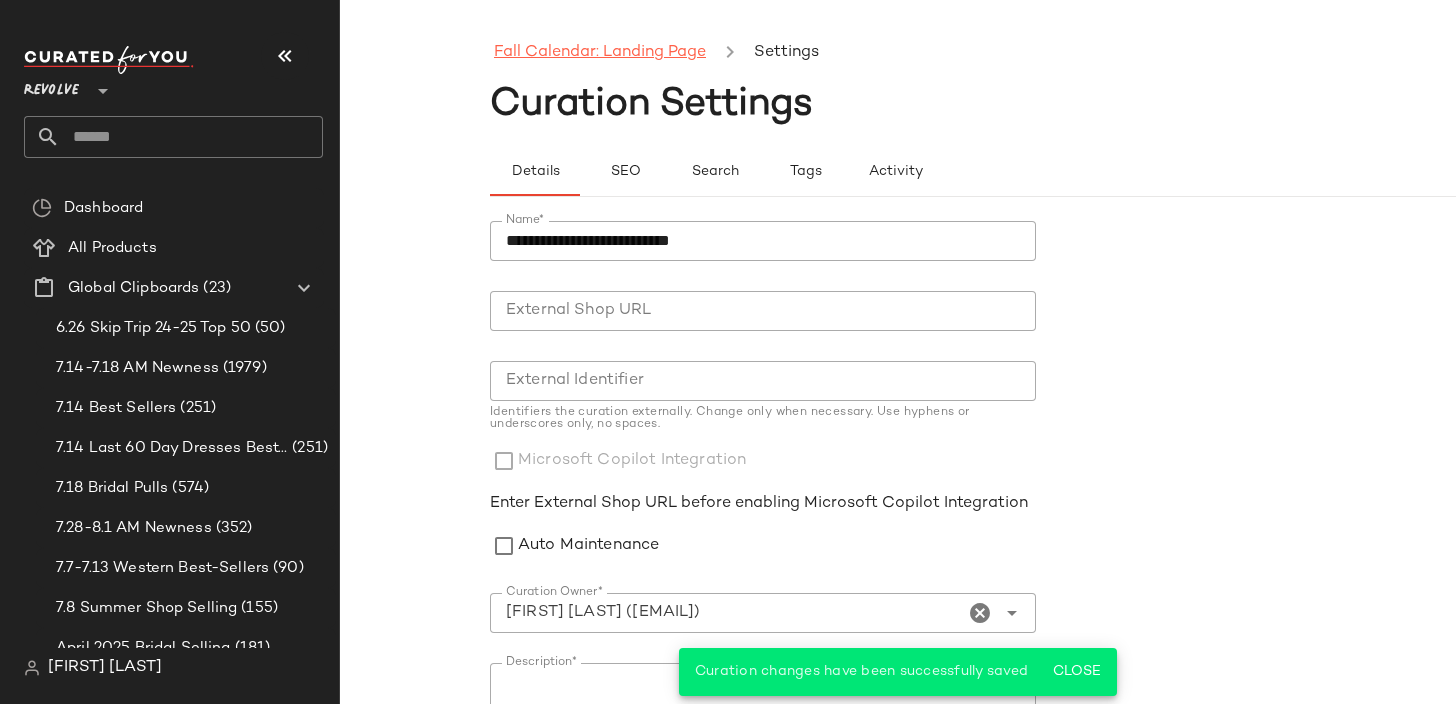 click on "Fall Calendar: Landing Page" at bounding box center [600, 53] 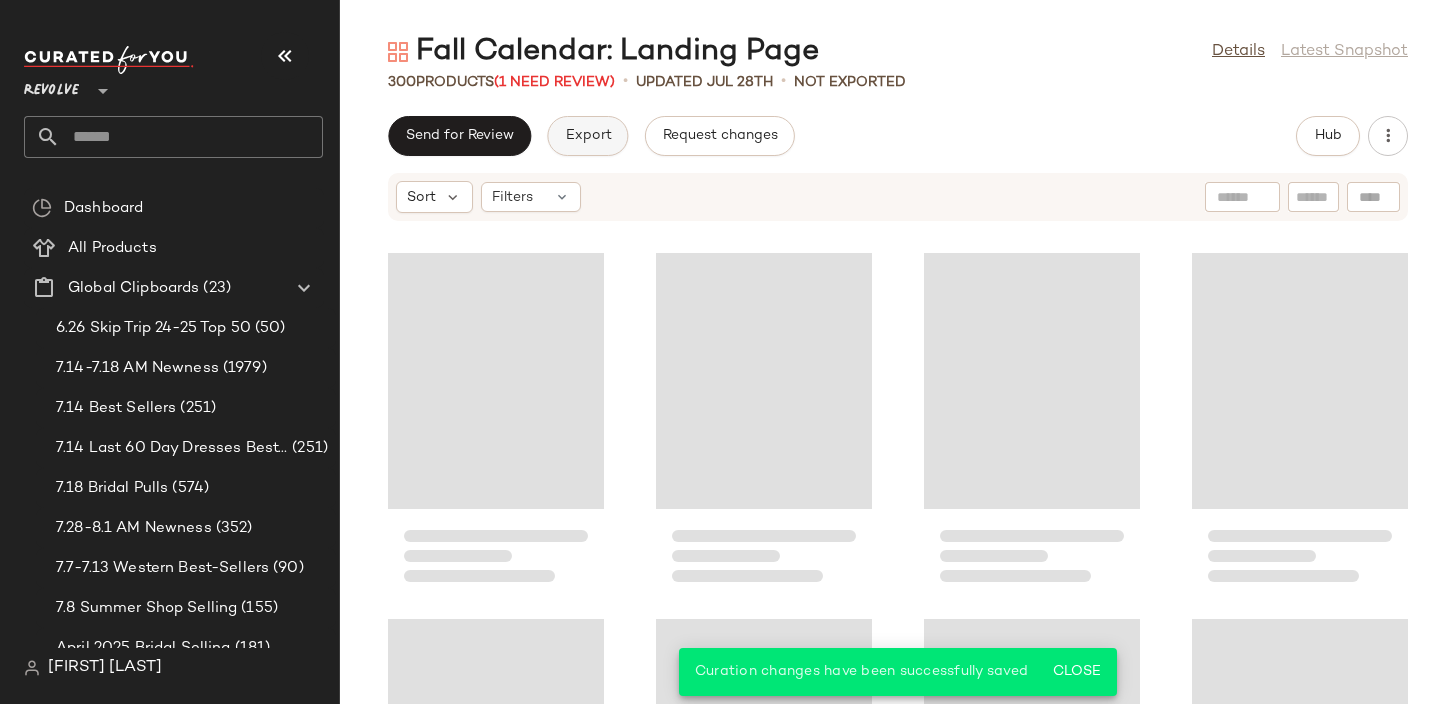 click on "Export" at bounding box center (587, 136) 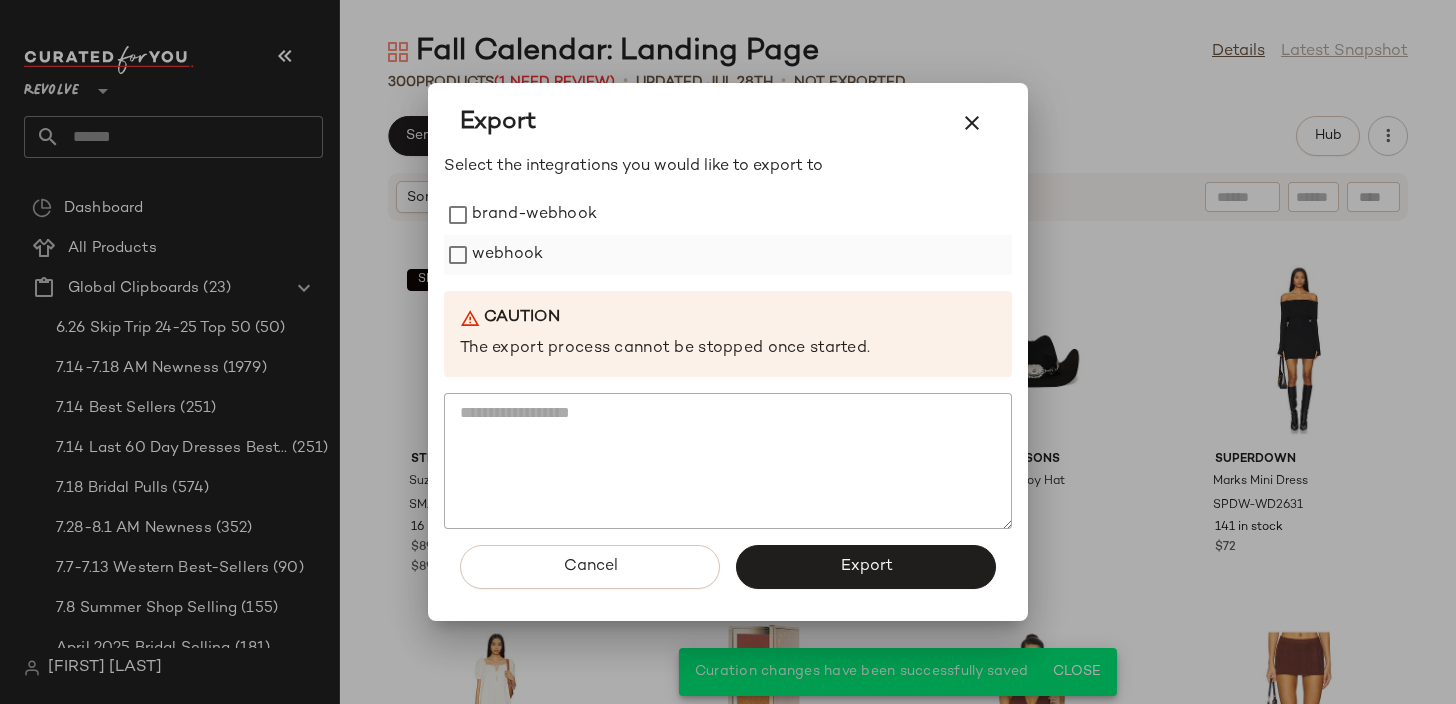 click on "webhook" at bounding box center (507, 255) 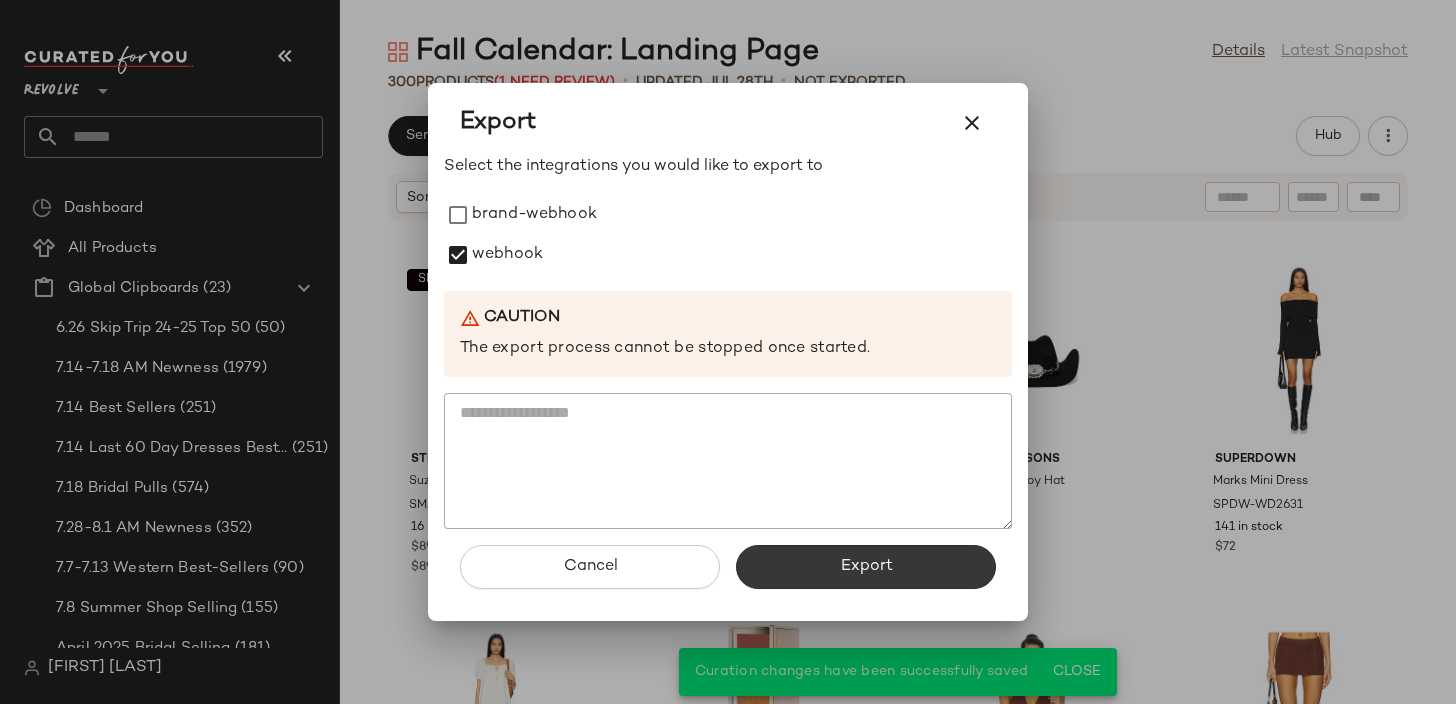 click on "Export" at bounding box center [866, 567] 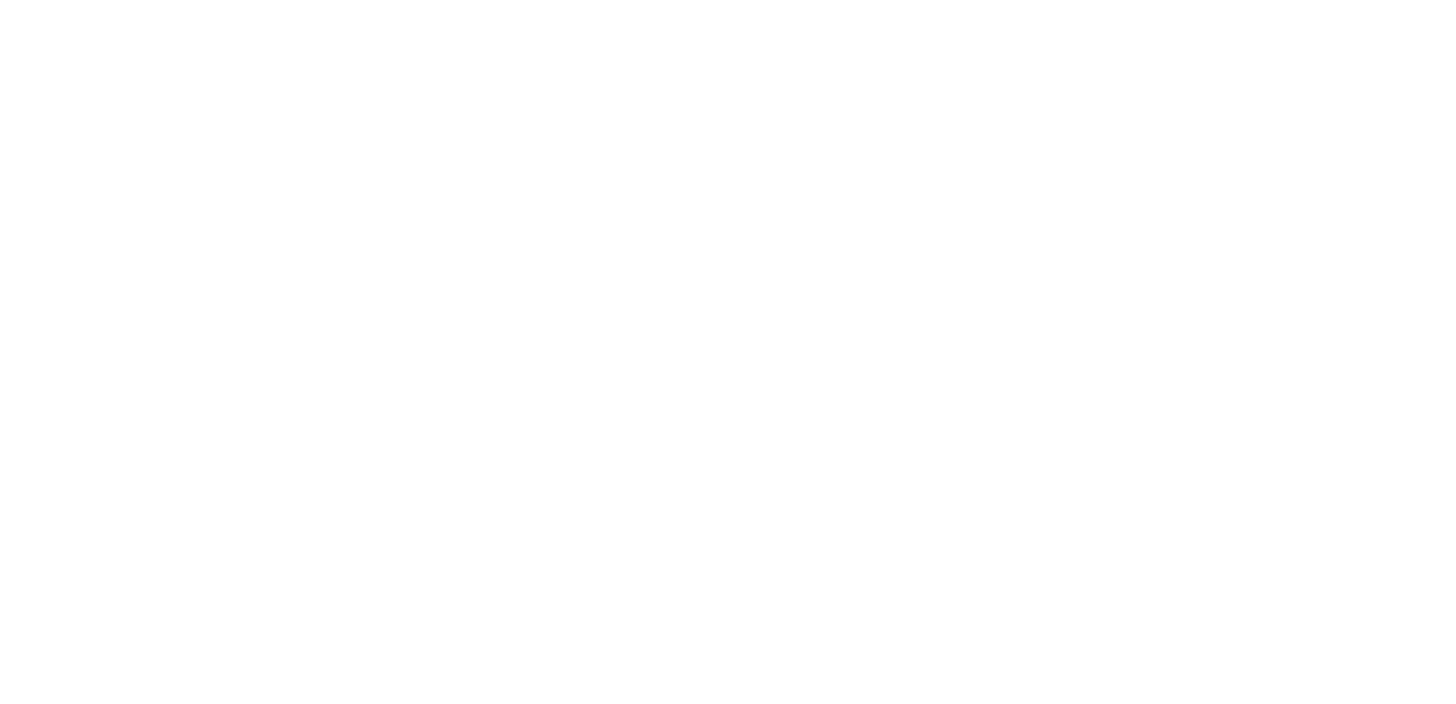 scroll, scrollTop: 0, scrollLeft: 0, axis: both 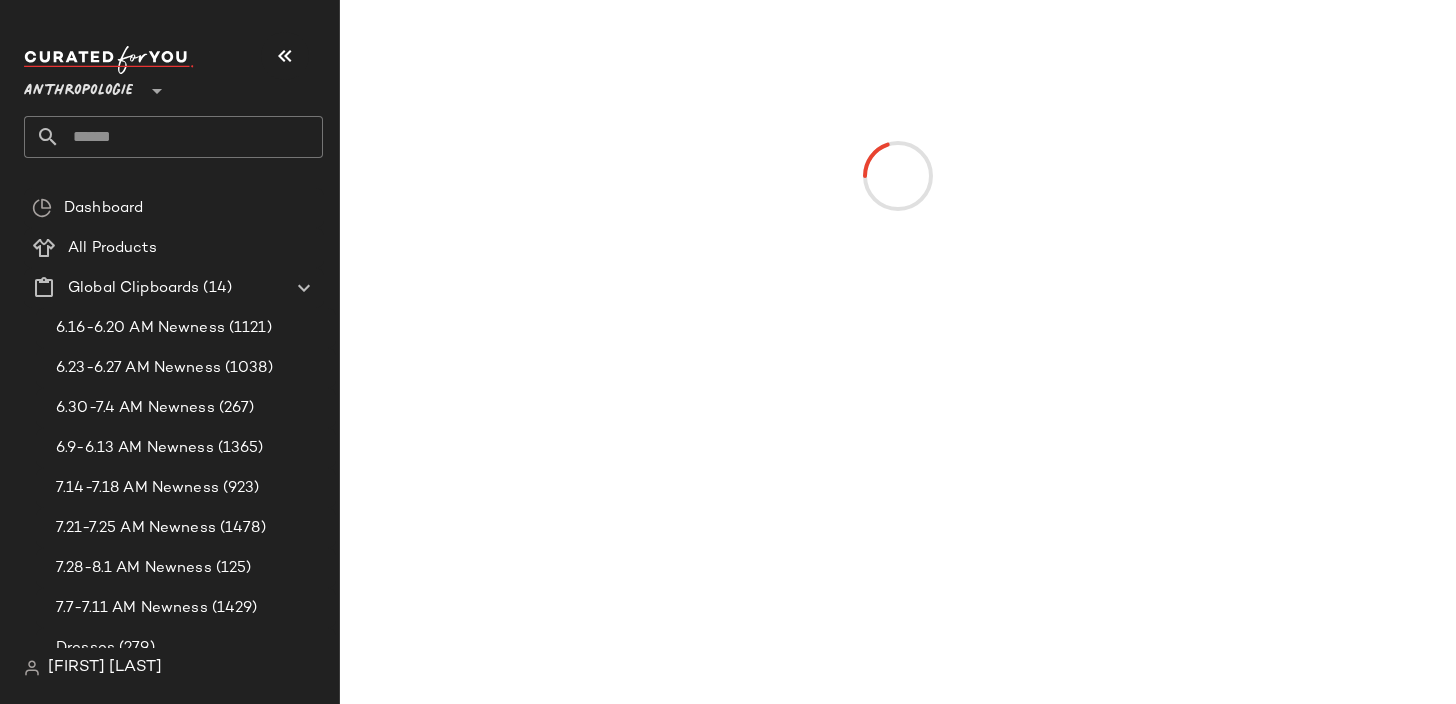 click 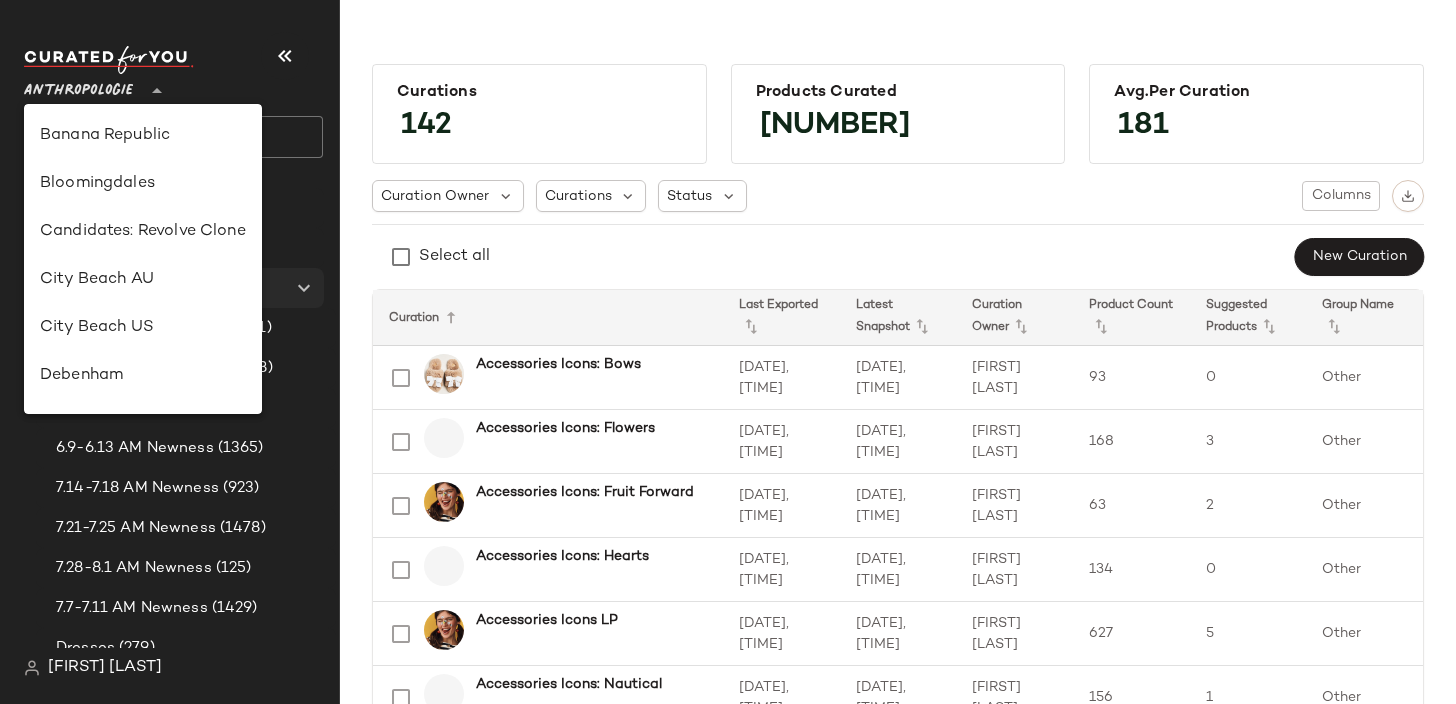 scroll, scrollTop: 1194, scrollLeft: 0, axis: vertical 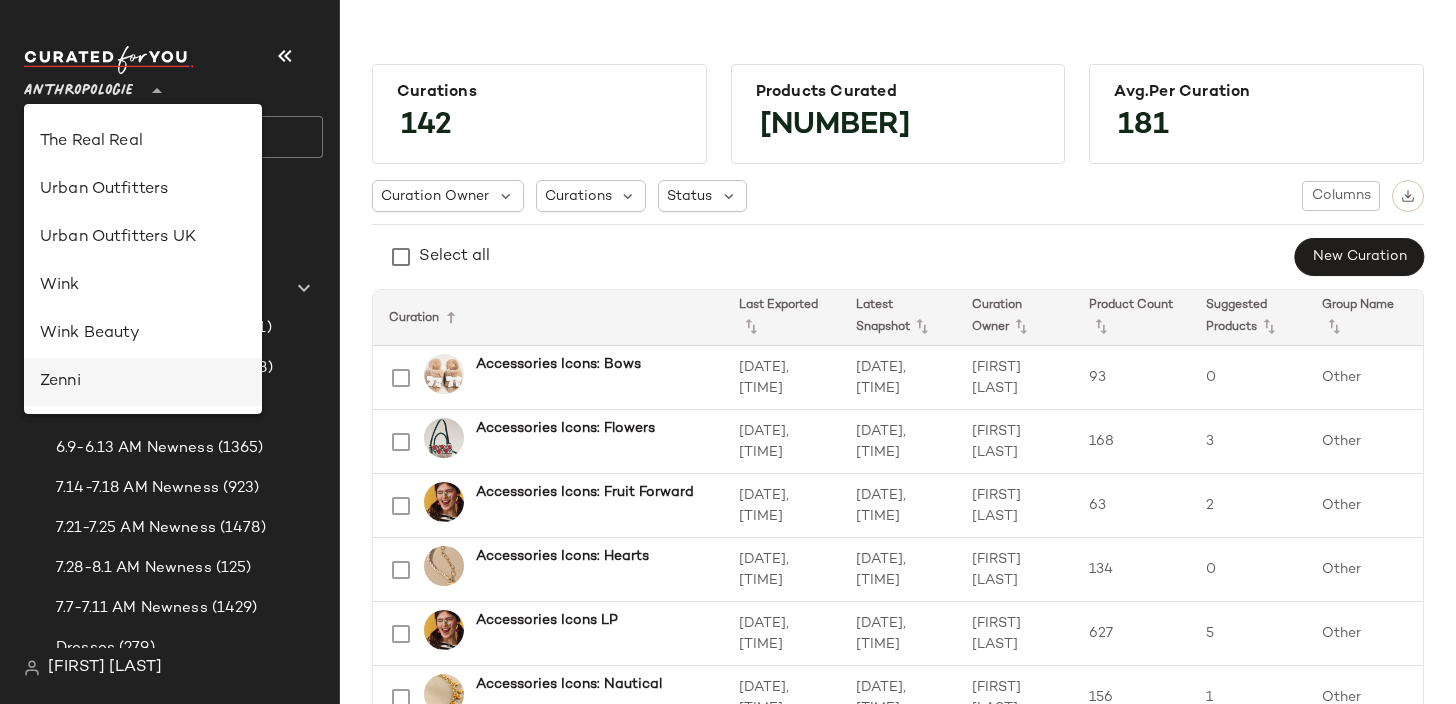 click on "Zenni" 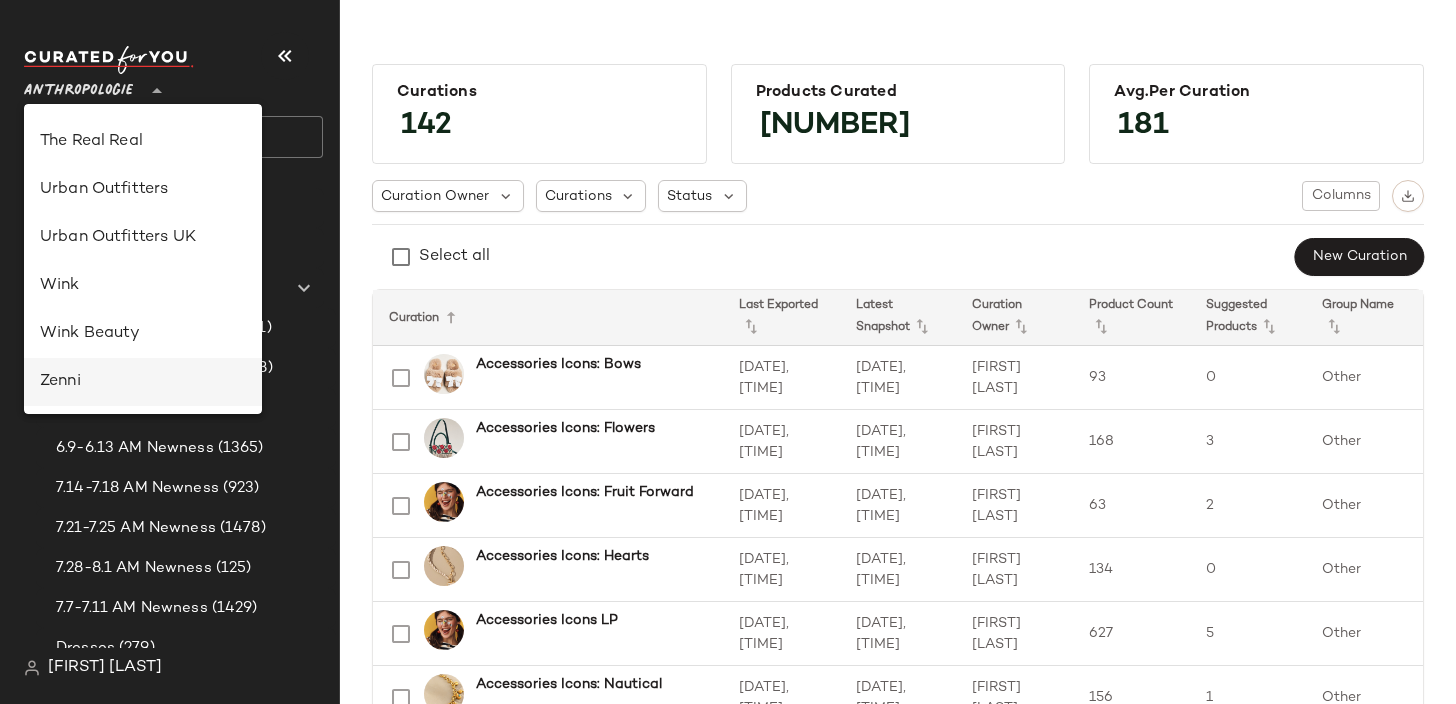 type on "**" 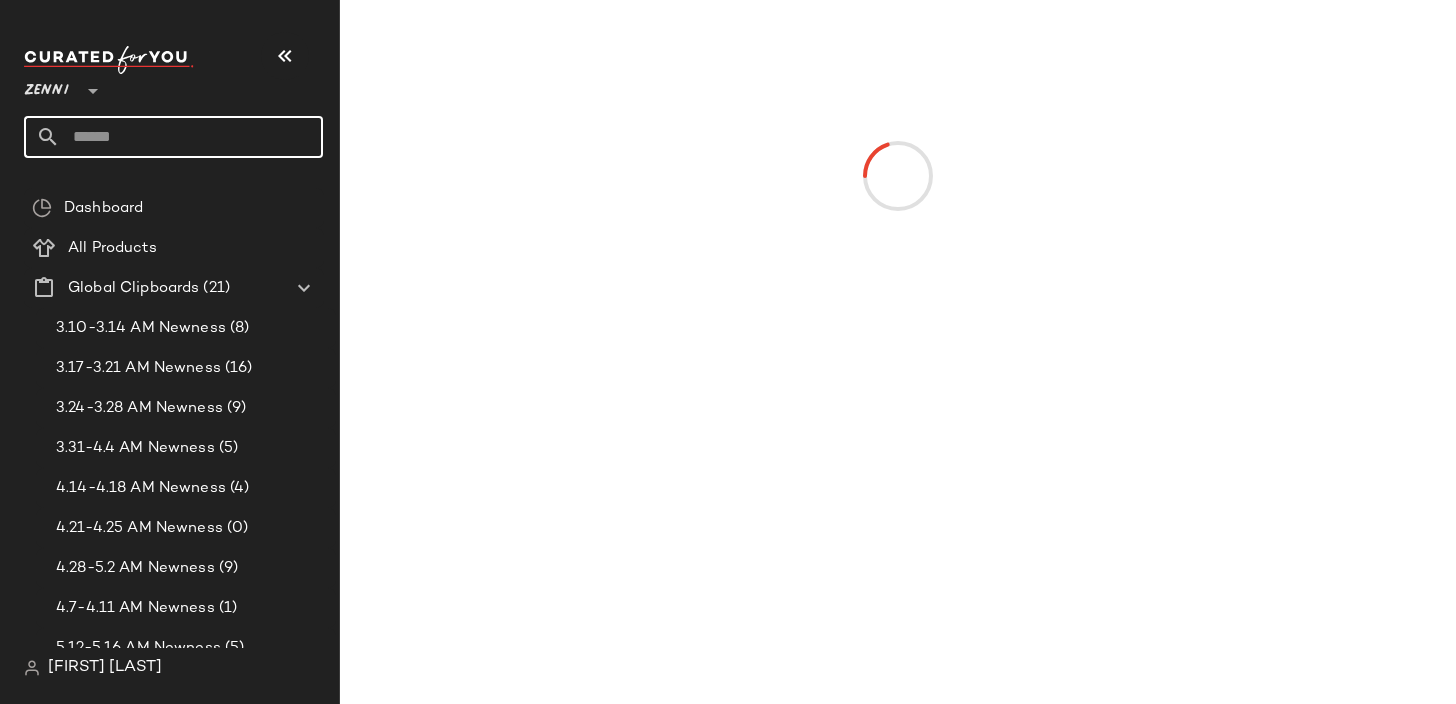 click 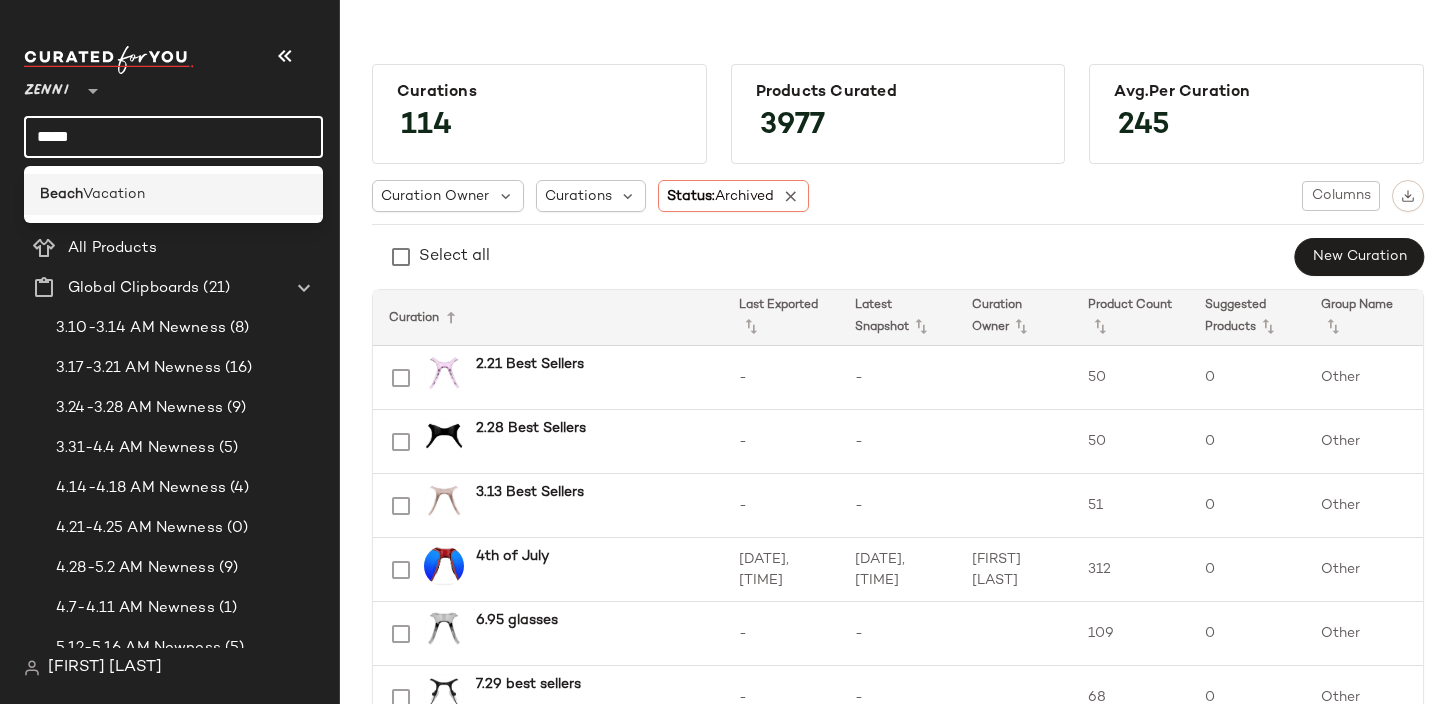 type on "*****" 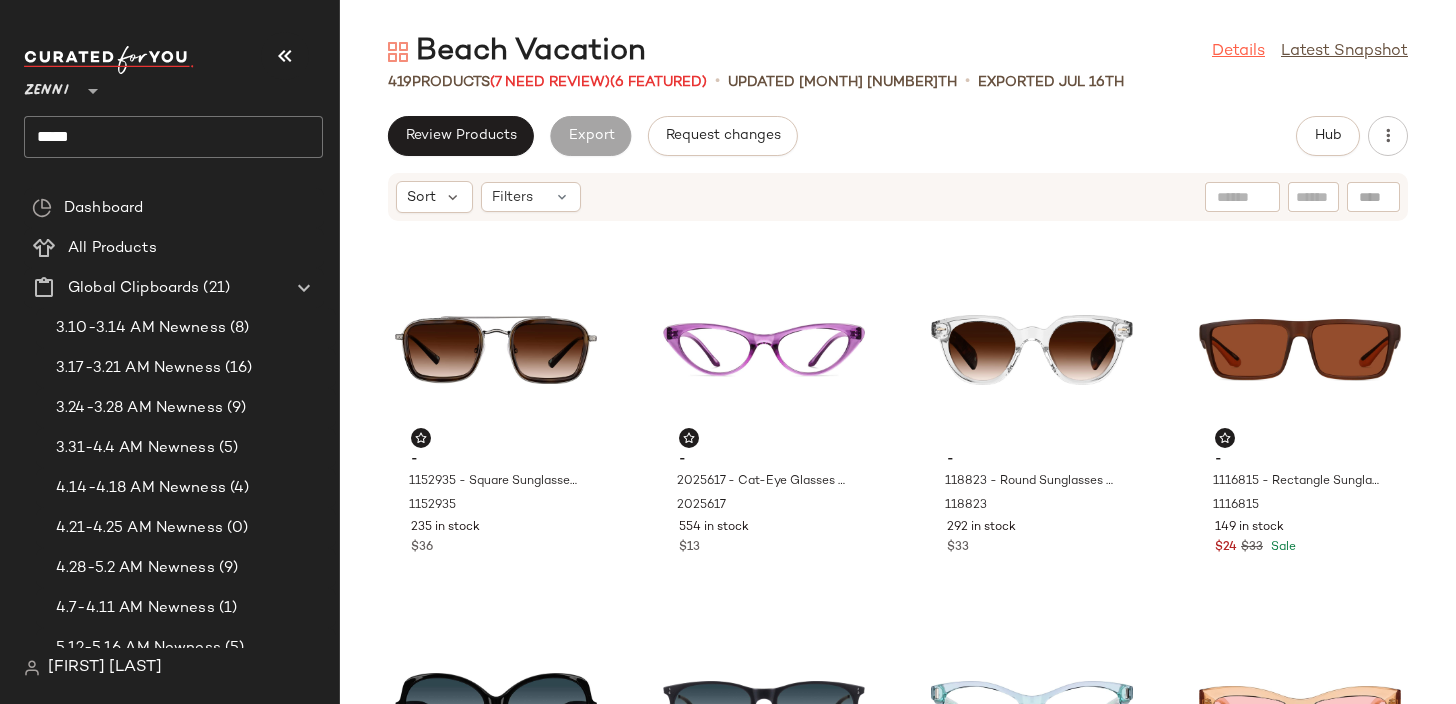 click on "Details" at bounding box center (1238, 52) 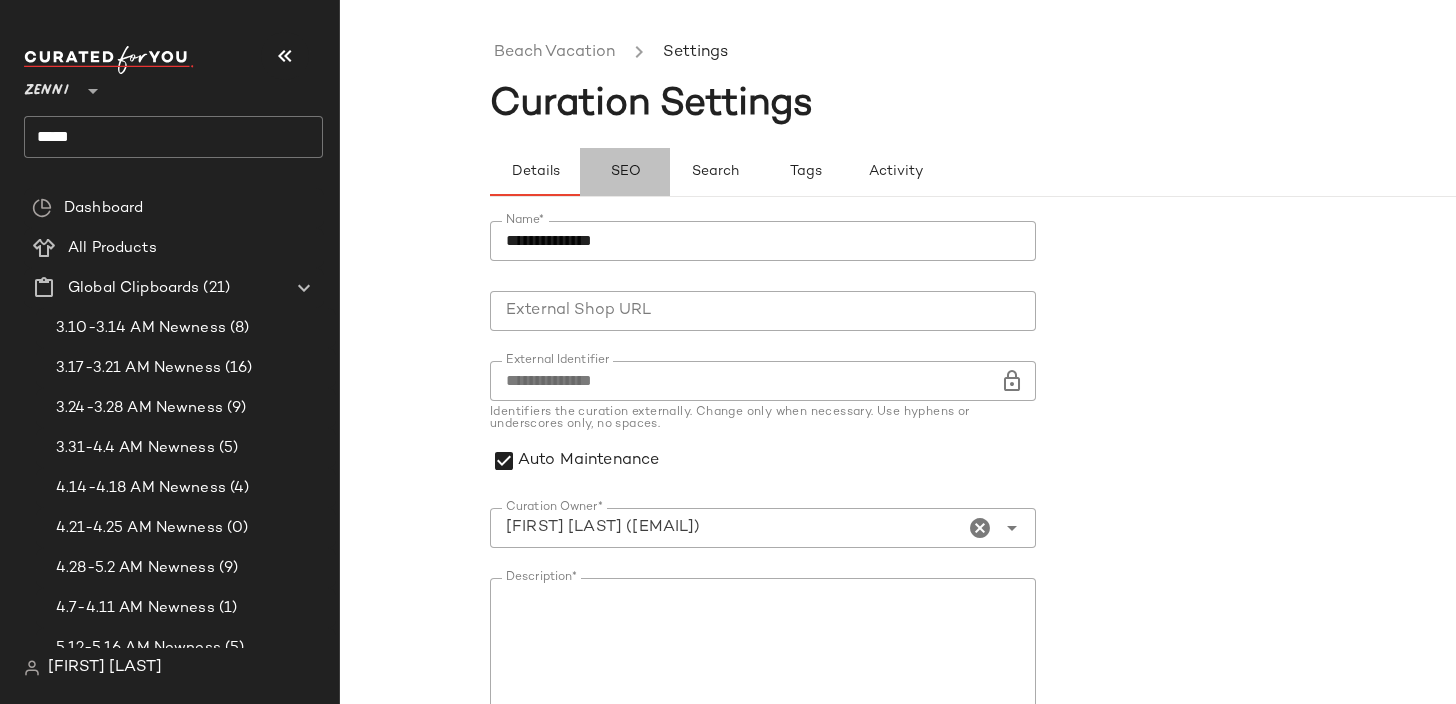 click on "SEO" 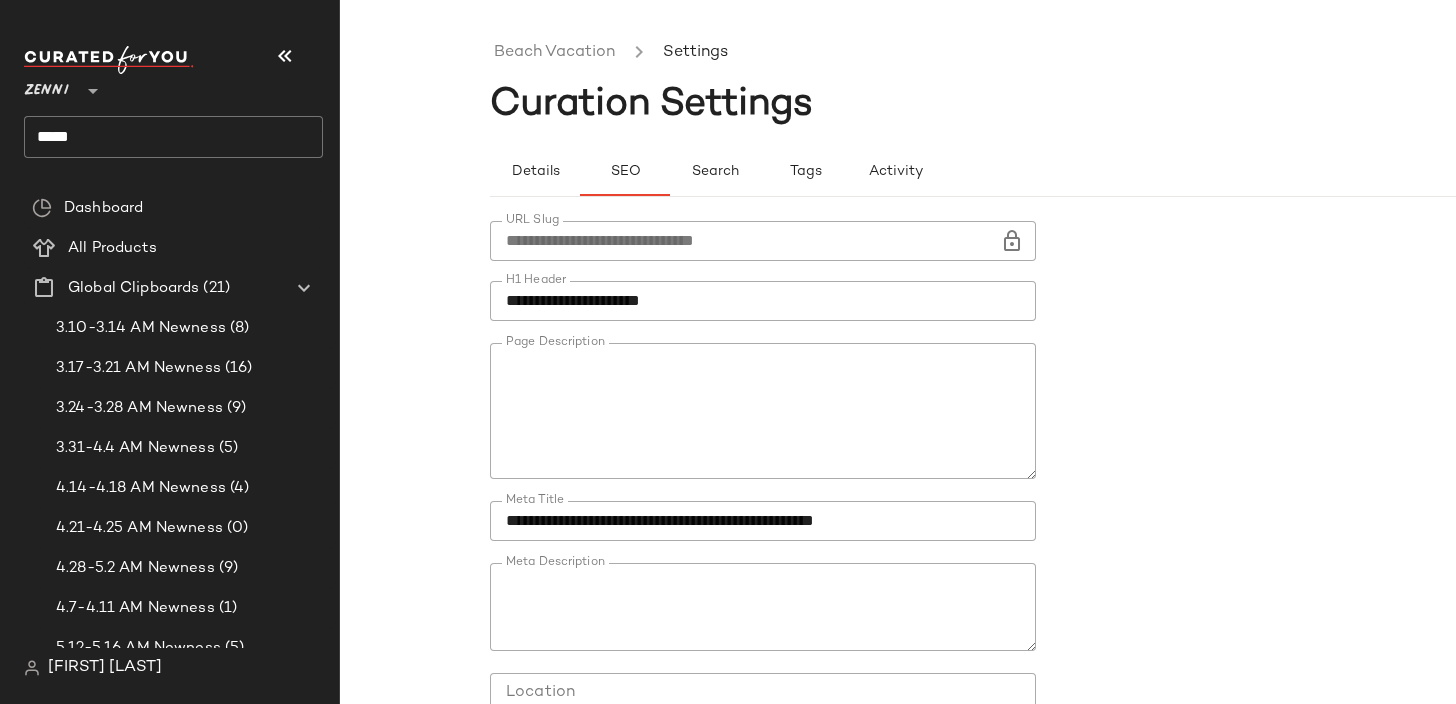 scroll, scrollTop: 29, scrollLeft: 0, axis: vertical 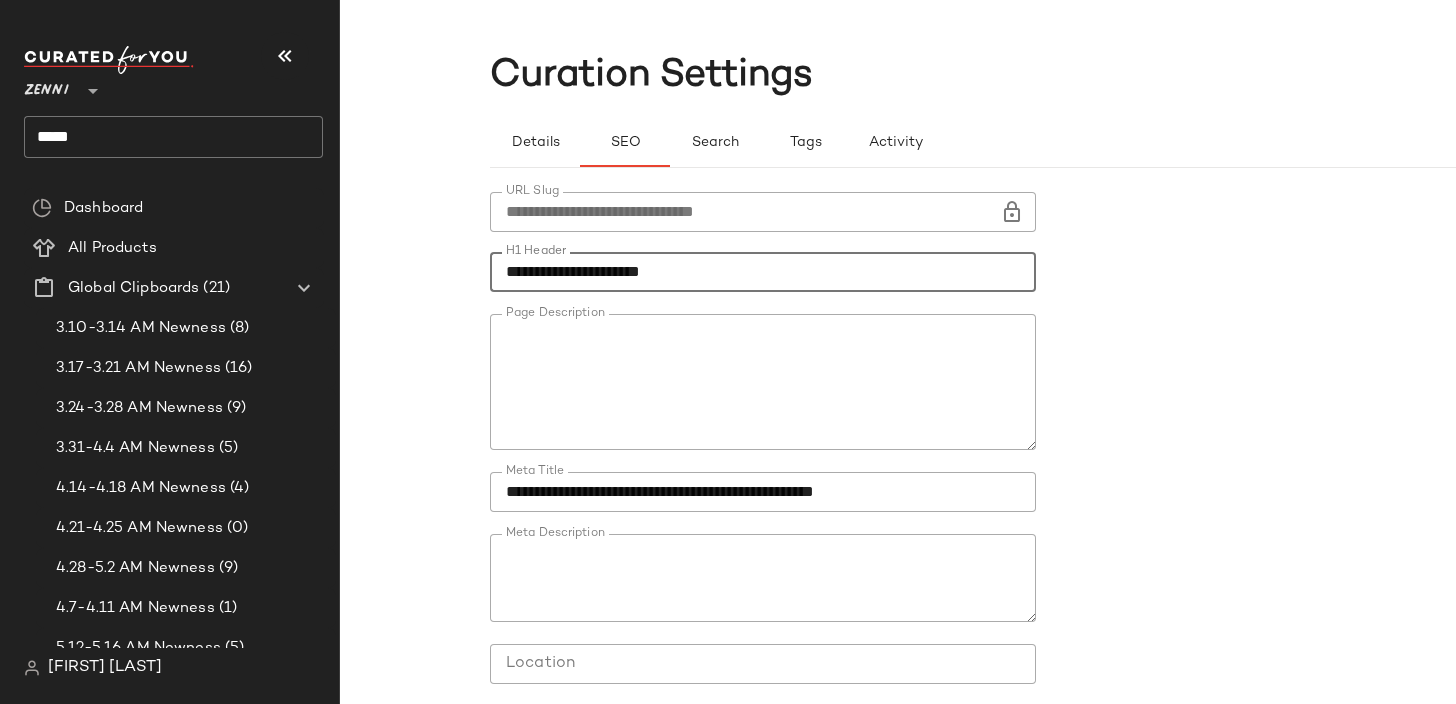 click on "**********" 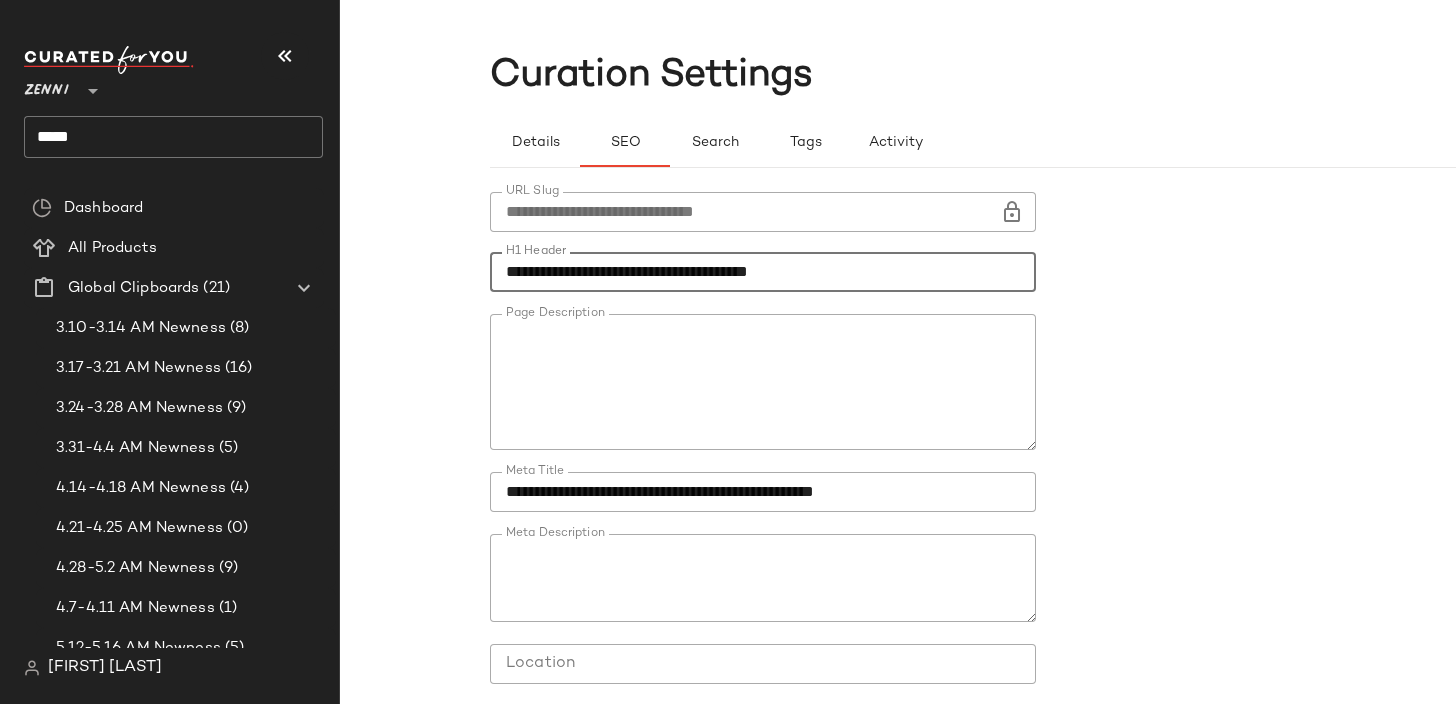 type on "**********" 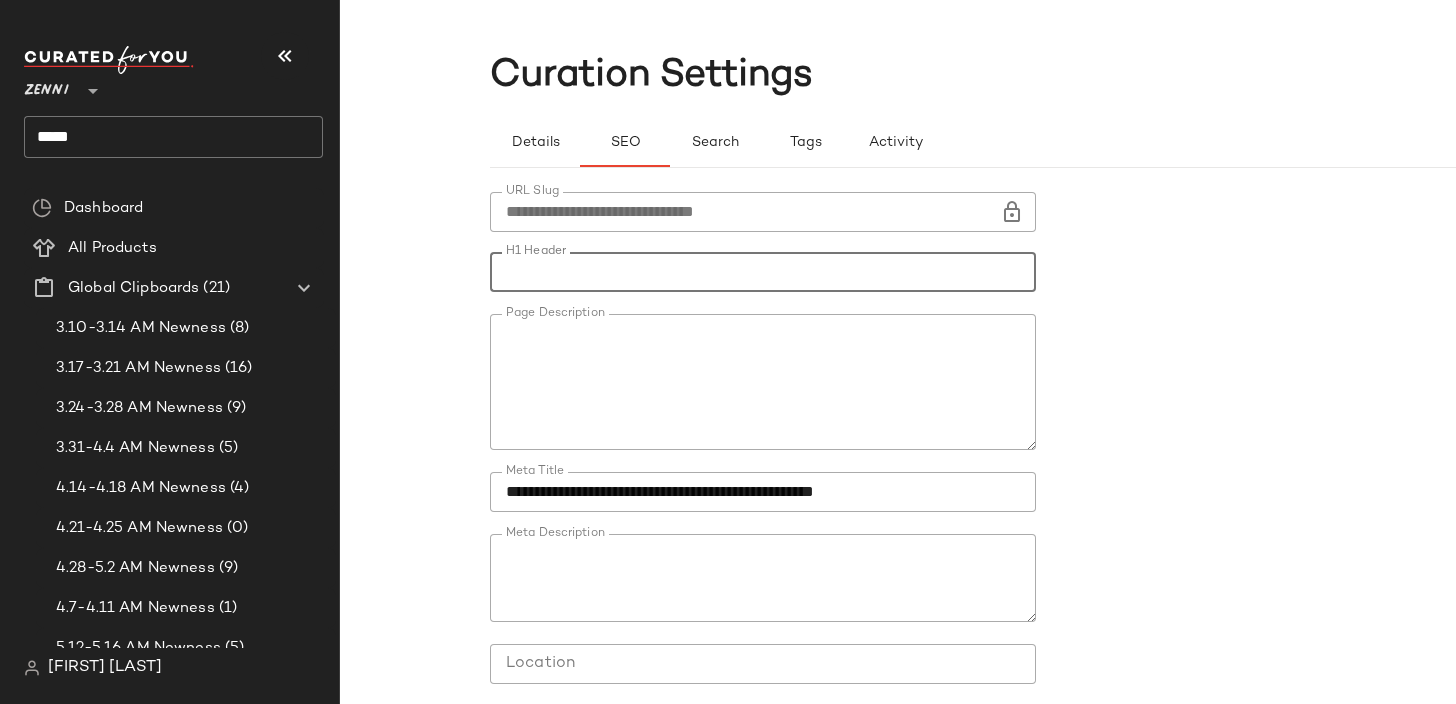 type 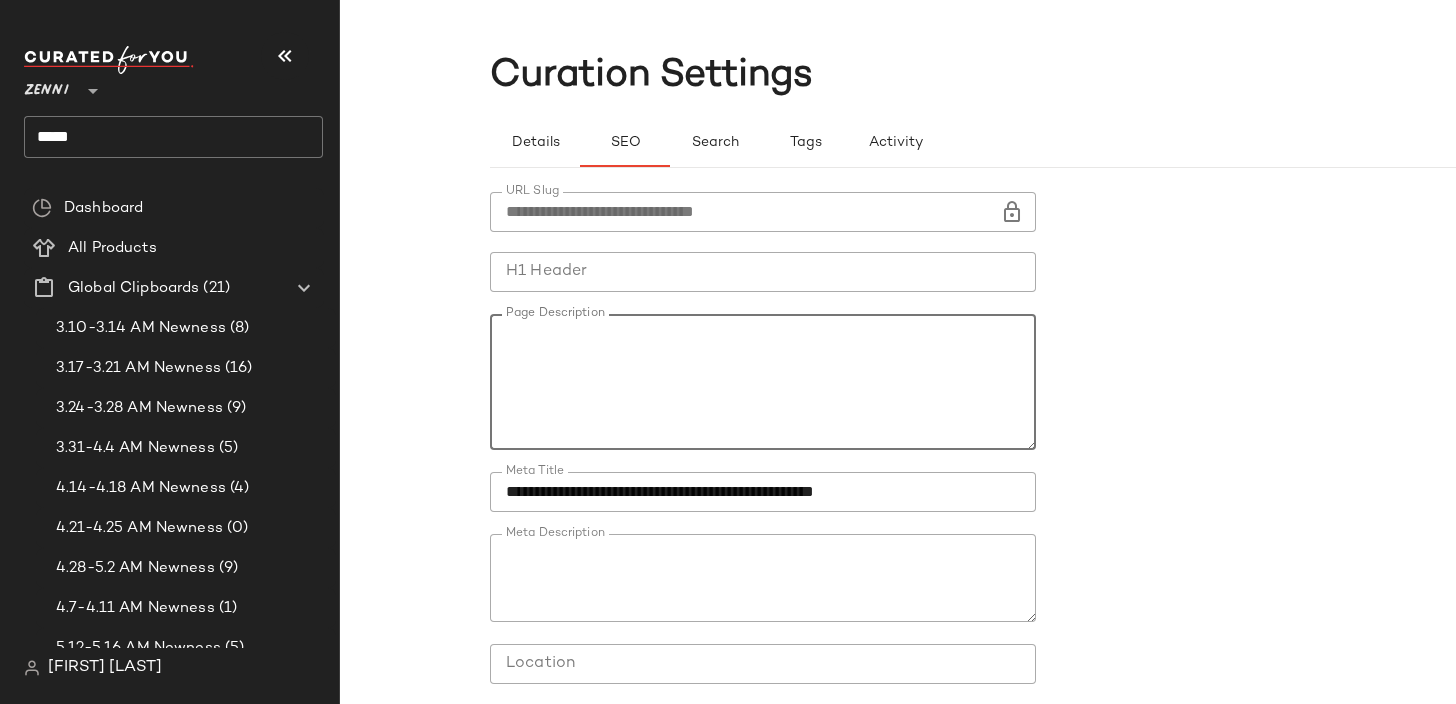 click on "Page Description" 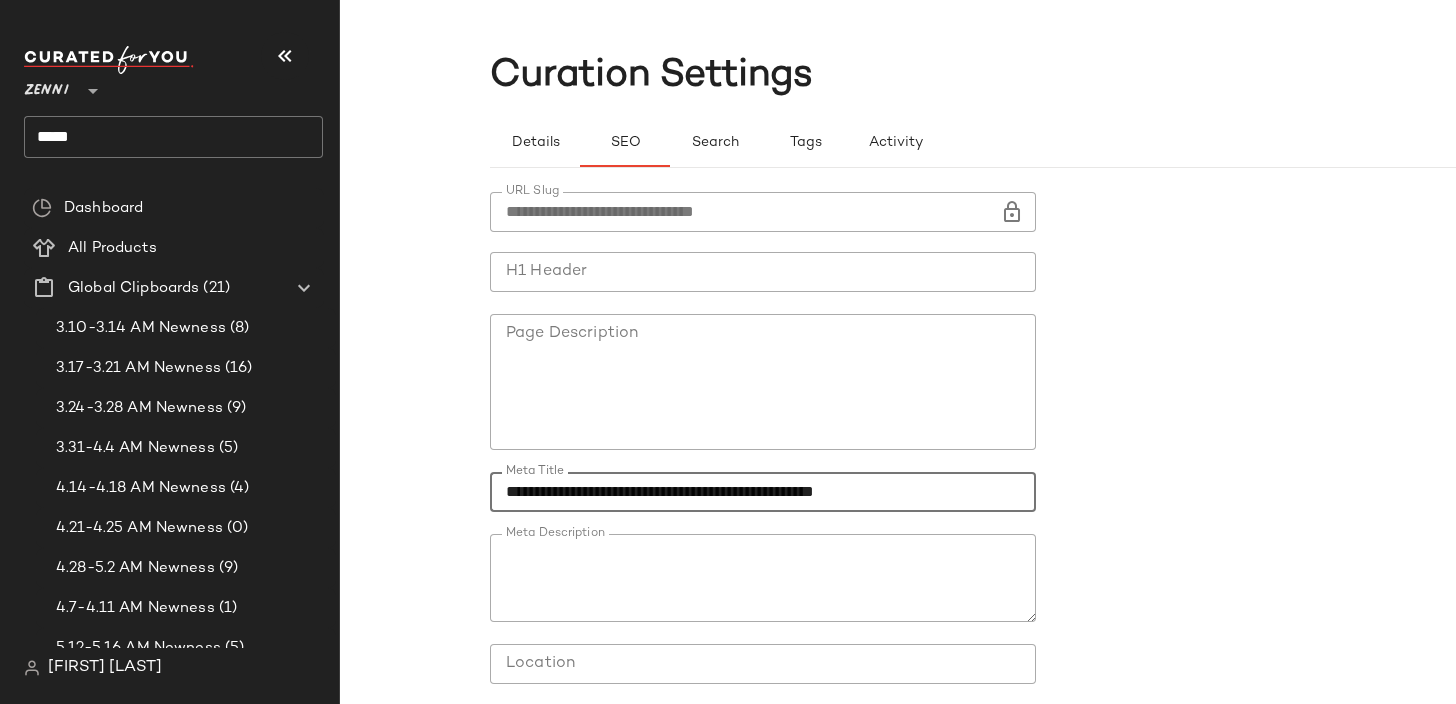 click on "**********" 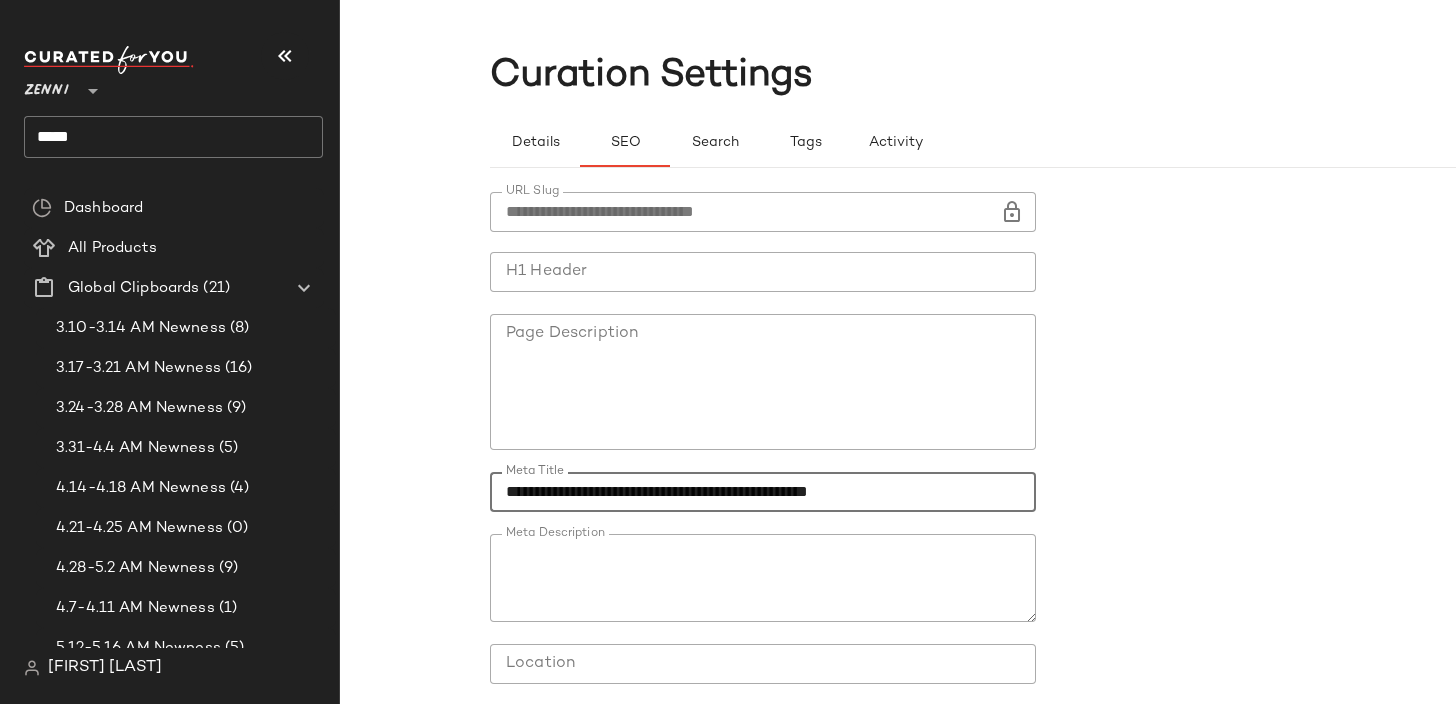 click on "**********" 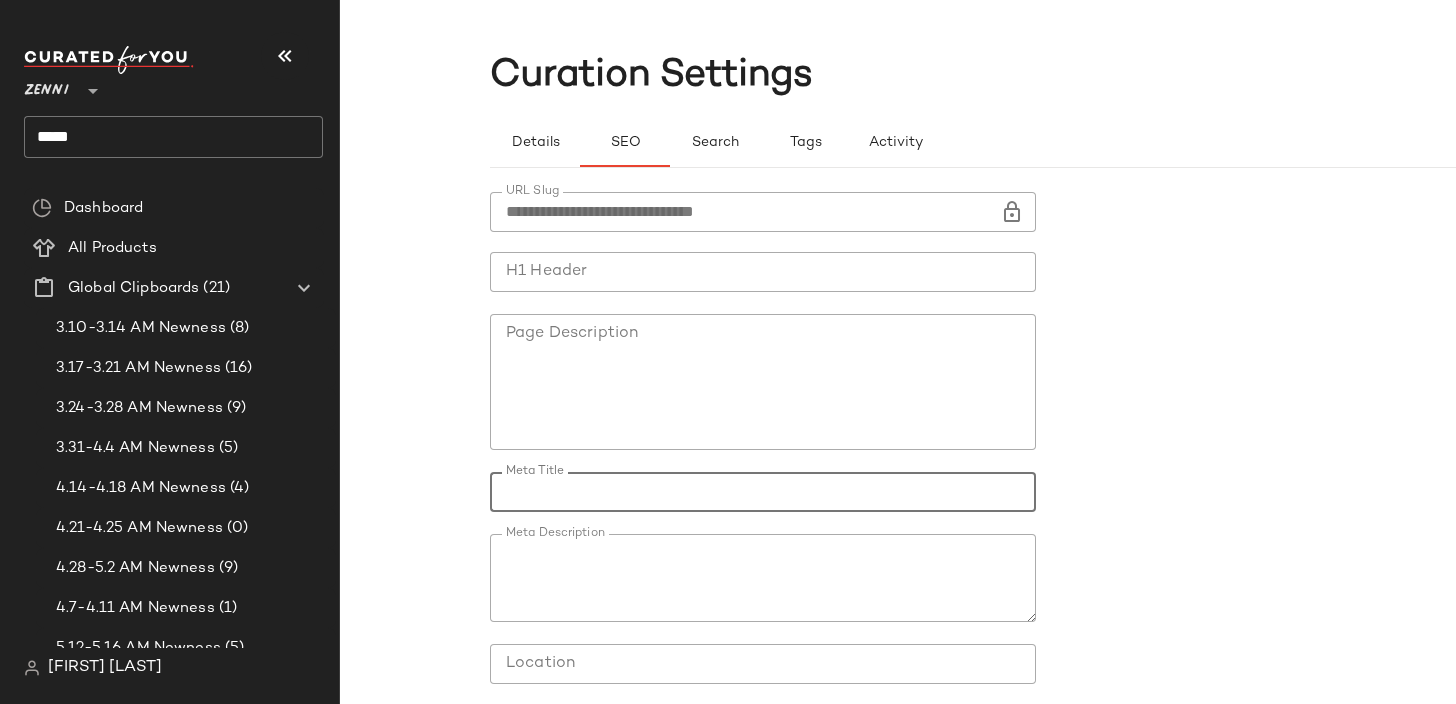 type 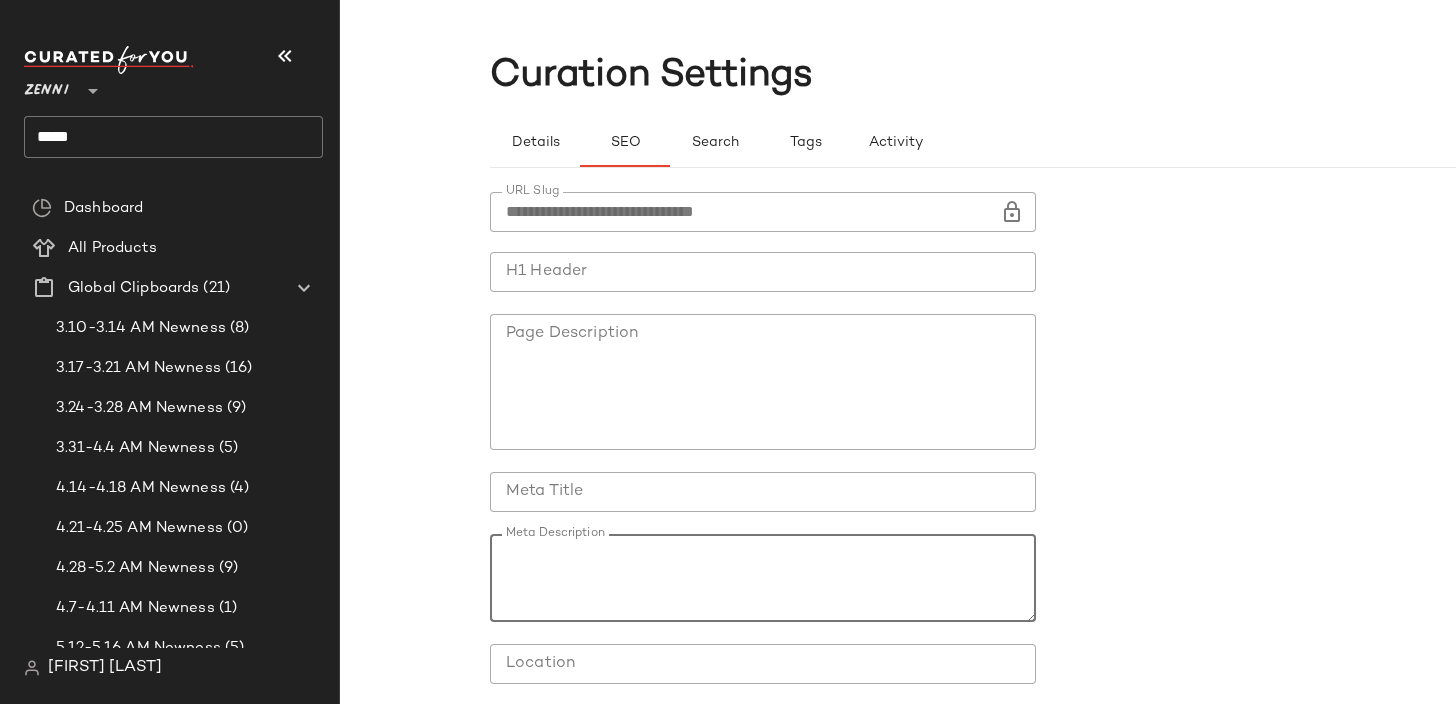 click on "Meta Description" 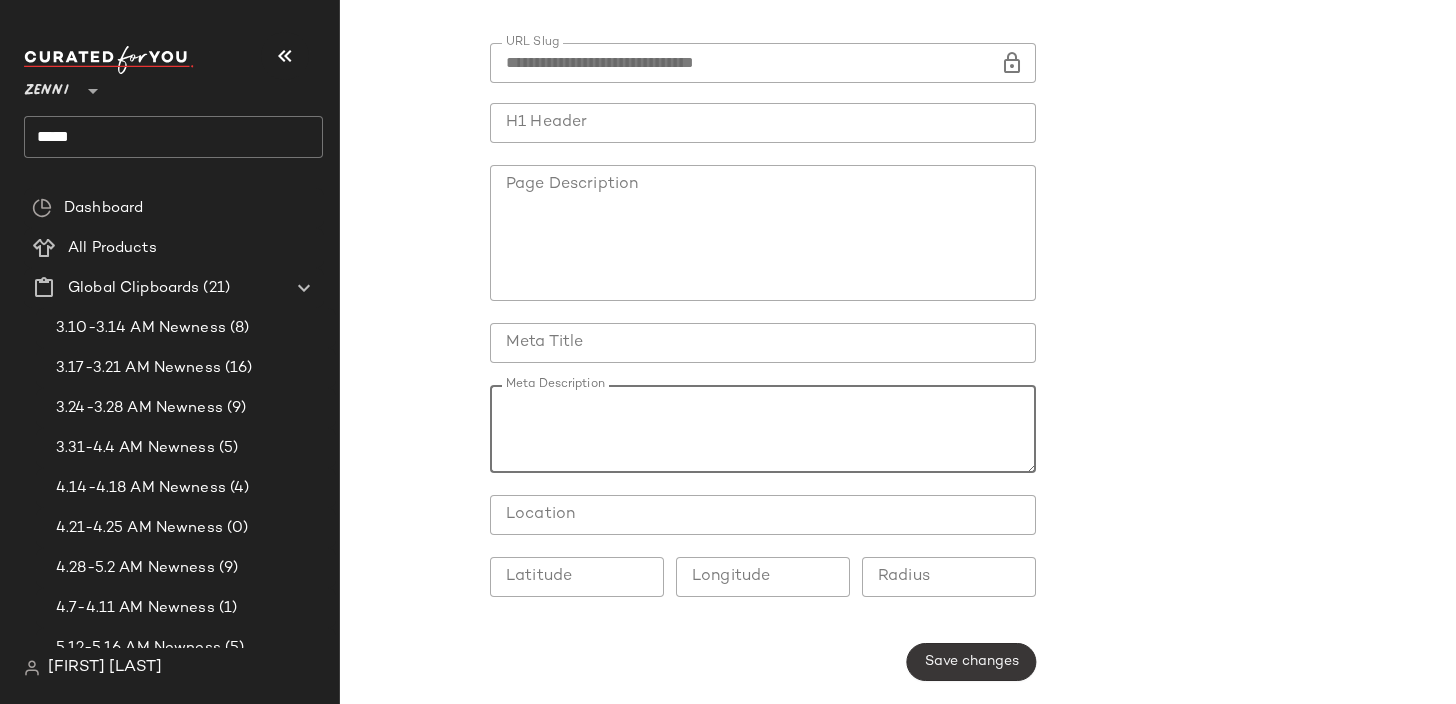 type 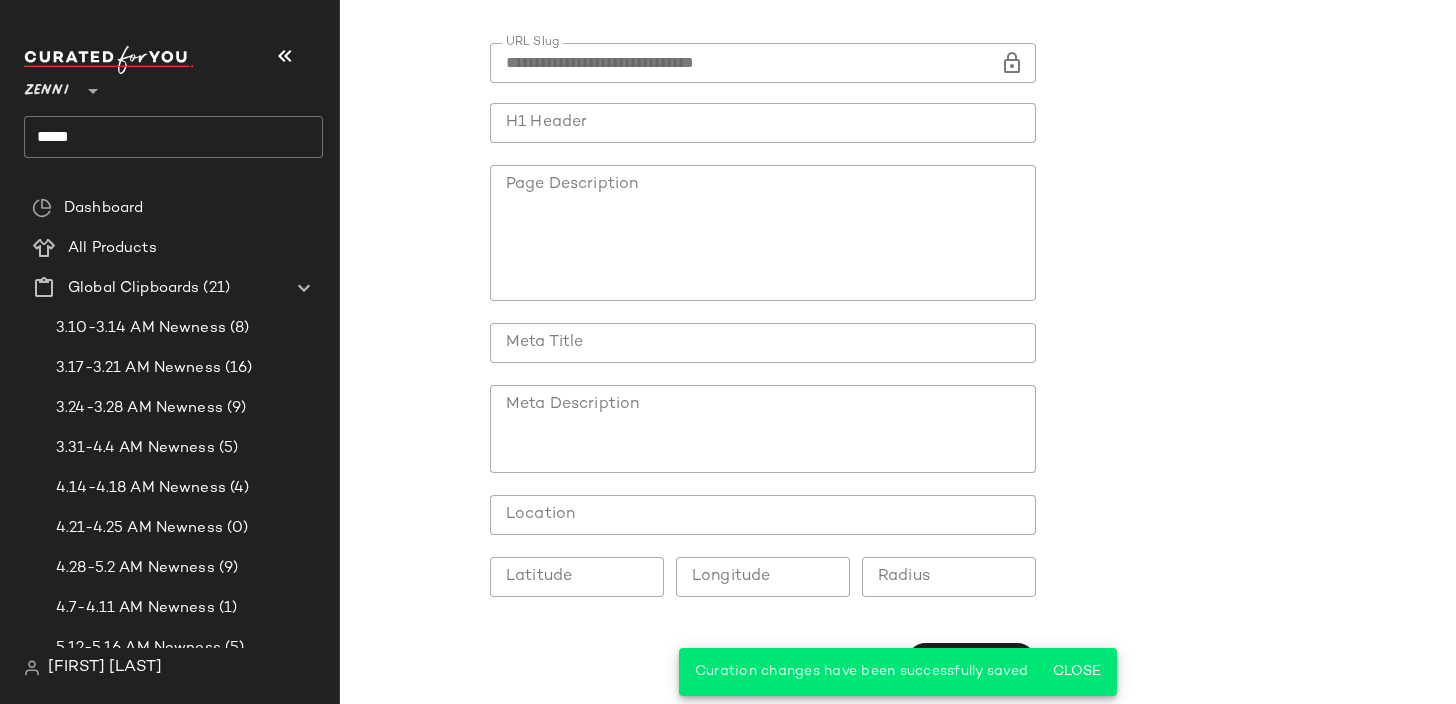 scroll, scrollTop: 0, scrollLeft: 0, axis: both 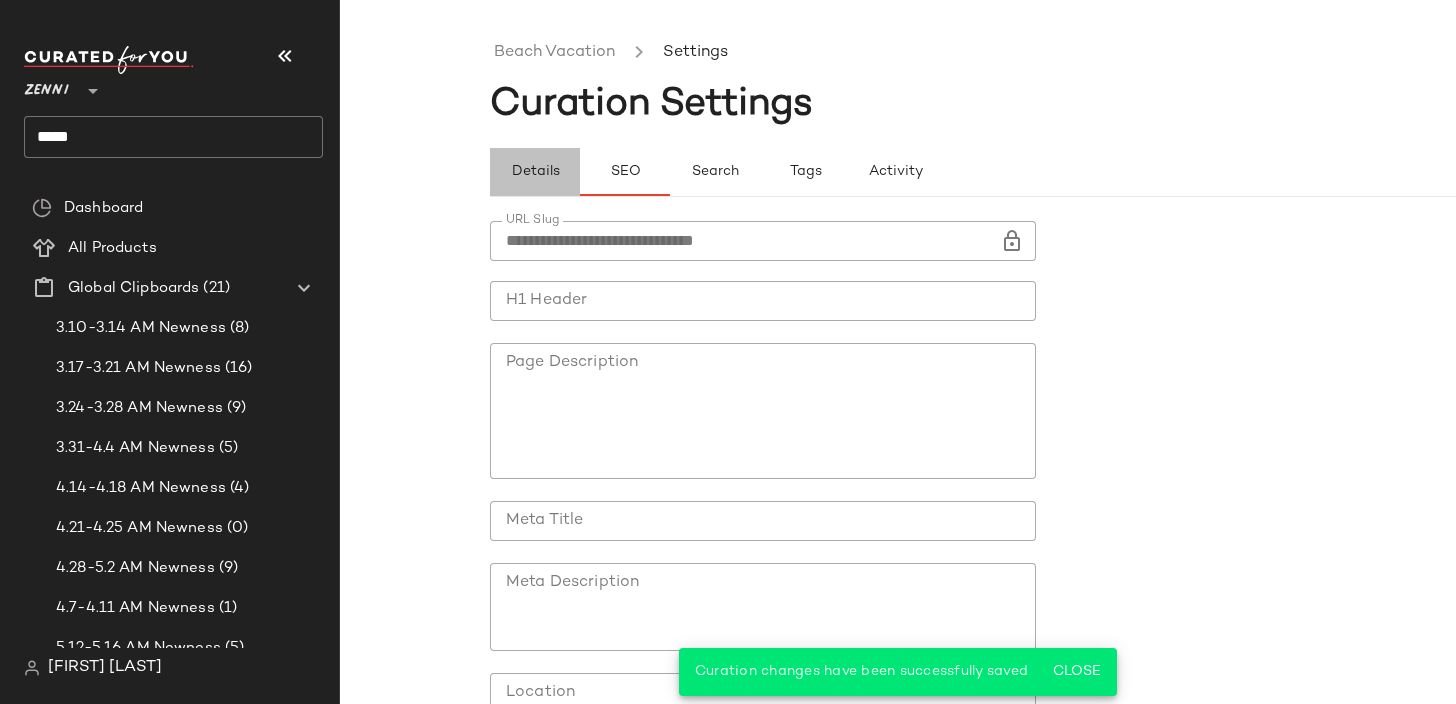 click on "Details" 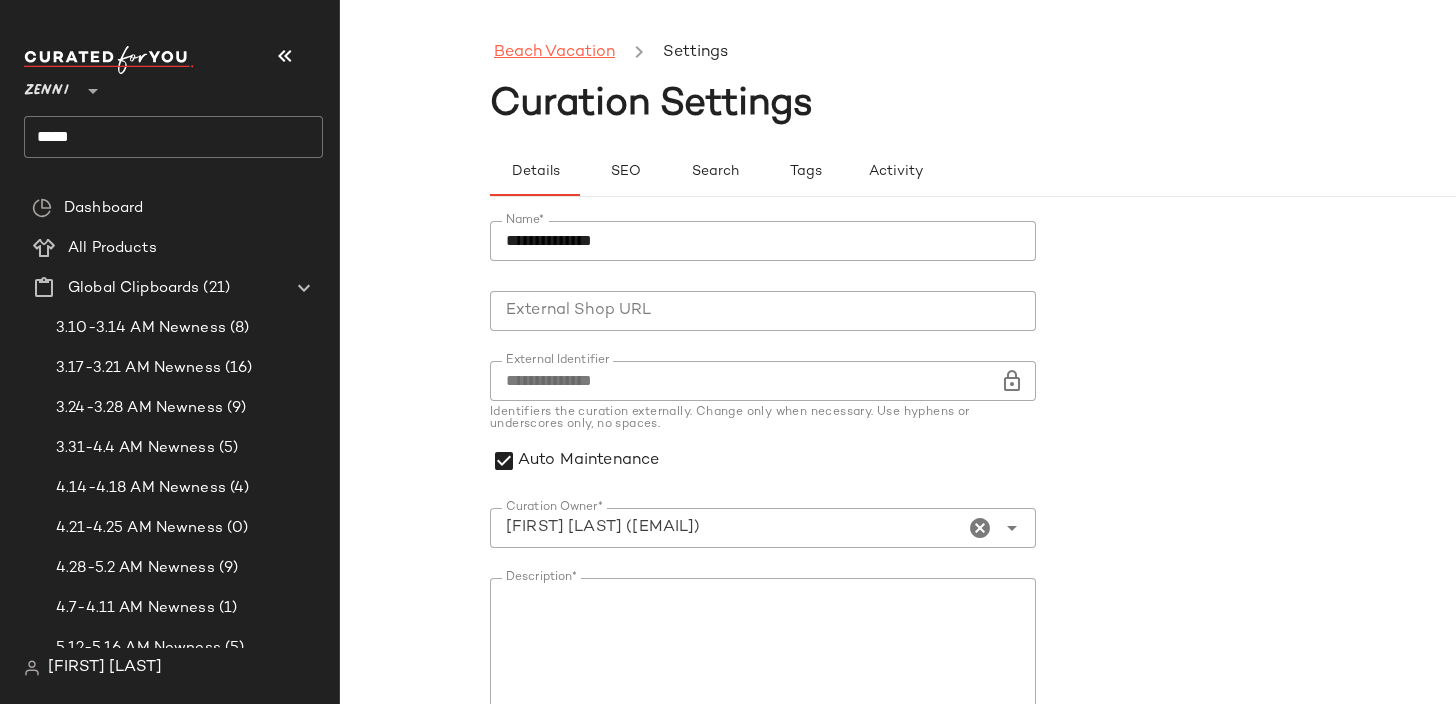 click on "Beach Vacation" at bounding box center (554, 53) 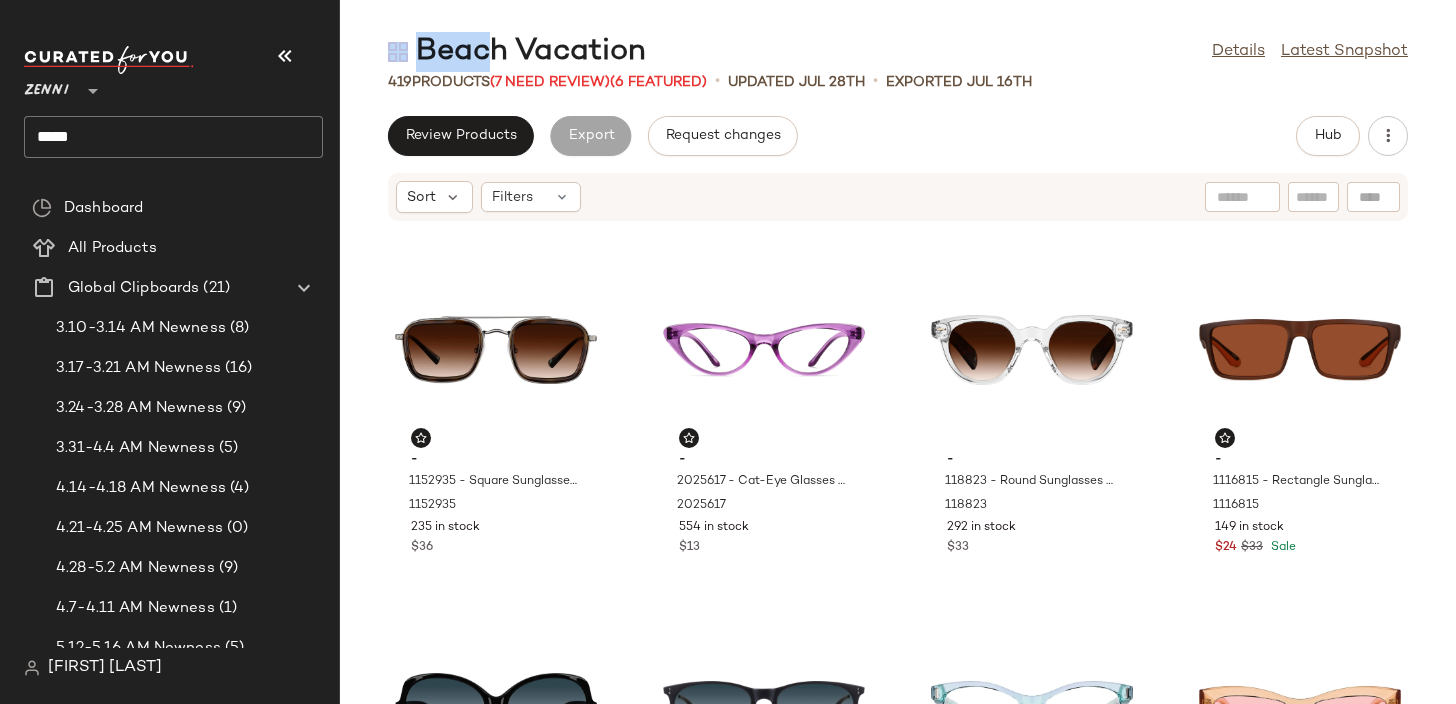 drag, startPoint x: 653, startPoint y: 51, endPoint x: 450, endPoint y: 55, distance: 203.0394 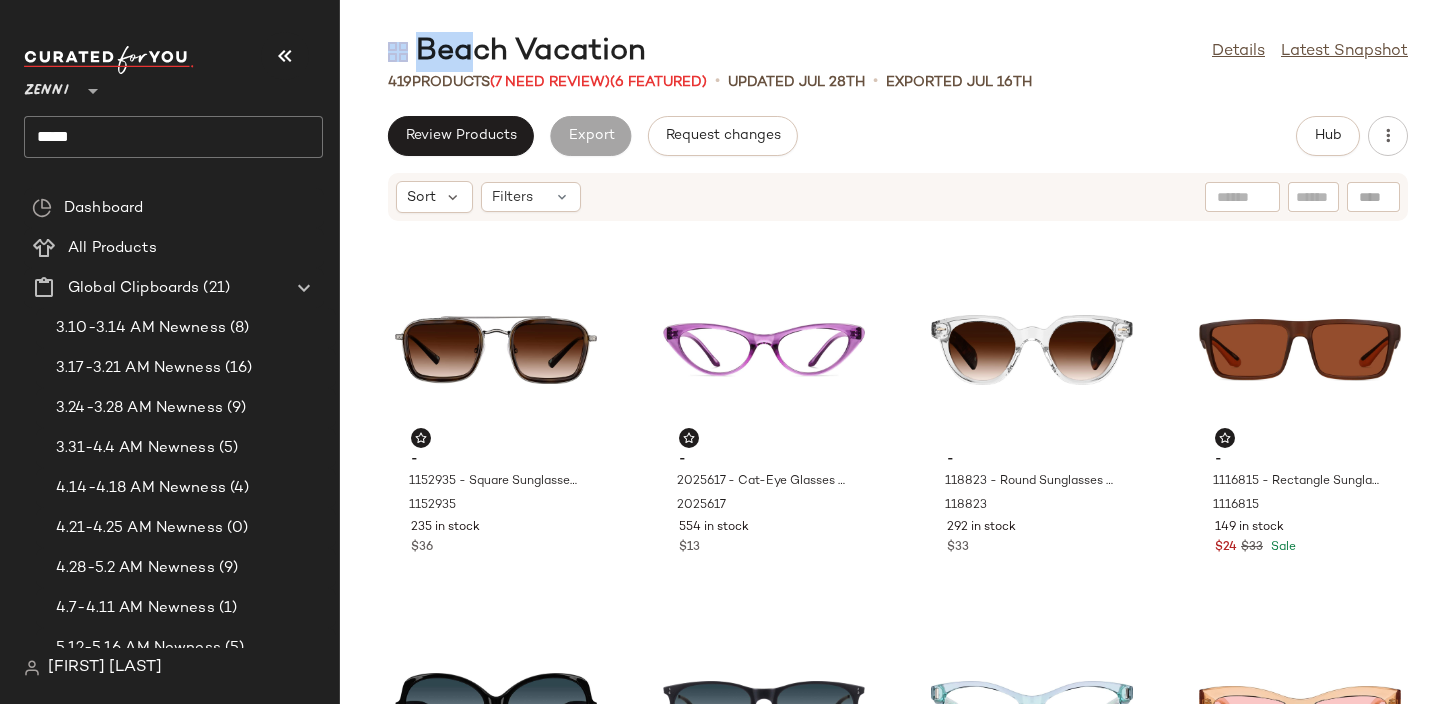 click on "Beach Vacation" at bounding box center (517, 52) 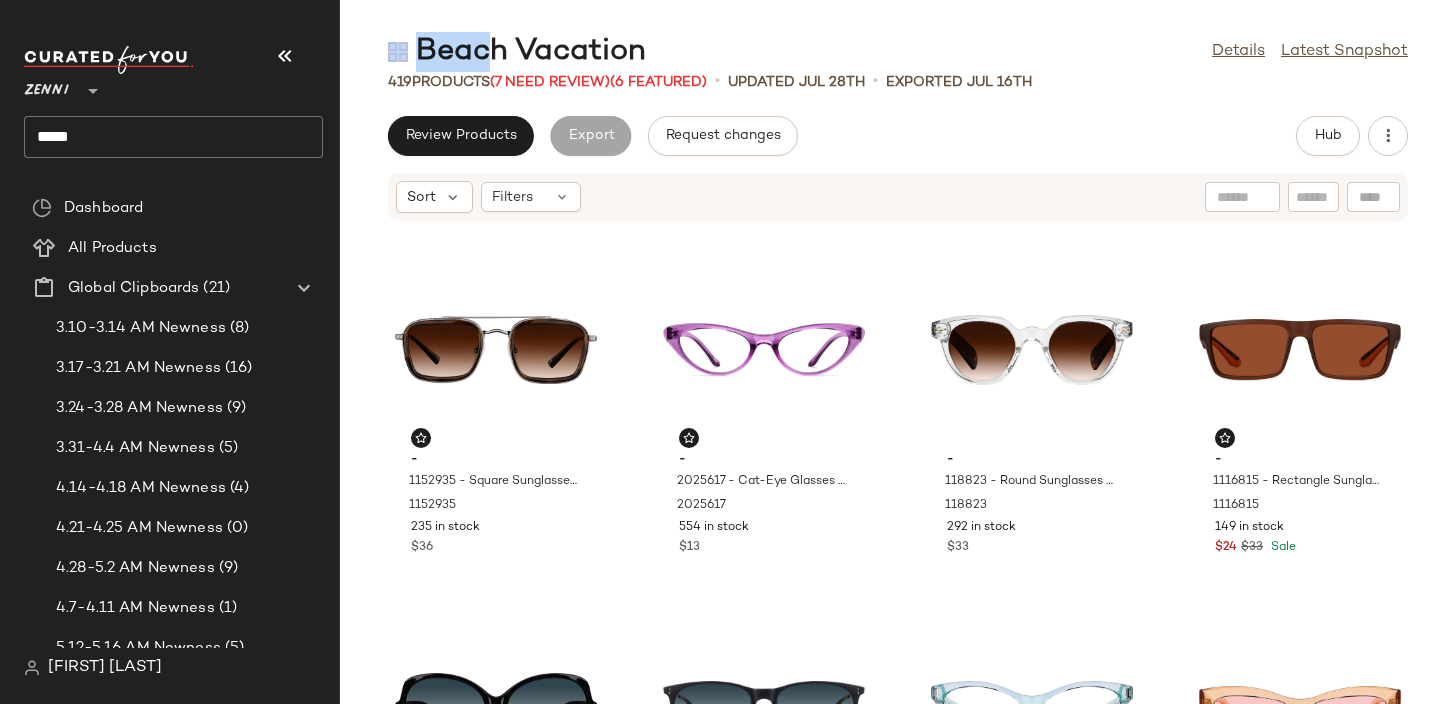 drag, startPoint x: 656, startPoint y: 49, endPoint x: 469, endPoint y: 50, distance: 187.00267 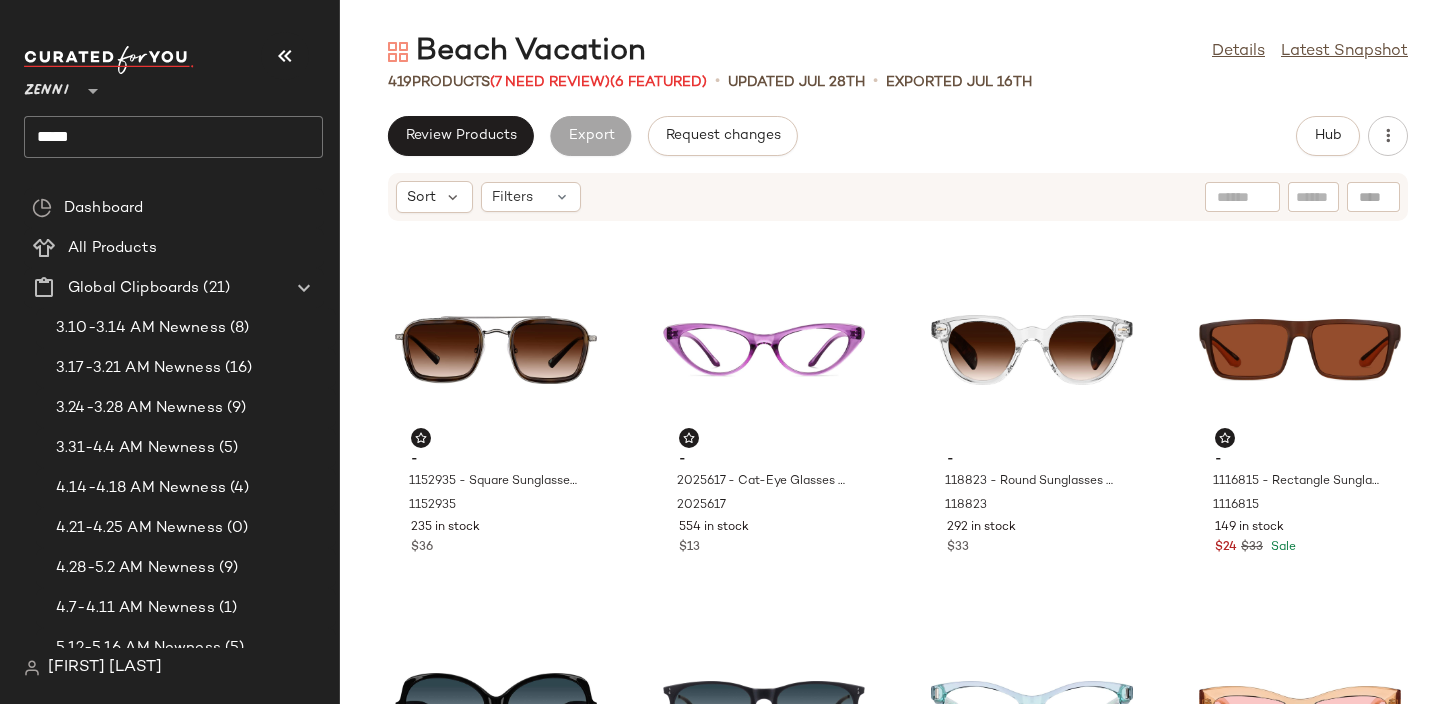 drag, startPoint x: 422, startPoint y: 51, endPoint x: 639, endPoint y: 51, distance: 217 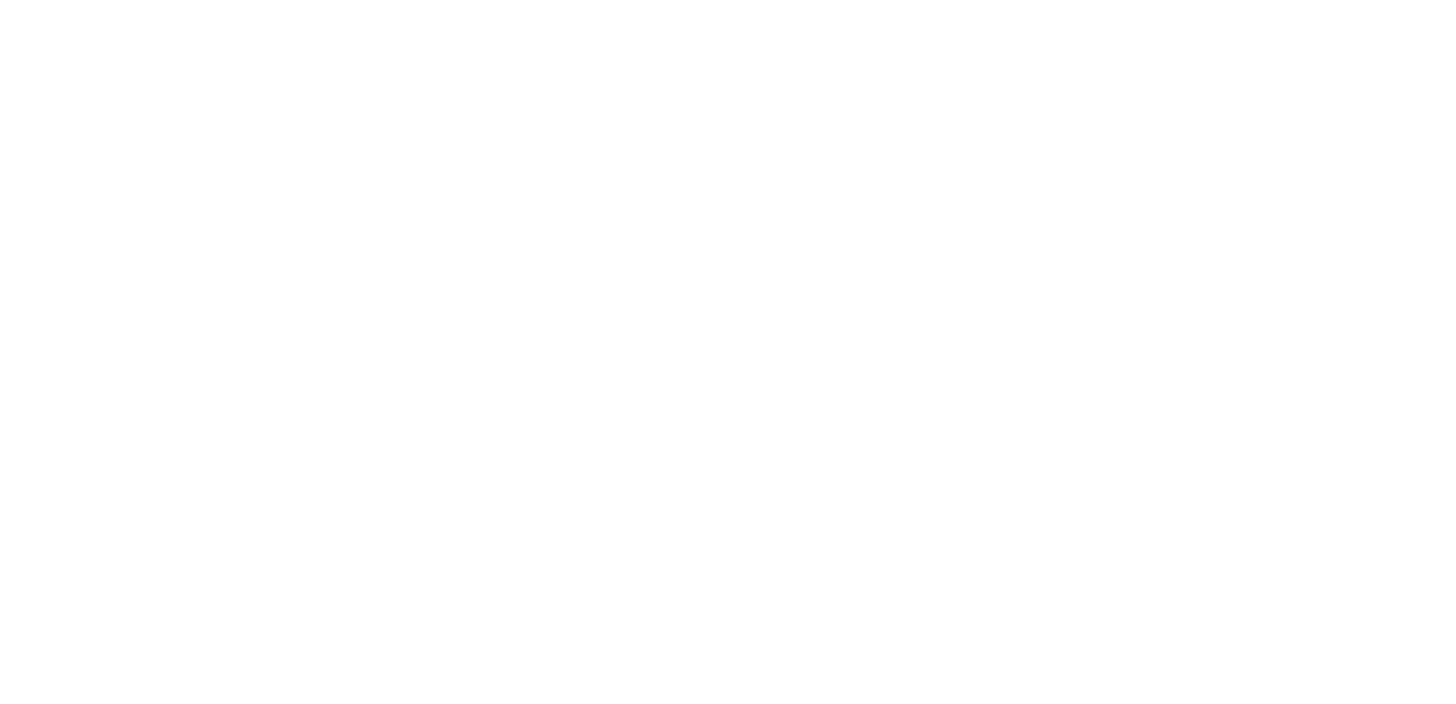 scroll, scrollTop: 0, scrollLeft: 0, axis: both 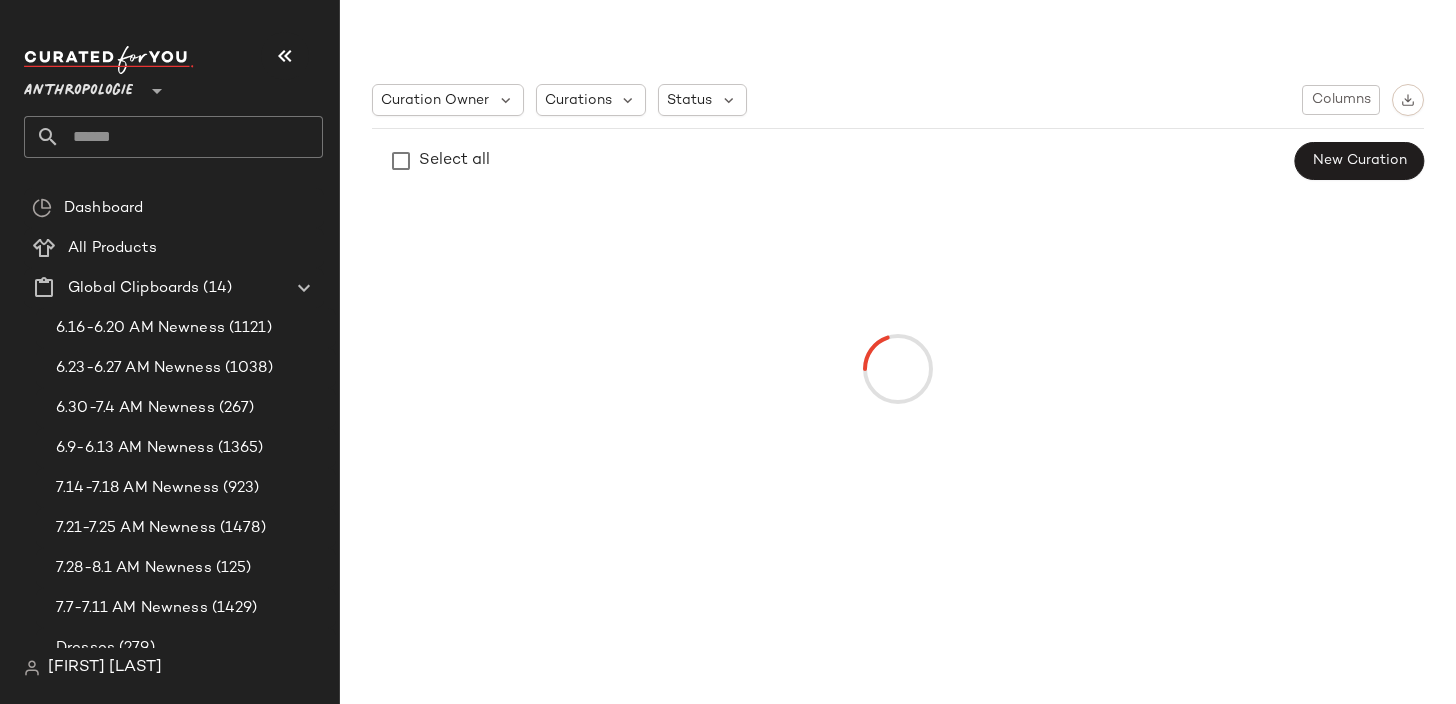 click on "Anthropologie **" 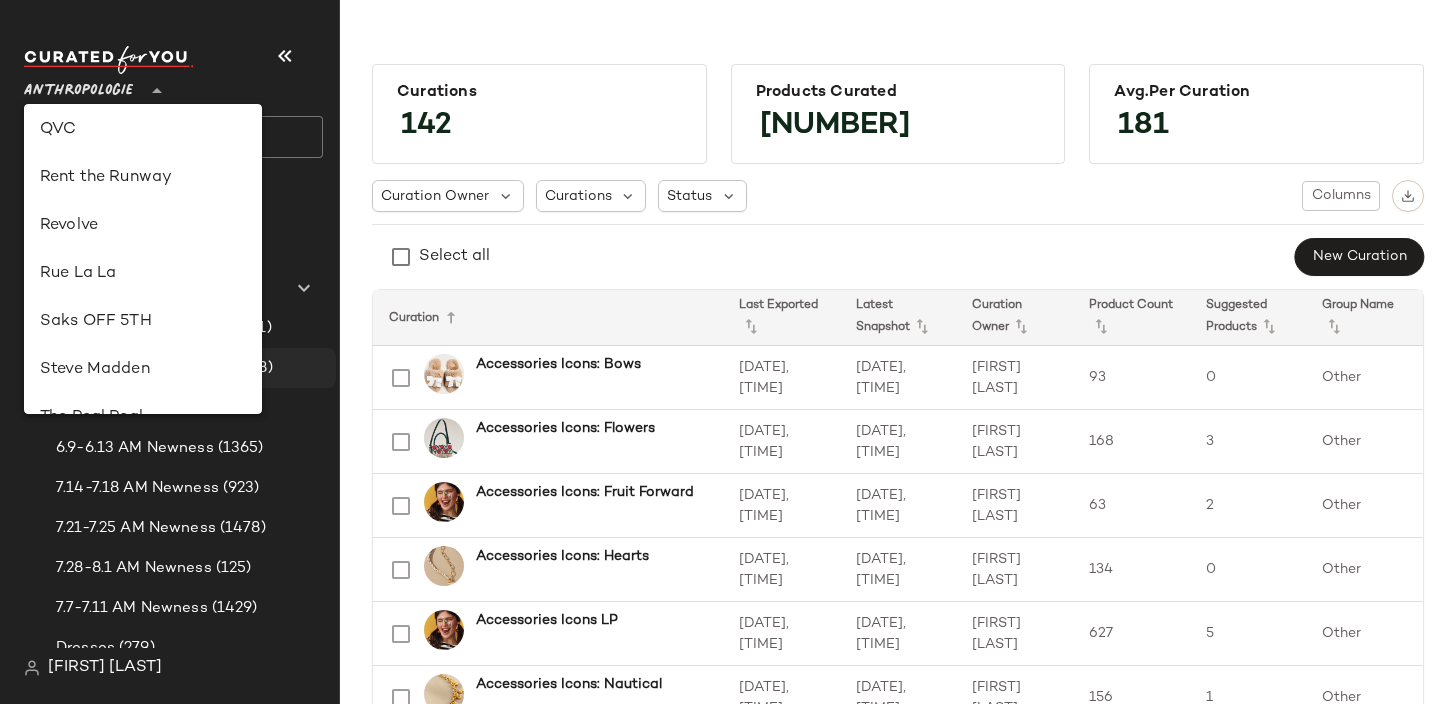 scroll, scrollTop: 1194, scrollLeft: 0, axis: vertical 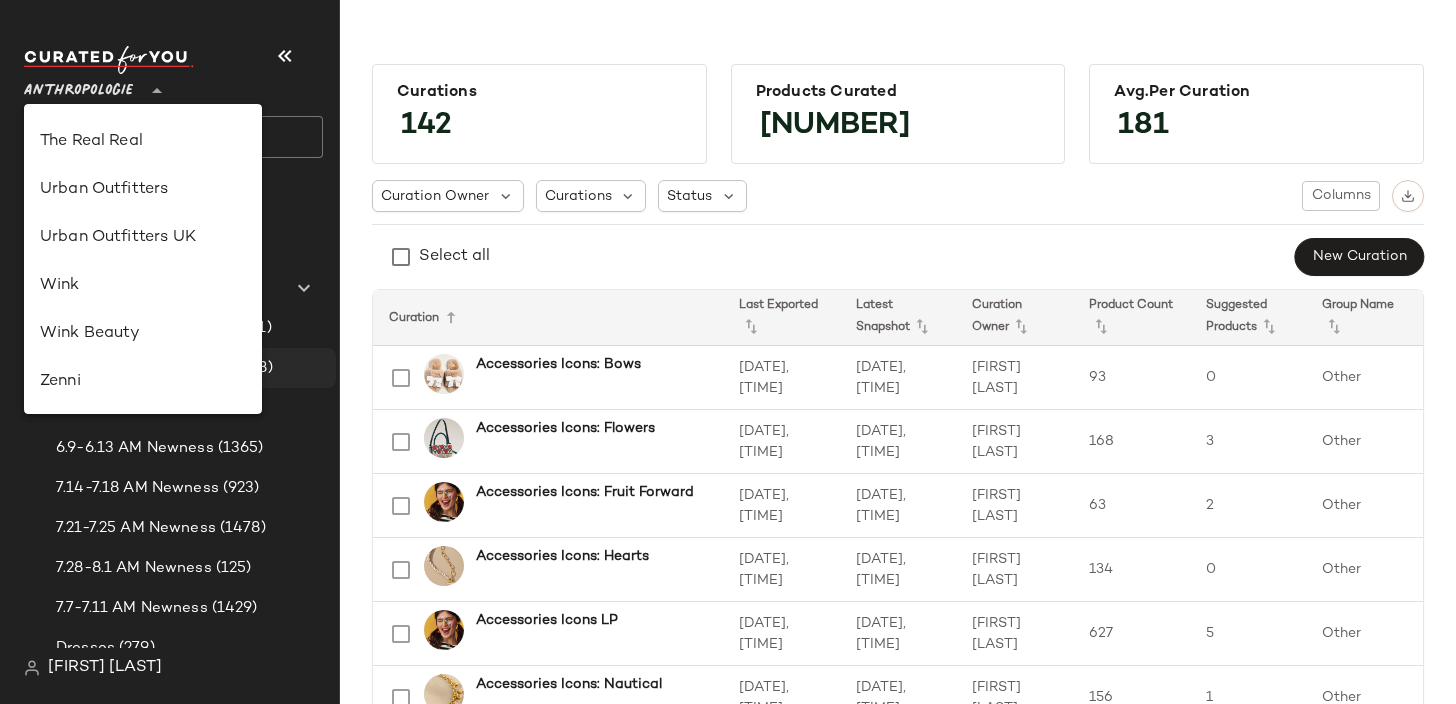 click on "Zenni" at bounding box center (143, 382) 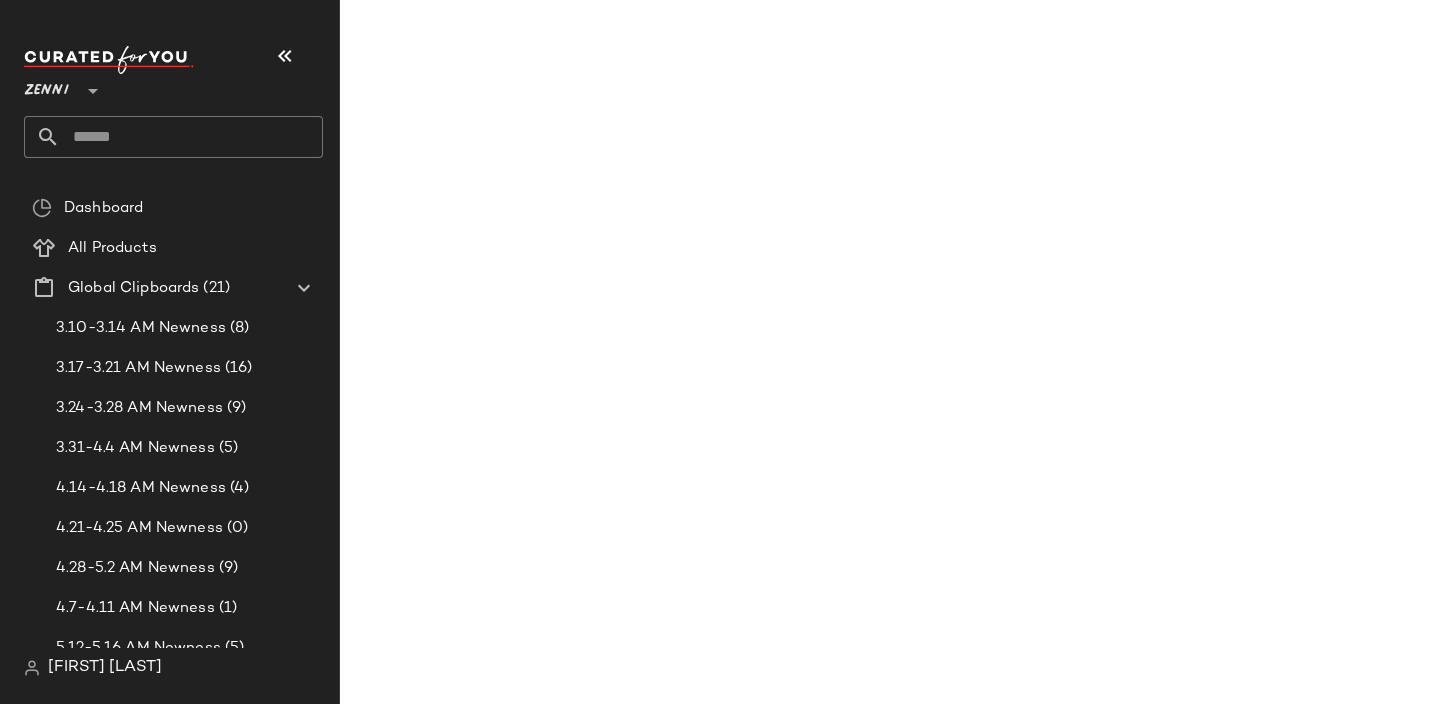 click 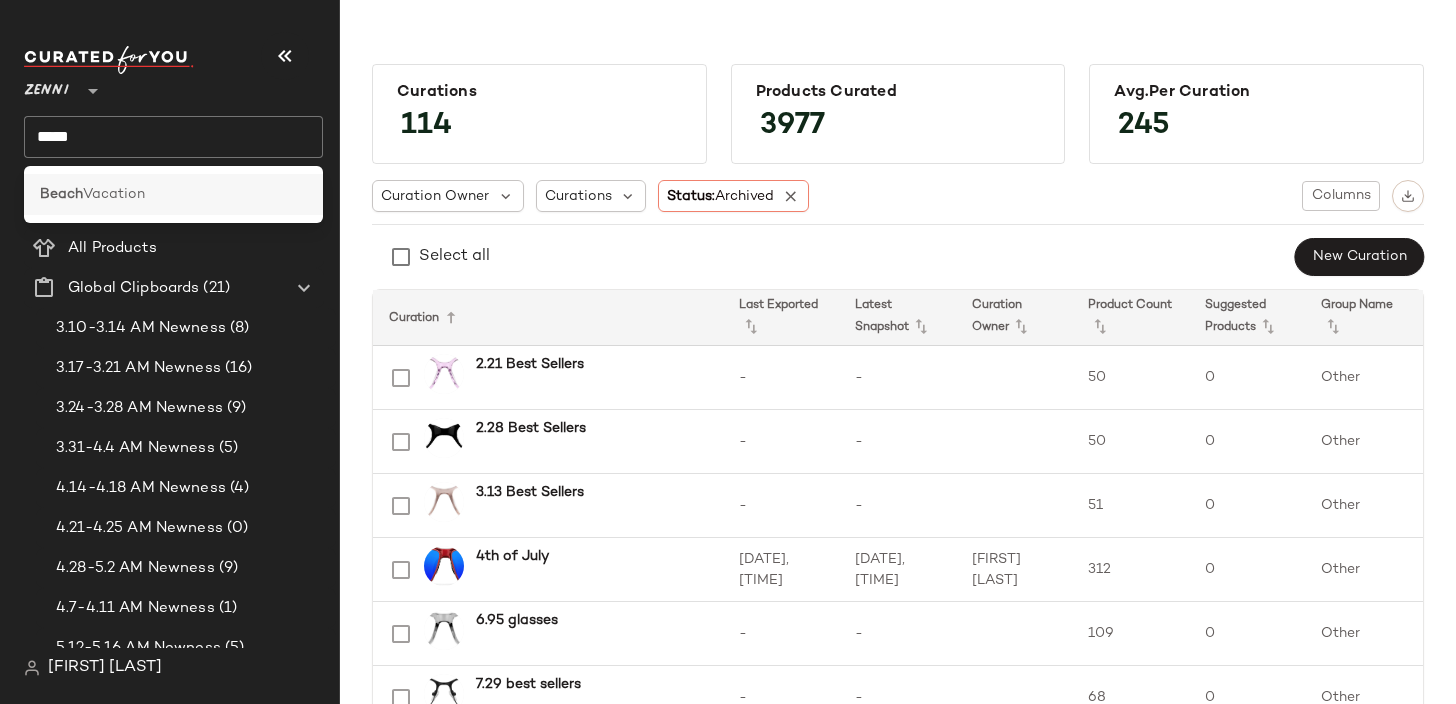 click on "Beach  Vacation" 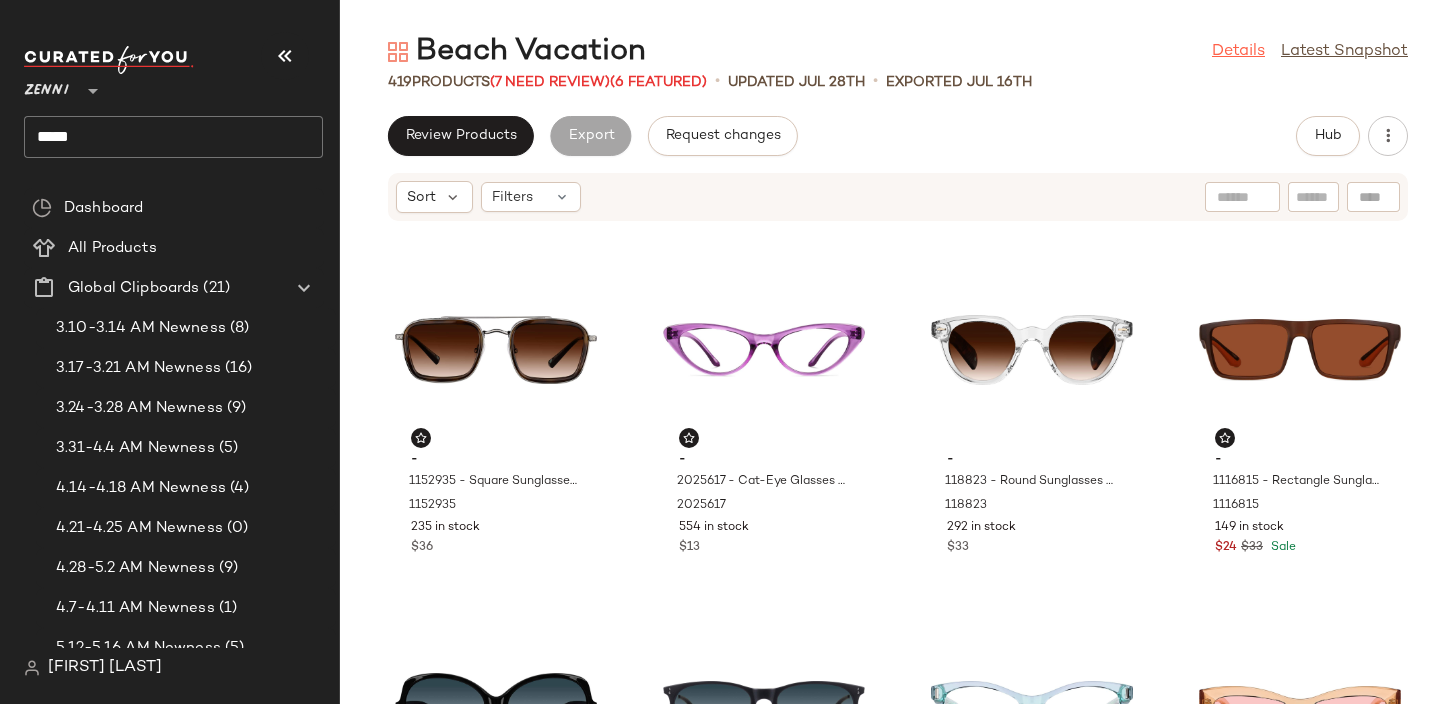 click on "Details" at bounding box center [1238, 52] 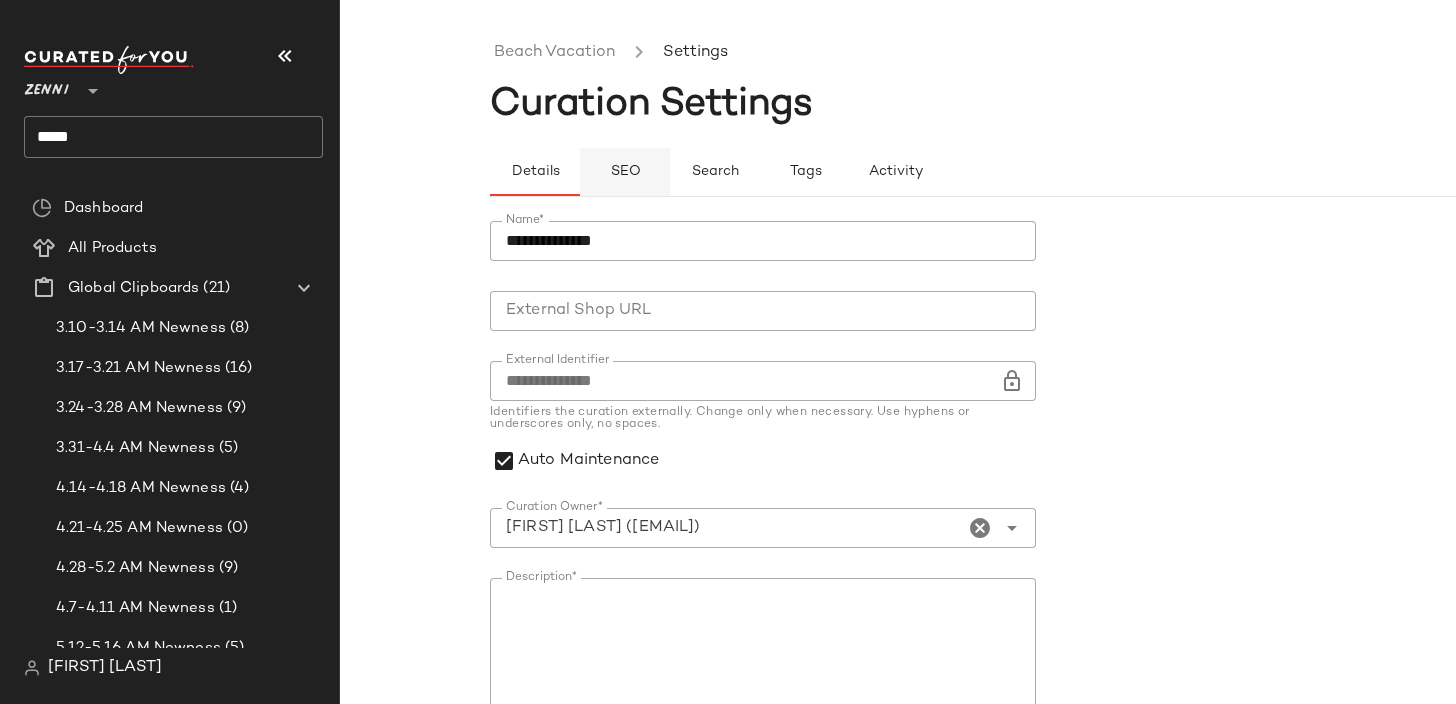 click on "SEO" 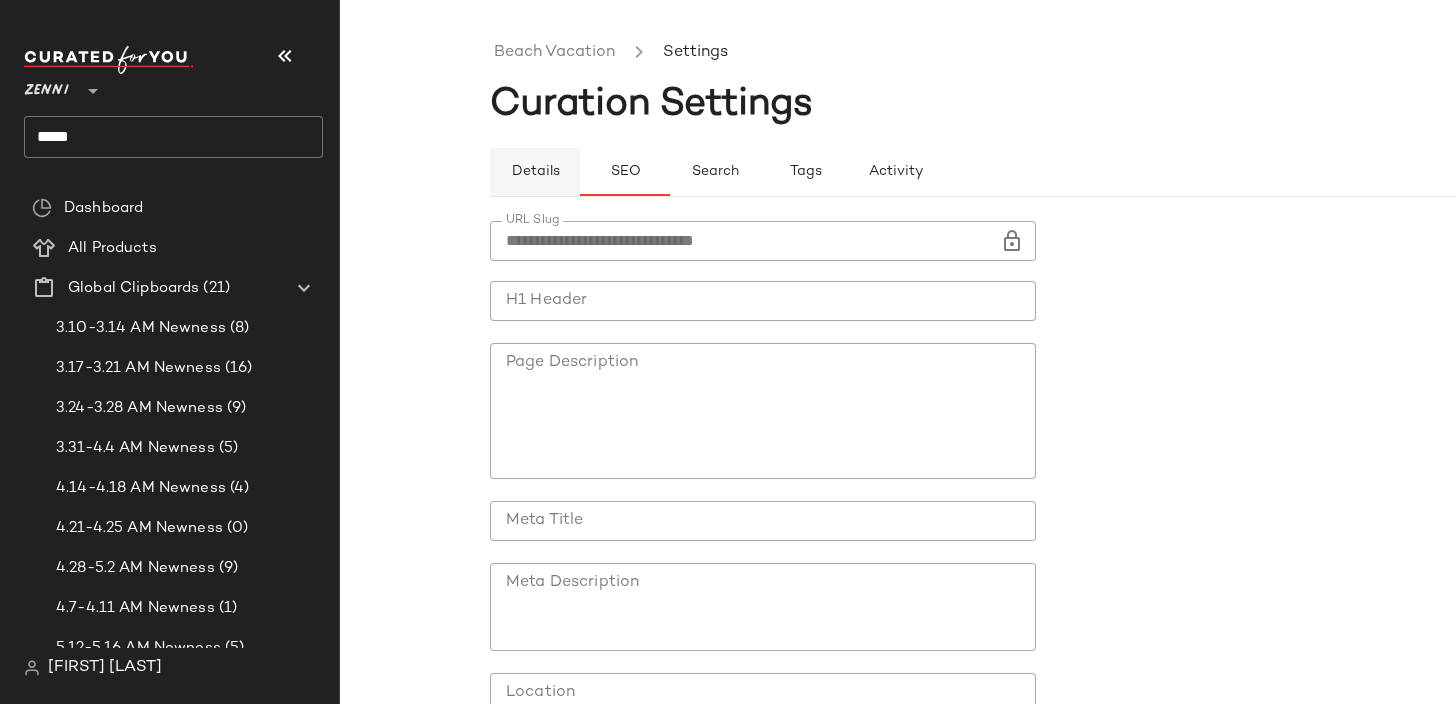 click on "Details" 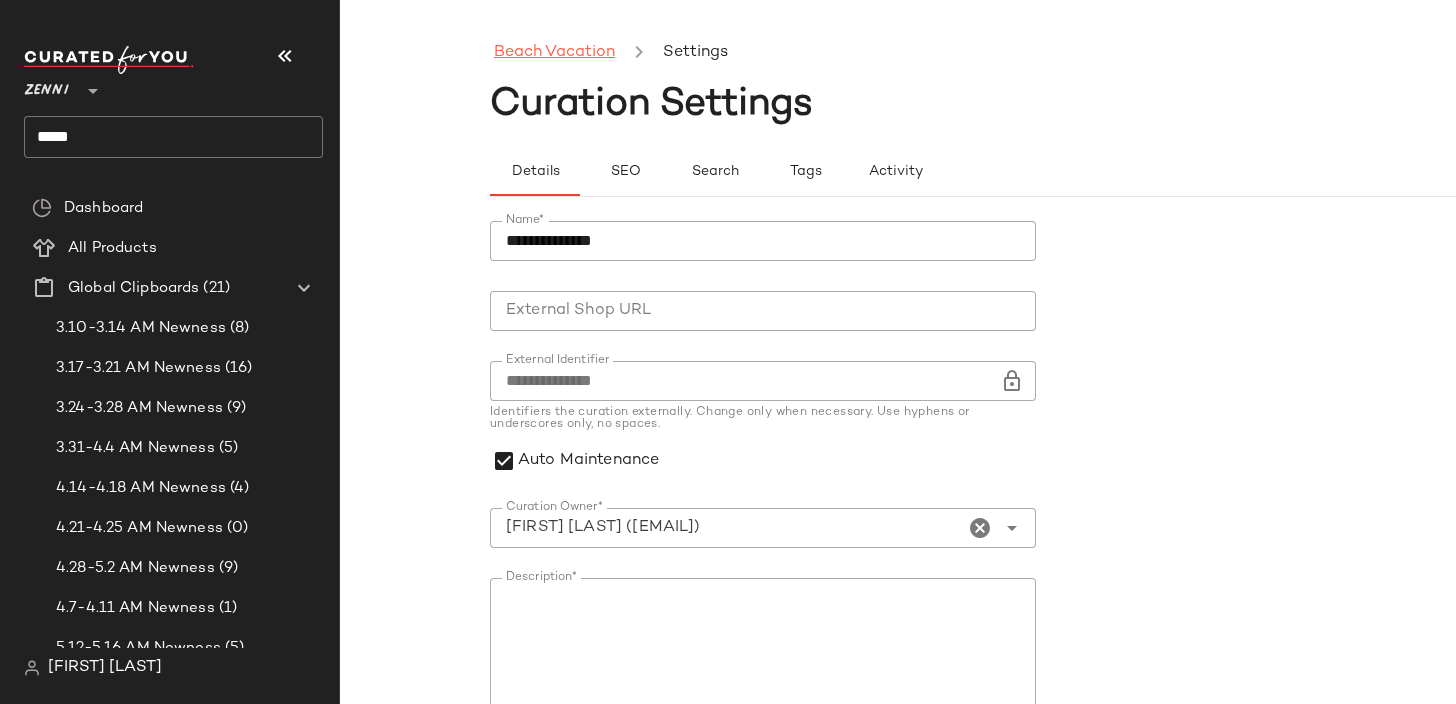 click on "Beach Vacation" at bounding box center [554, 53] 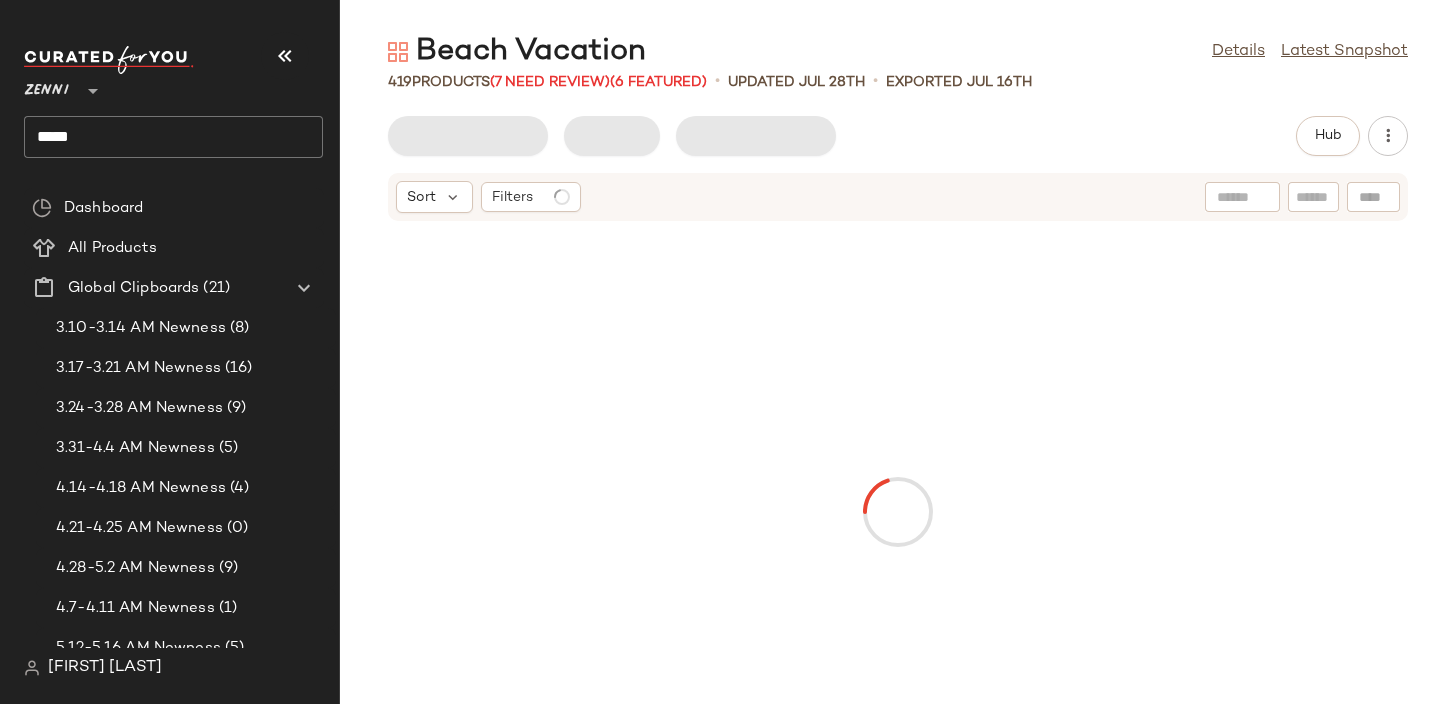 click on "*****" 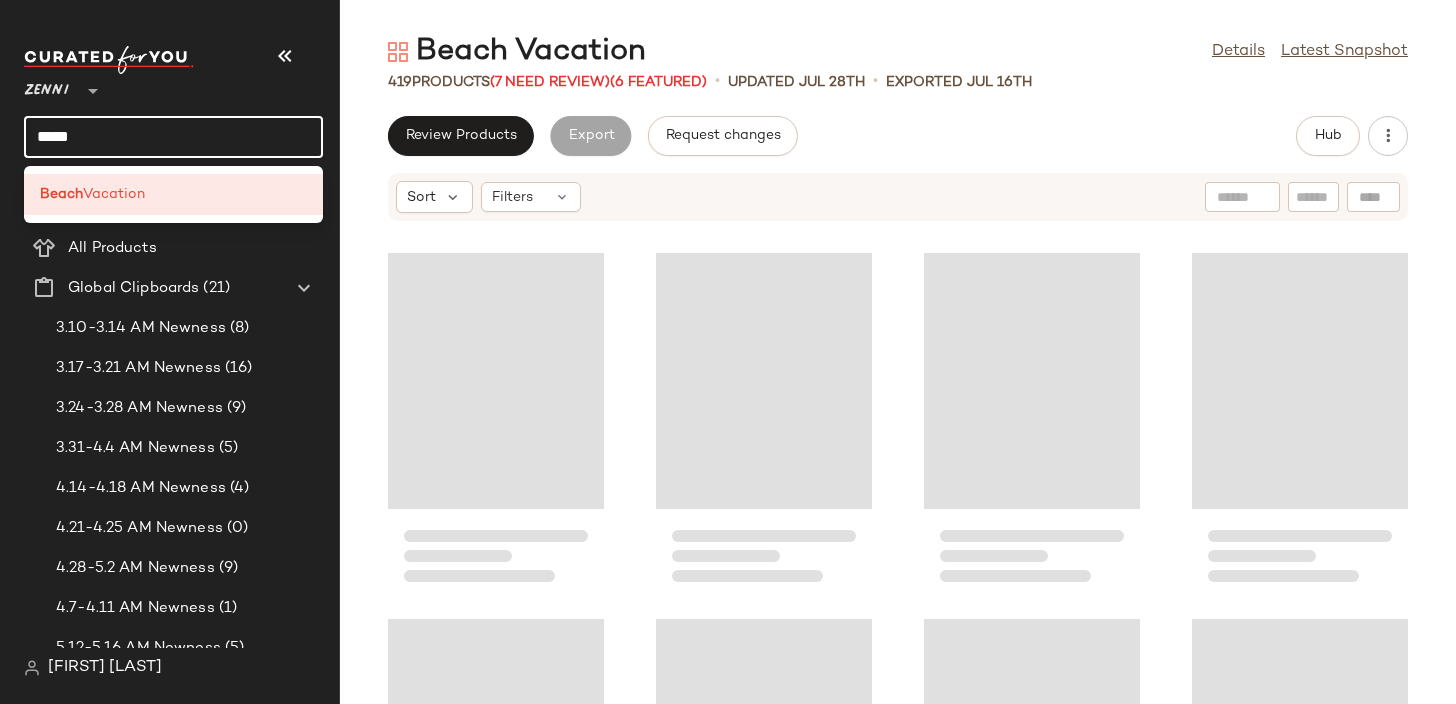 click on "*****" 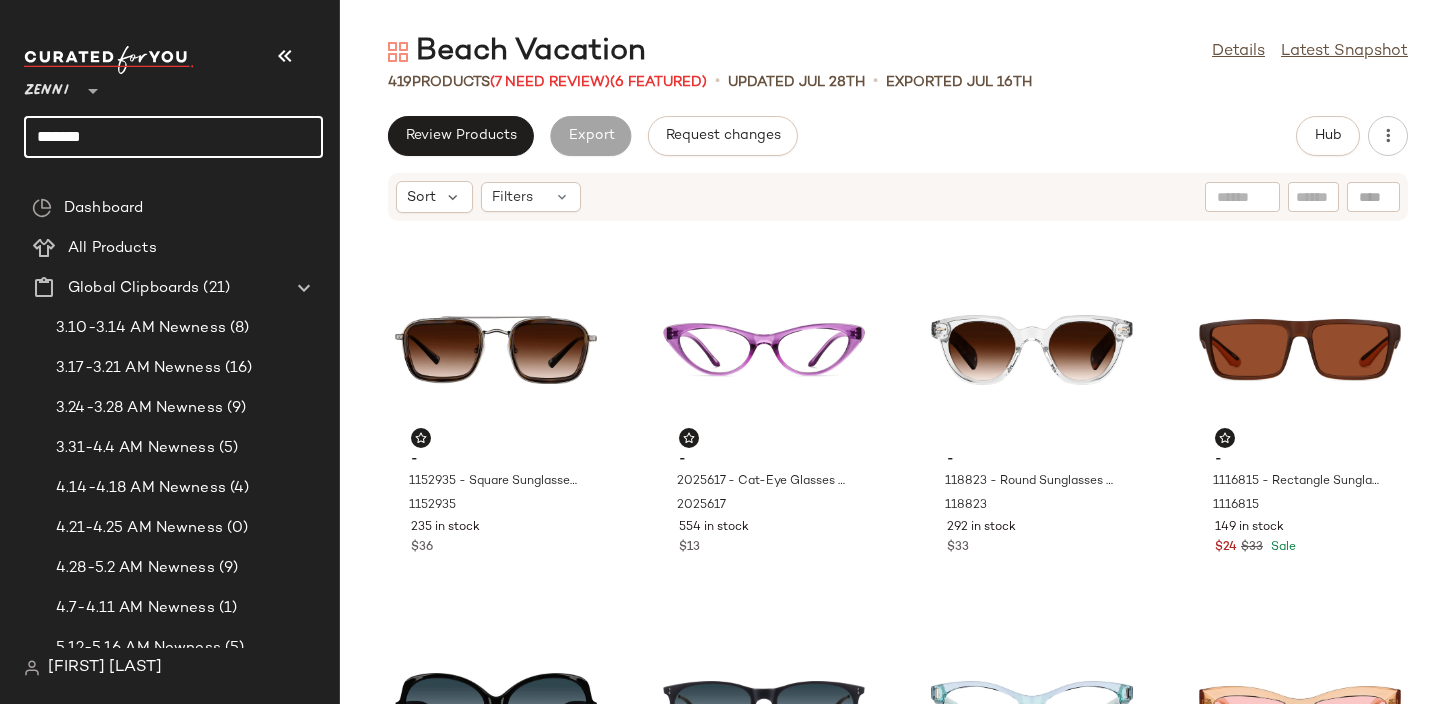 type on "********" 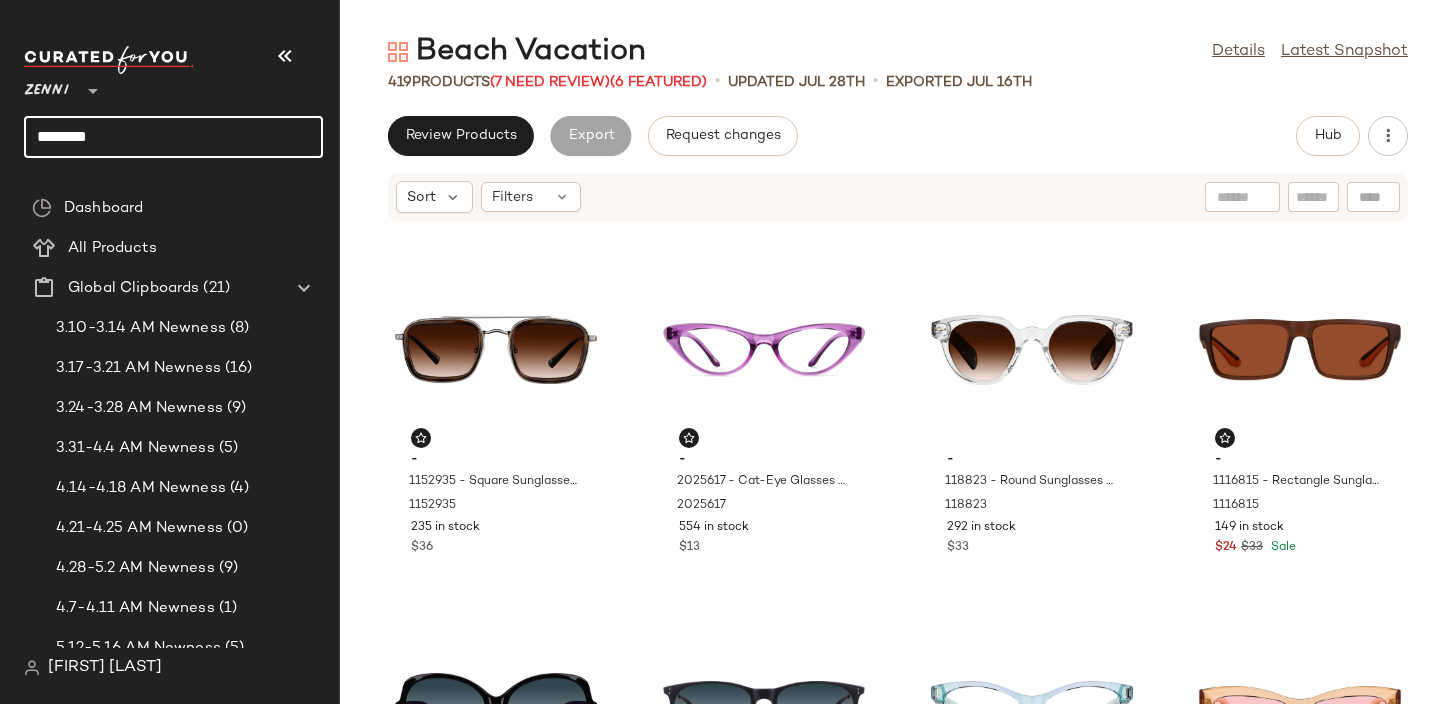 click on "********" 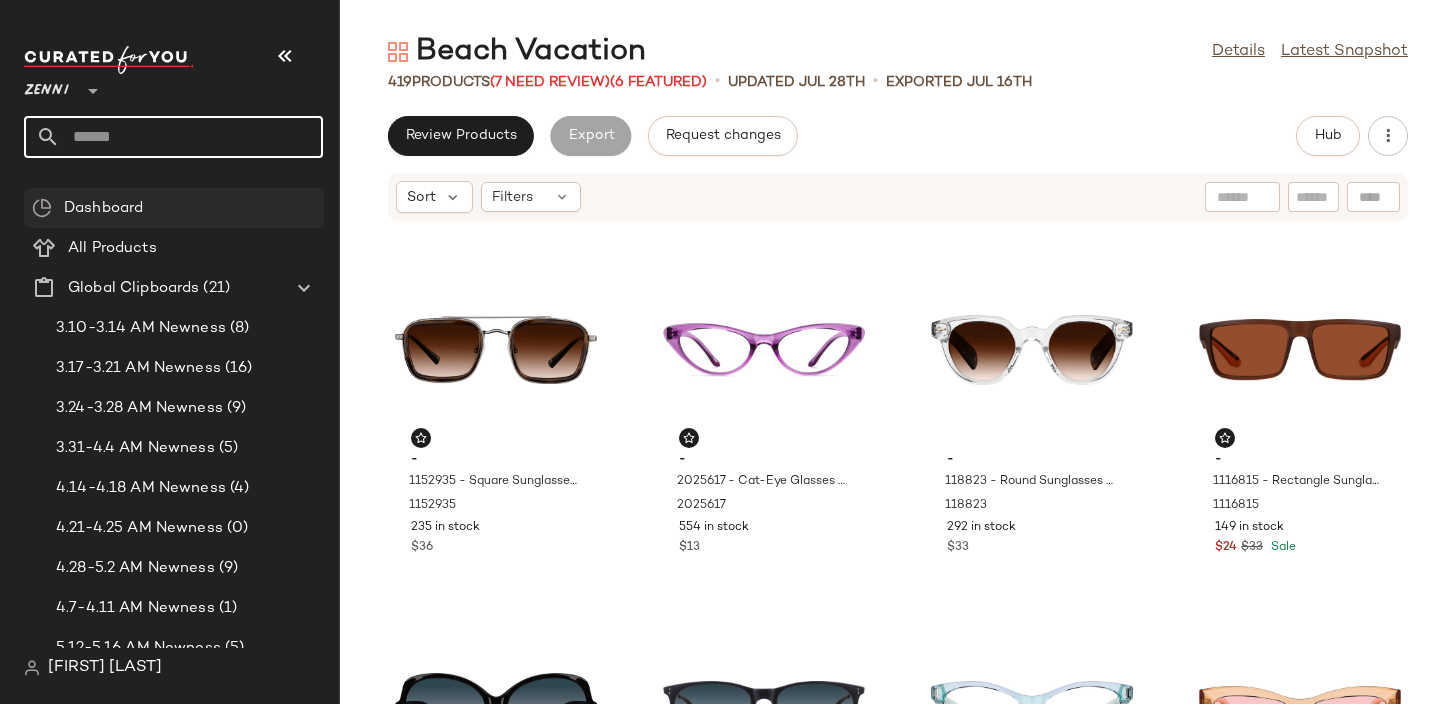 type 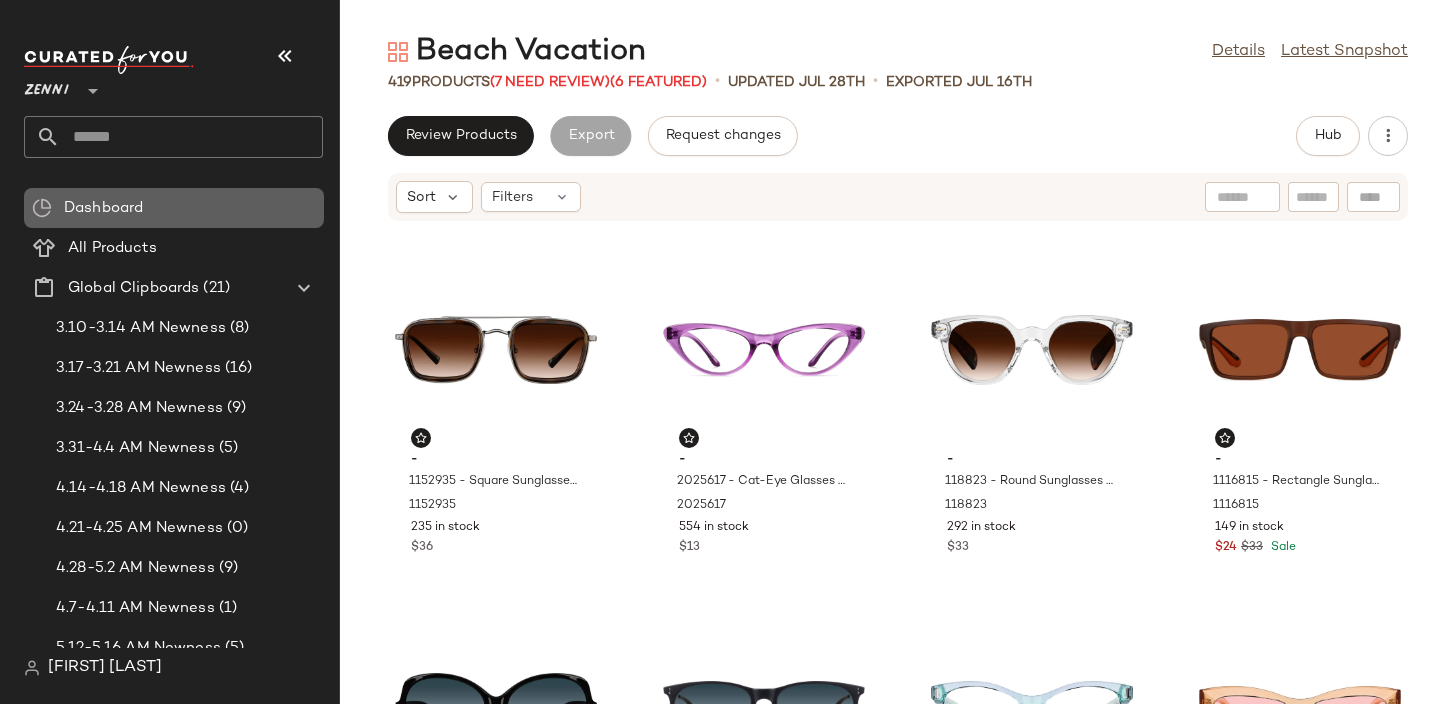 click on "Dashboard" 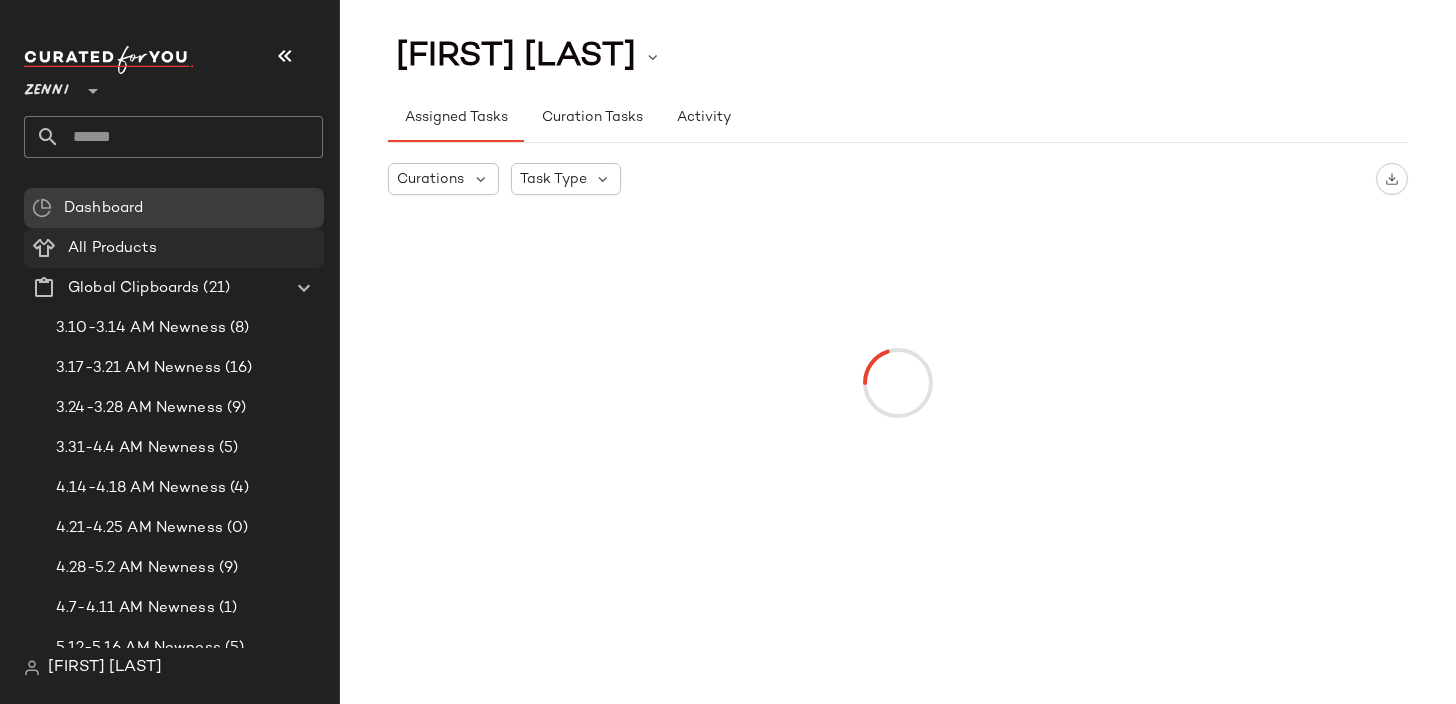 click on "All Products" 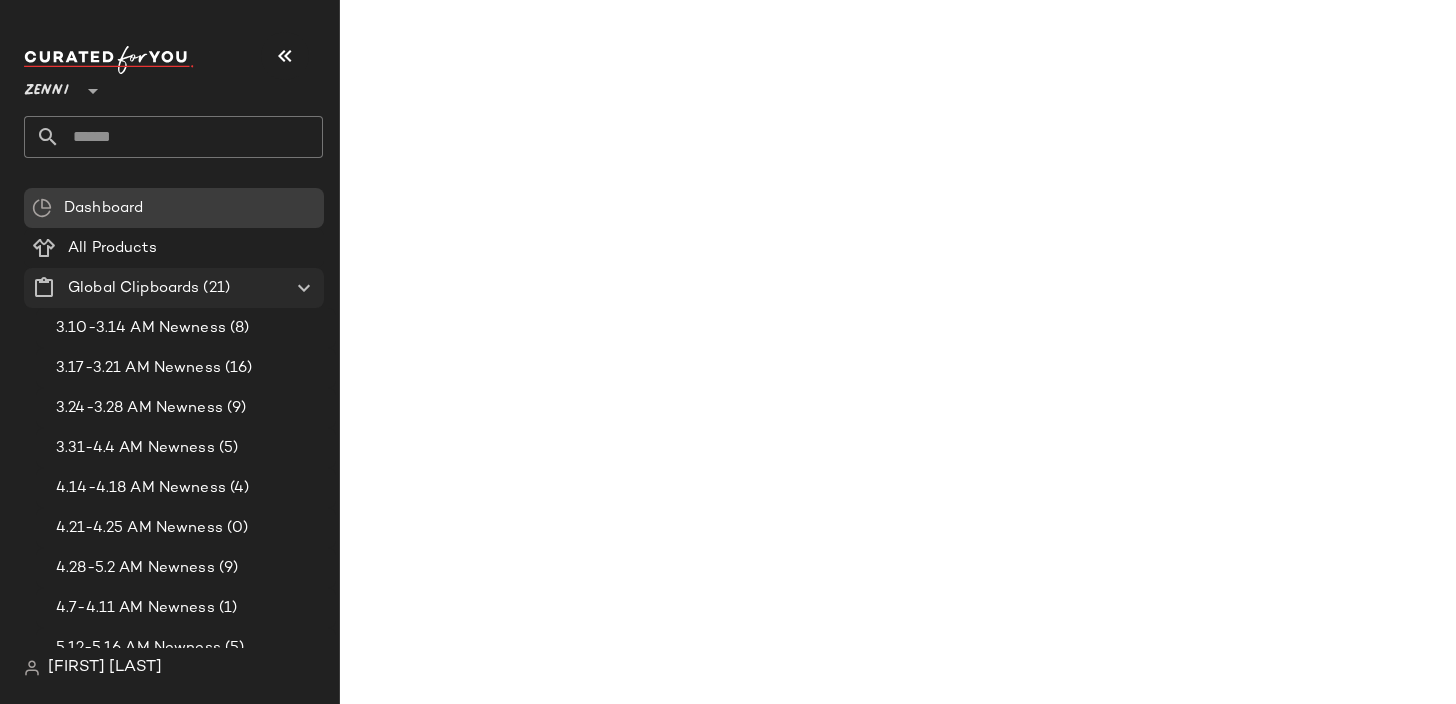 click on "Global Clipboards" at bounding box center (133, 288) 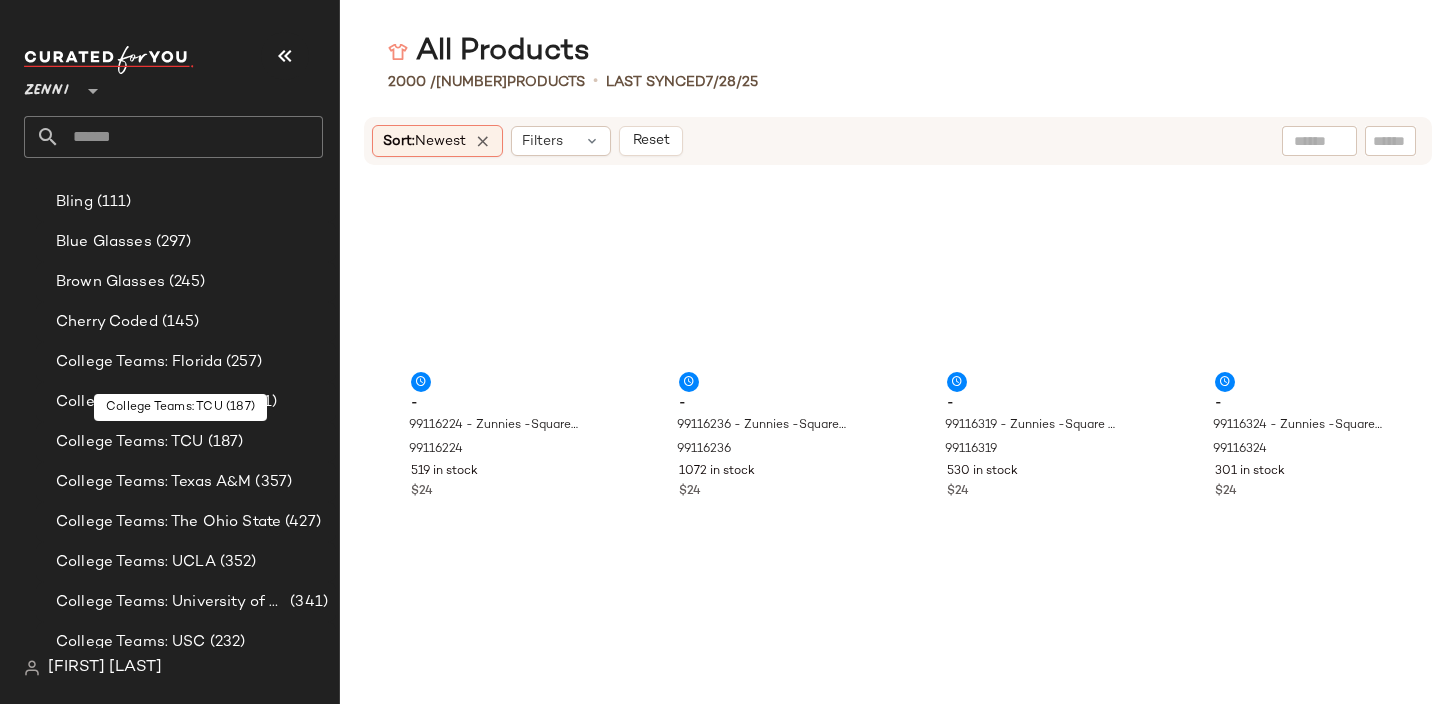 scroll, scrollTop: 836, scrollLeft: 0, axis: vertical 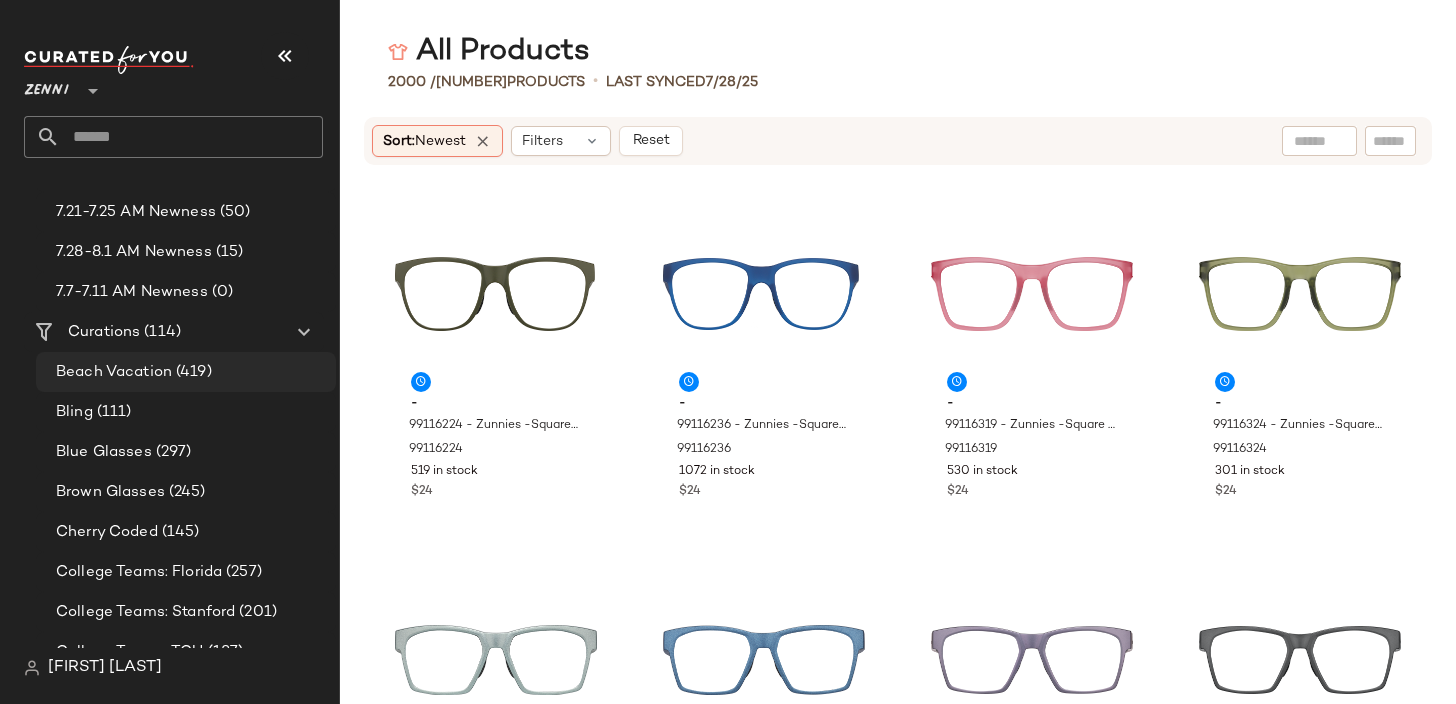 click on "Beach Vacation" at bounding box center [114, 372] 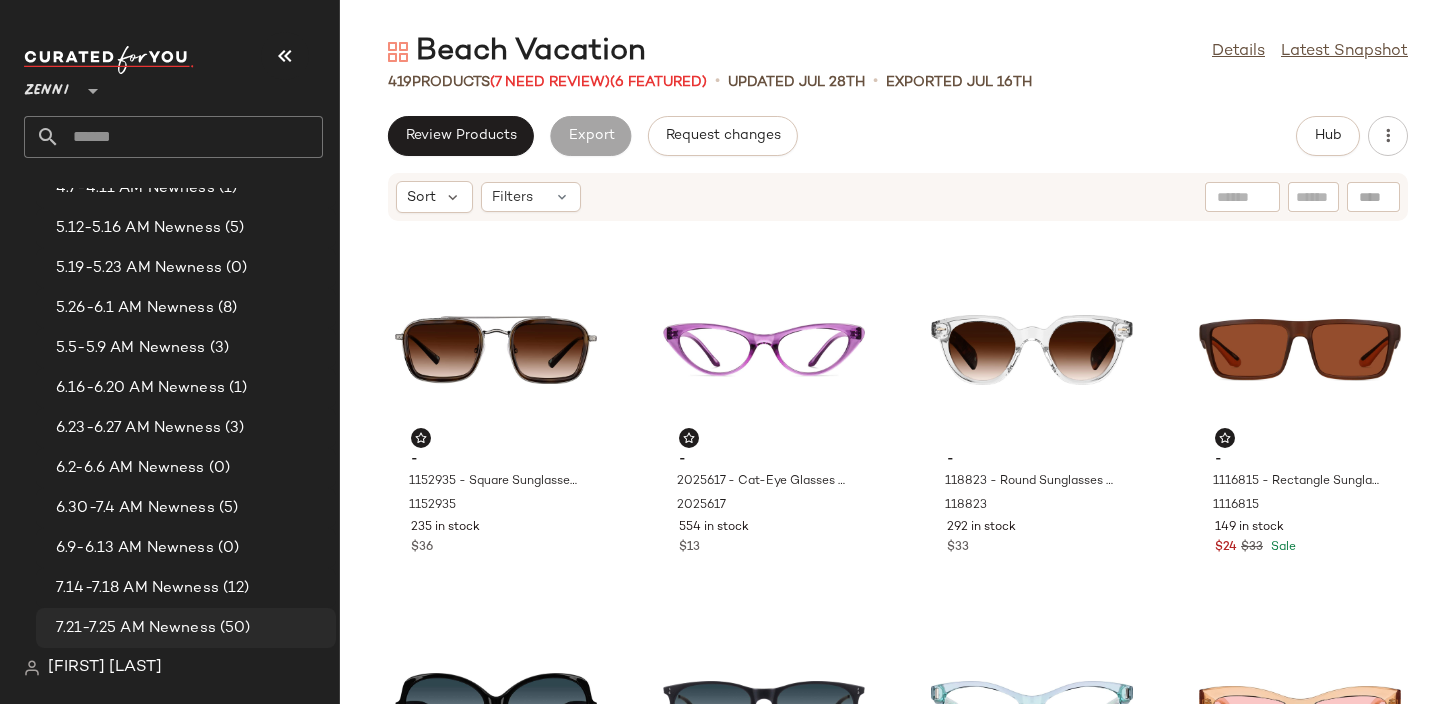 scroll, scrollTop: 0, scrollLeft: 0, axis: both 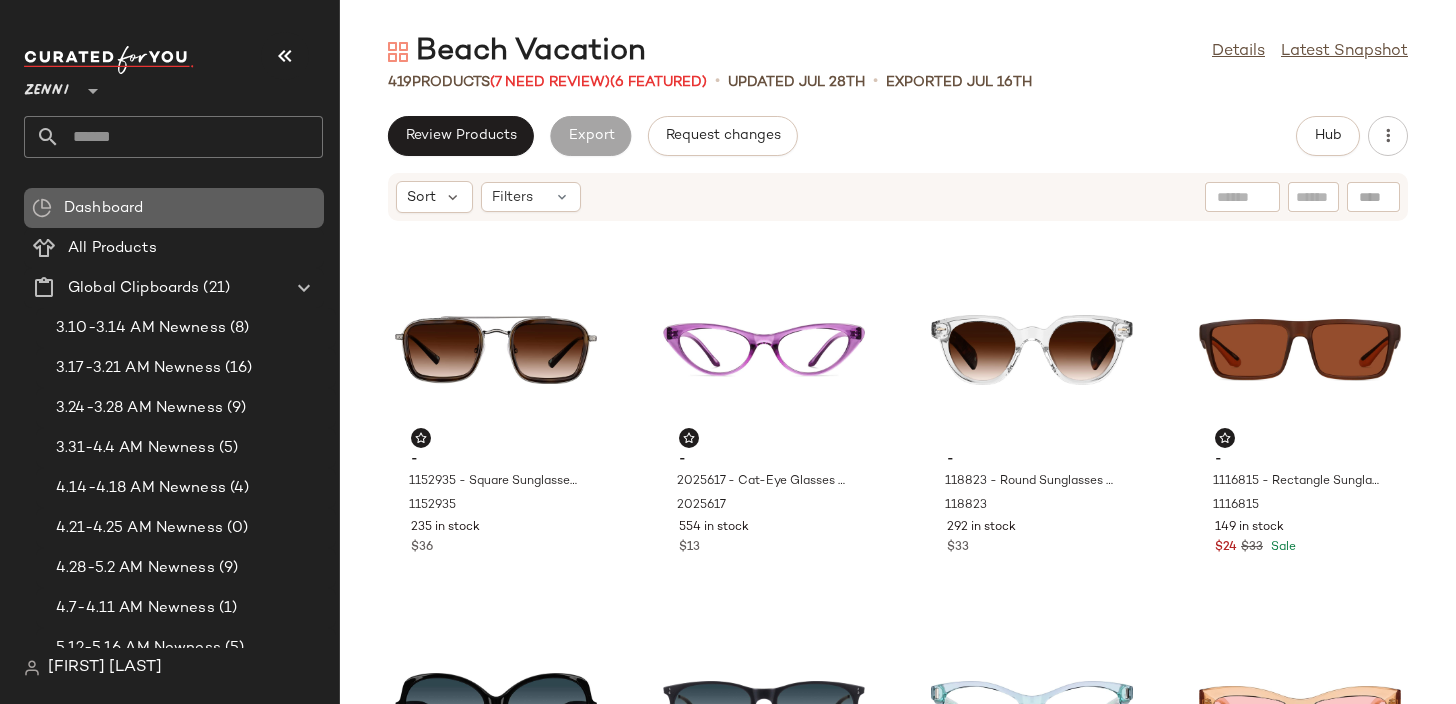 click on "Dashboard" 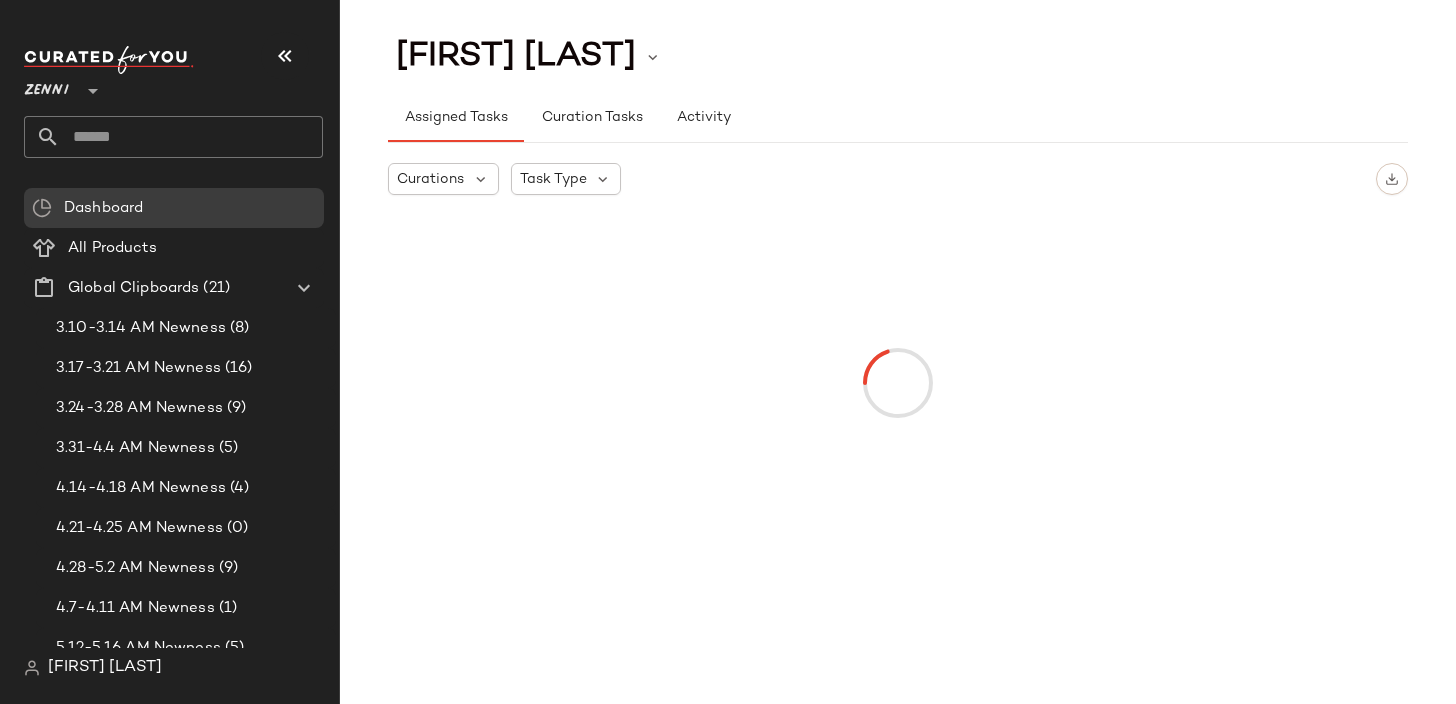 click on "Curations  Task Type" at bounding box center (898, 361) 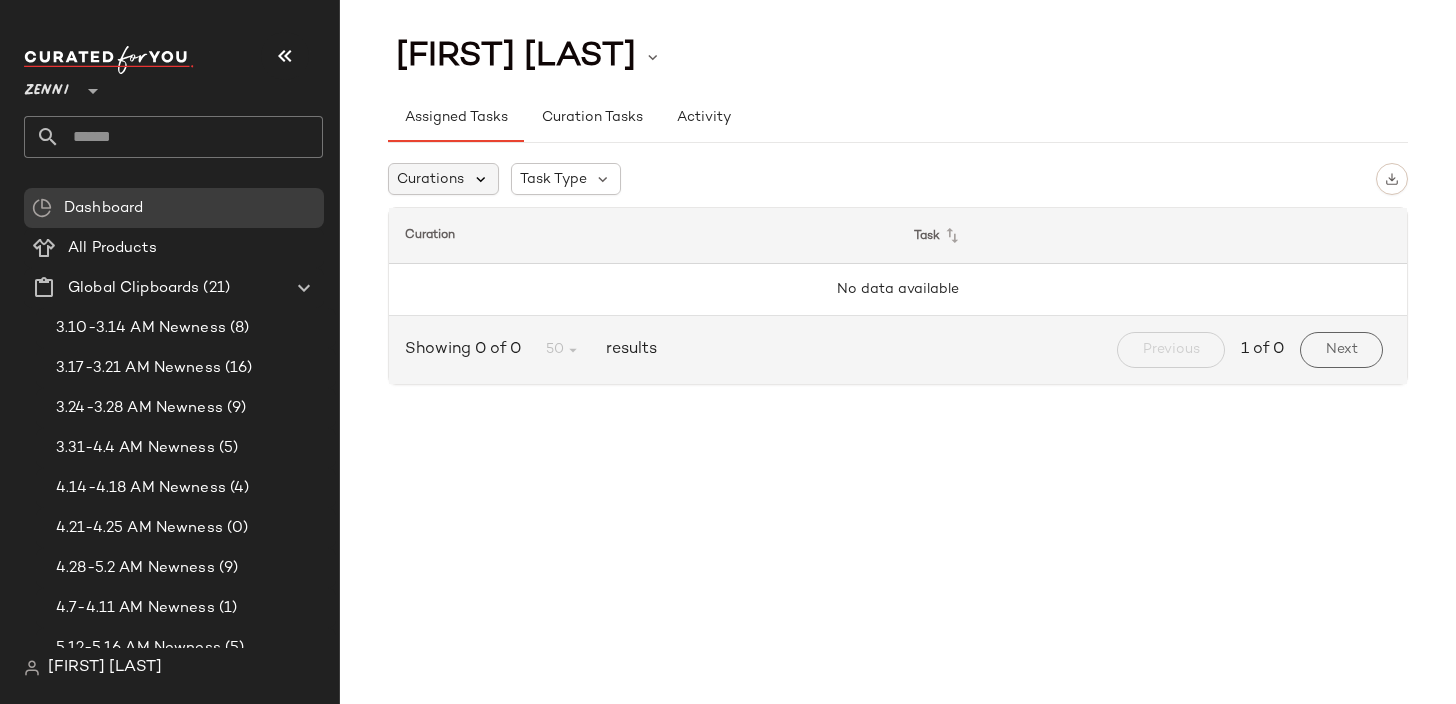click at bounding box center (481, 179) 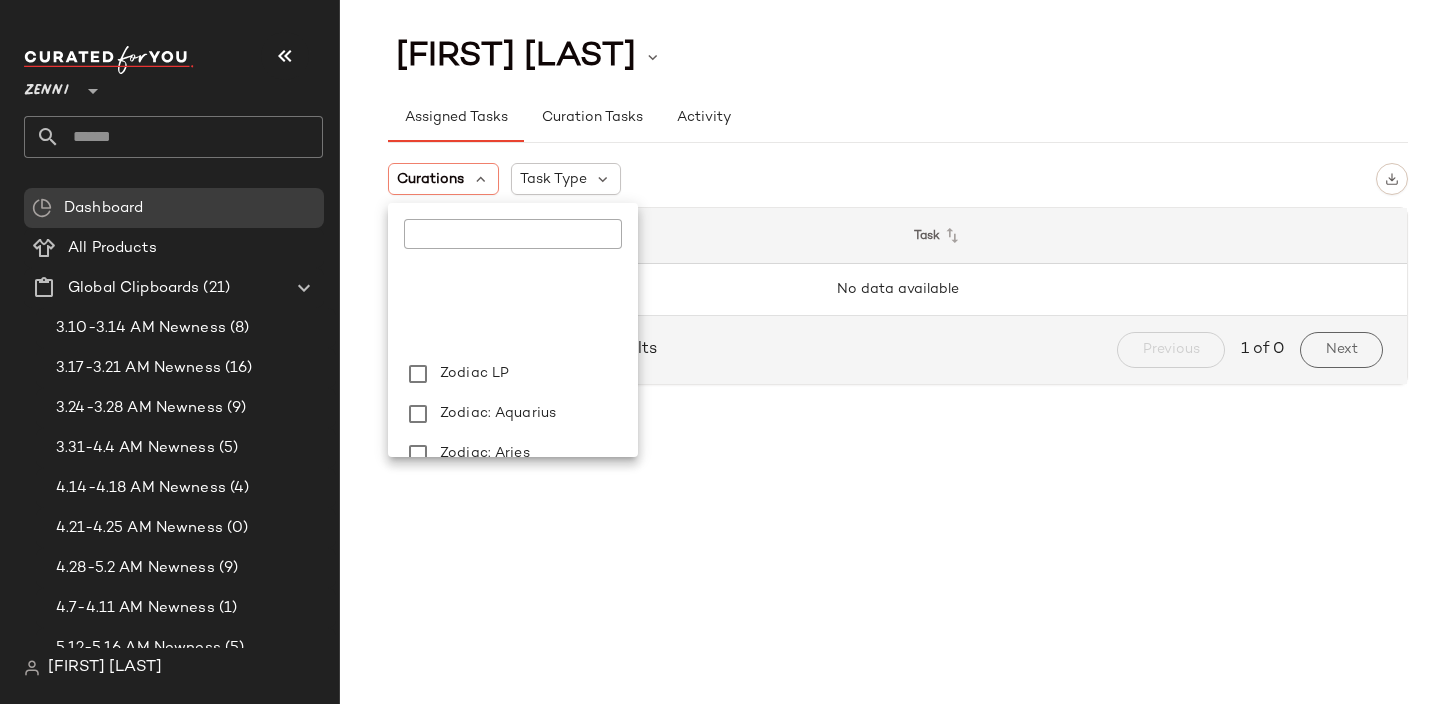 scroll, scrollTop: 4401, scrollLeft: 0, axis: vertical 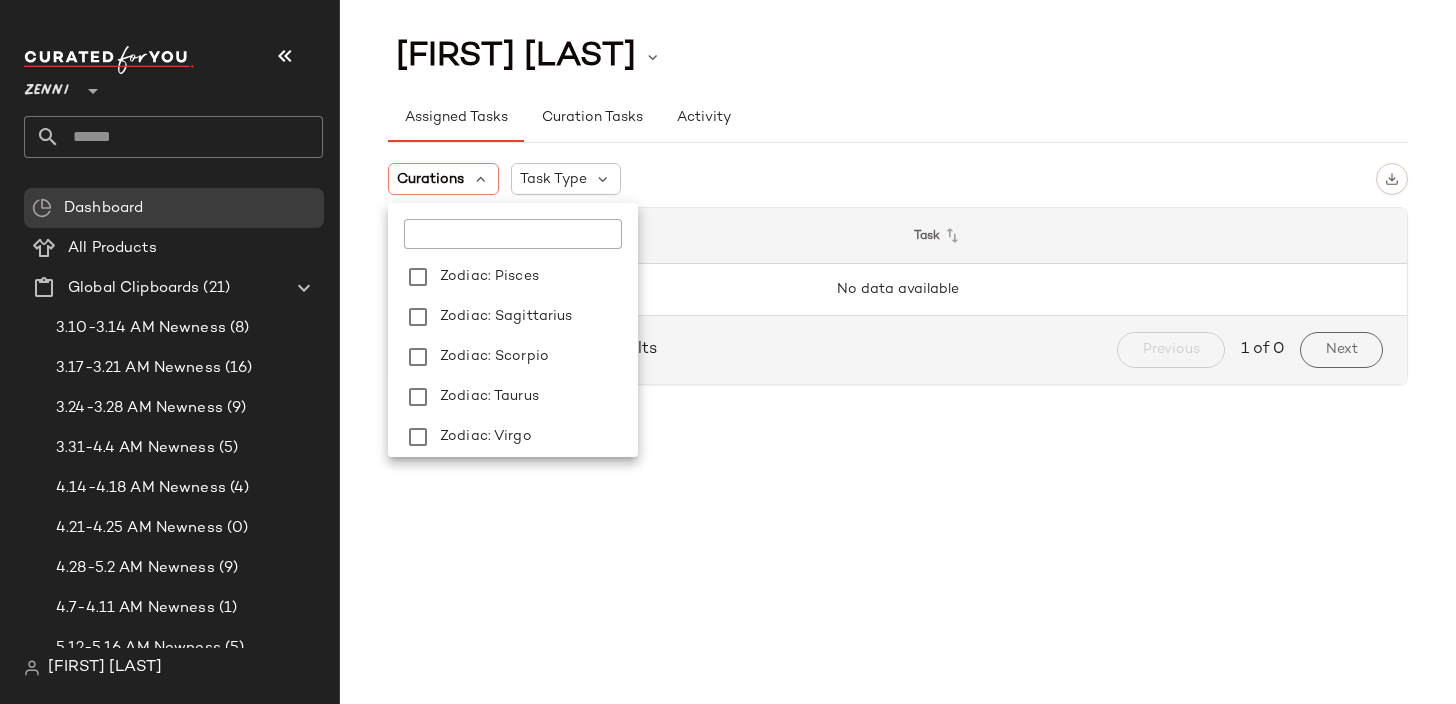 click on "Emma Olsen   Assigned Tasks   Curation Tasks   Activity  Curations  Task Type  Curation  Task  No data available Showing 0 of 0 50  results  Previous  1 of 0  Next" at bounding box center [898, 368] 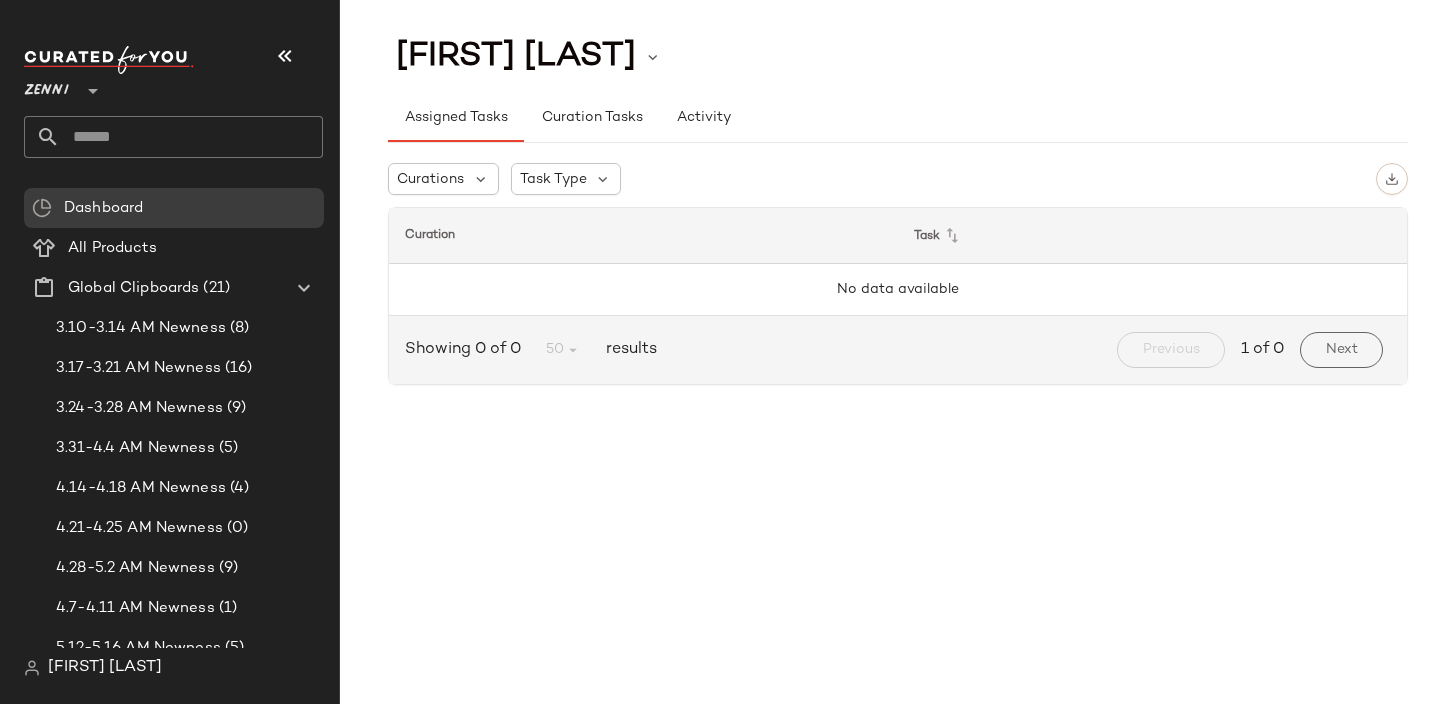 click on "Curation" 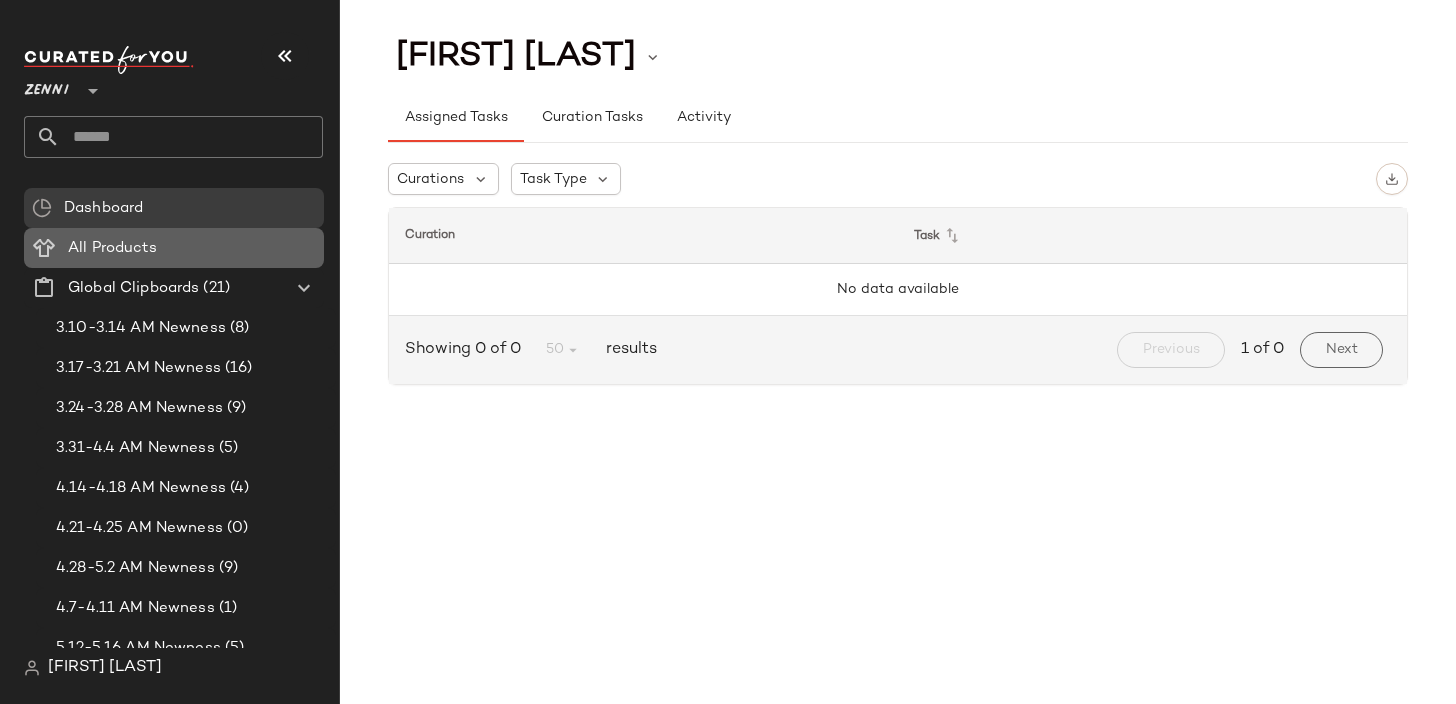 click on "All Products" 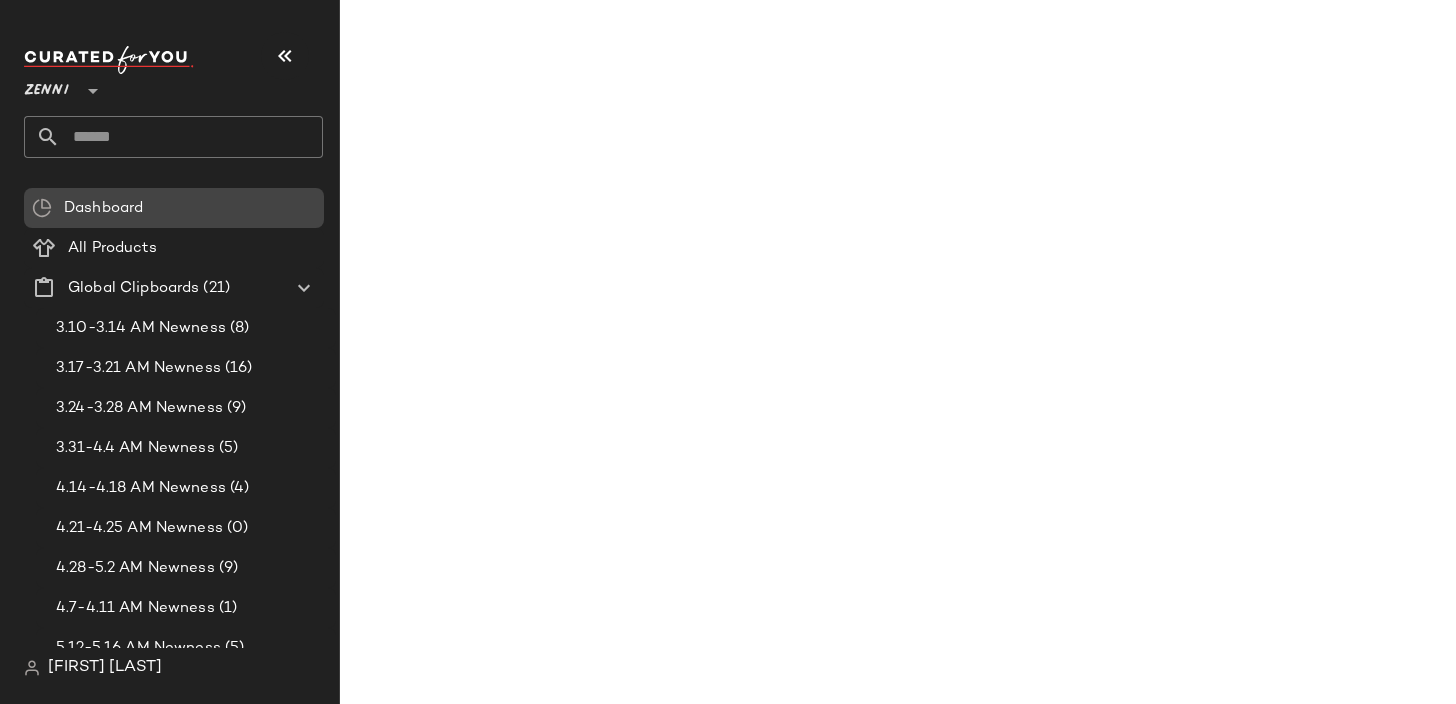 click on "Dashboard" 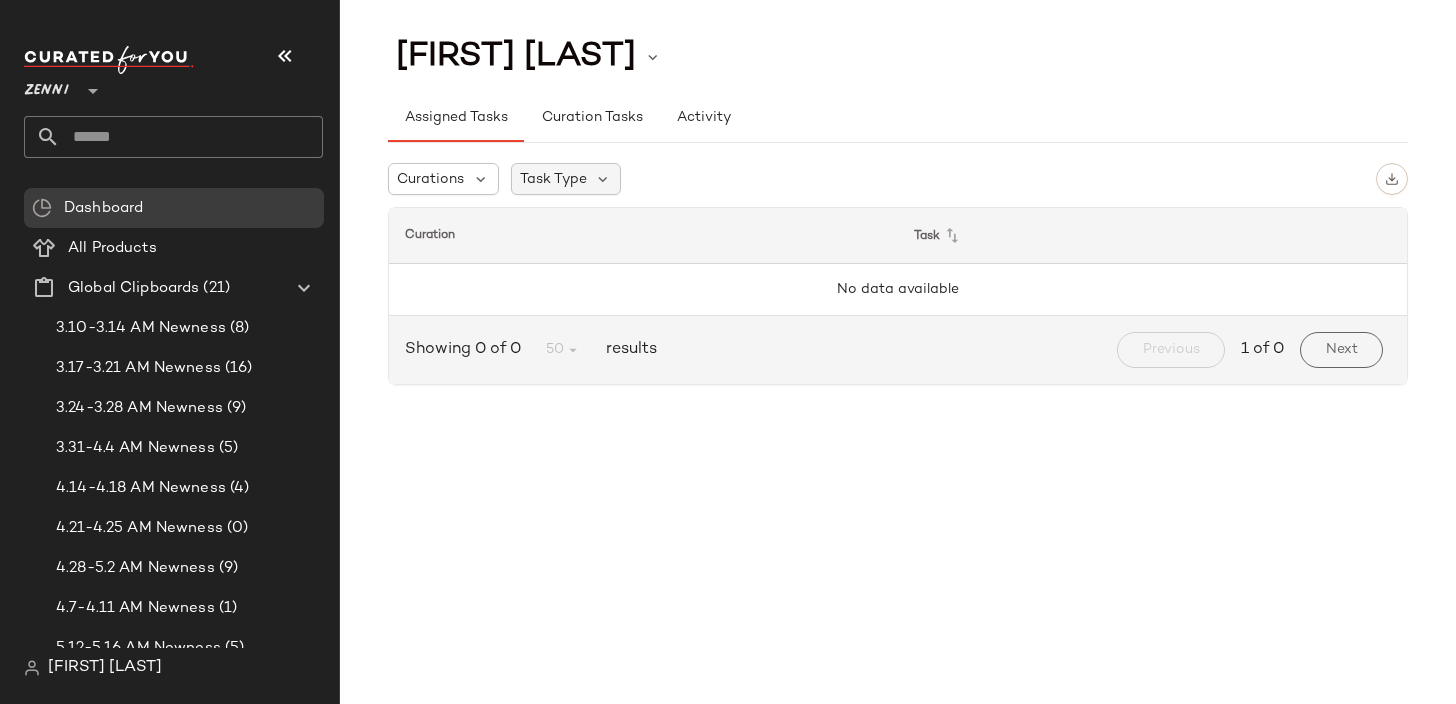 click on "Task Type" at bounding box center [553, 179] 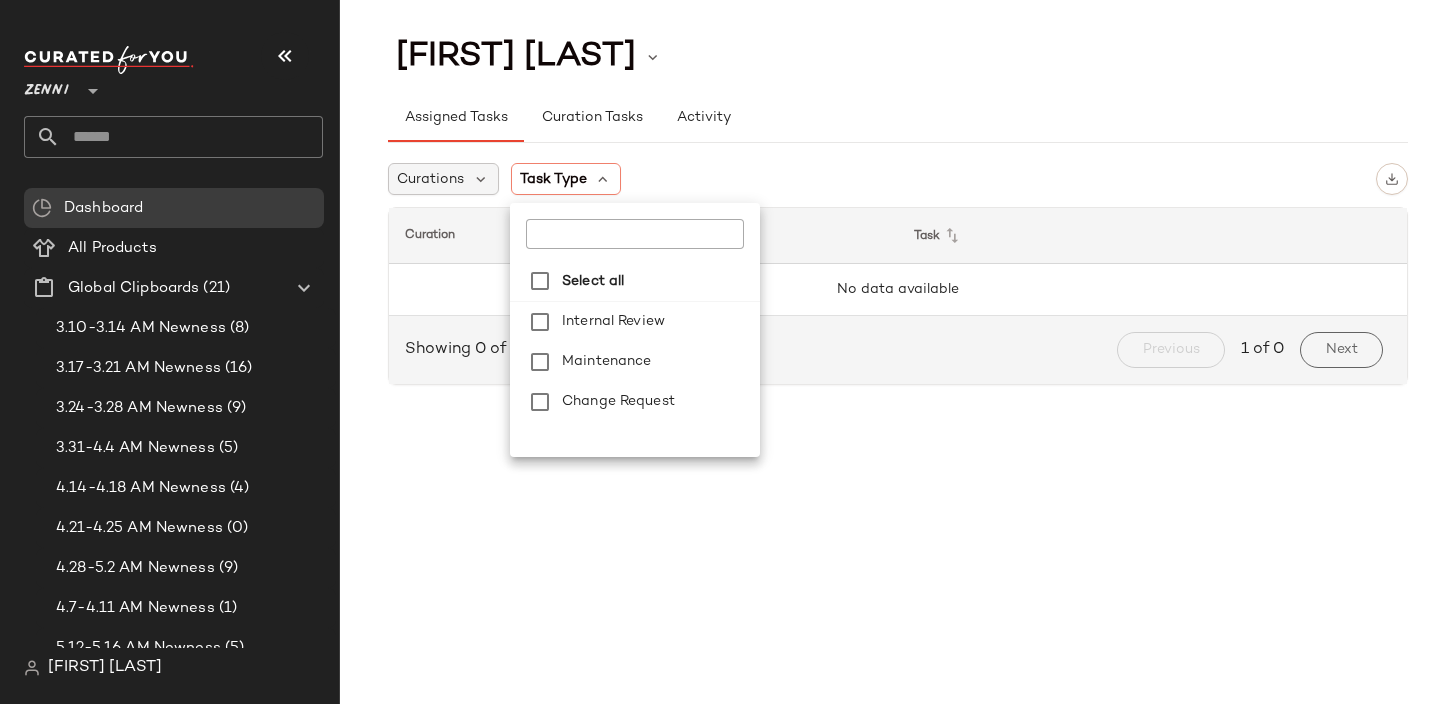 click on "Curations" 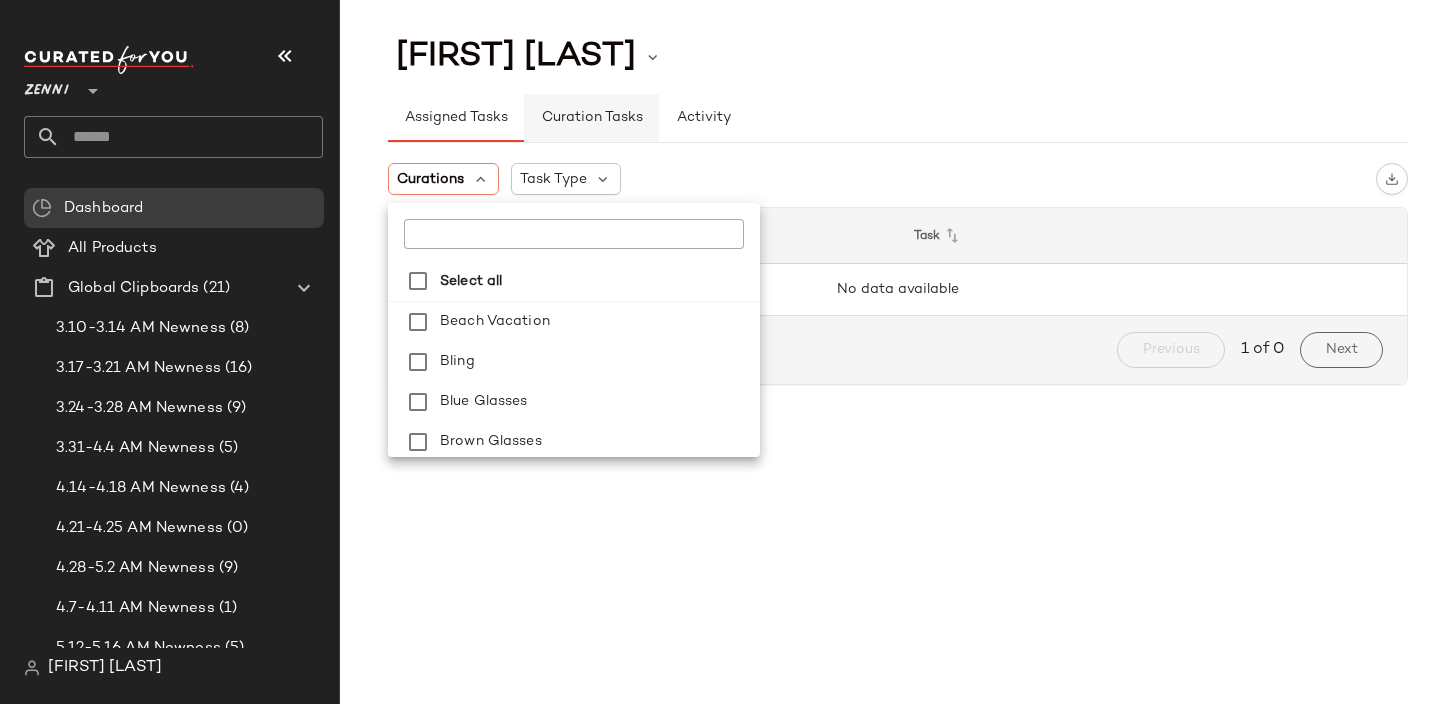 click on "Curation Tasks" 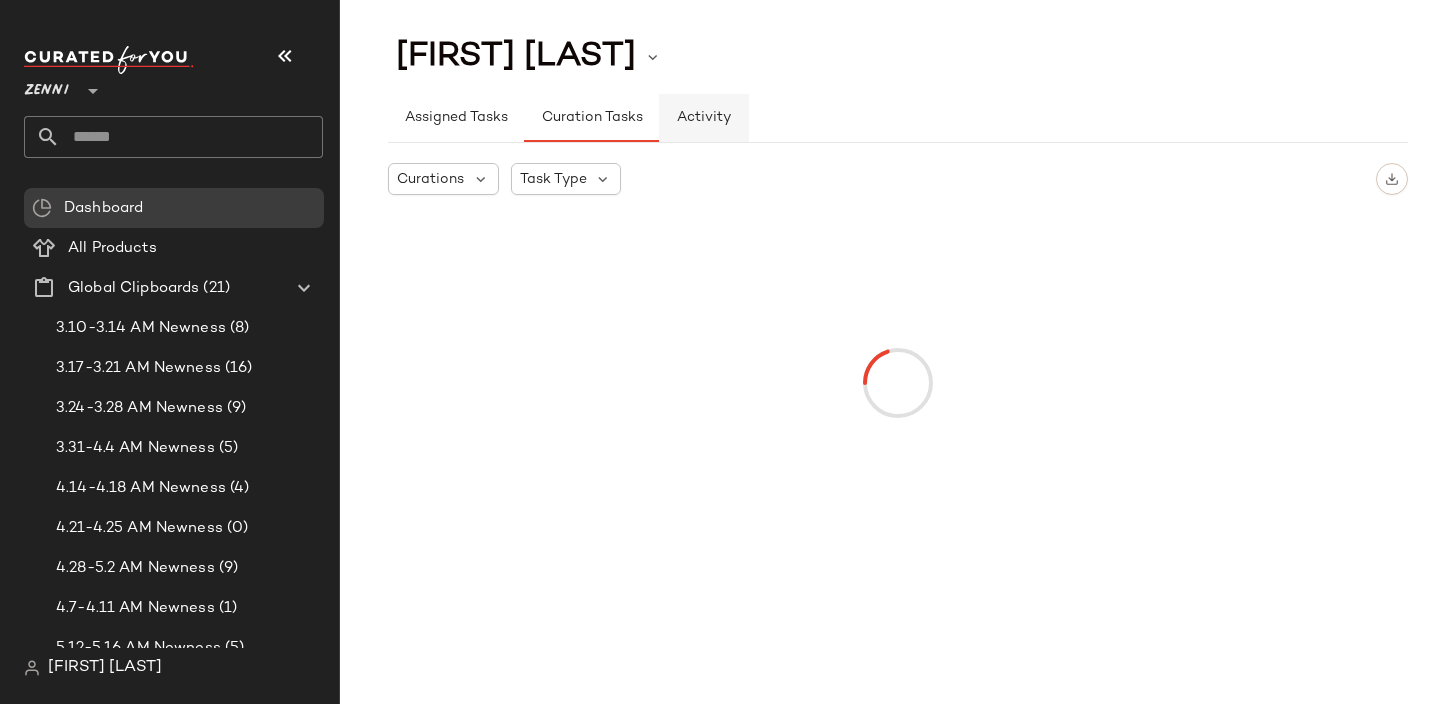 click on "Activity" 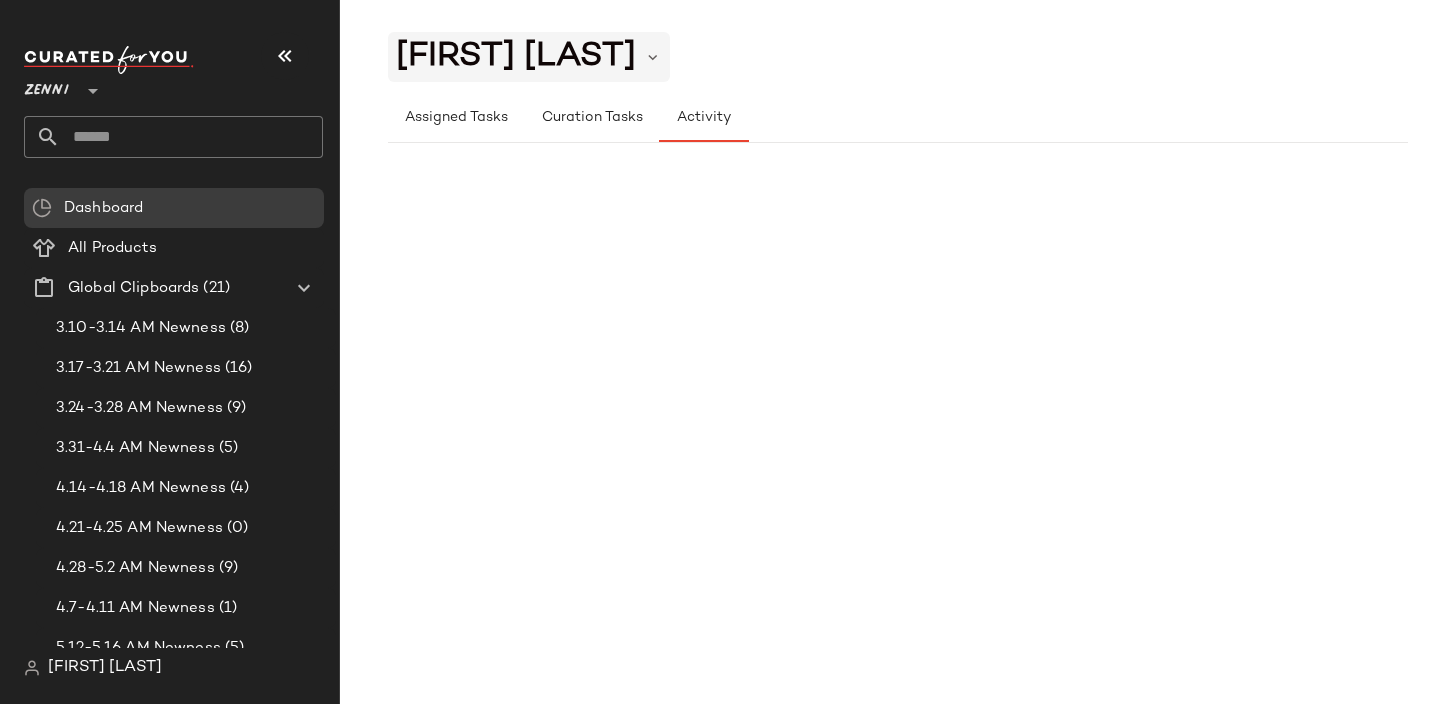 click on "[FIRST] [LAST]" at bounding box center [516, 57] 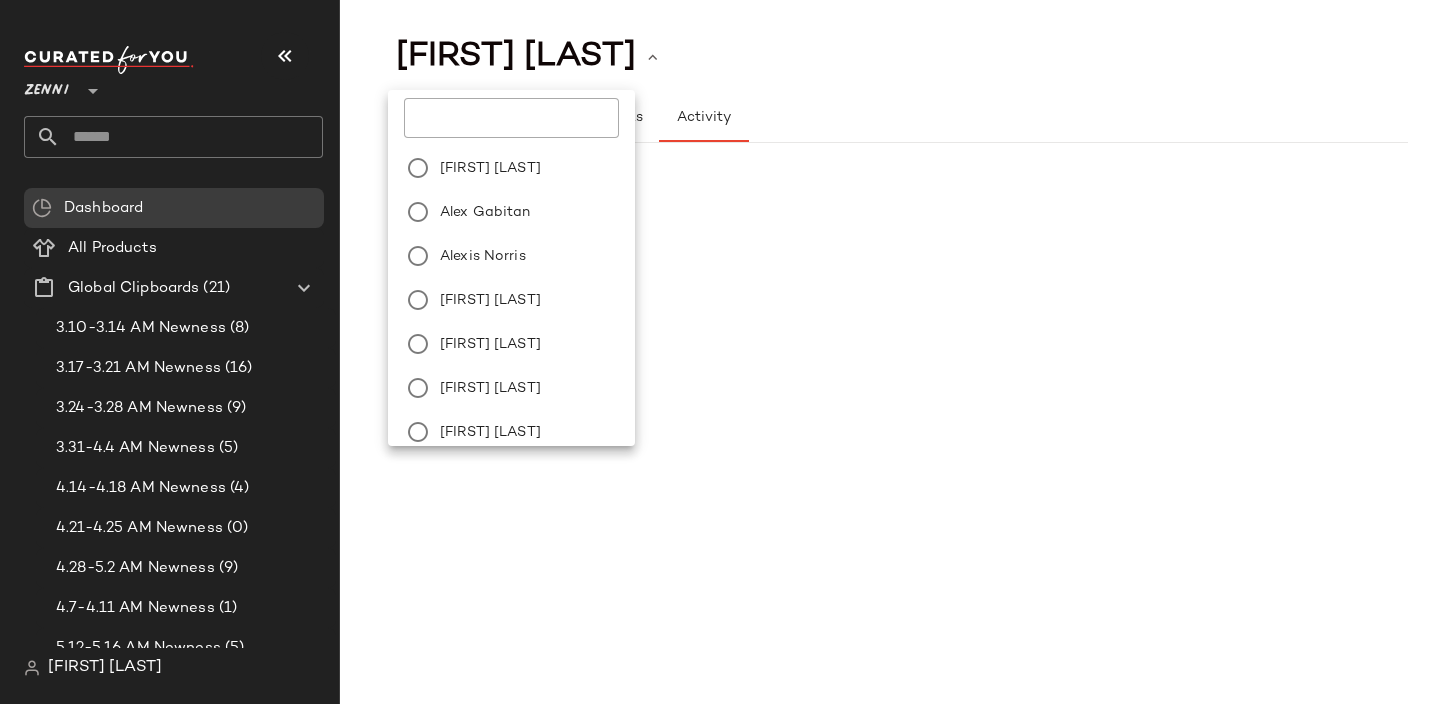 click on "Emma Olsen   Assigned Tasks   Curation Tasks   Activity" at bounding box center [898, 368] 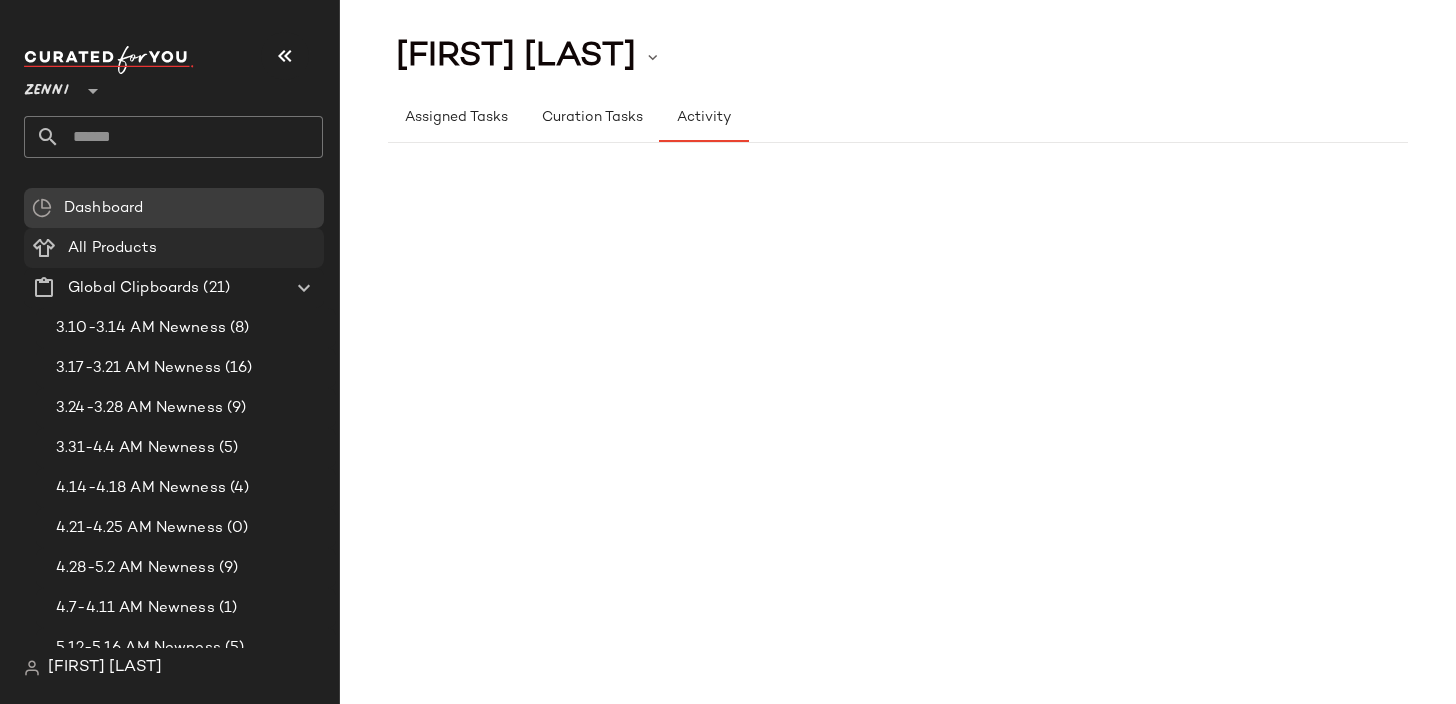 click on "All Products" 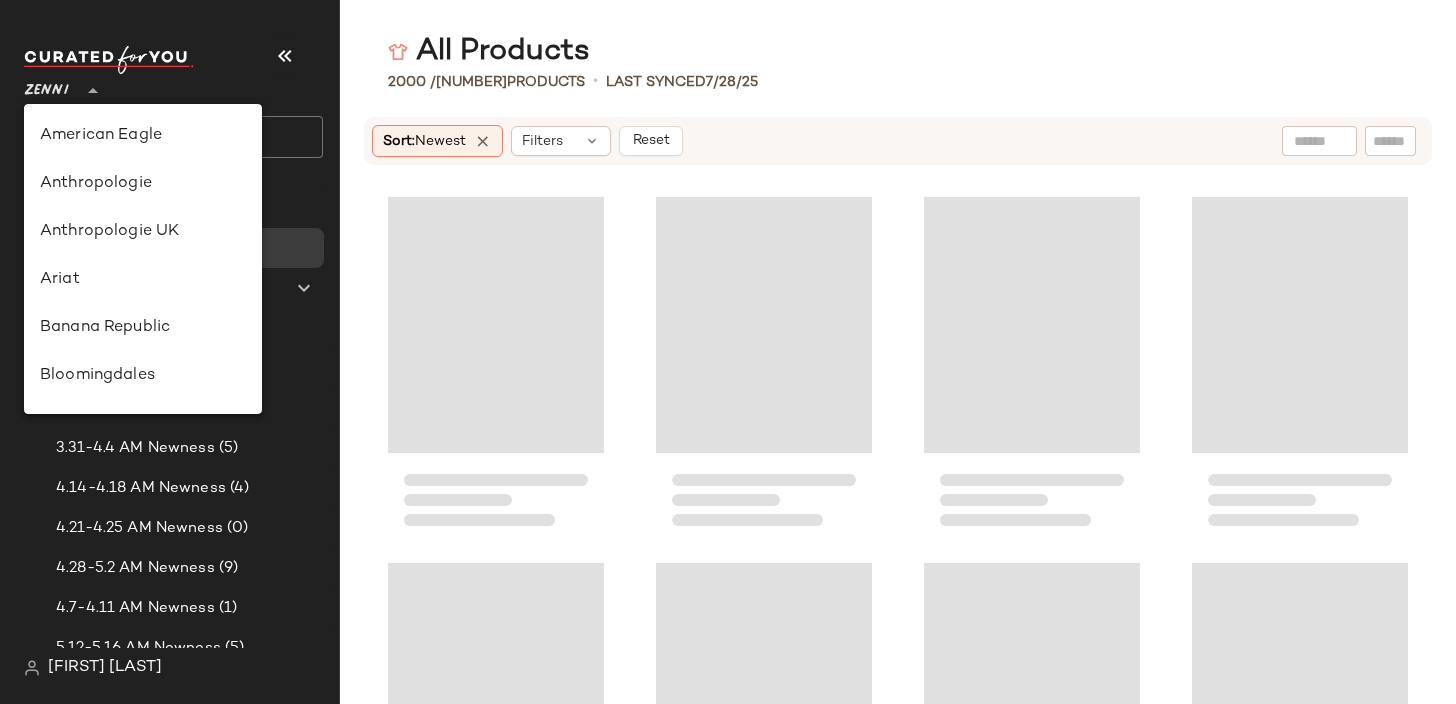 click on "Zenni" at bounding box center (46, 86) 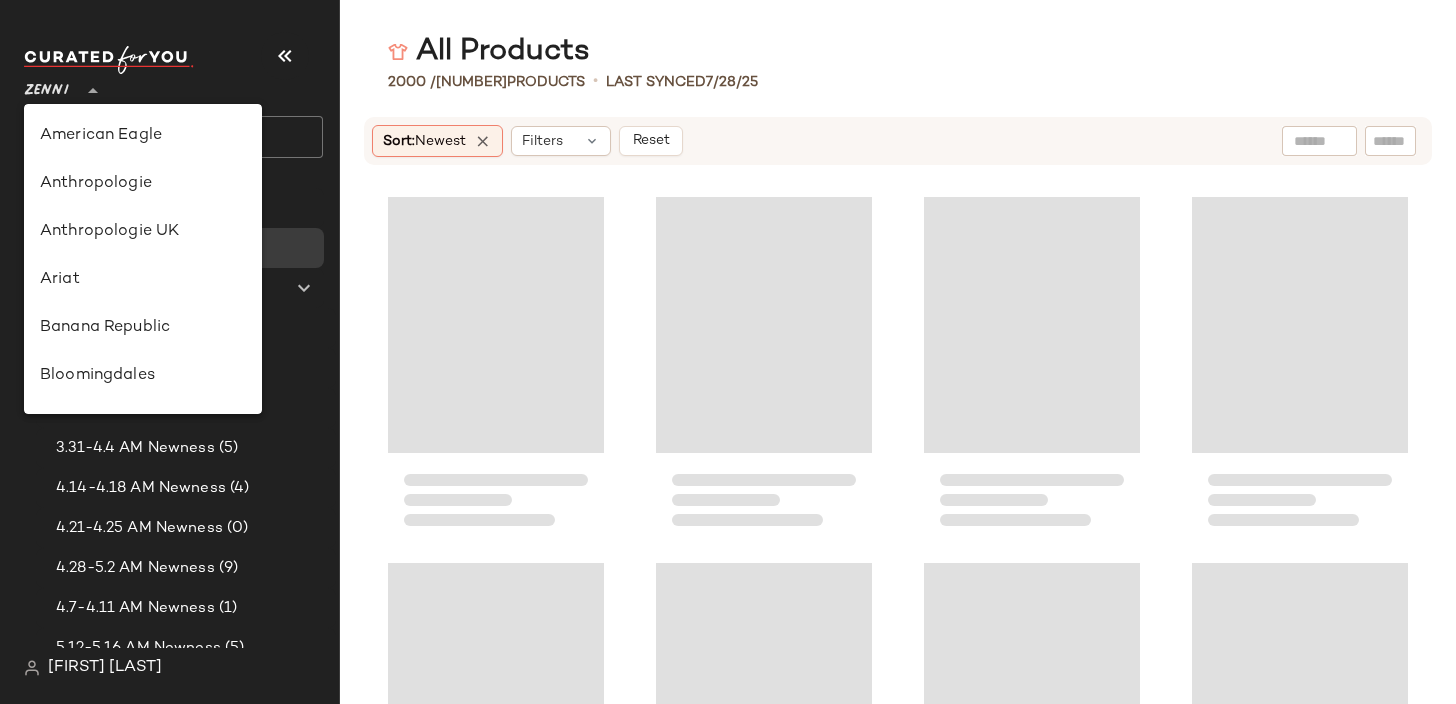 scroll, scrollTop: 1194, scrollLeft: 0, axis: vertical 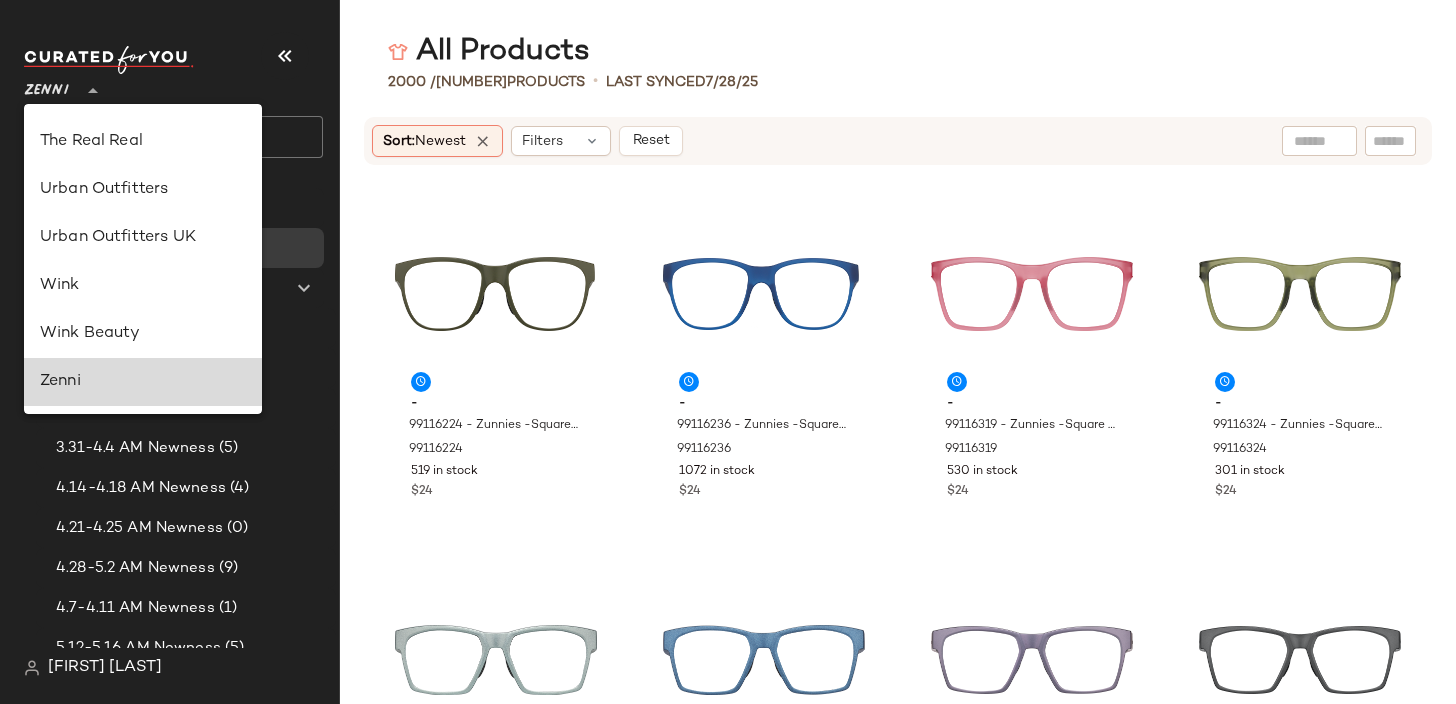 click on "Zenni" at bounding box center (143, 382) 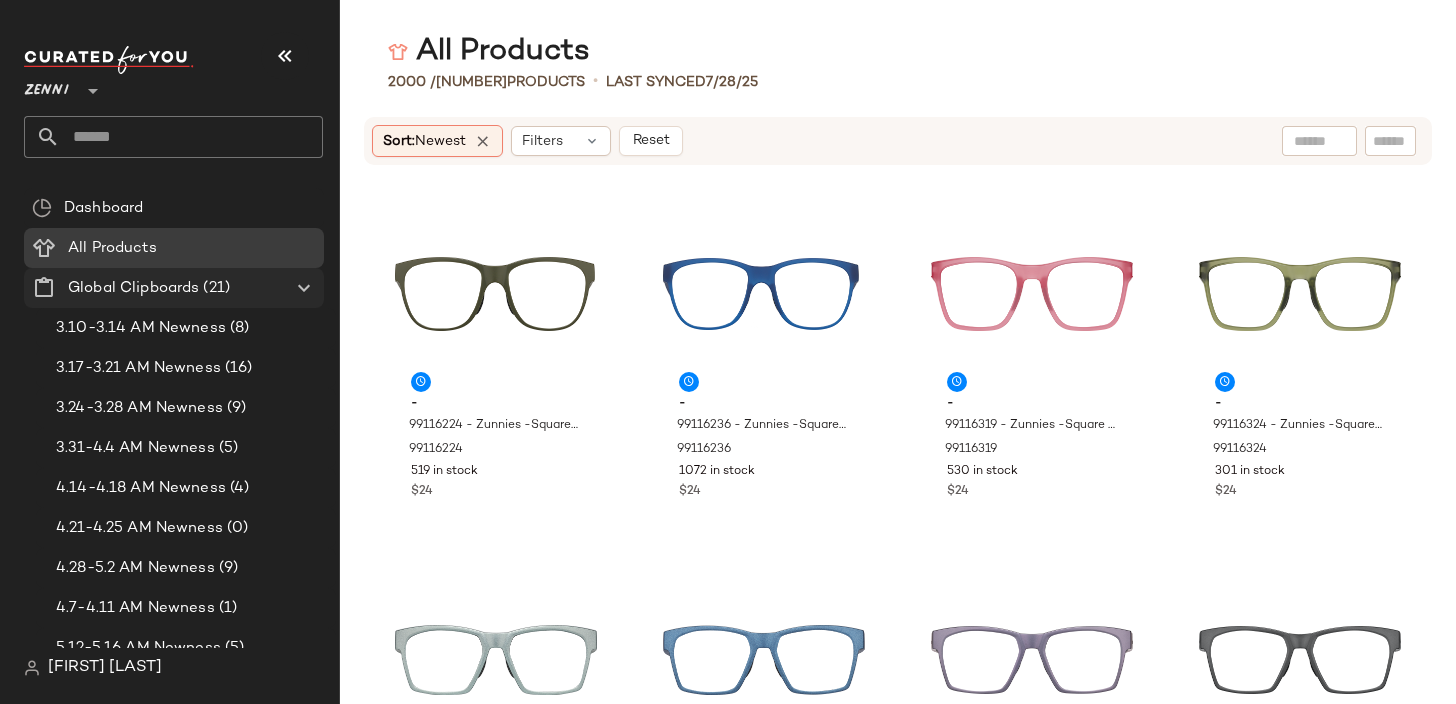 click on "Global Clipboards" at bounding box center (133, 288) 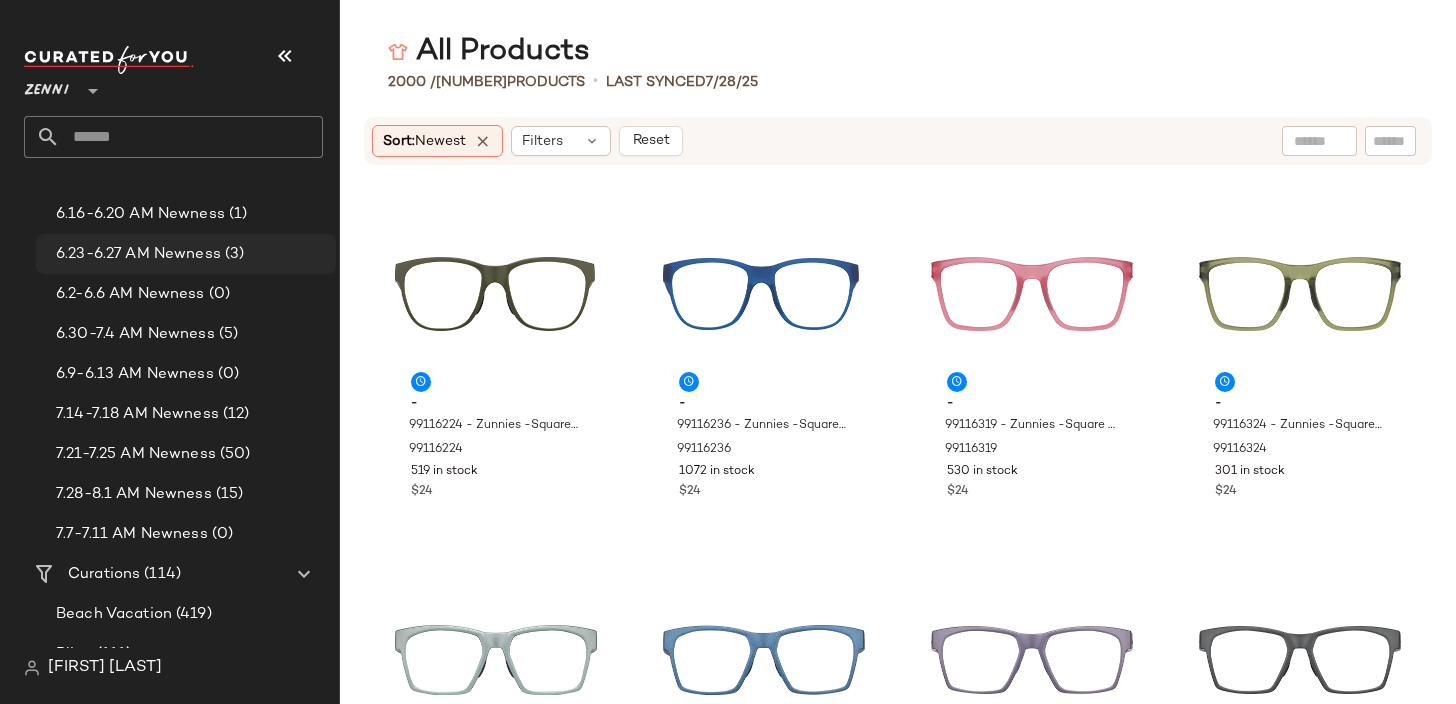scroll, scrollTop: 629, scrollLeft: 0, axis: vertical 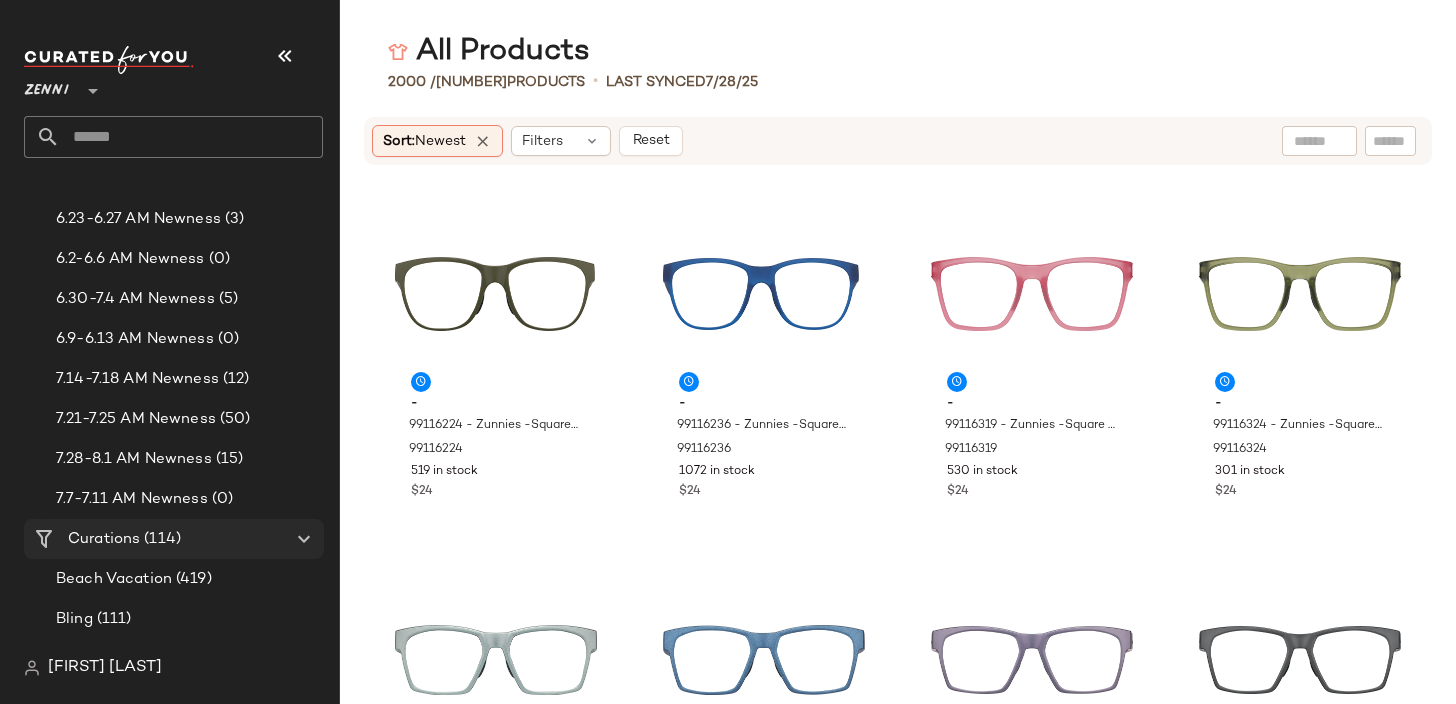 click on "Curations (114)" 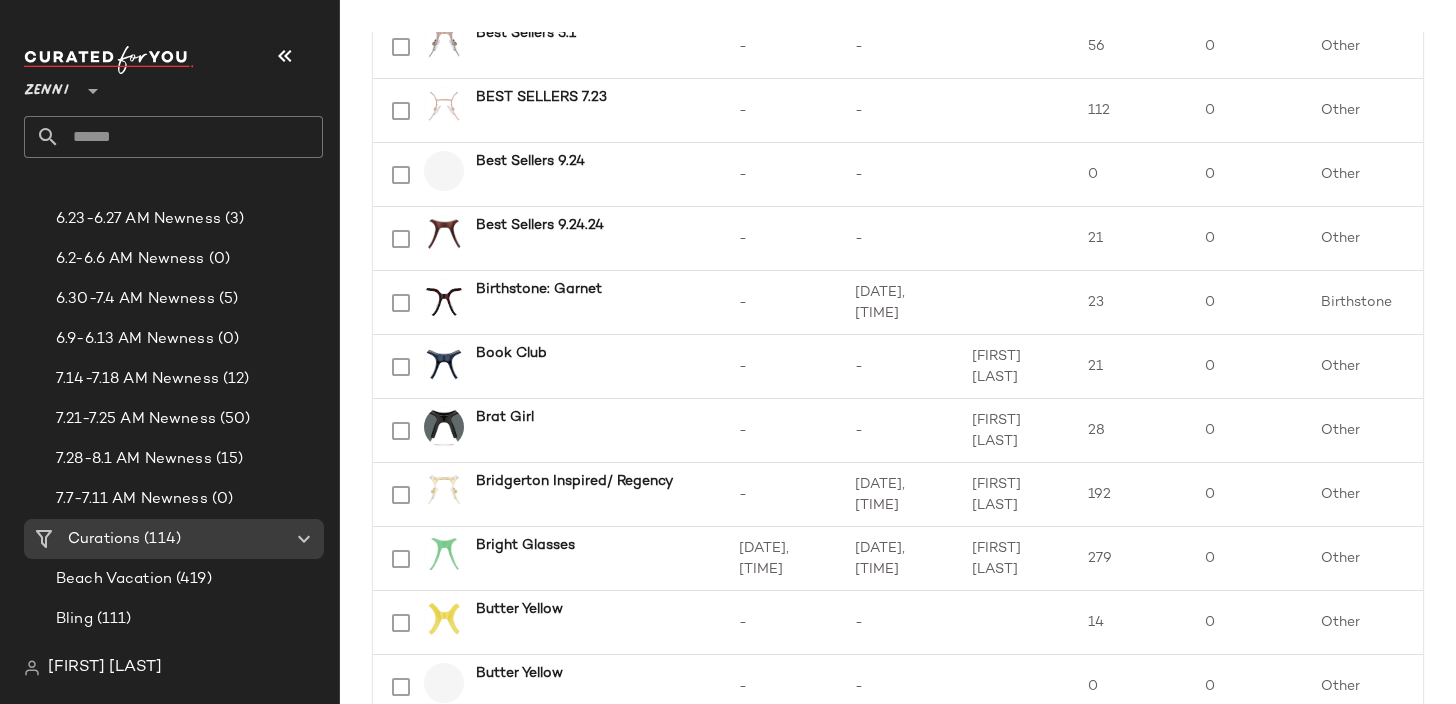 scroll, scrollTop: 790, scrollLeft: 0, axis: vertical 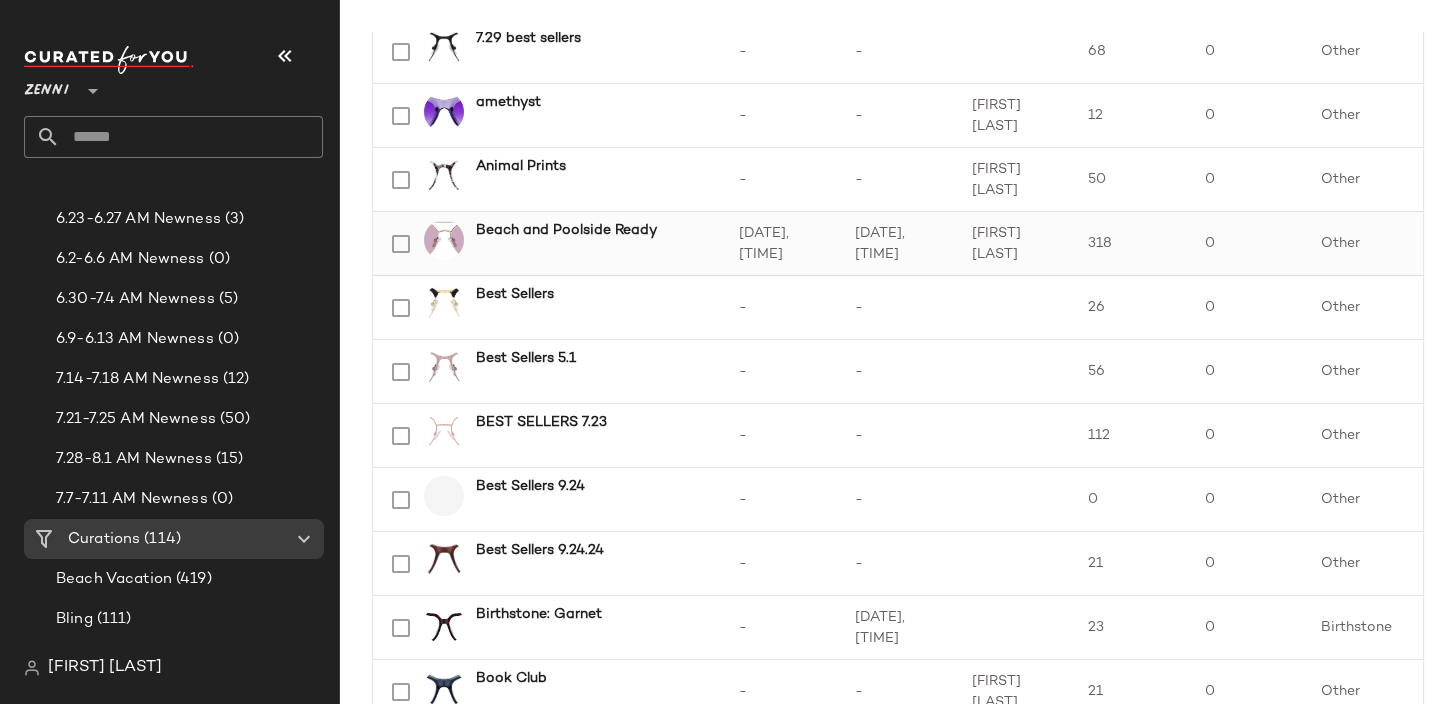 click on "Beach and Poolside Ready" at bounding box center [585, 244] 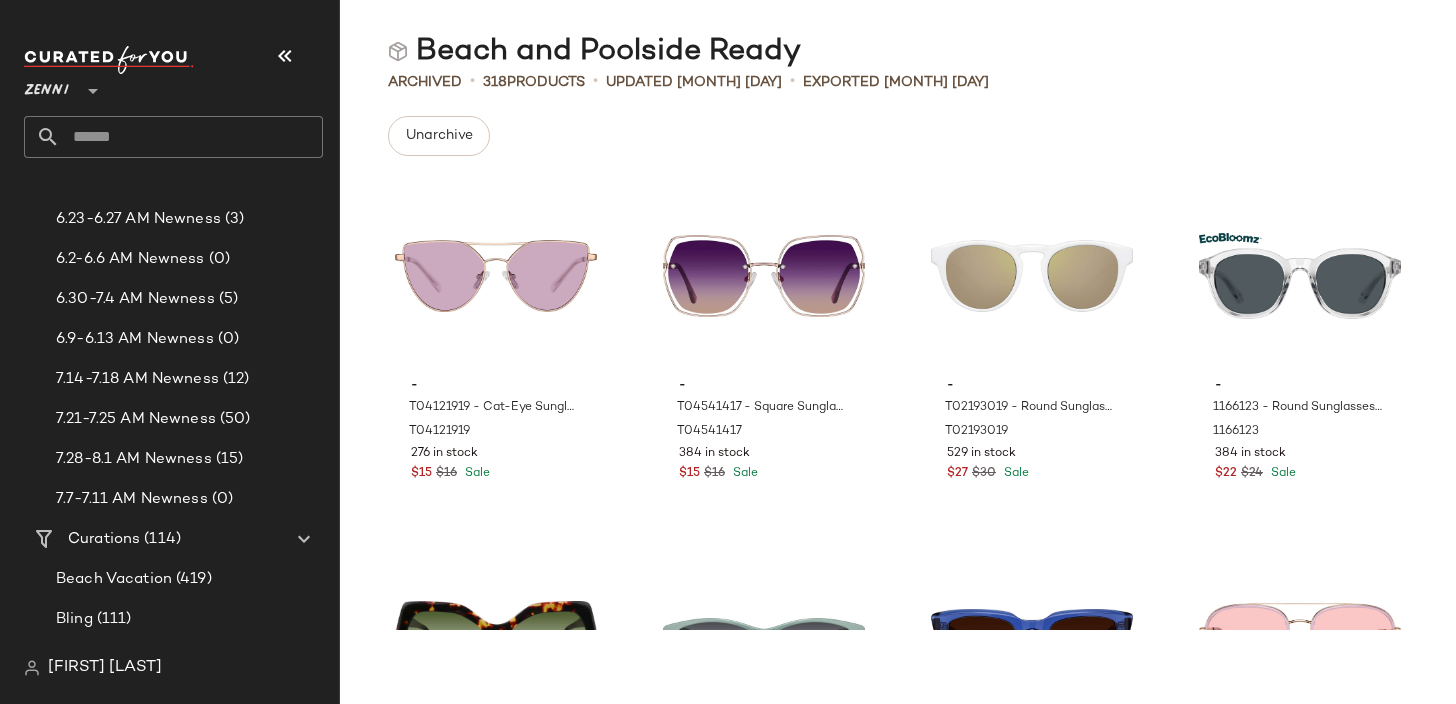 click on "318   Products" at bounding box center (534, 82) 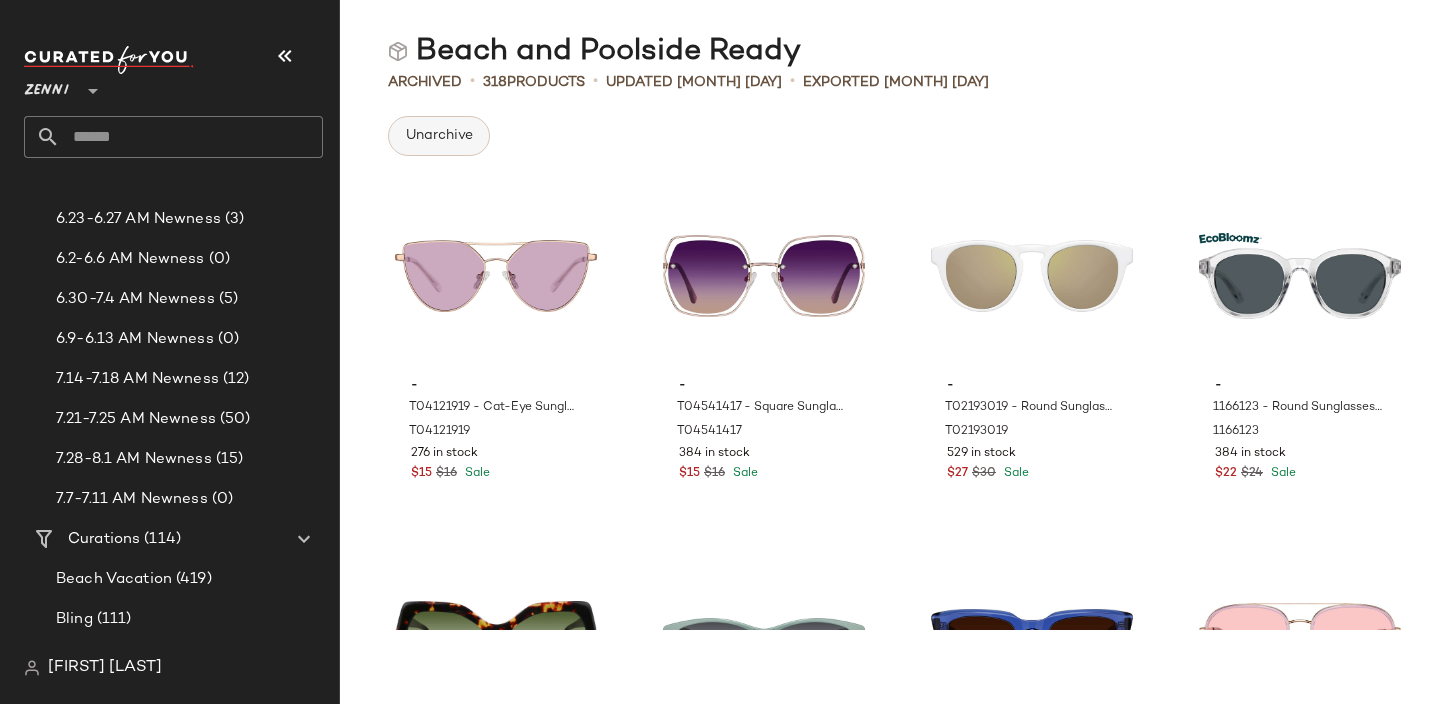 click on "Unarchive" at bounding box center (439, 136) 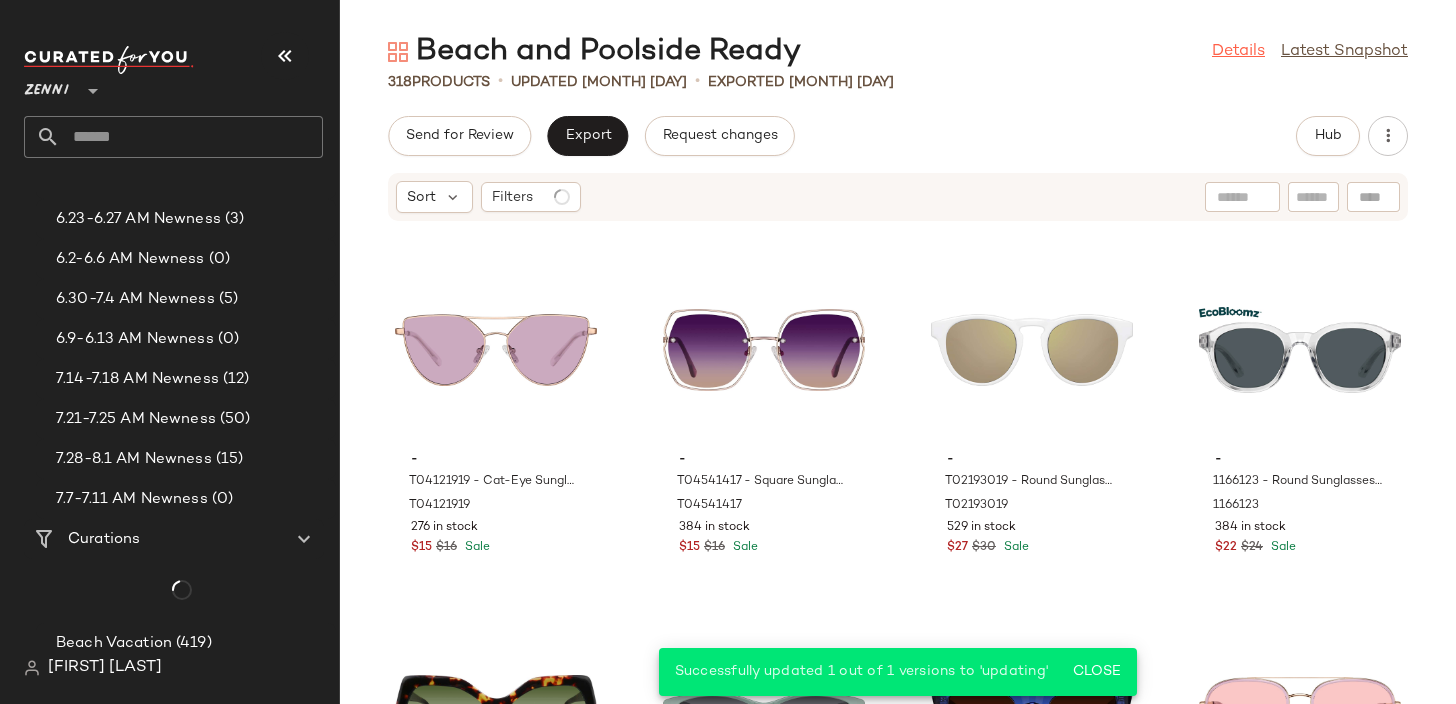 click on "Details" at bounding box center [1238, 52] 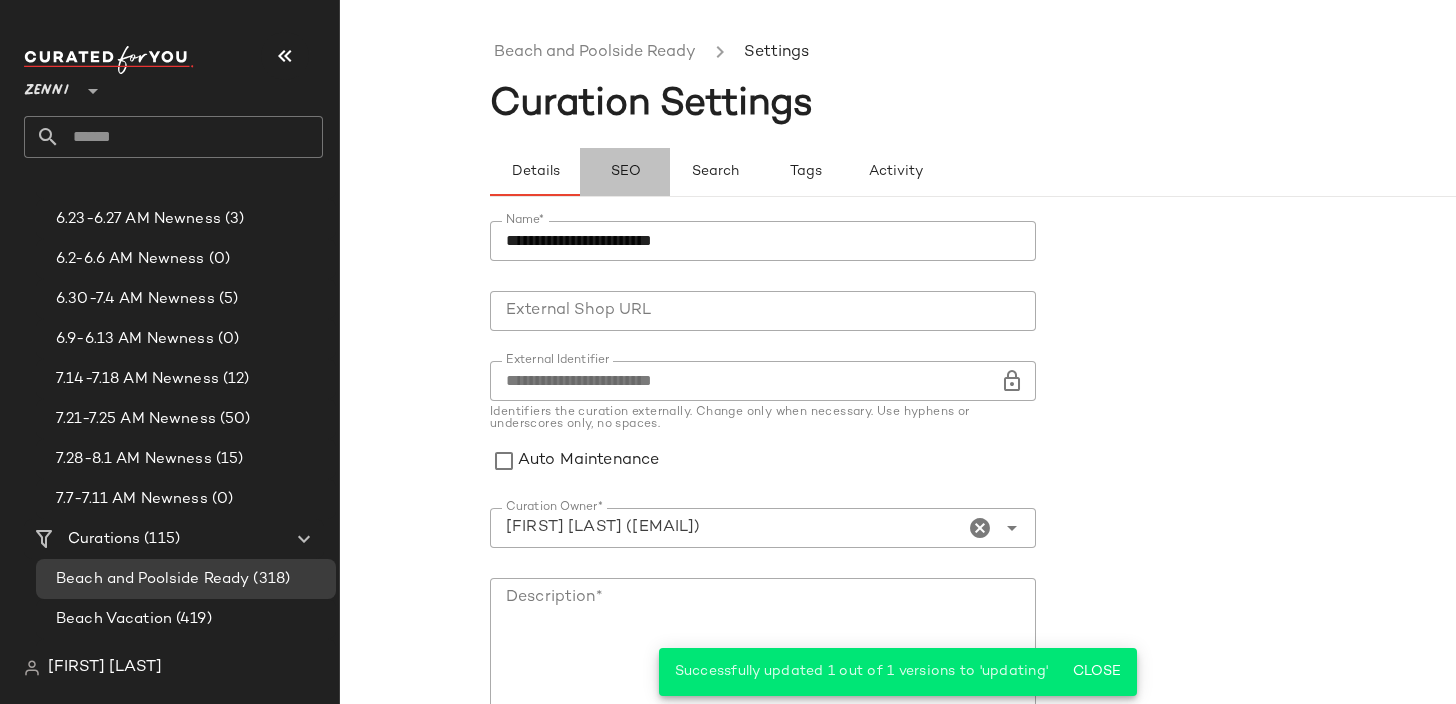 click on "SEO" 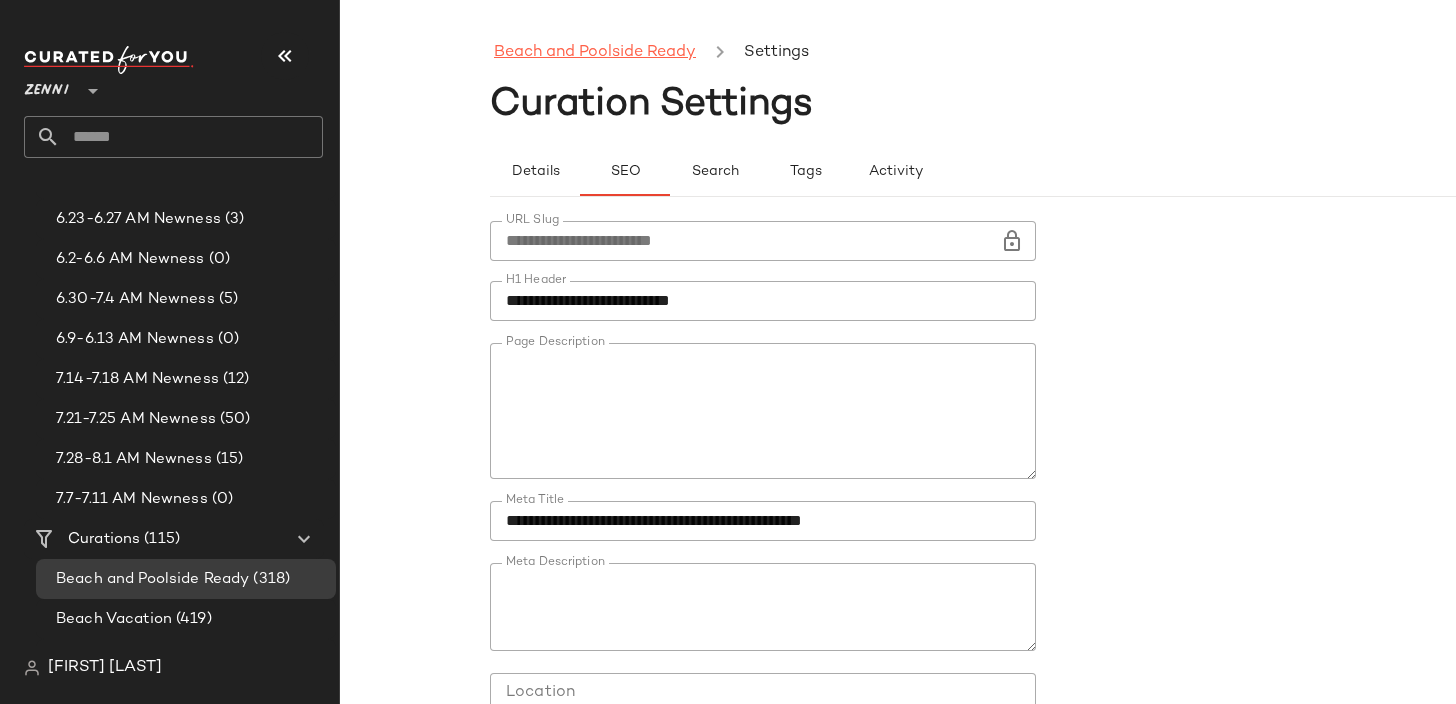 click on "Beach and Poolside Ready" at bounding box center [595, 53] 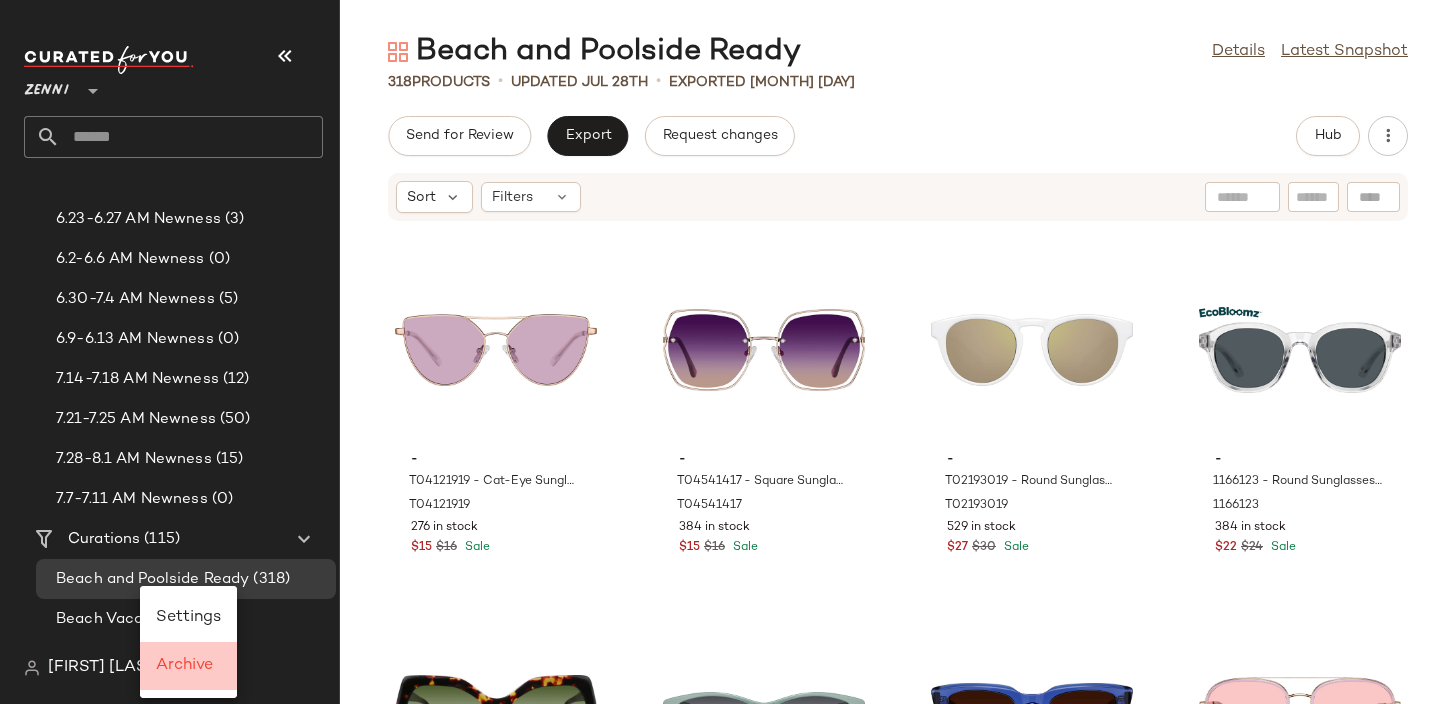 click on "Archive" 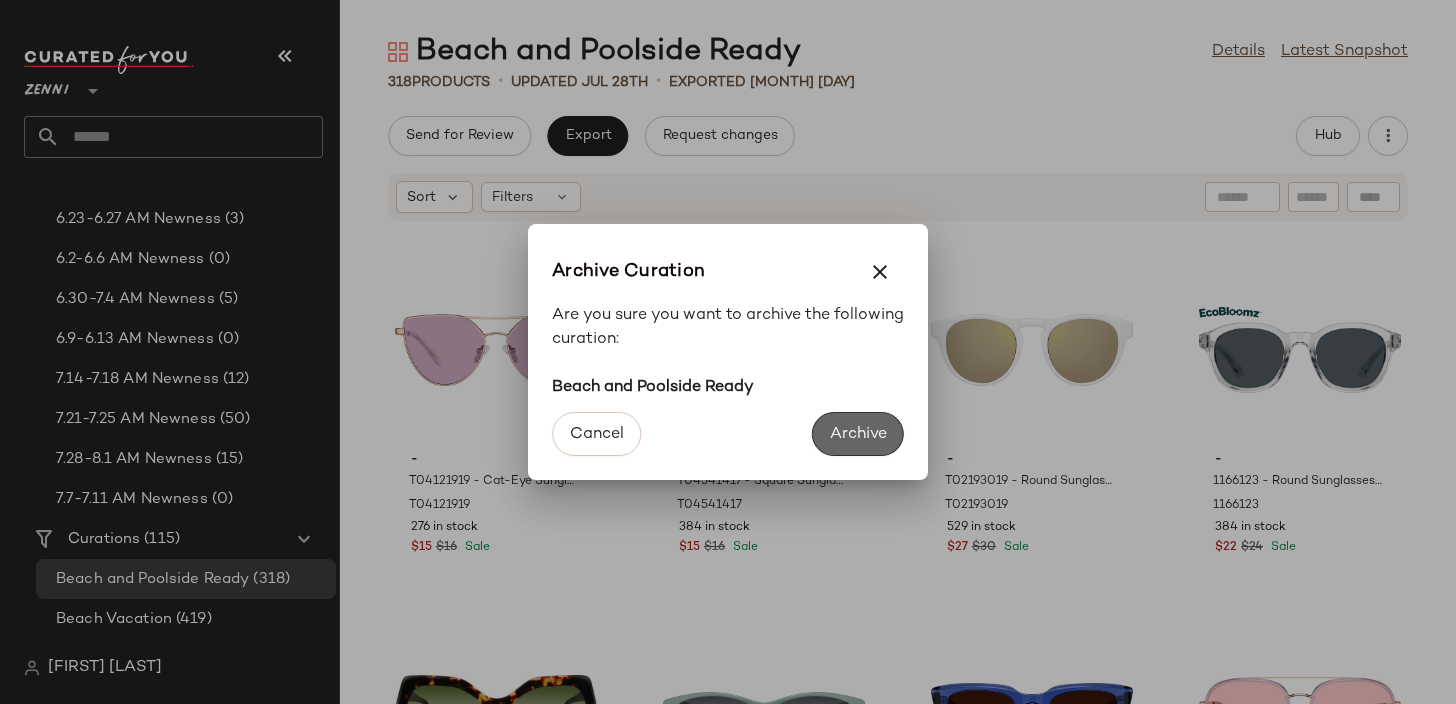 click on "Archive" 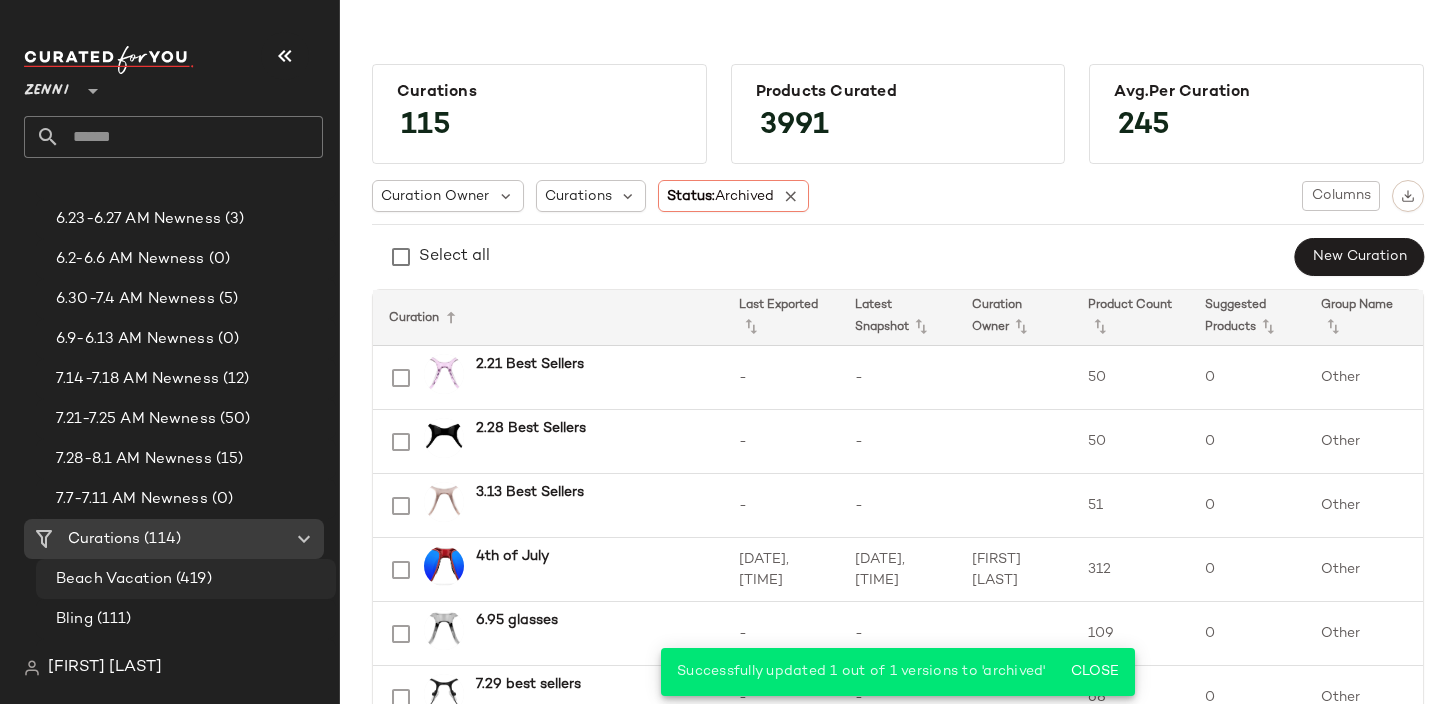 click on "Beach Vacation (419)" 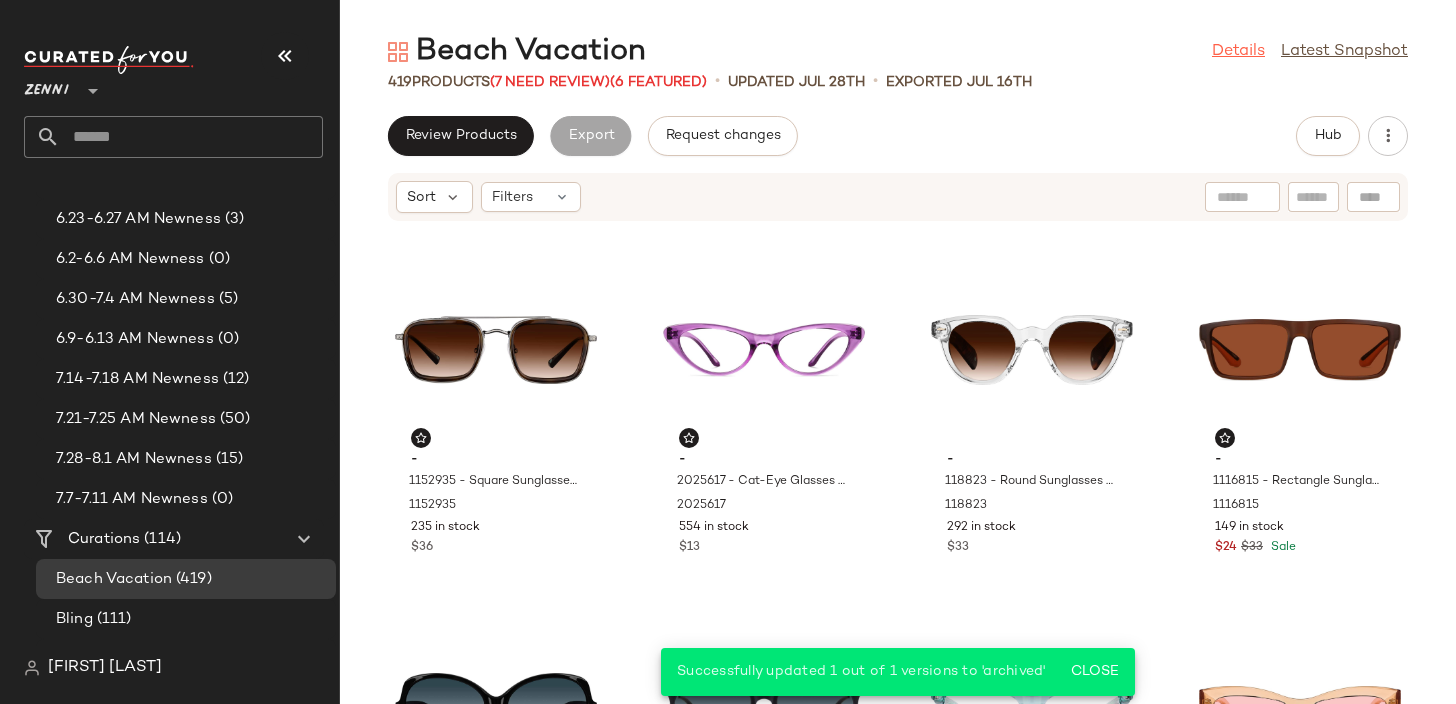click on "Details" at bounding box center [1238, 52] 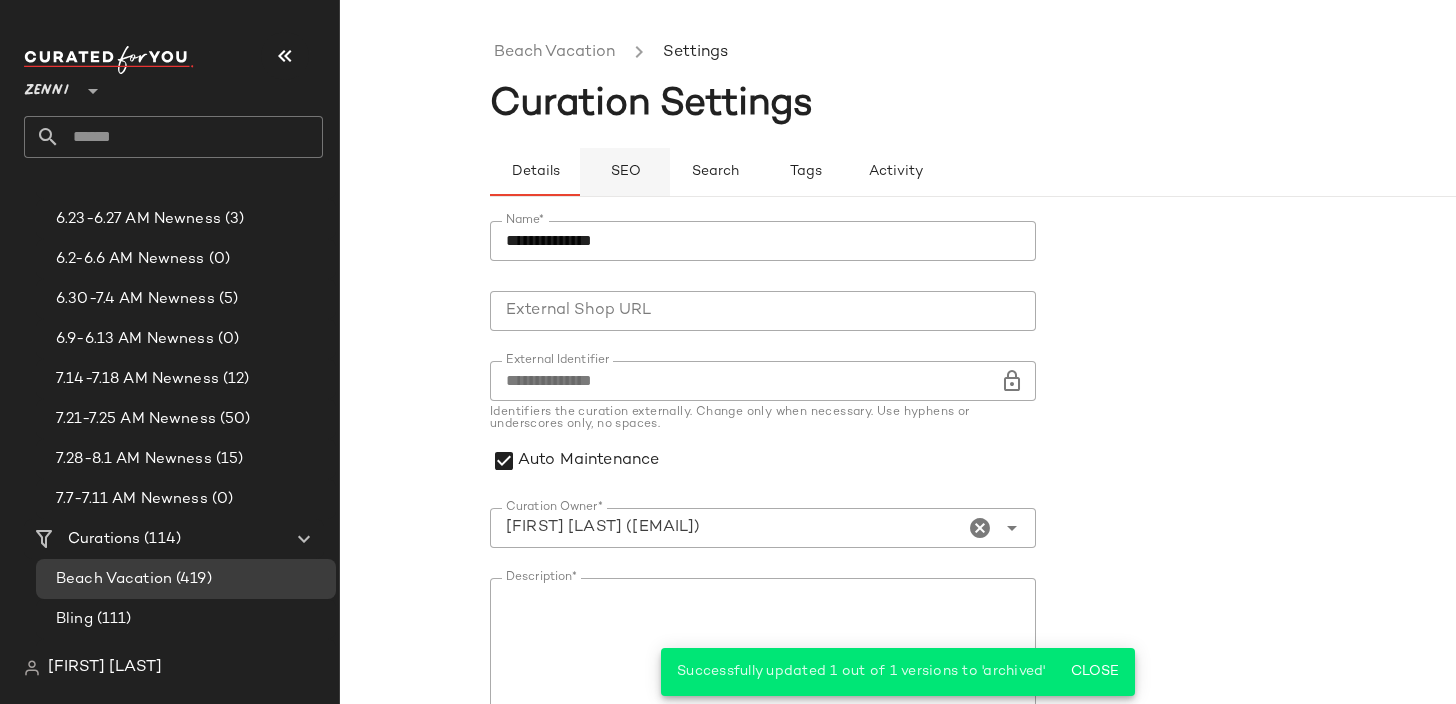 click on "SEO" 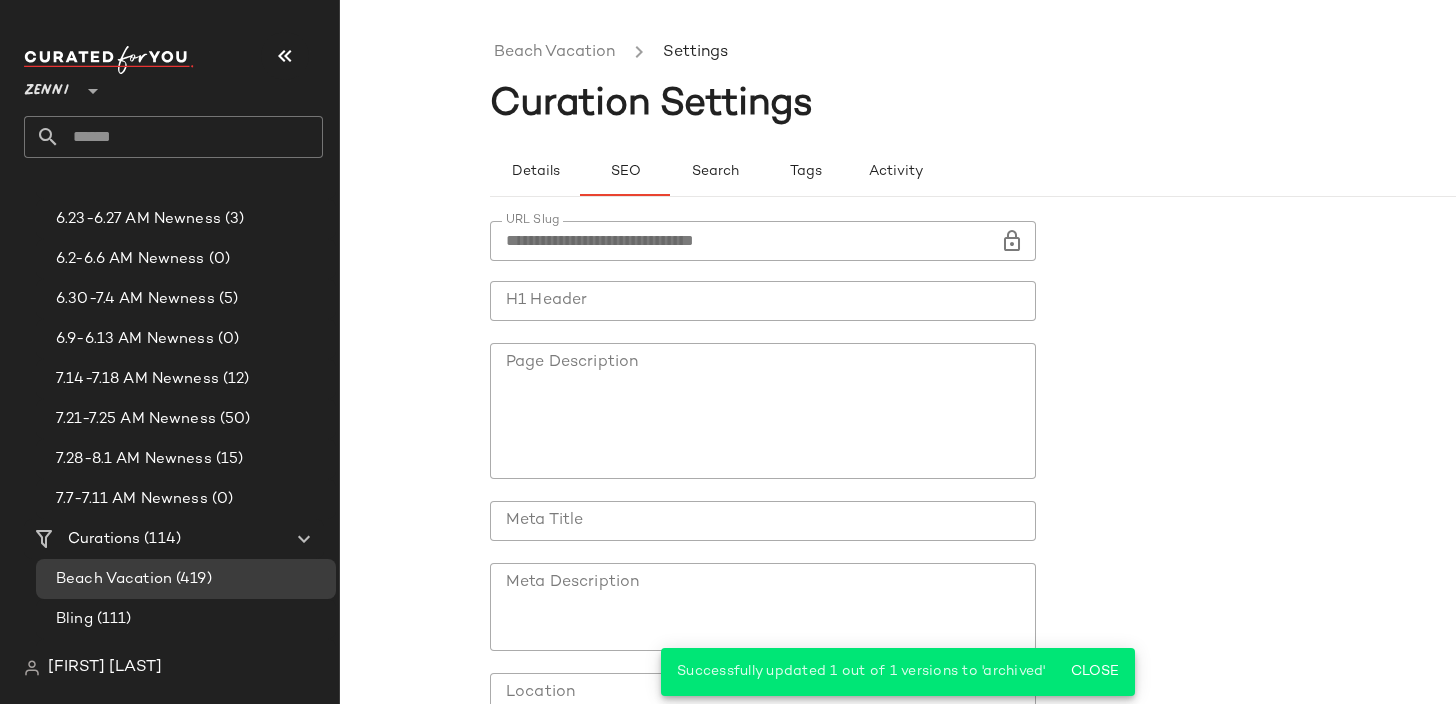 click at bounding box center (1012, 241) 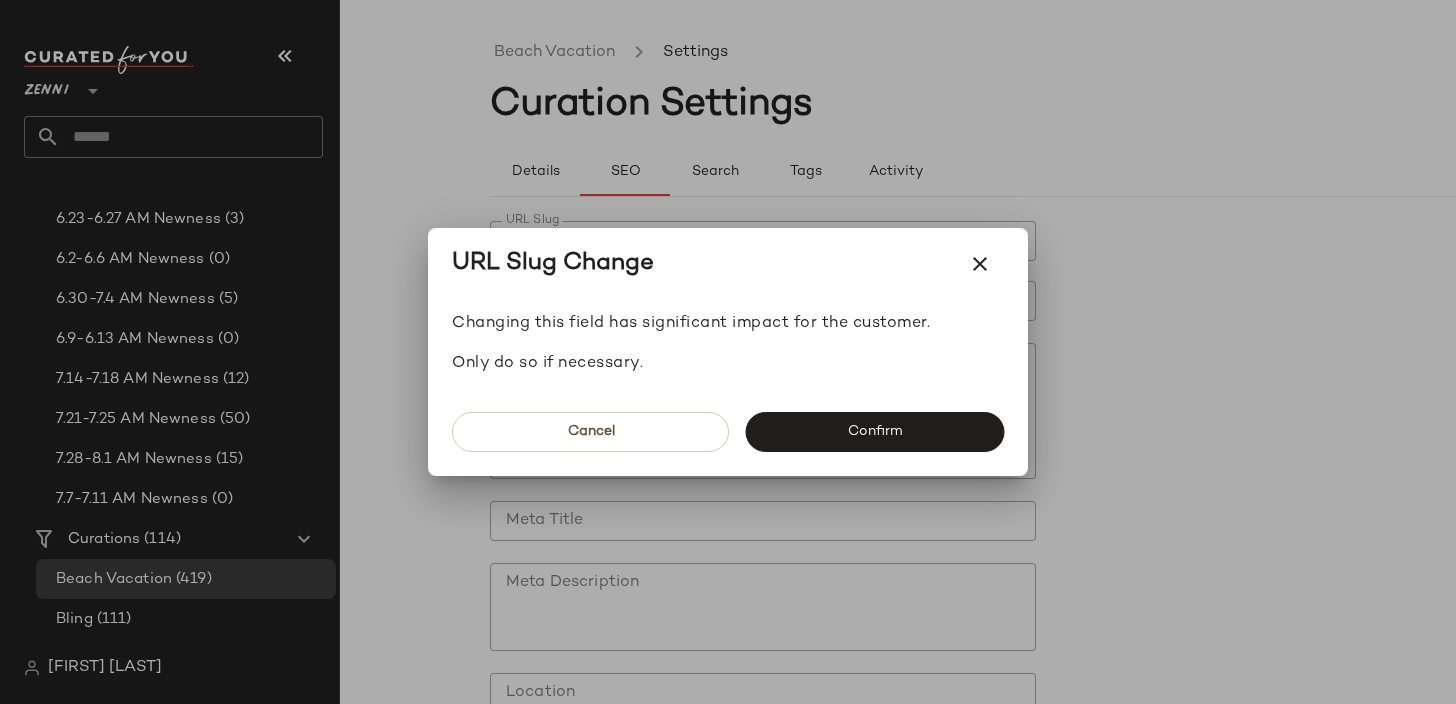 click on "Cancel   Confirm" 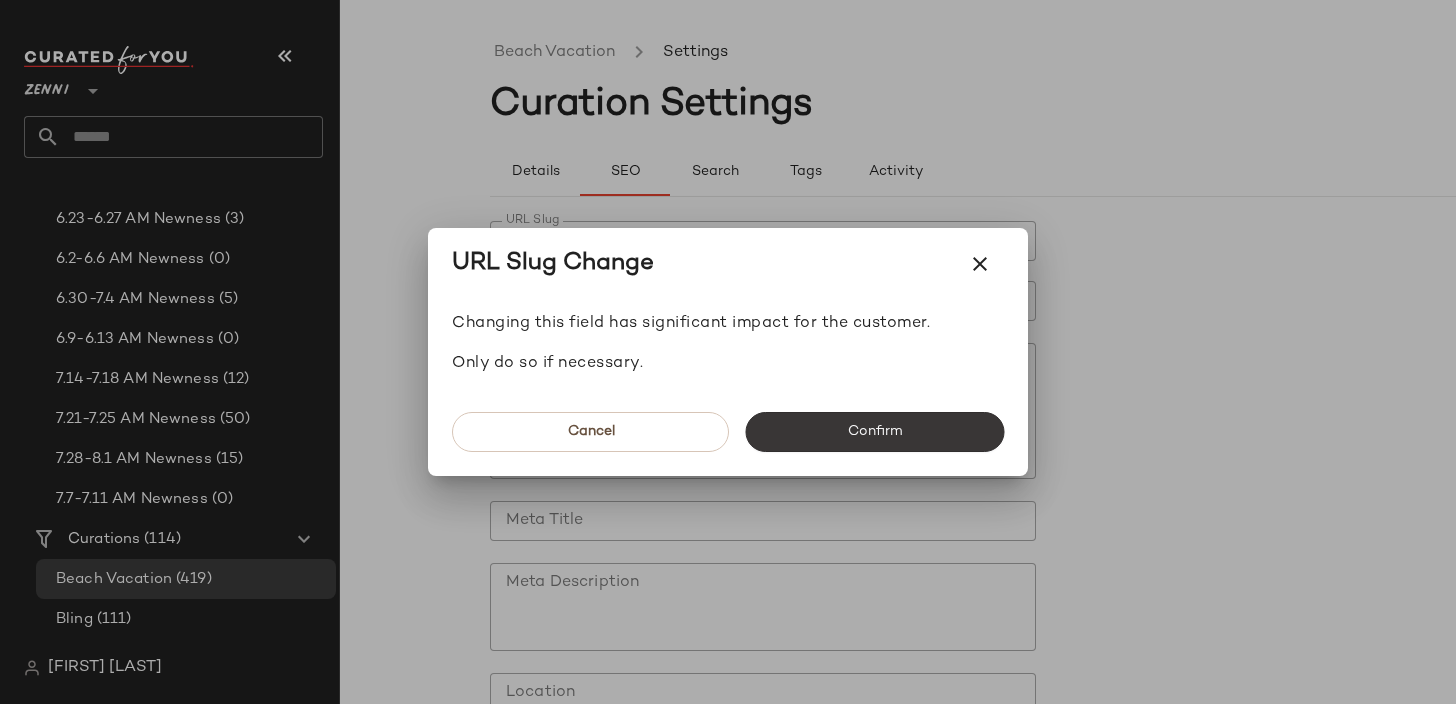 click on "Confirm" at bounding box center (874, 432) 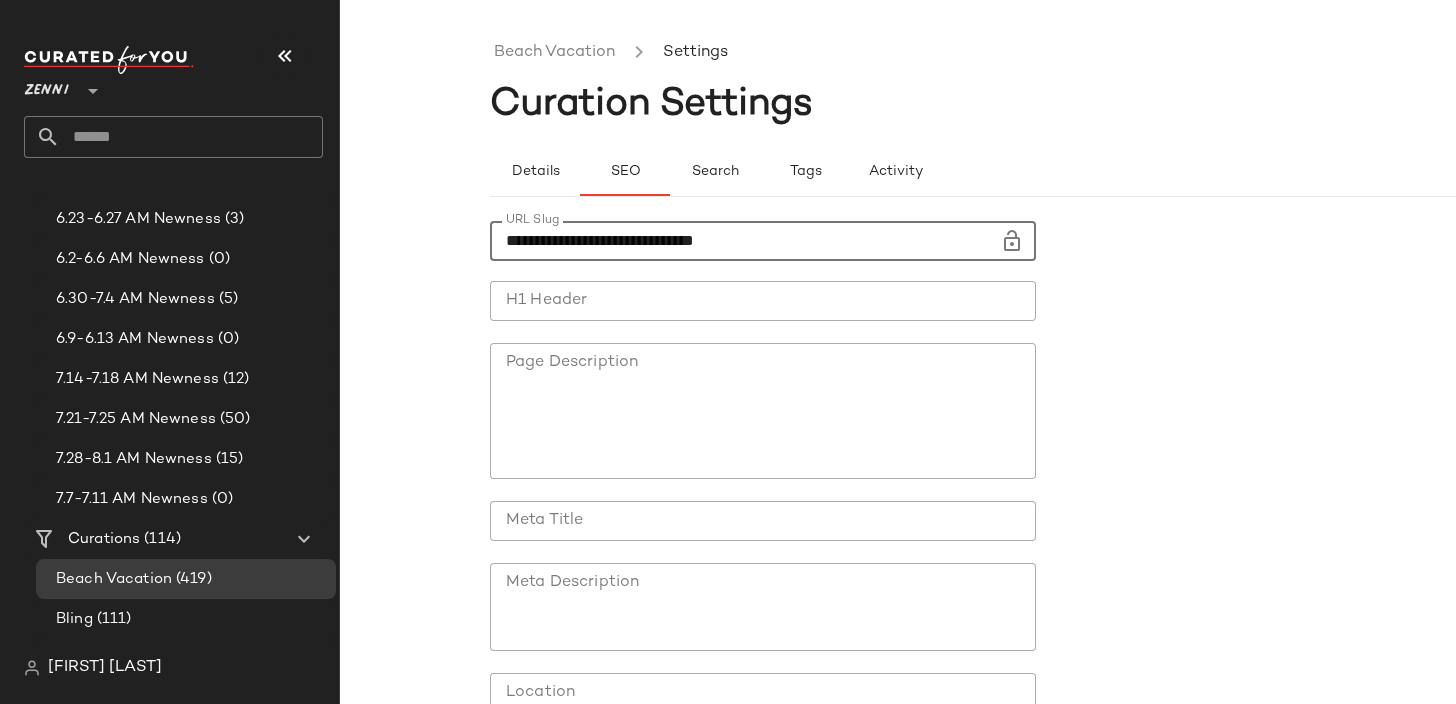 click on "**********" 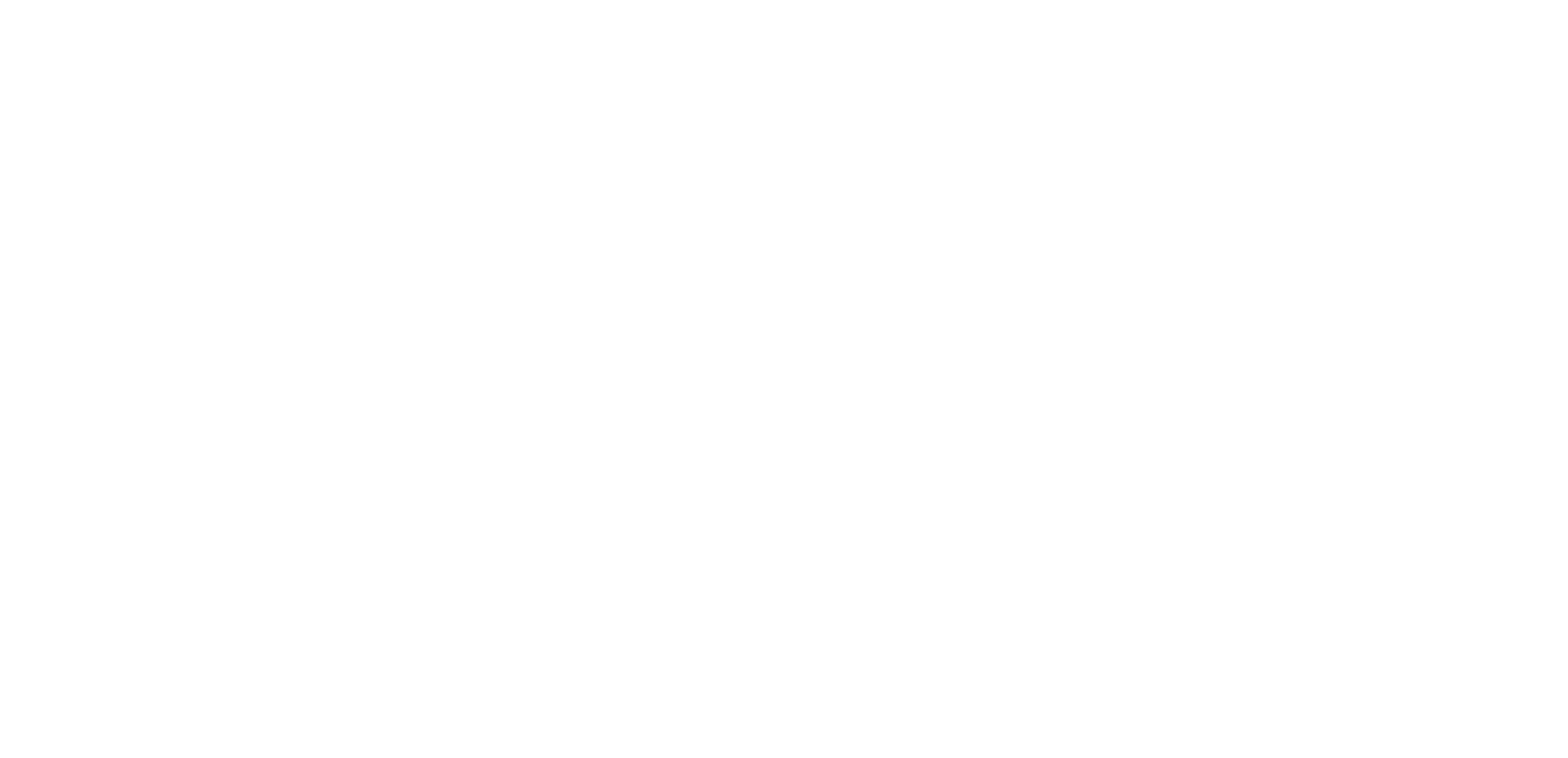 scroll, scrollTop: 0, scrollLeft: 0, axis: both 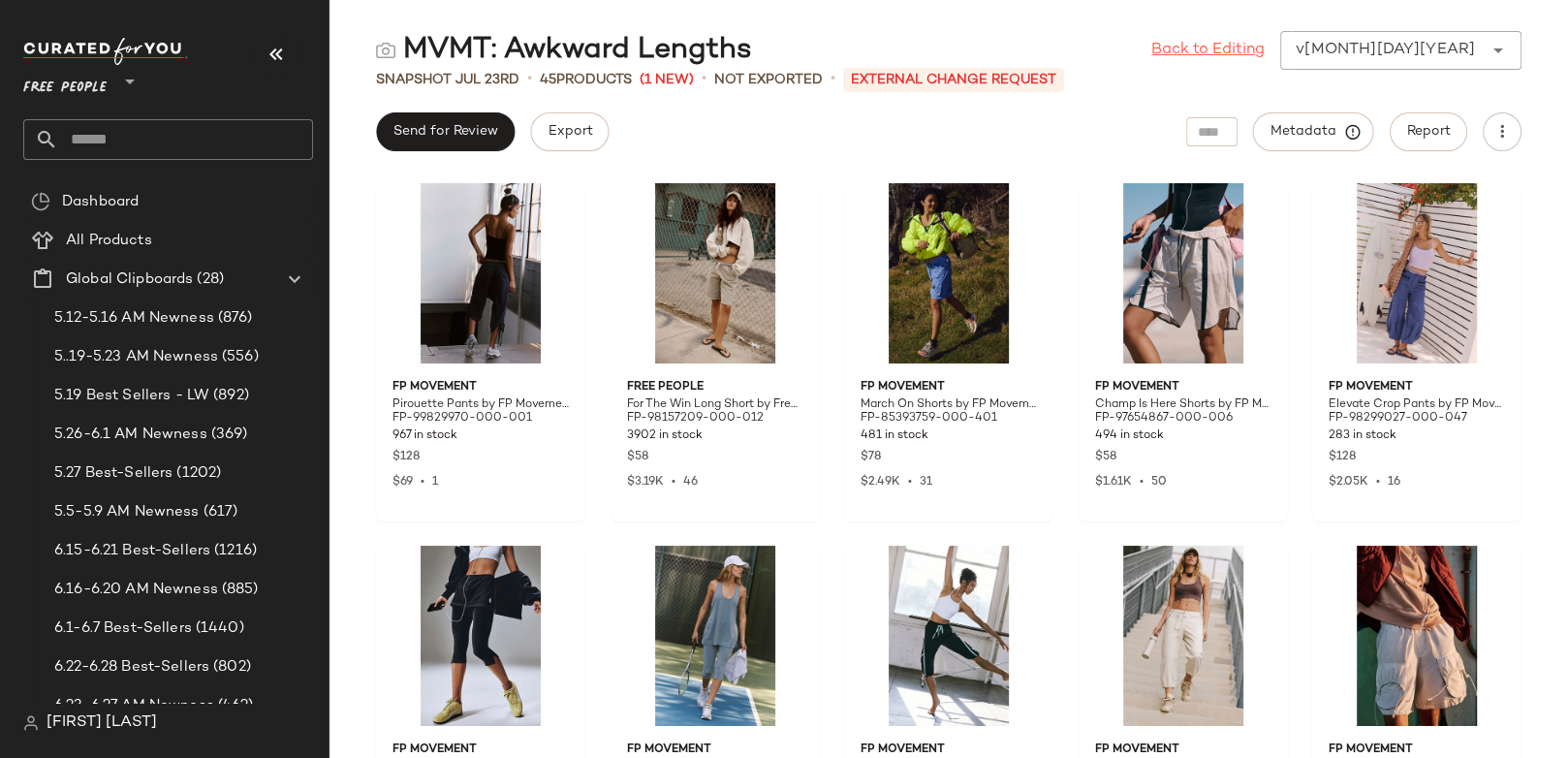 click on "Back to Editing" at bounding box center (1207, 50) 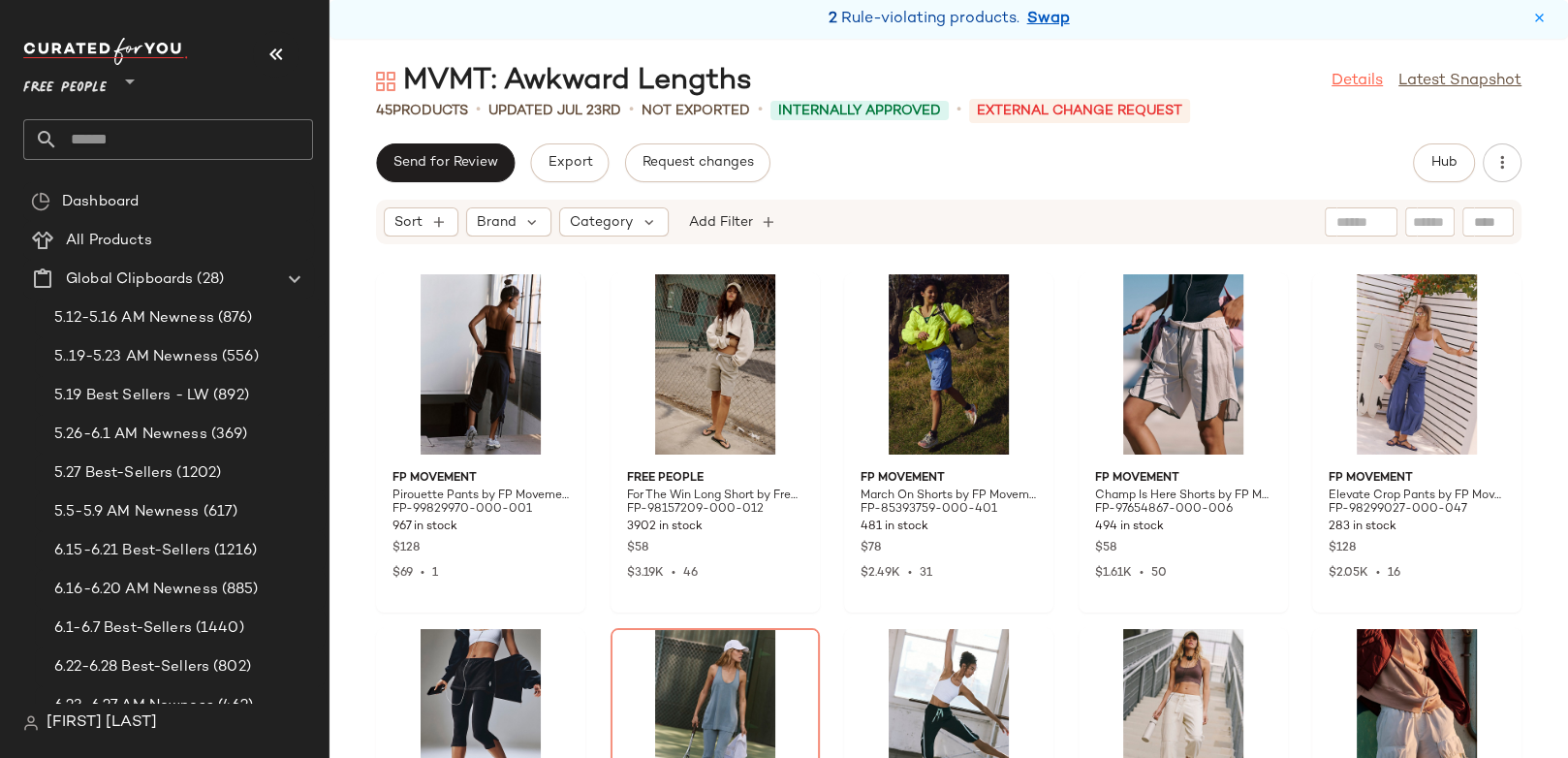 click on "Details" at bounding box center (1357, 81) 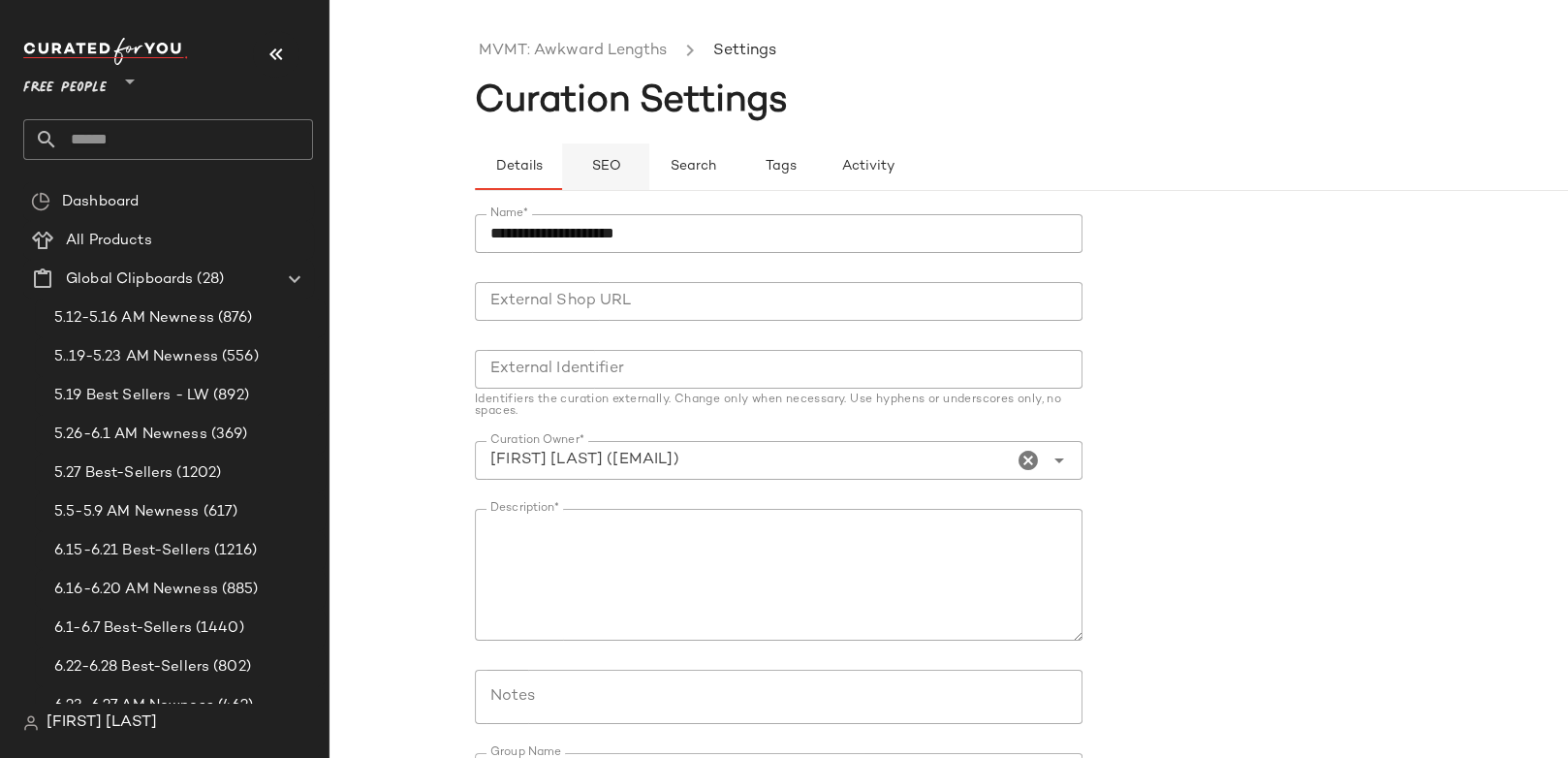 click on "SEO" 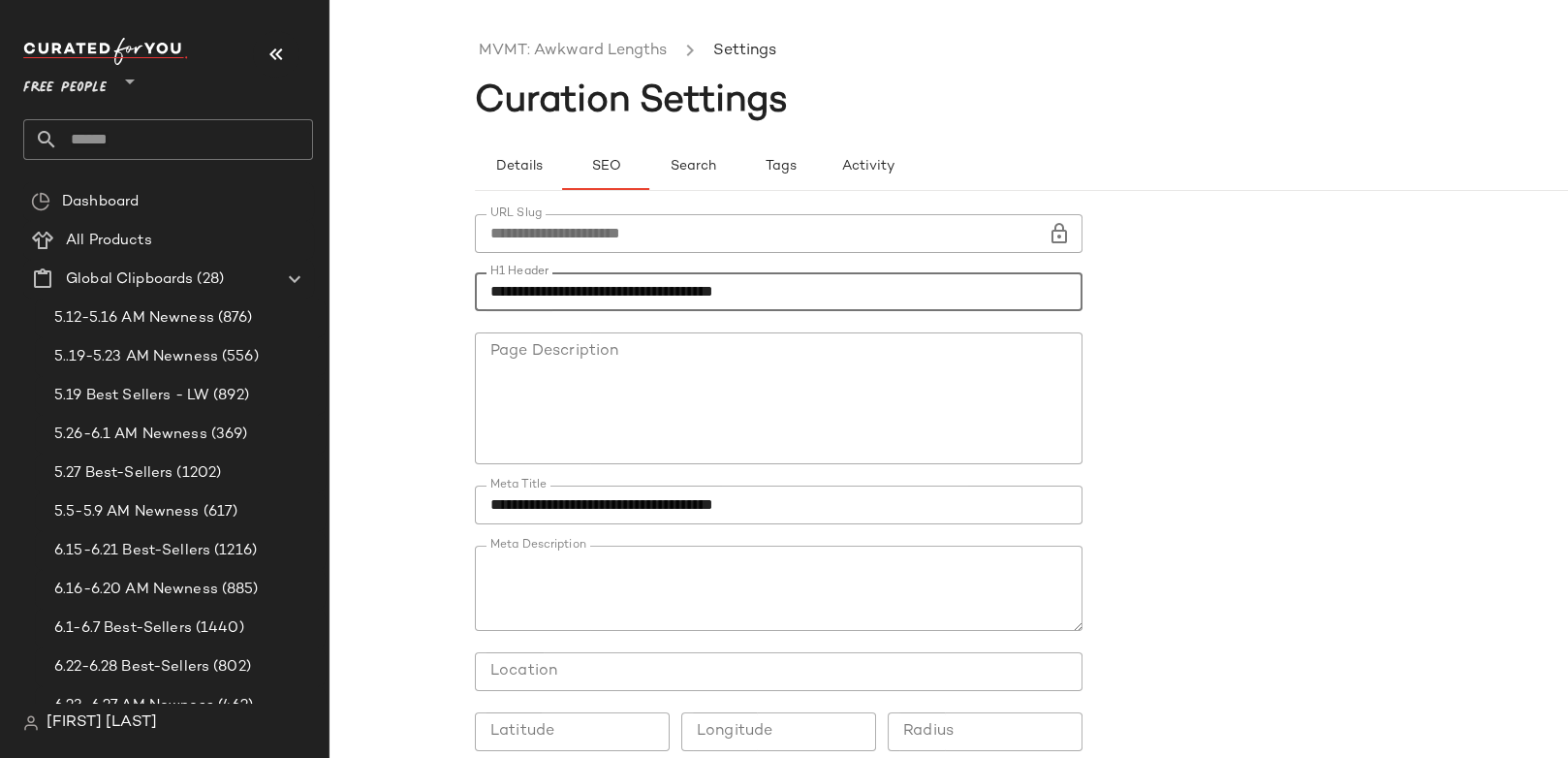 click on "**********" 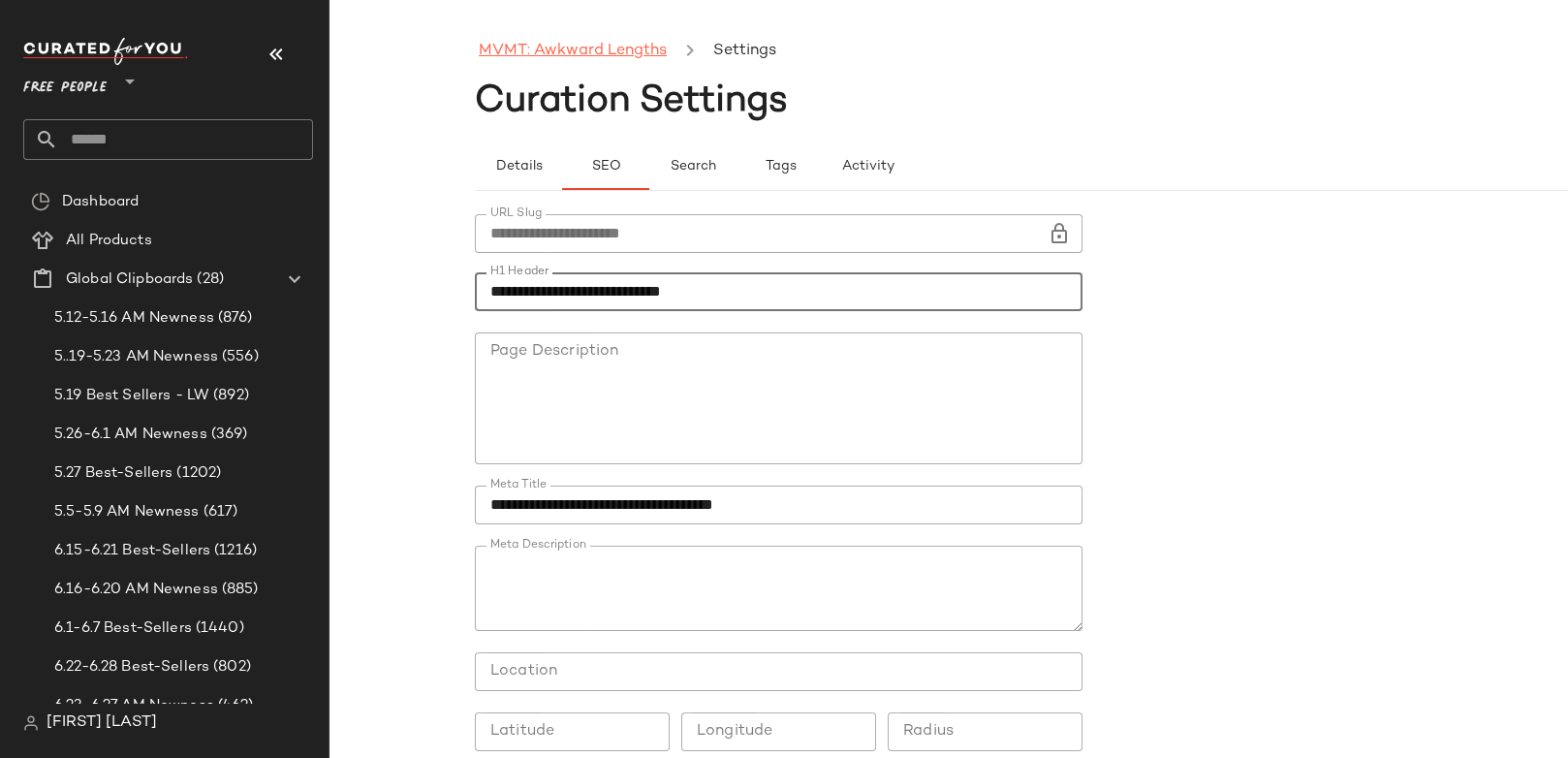 type on "**********" 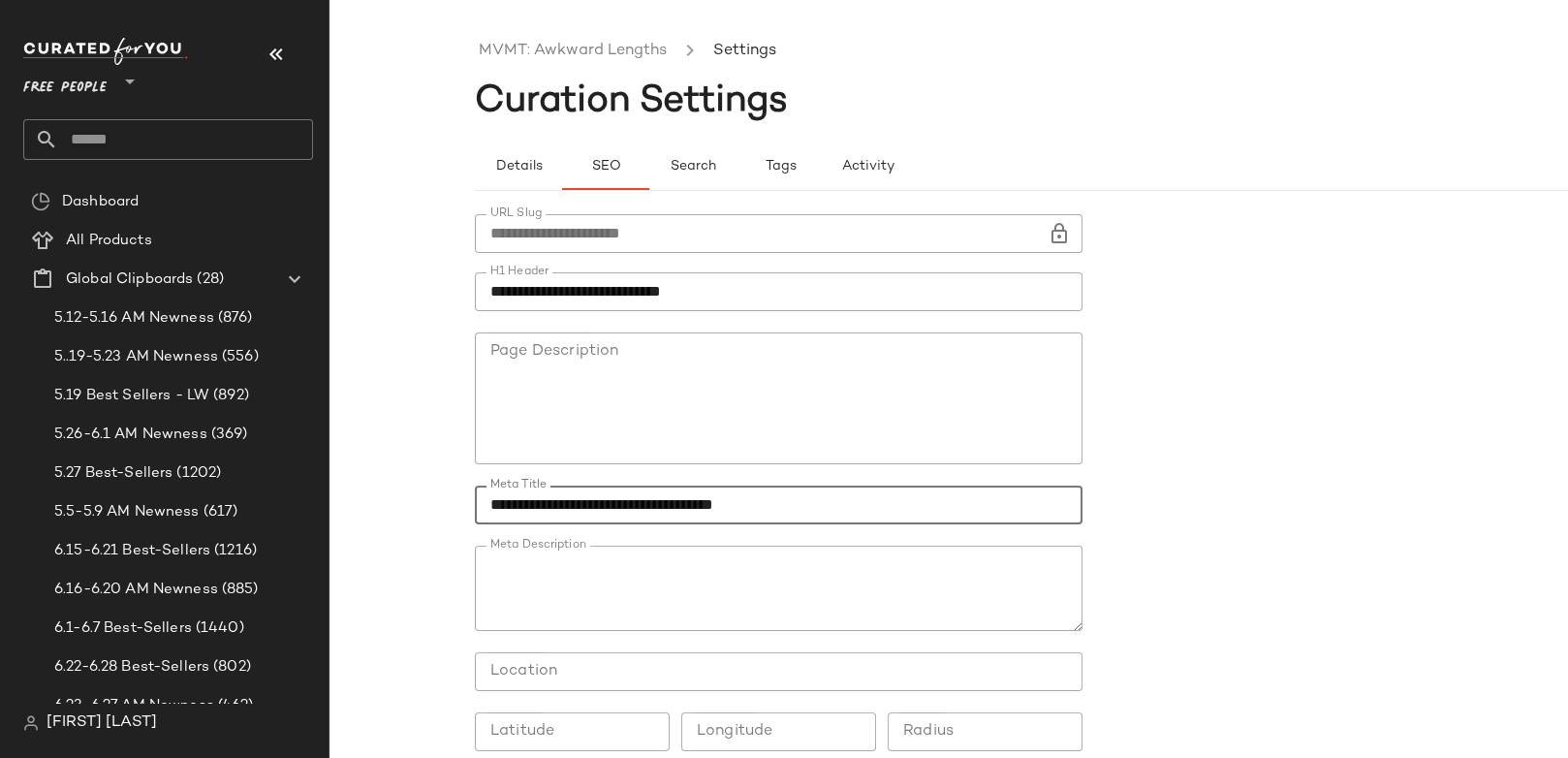 click on "**********" 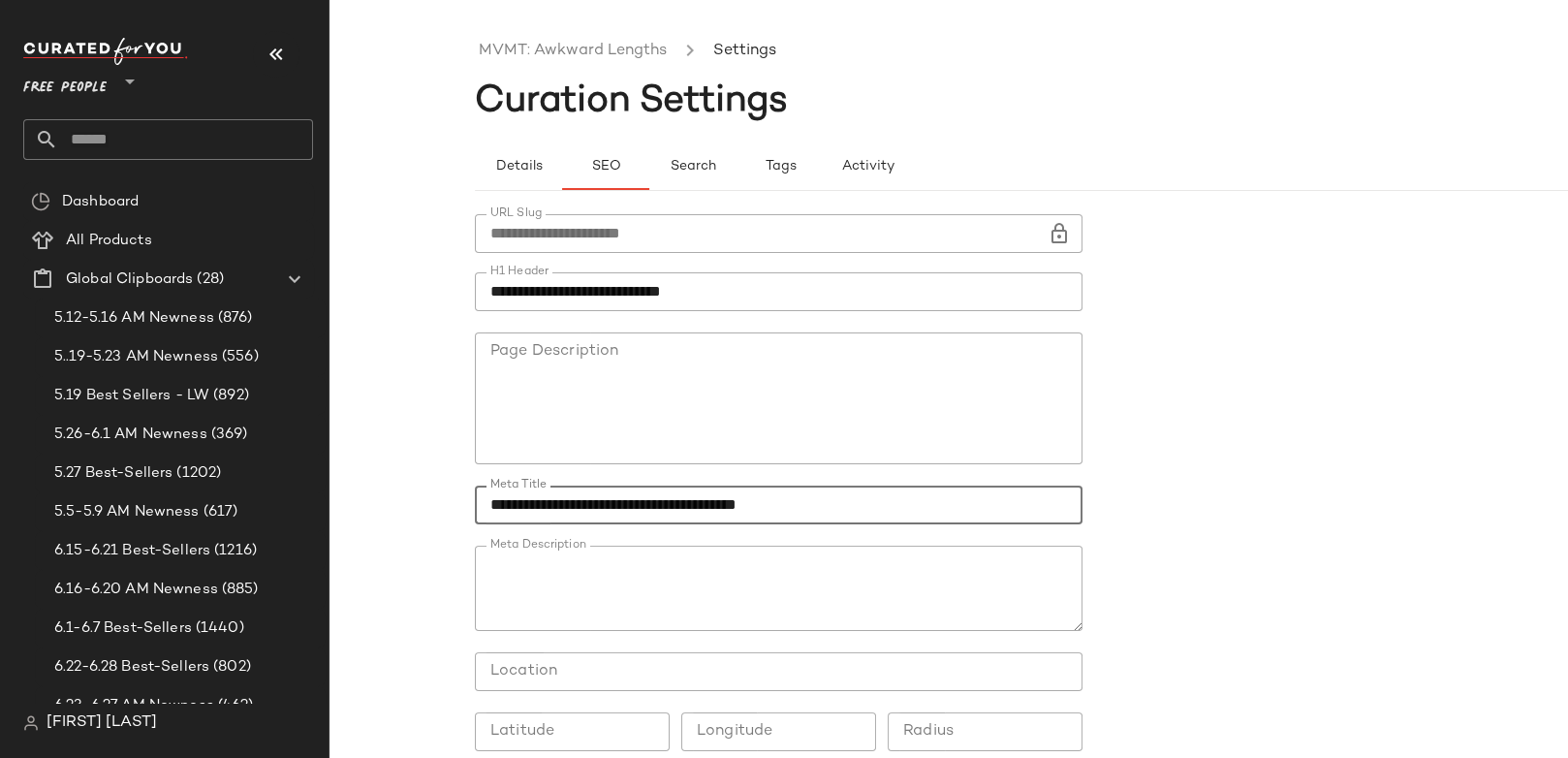 type on "**********" 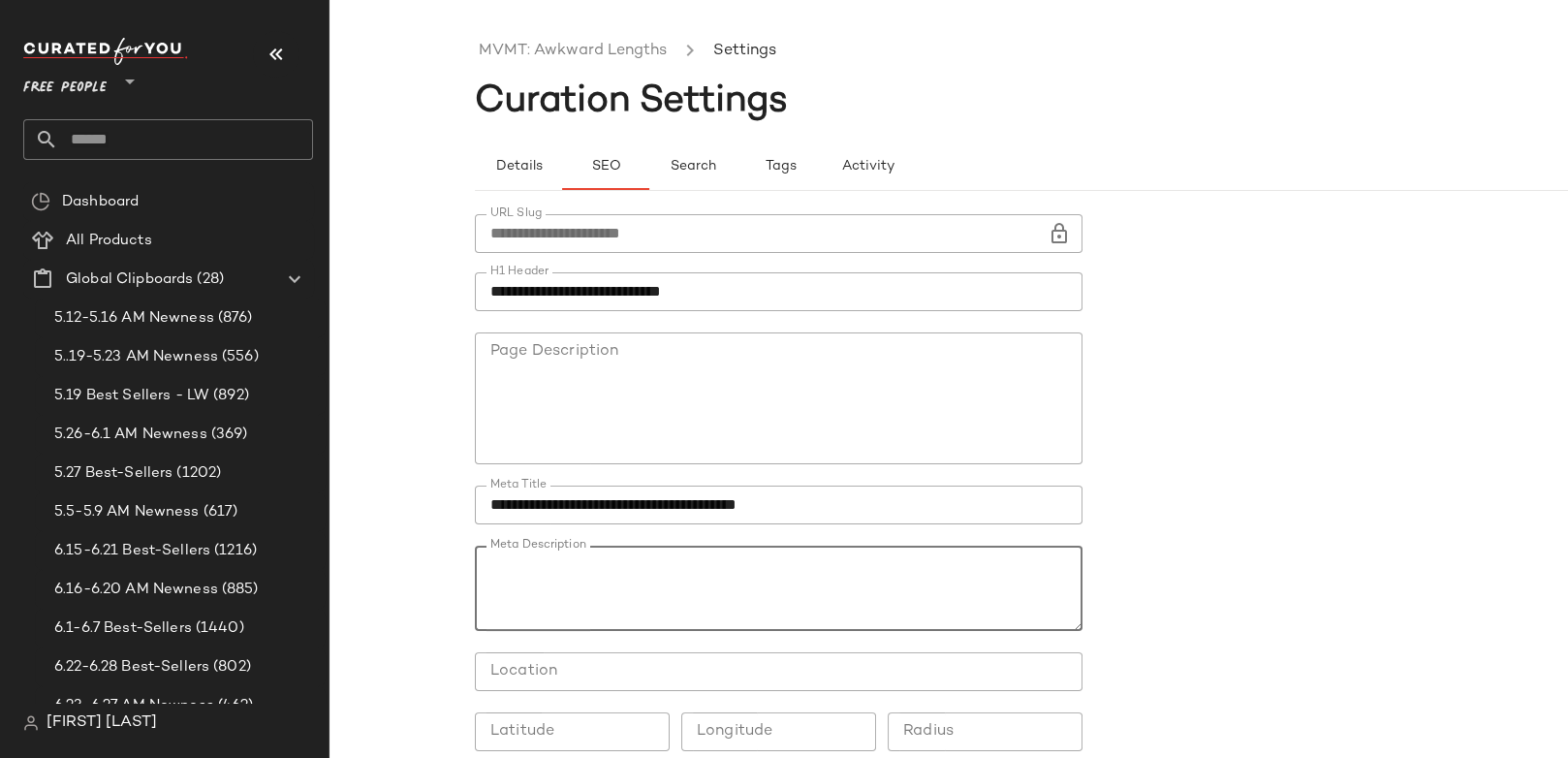 click on "Meta Description" 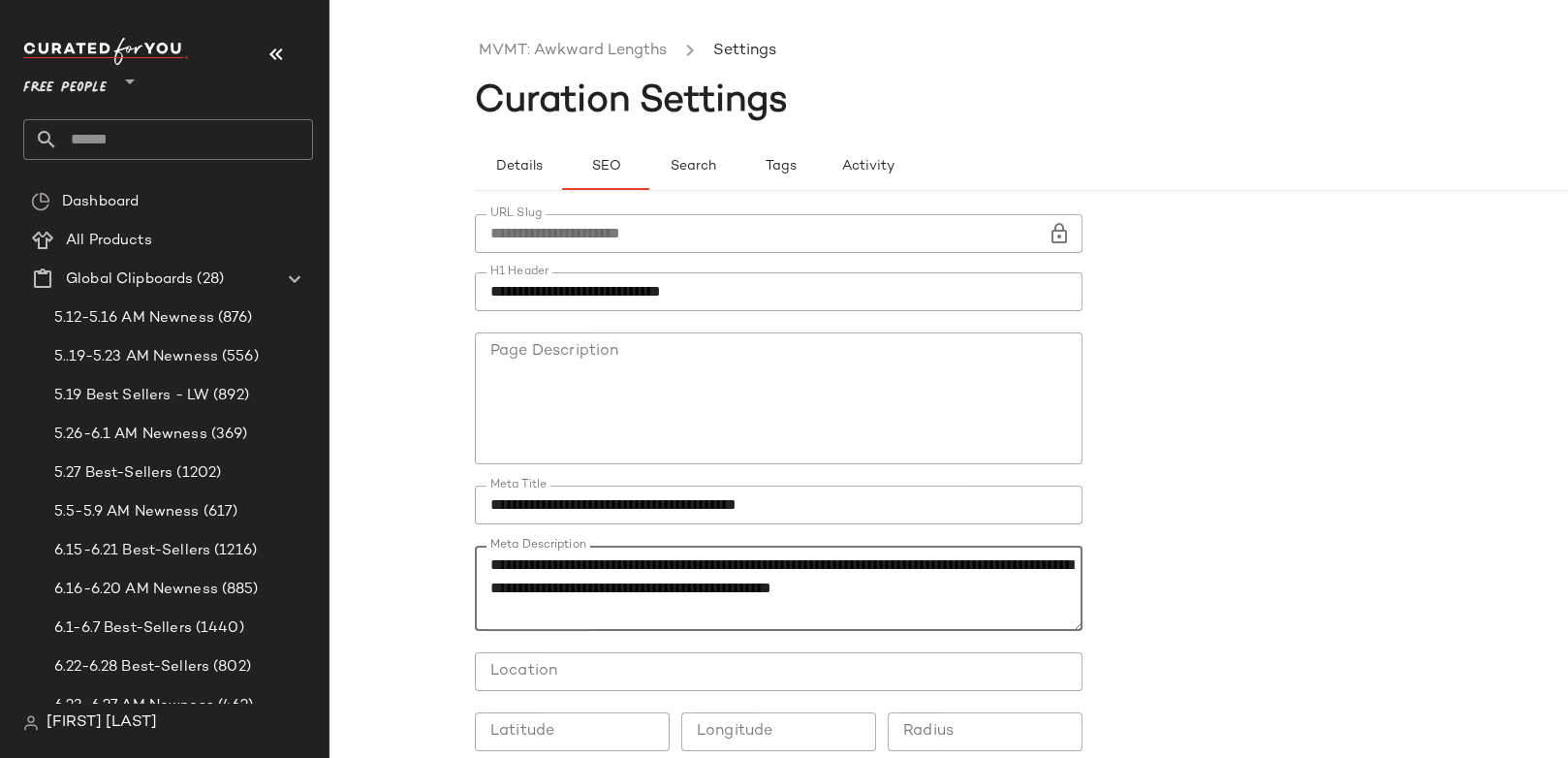 scroll, scrollTop: 97, scrollLeft: 0, axis: vertical 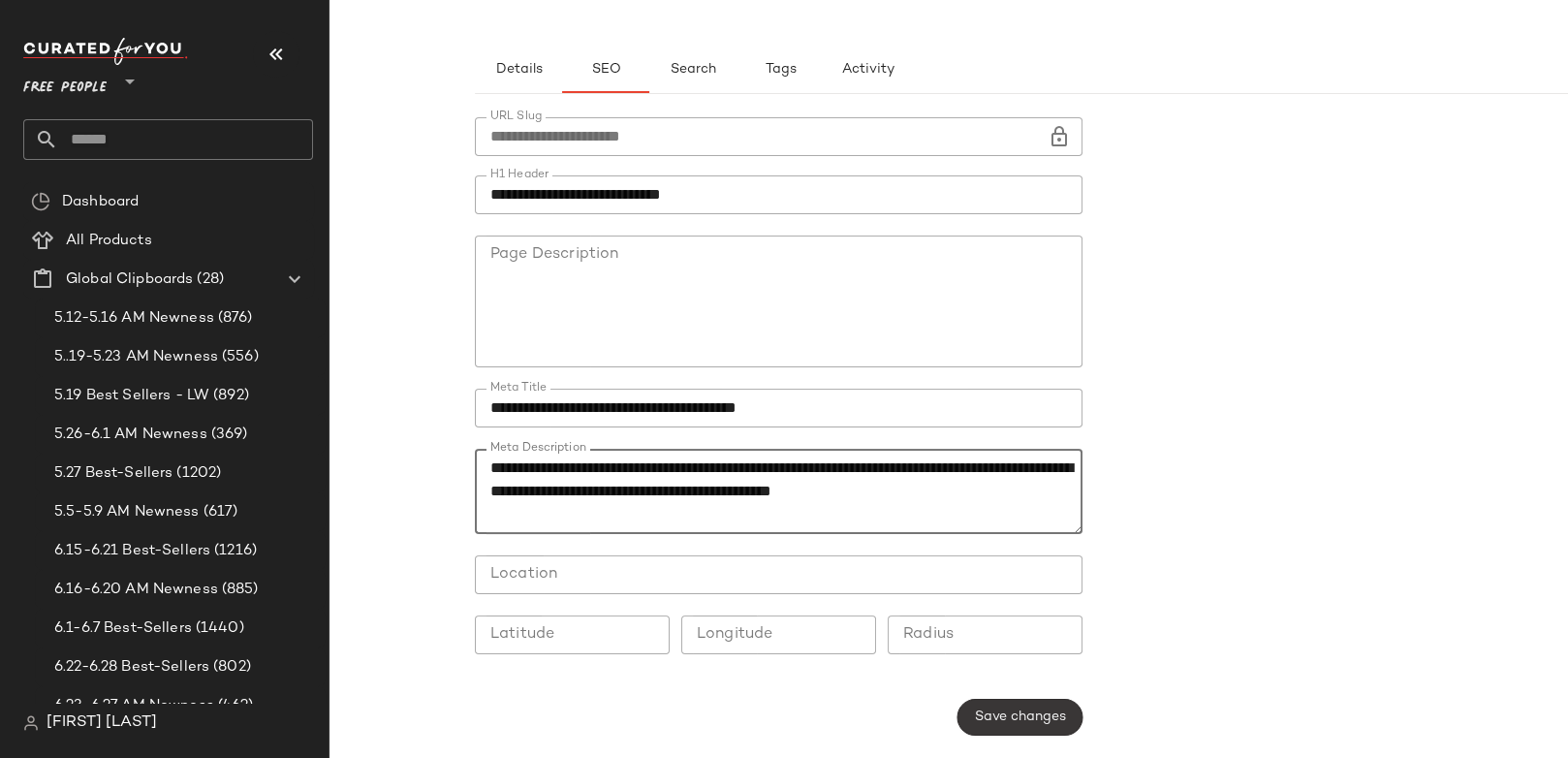 type on "**********" 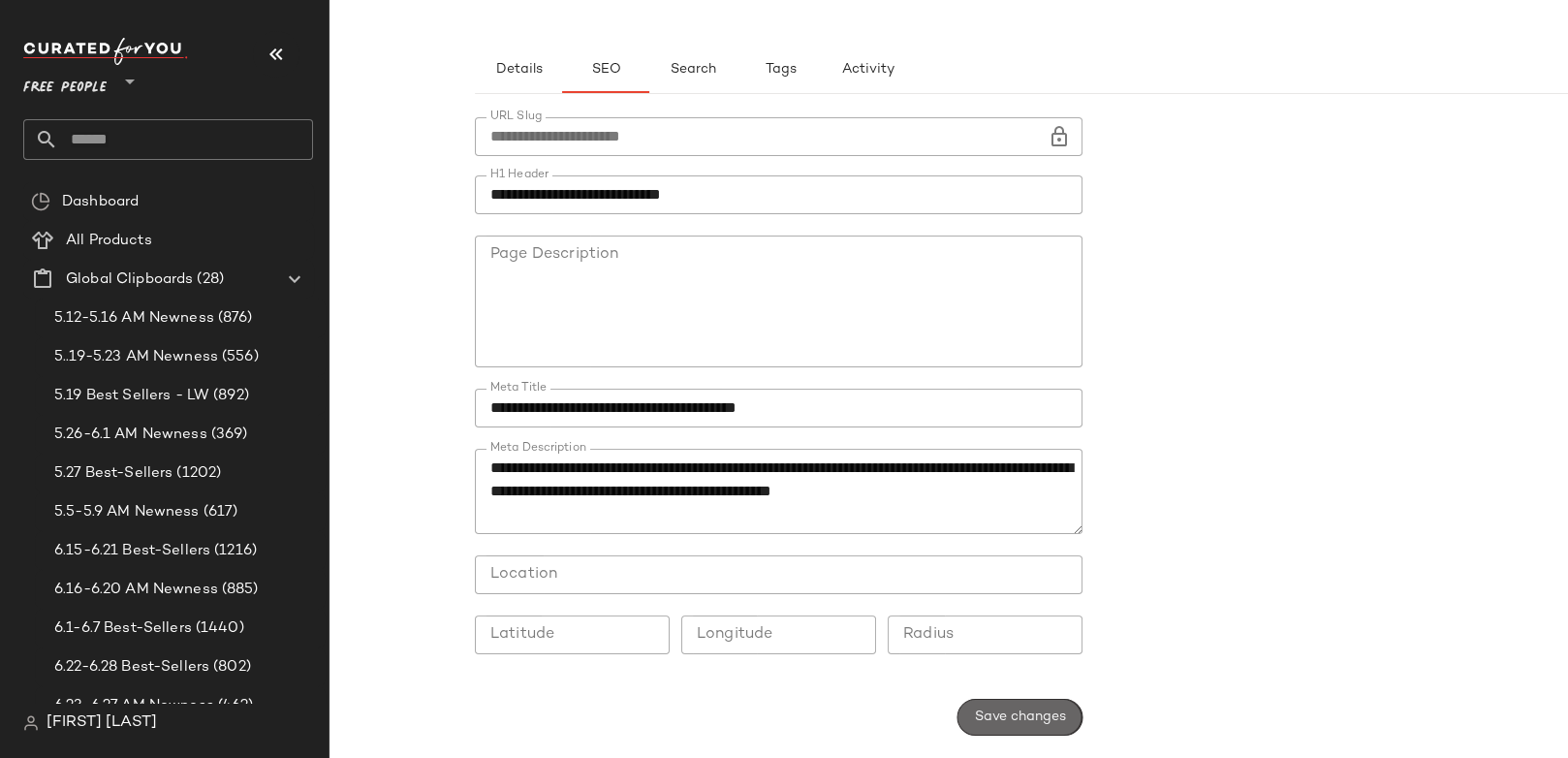 click on "Save changes" 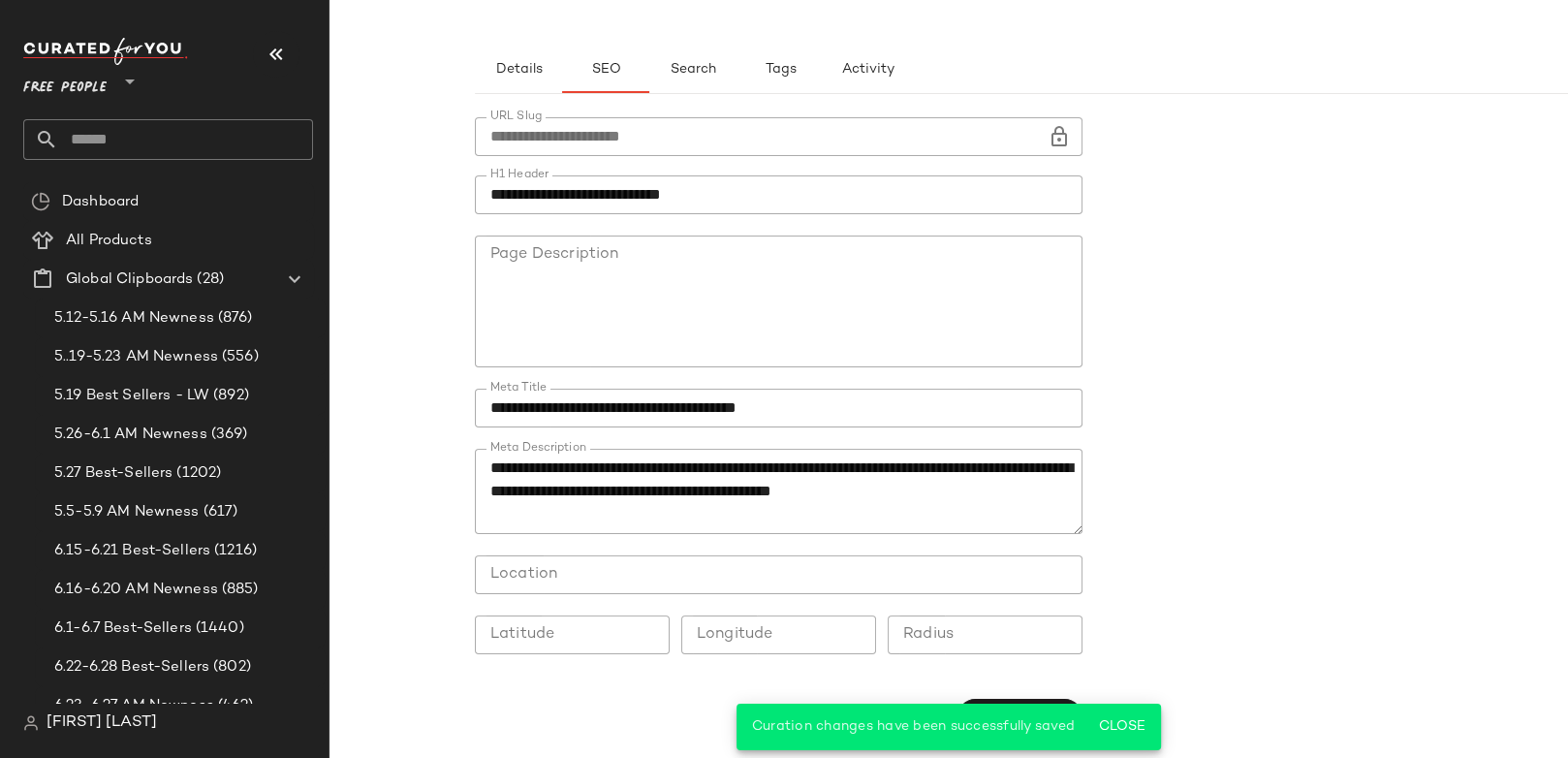 scroll, scrollTop: 0, scrollLeft: 0, axis: both 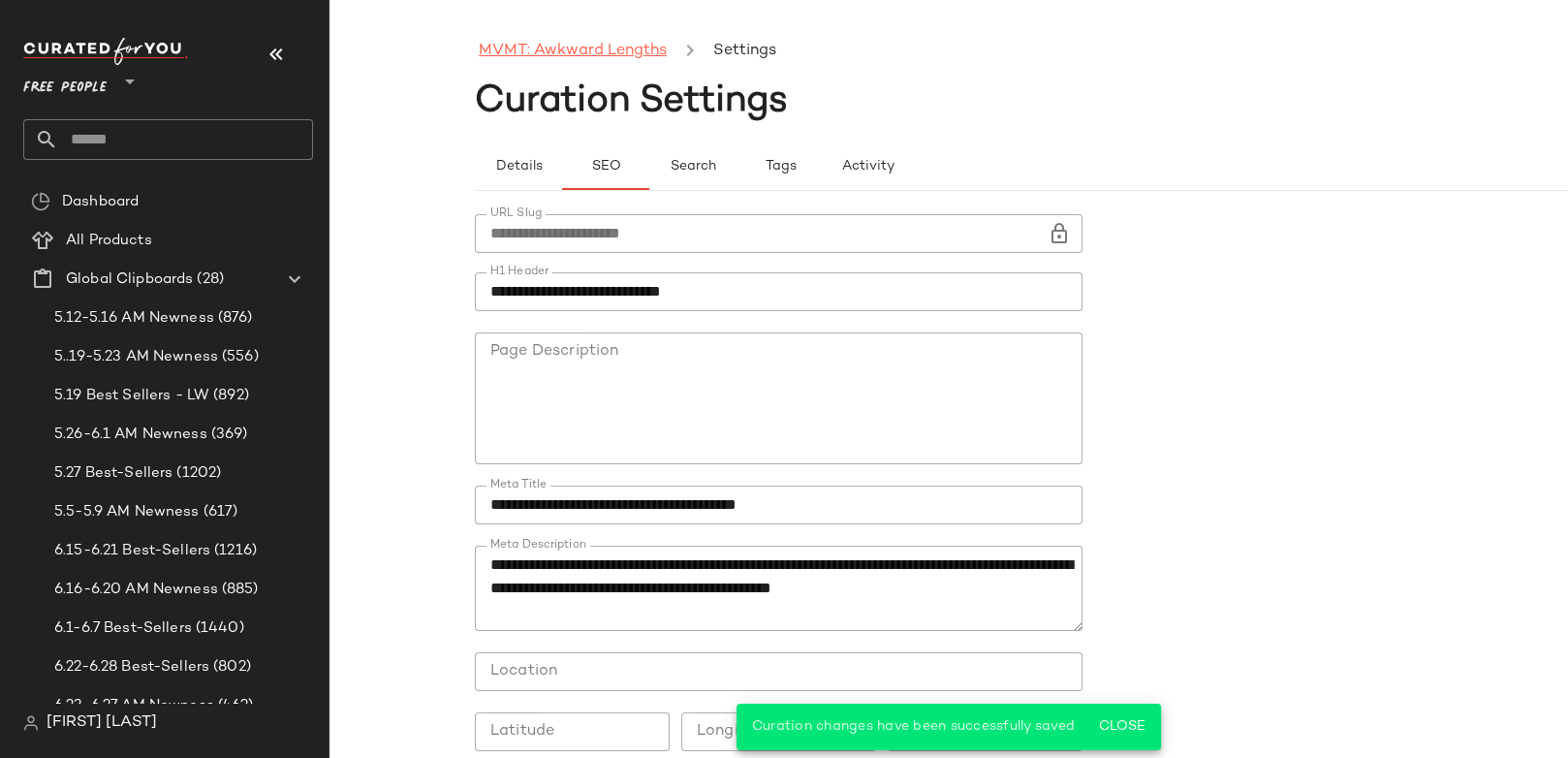 click on "MVMT: Awkward Lengths" at bounding box center [573, 51] 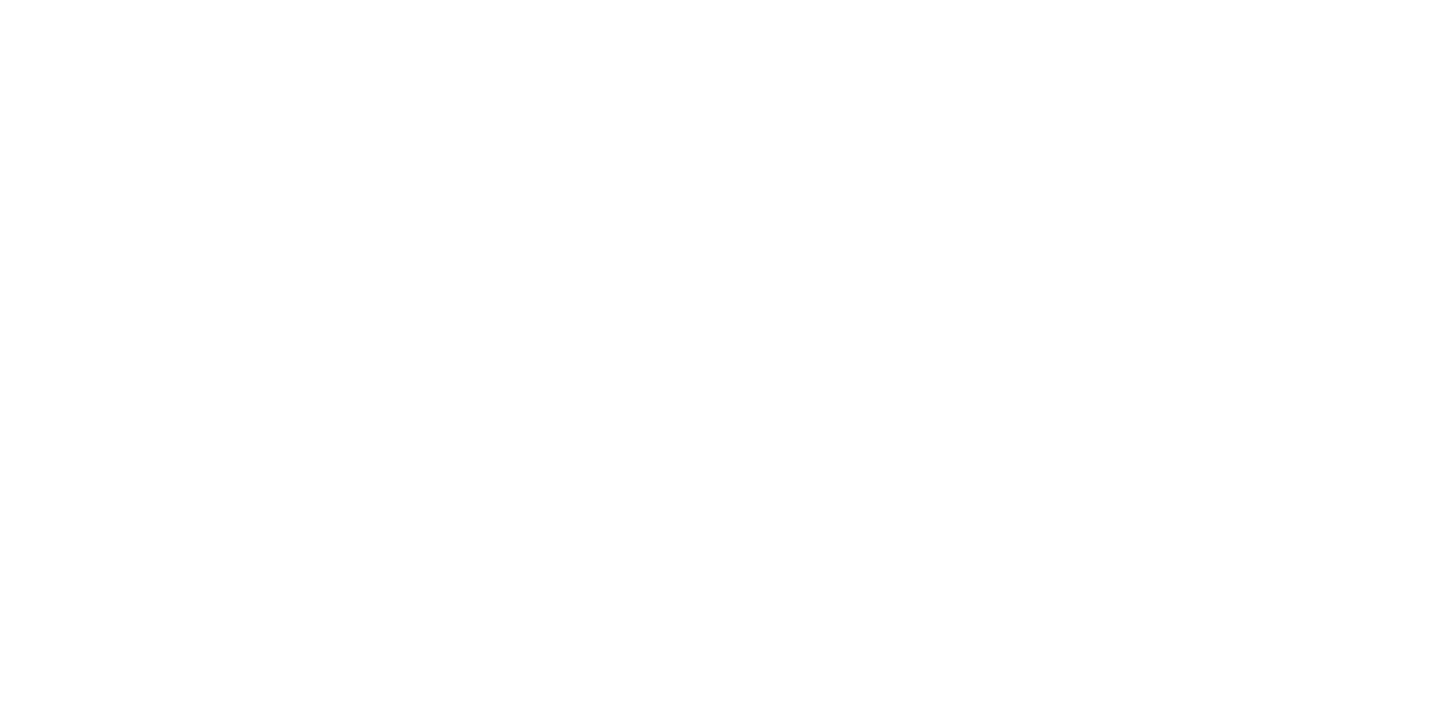 scroll, scrollTop: 0, scrollLeft: 0, axis: both 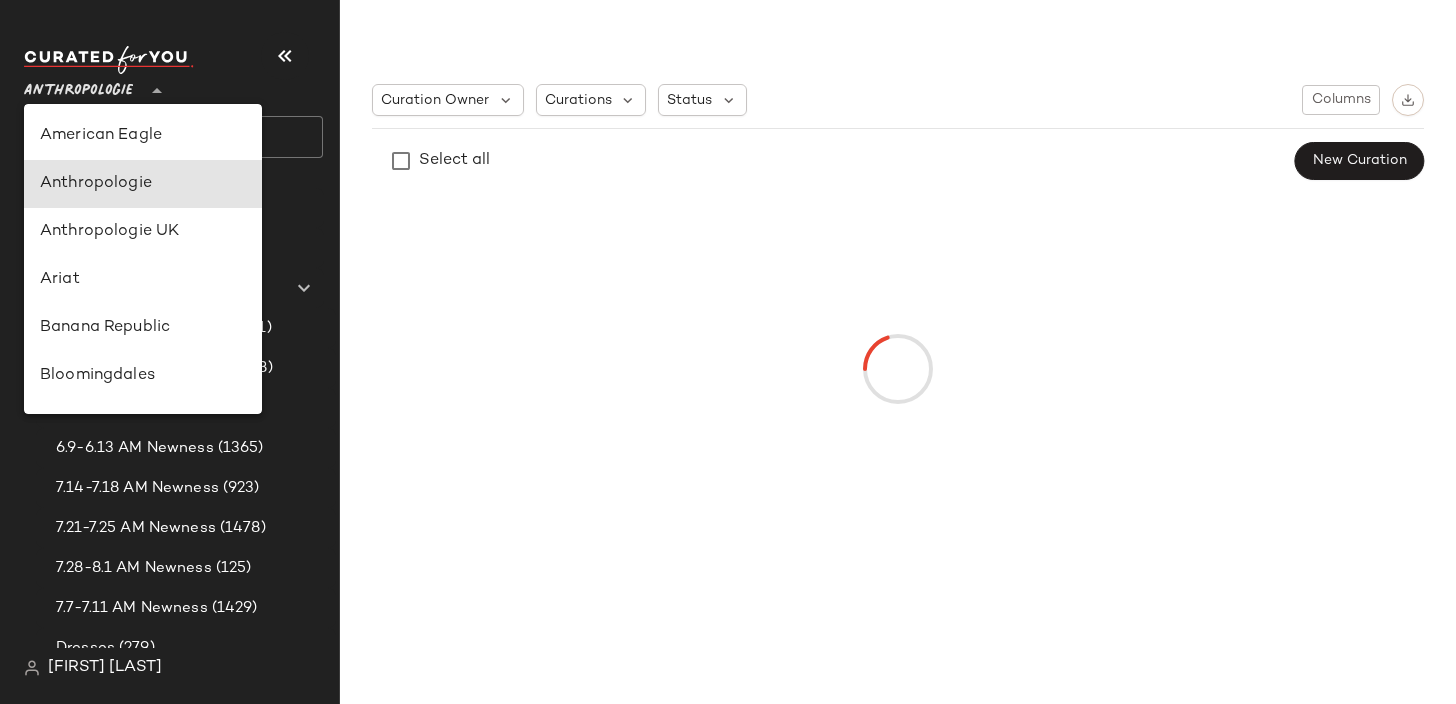 click on "Anthropologie **" 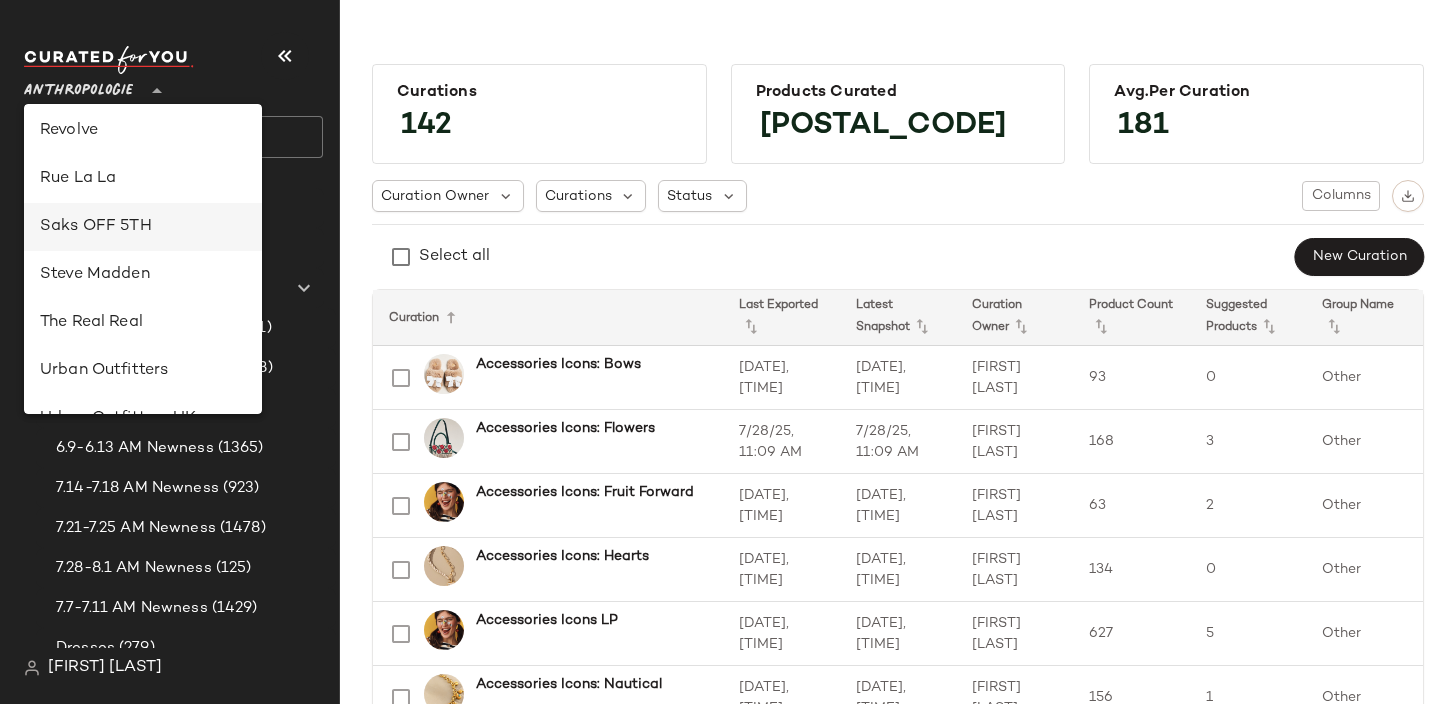 scroll, scrollTop: 1003, scrollLeft: 0, axis: vertical 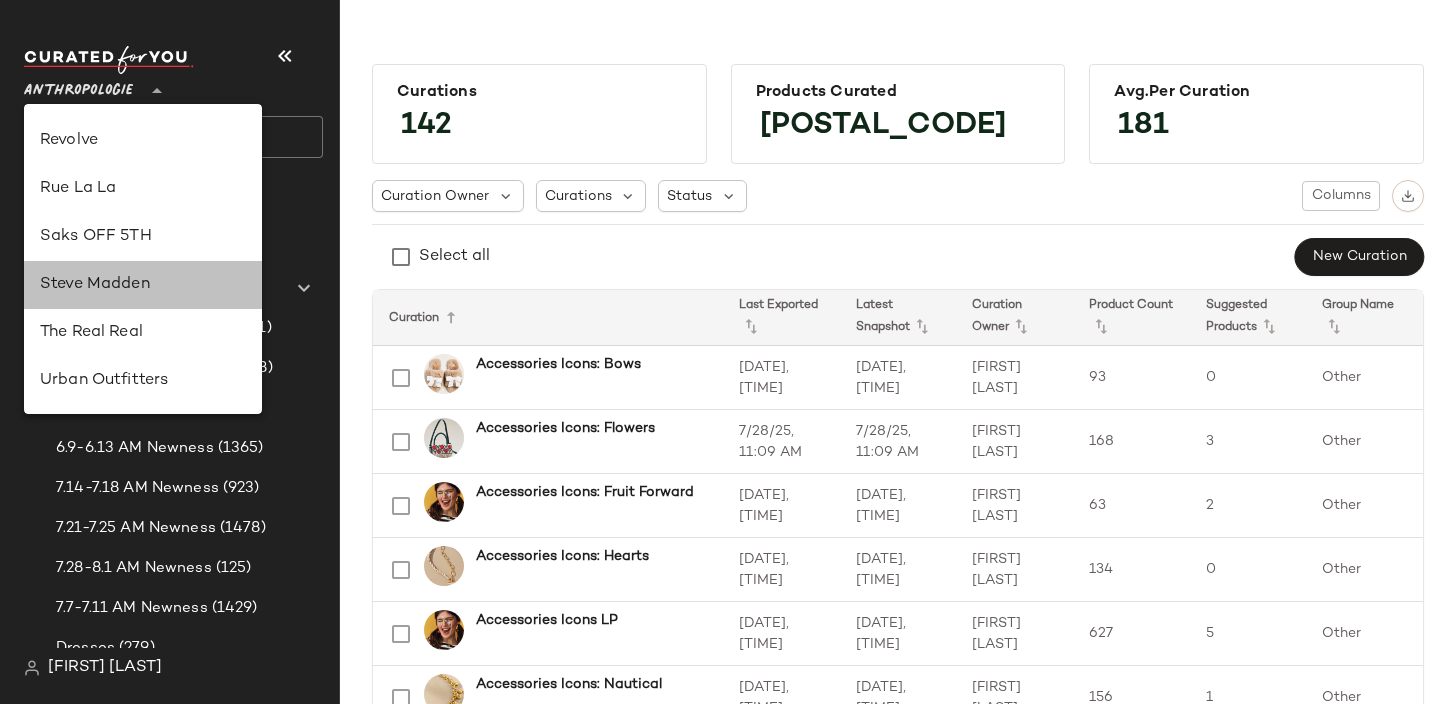 click on "Steve Madden" at bounding box center [143, 285] 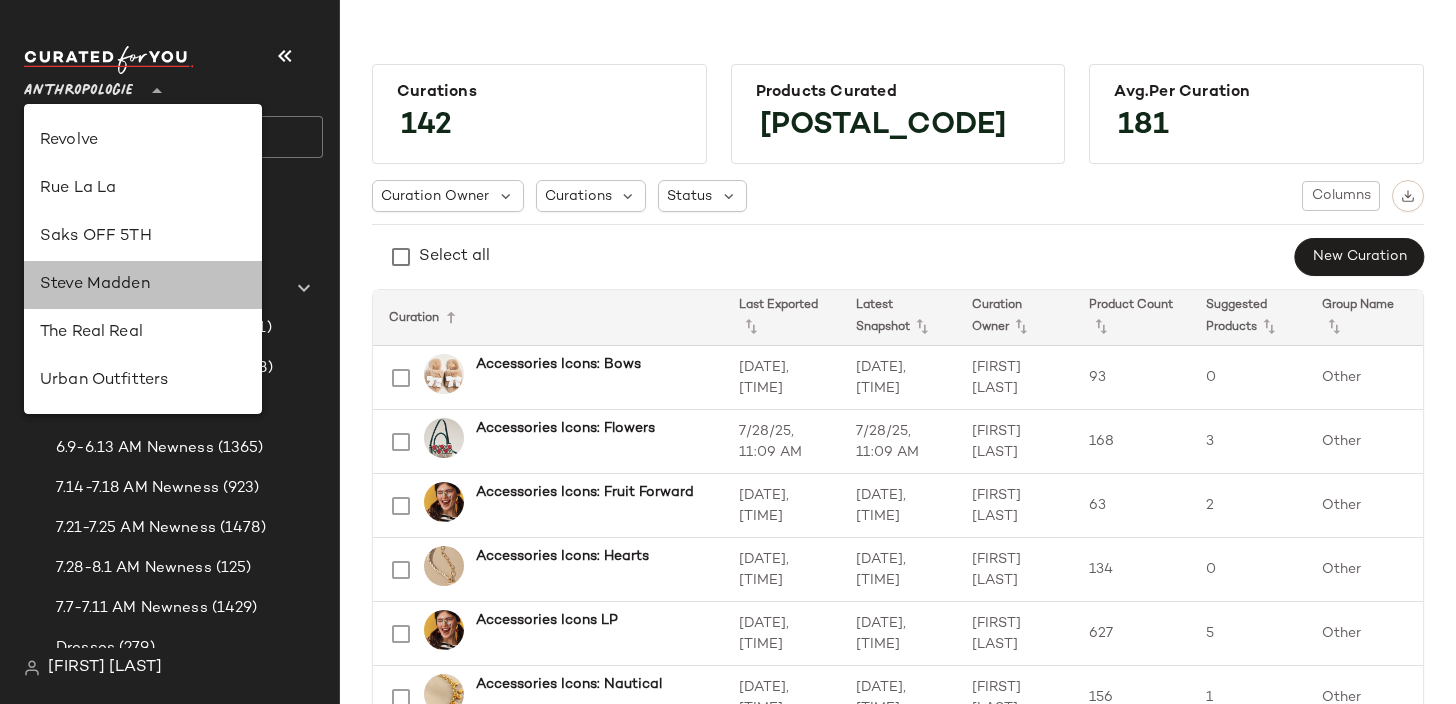 type on "**" 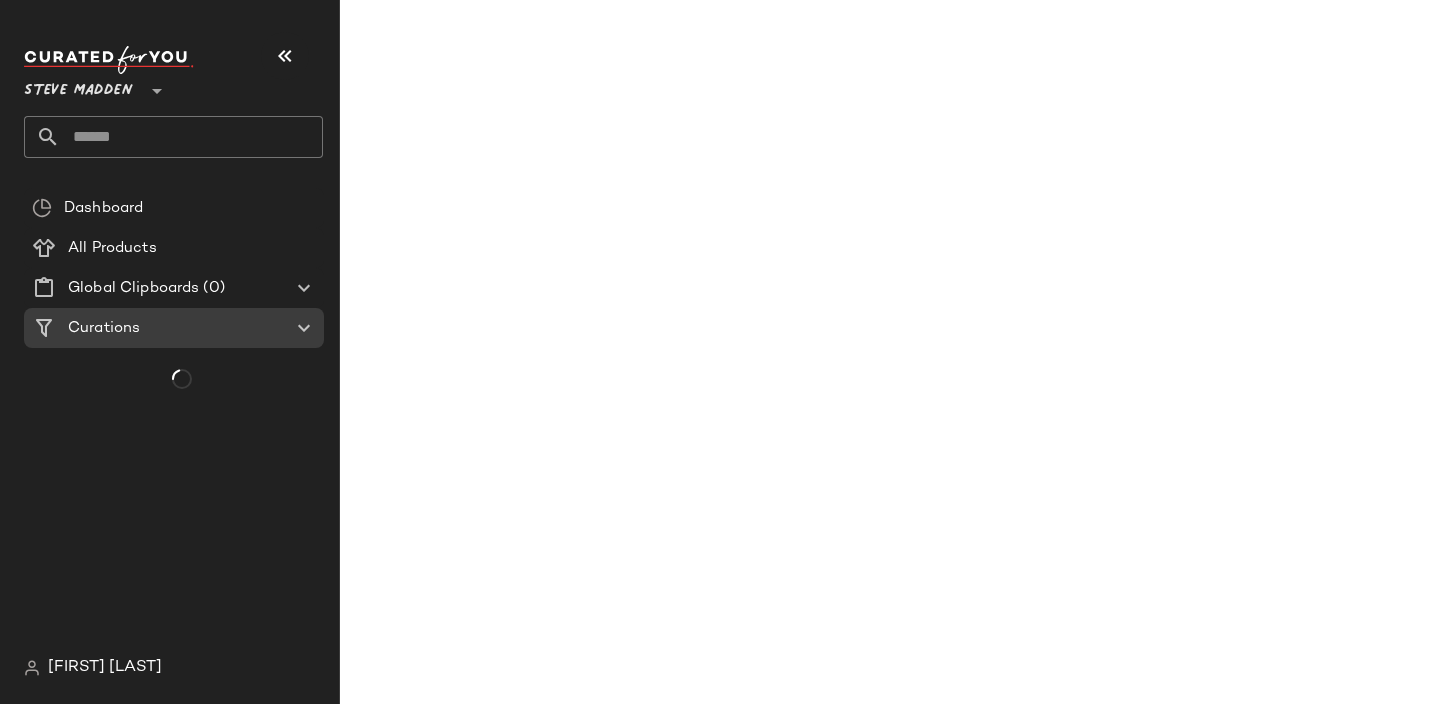 click 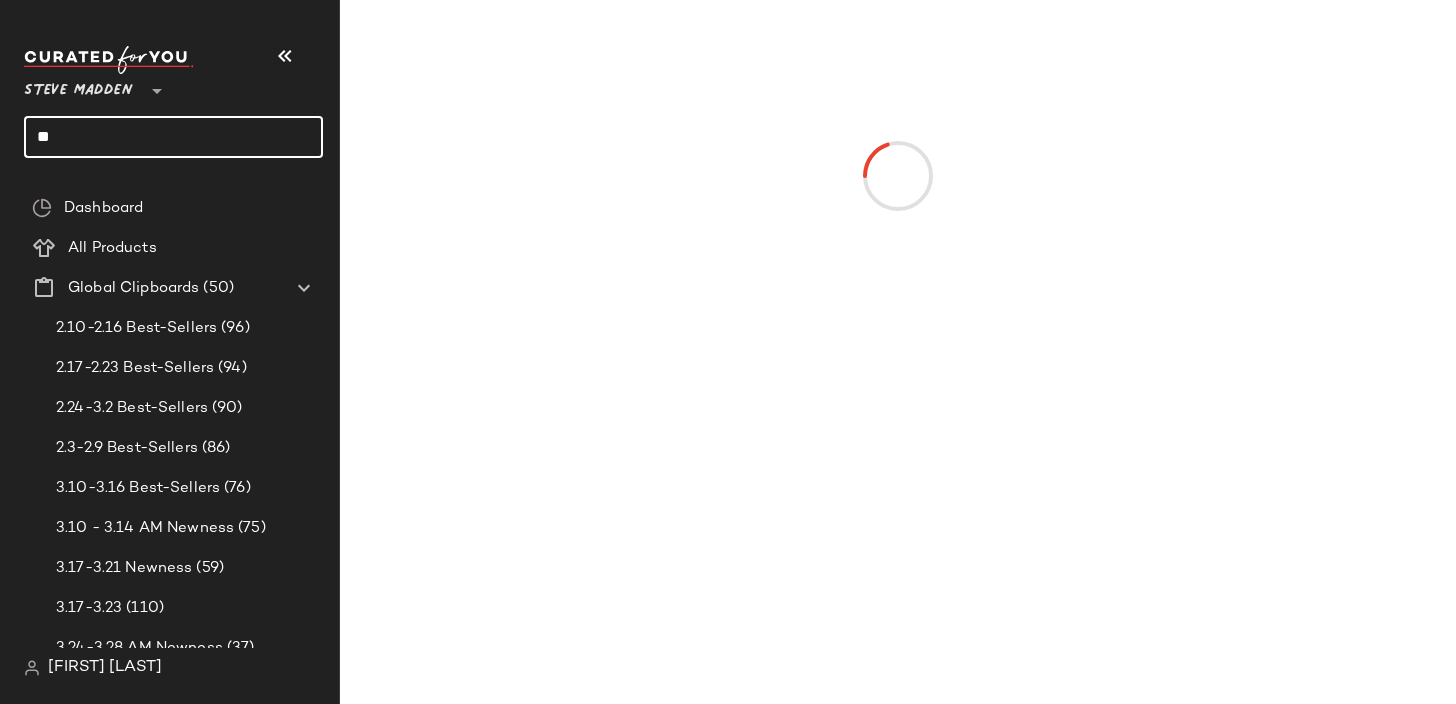 type on "*" 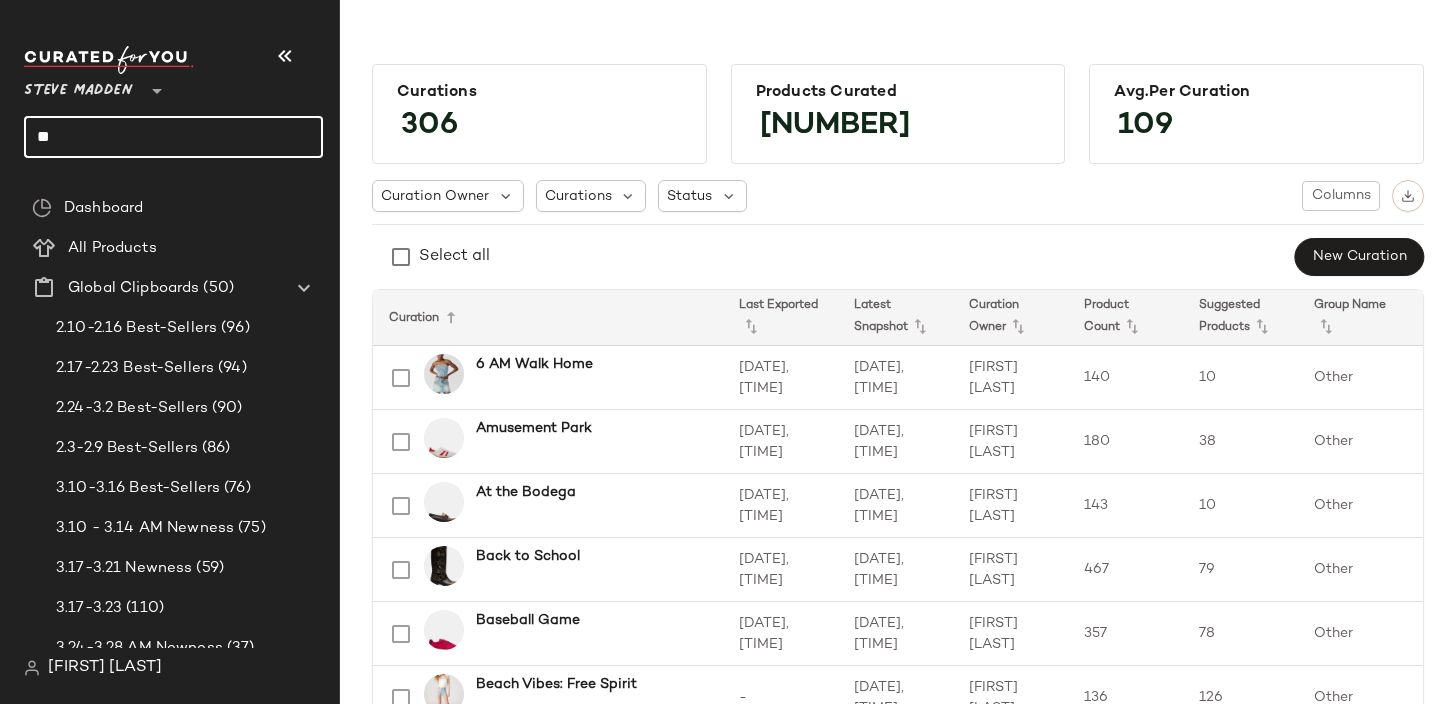 type on "*" 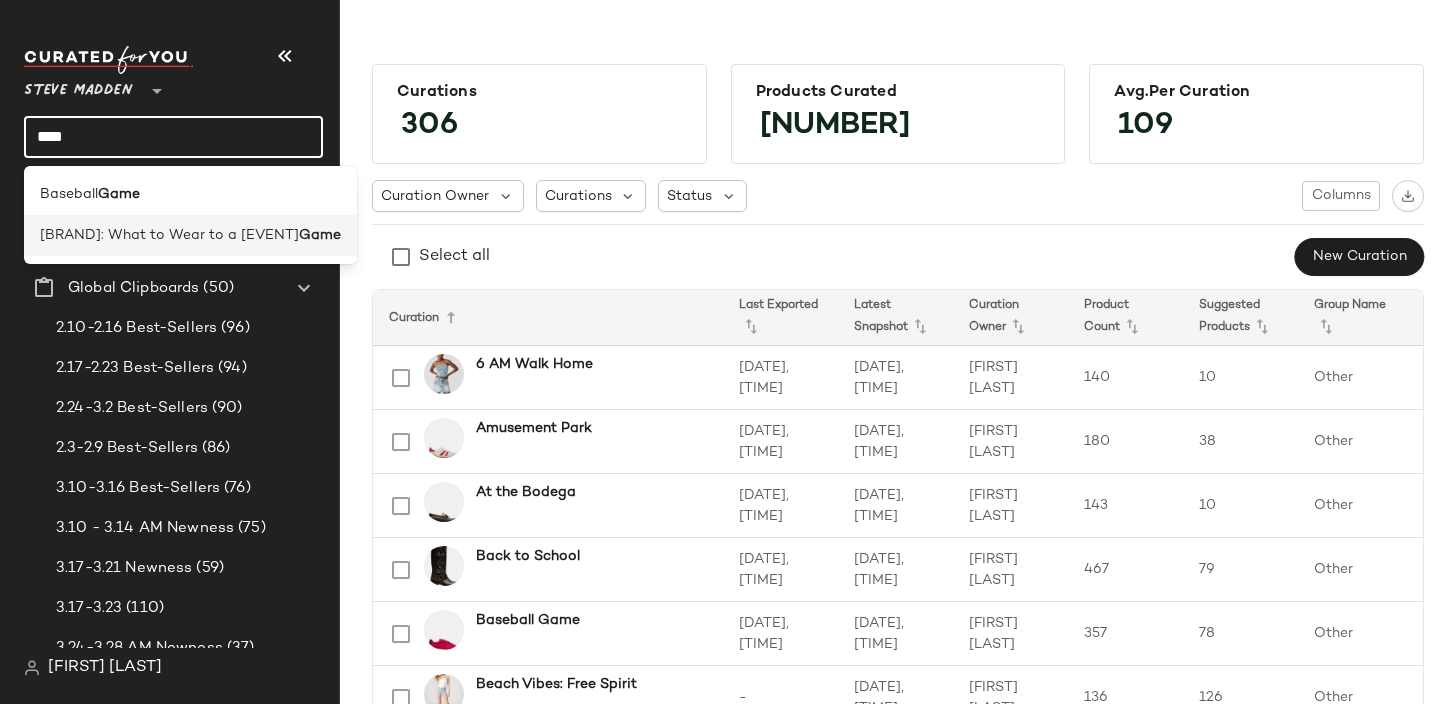 type on "****" 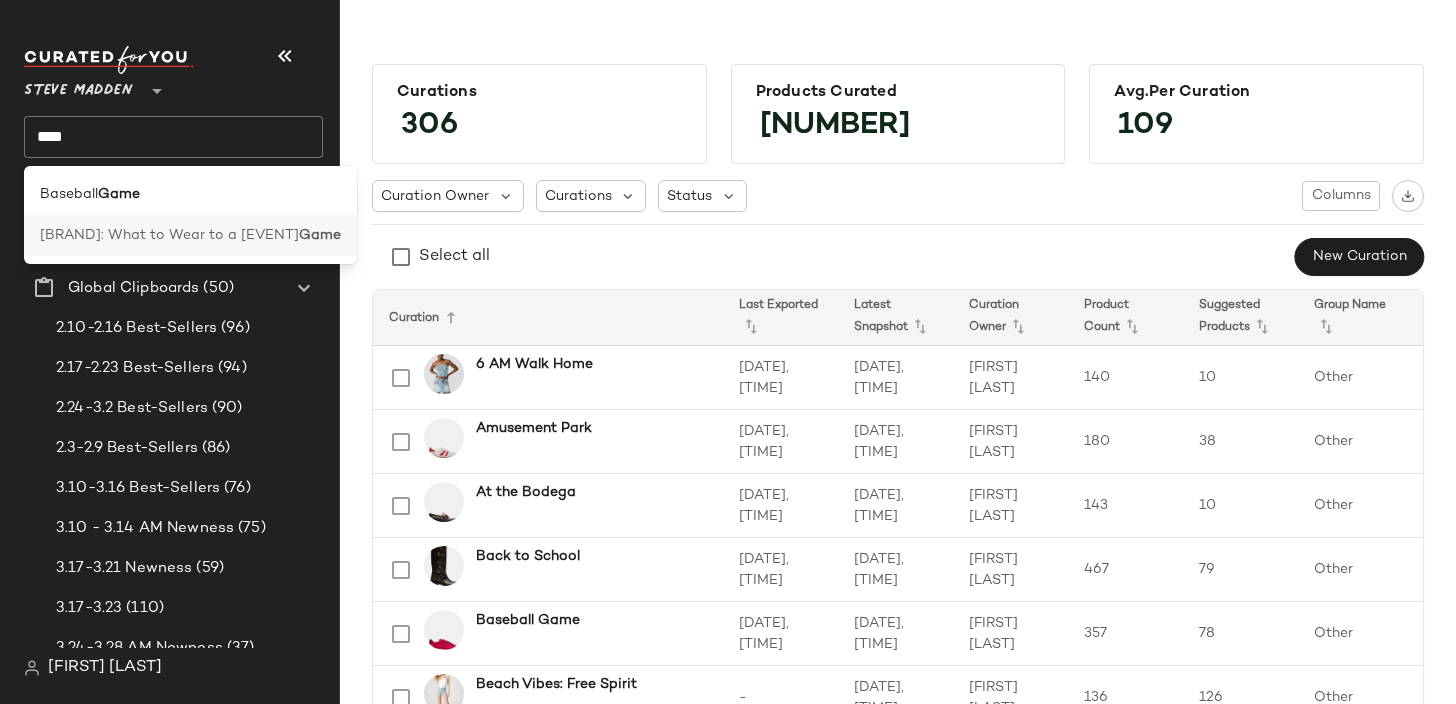 click on "[BRAND]: What to Wear to a [EVENT]" at bounding box center [169, 235] 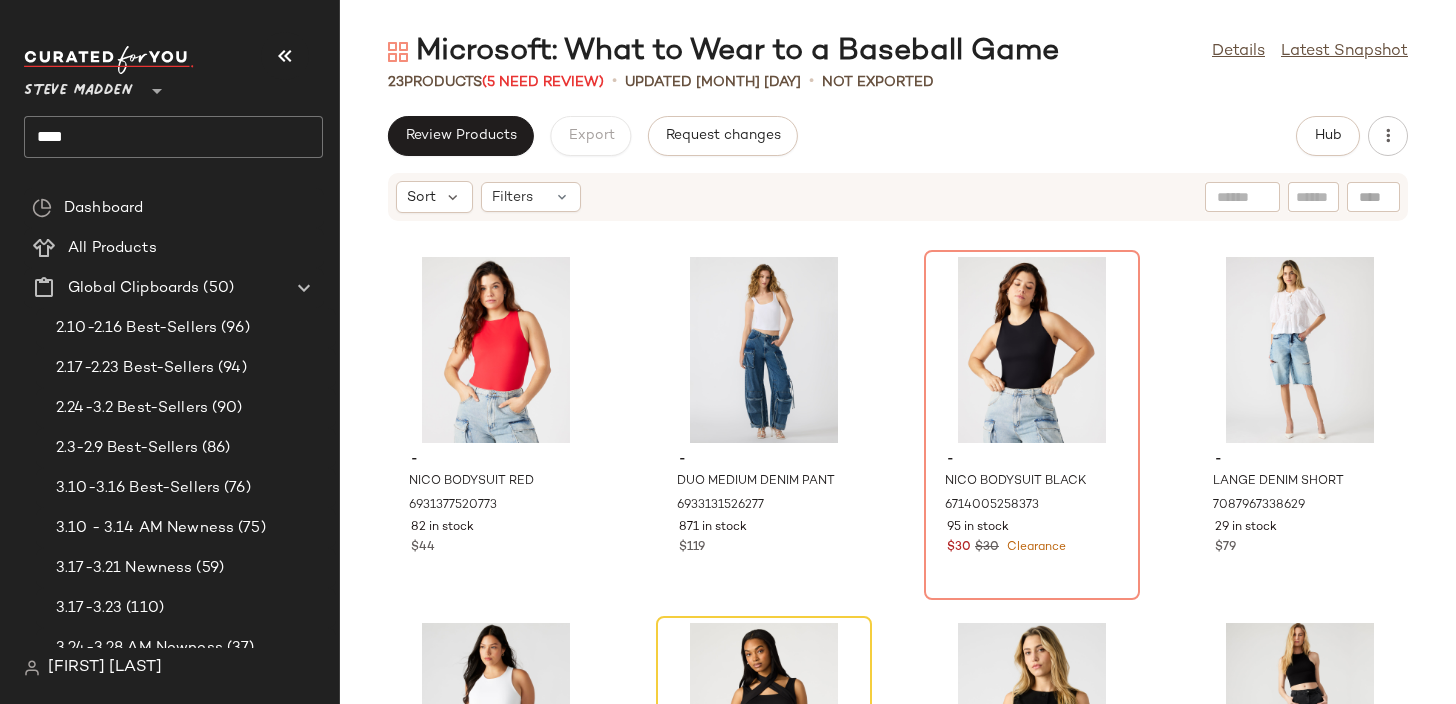 click on "****" 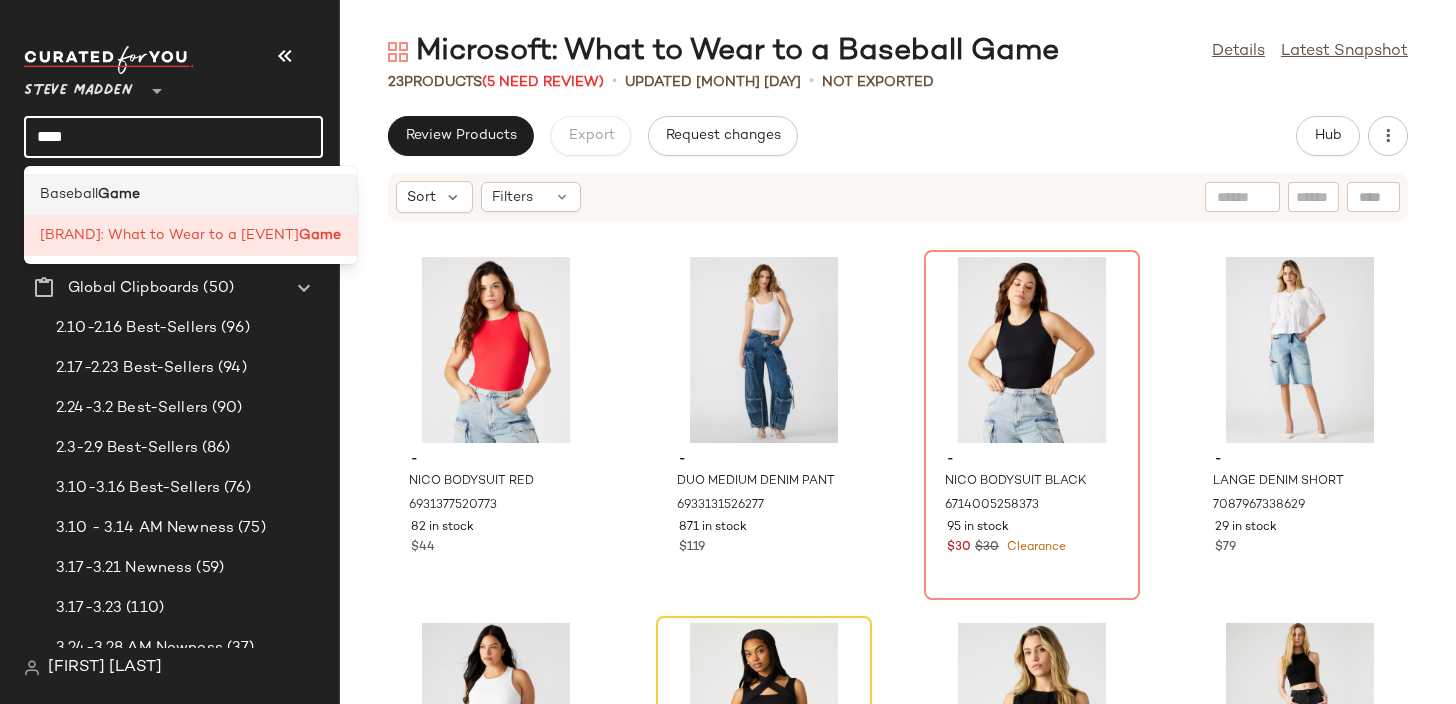 click on "Baseball" at bounding box center [69, 194] 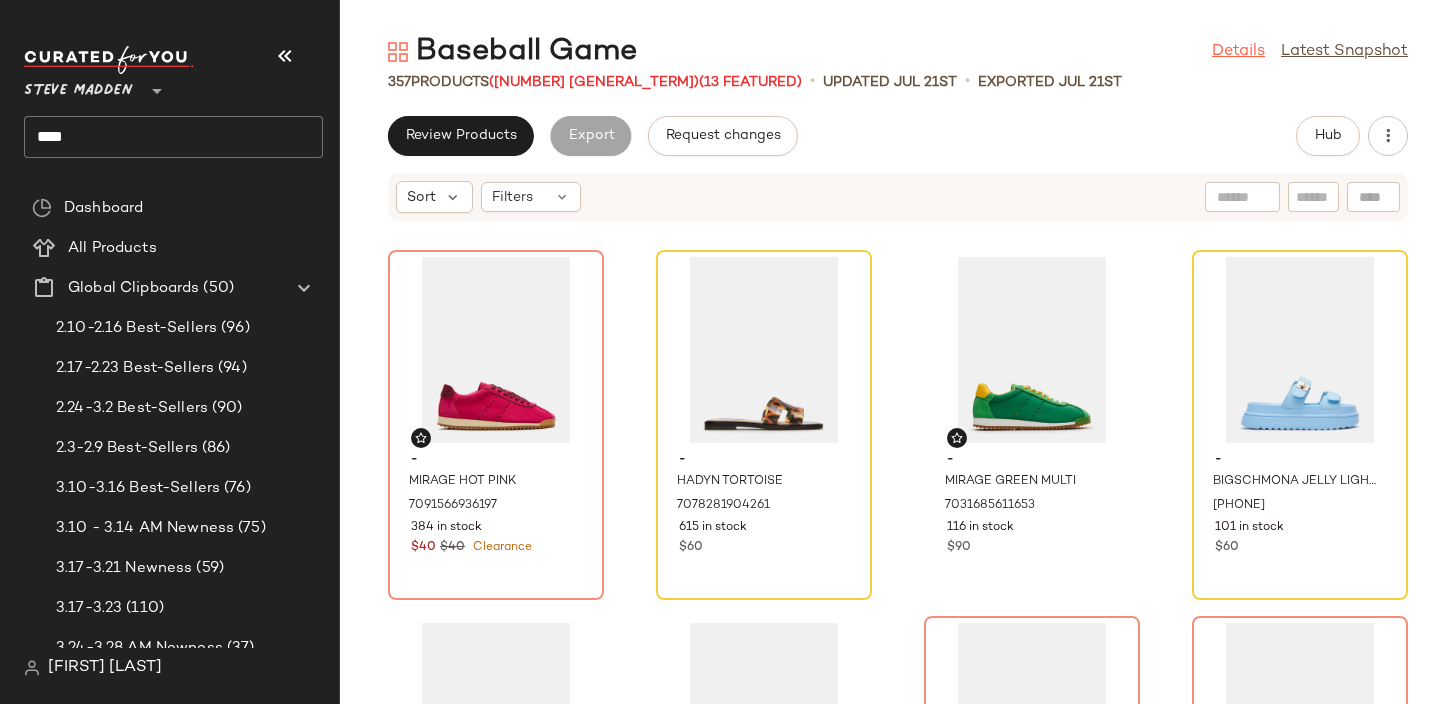 click on "Details" at bounding box center (1238, 52) 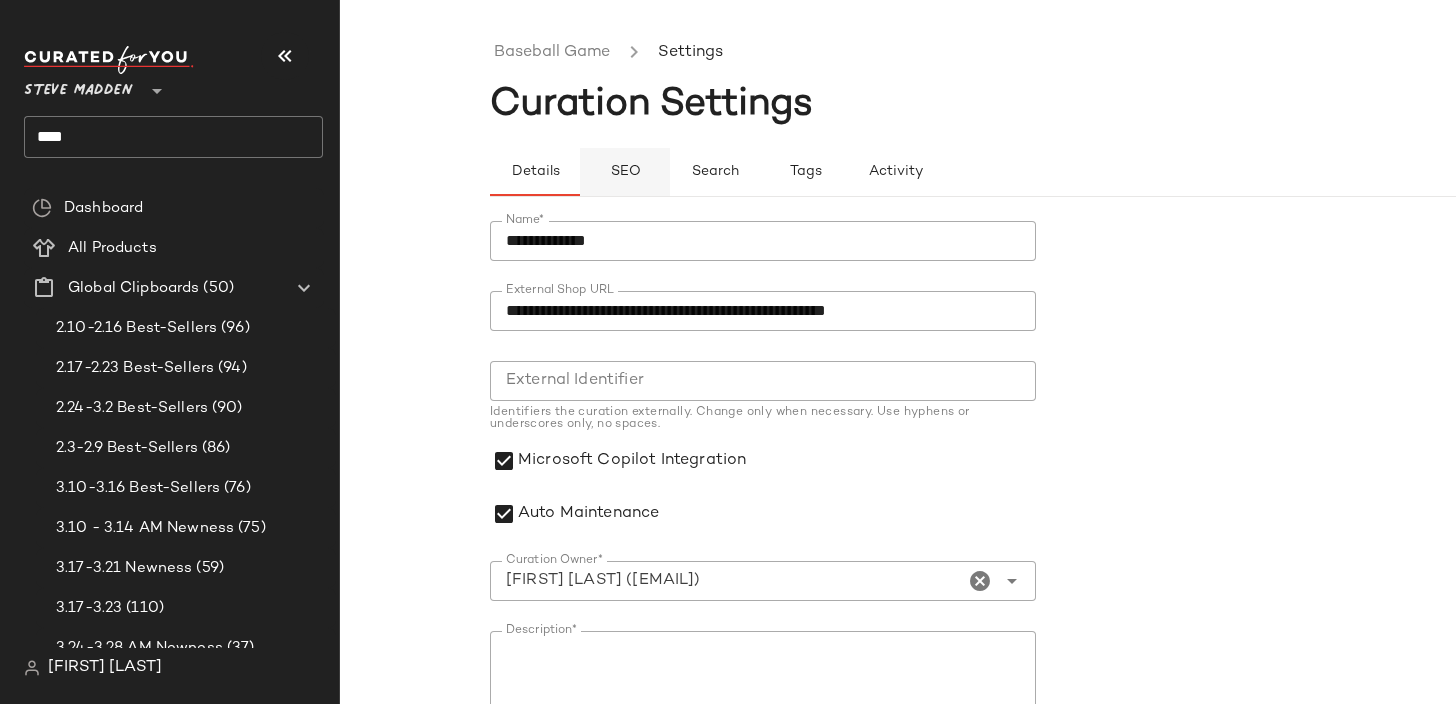click on "SEO" 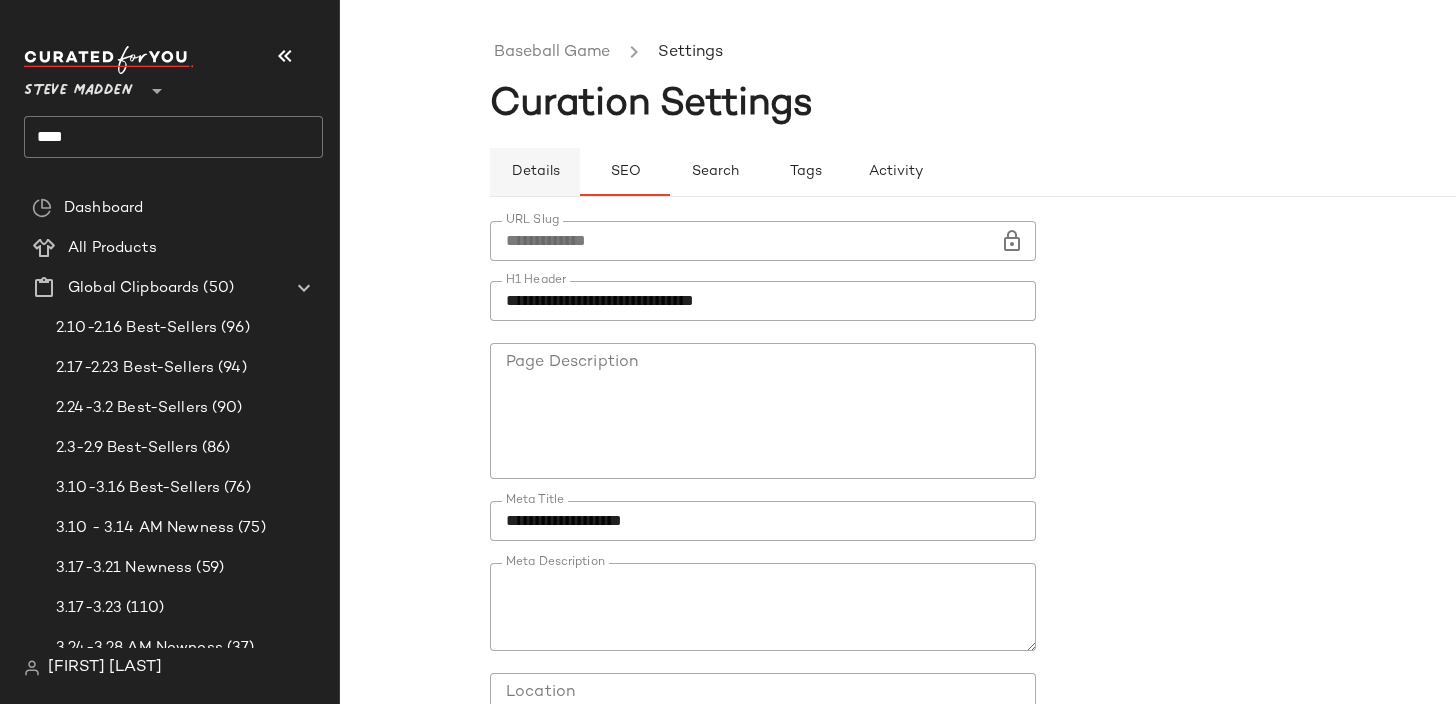 click on "Details" 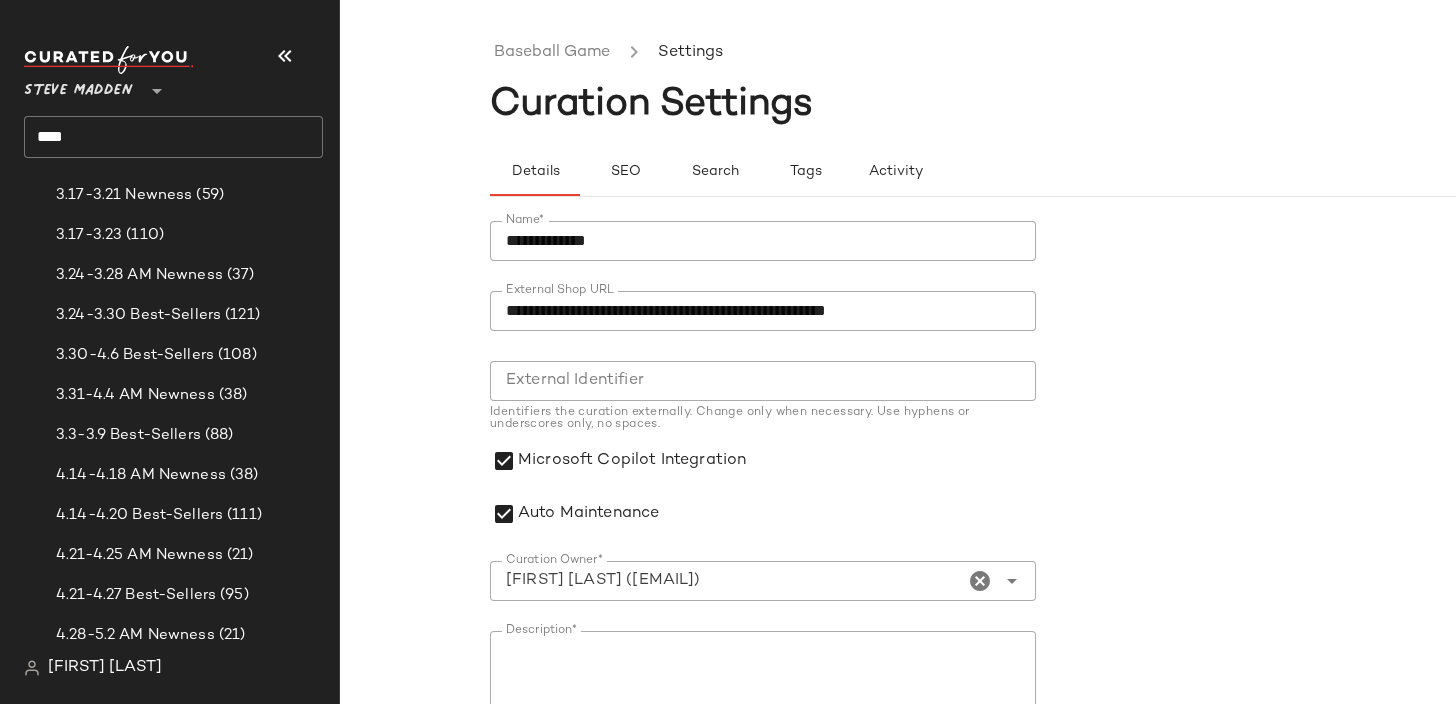scroll, scrollTop: 0, scrollLeft: 0, axis: both 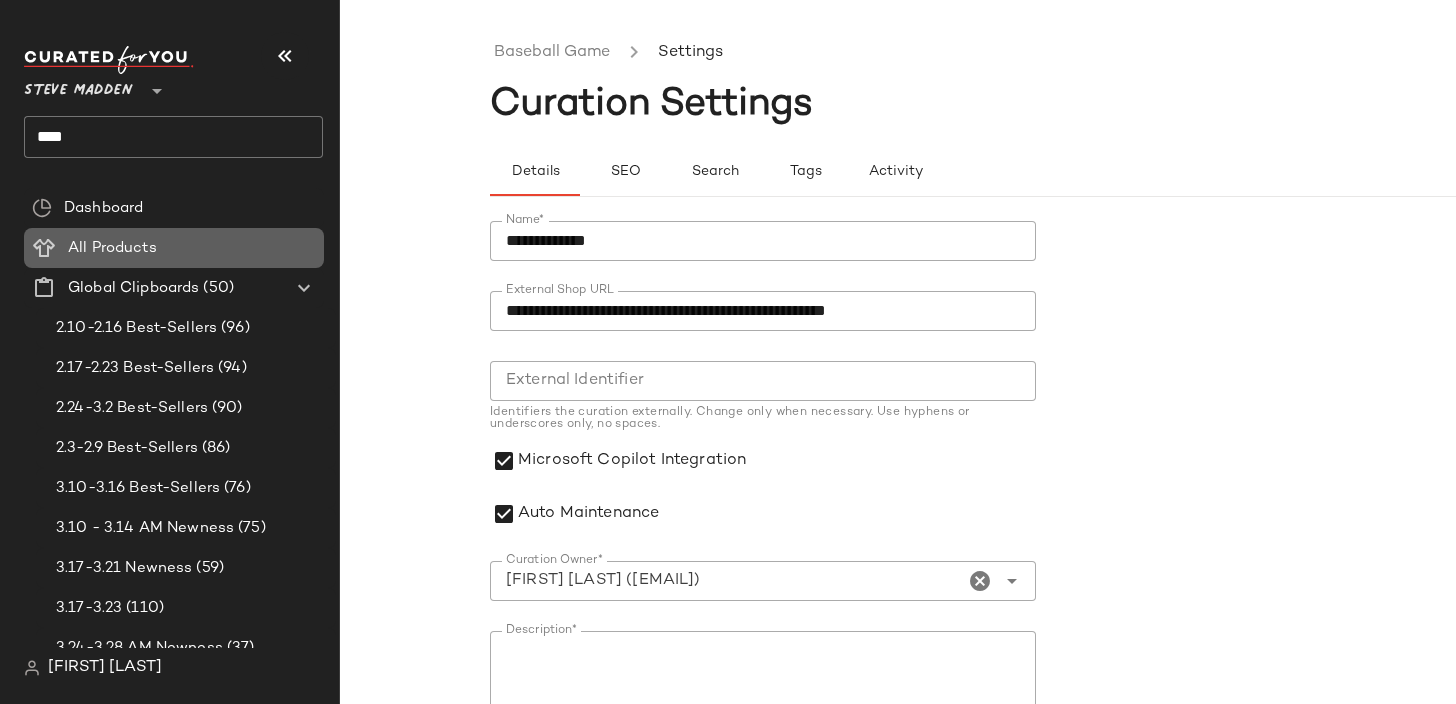 click on "All Products" 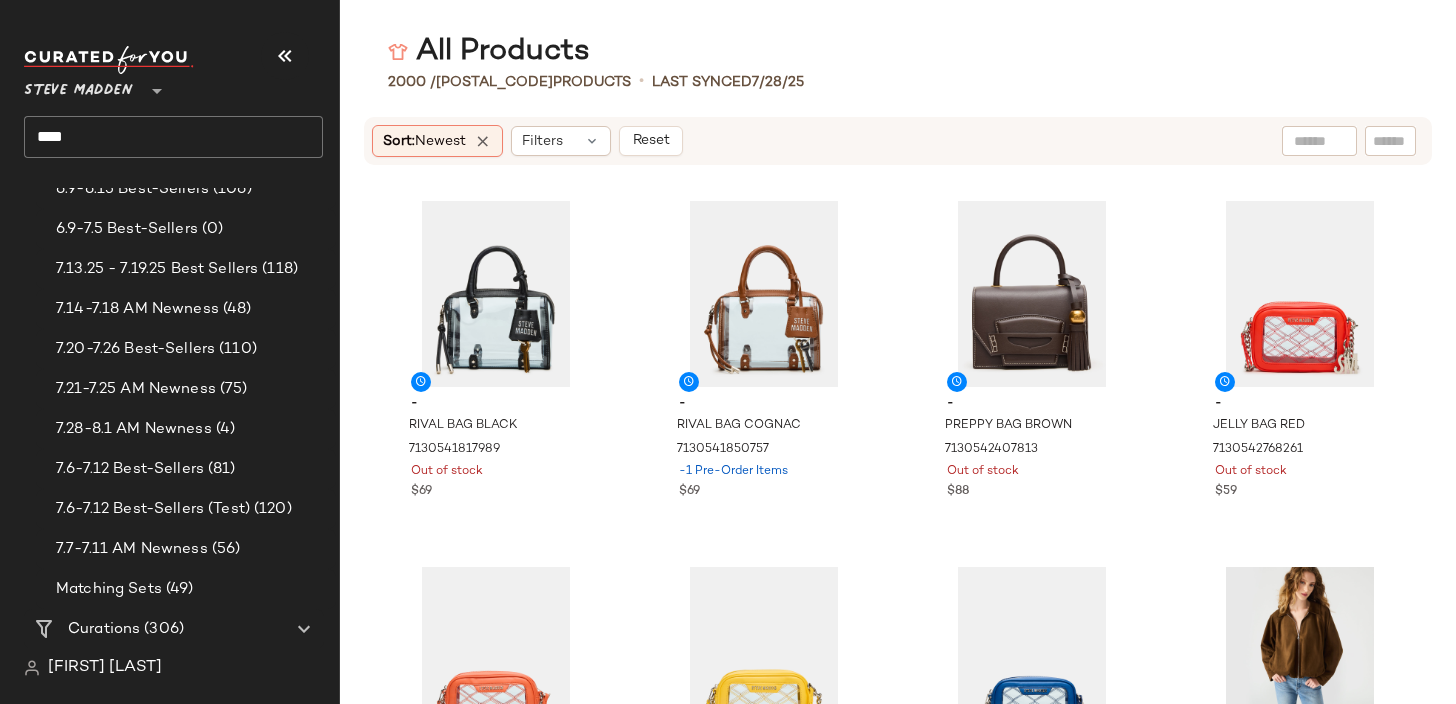 scroll, scrollTop: 1980, scrollLeft: 0, axis: vertical 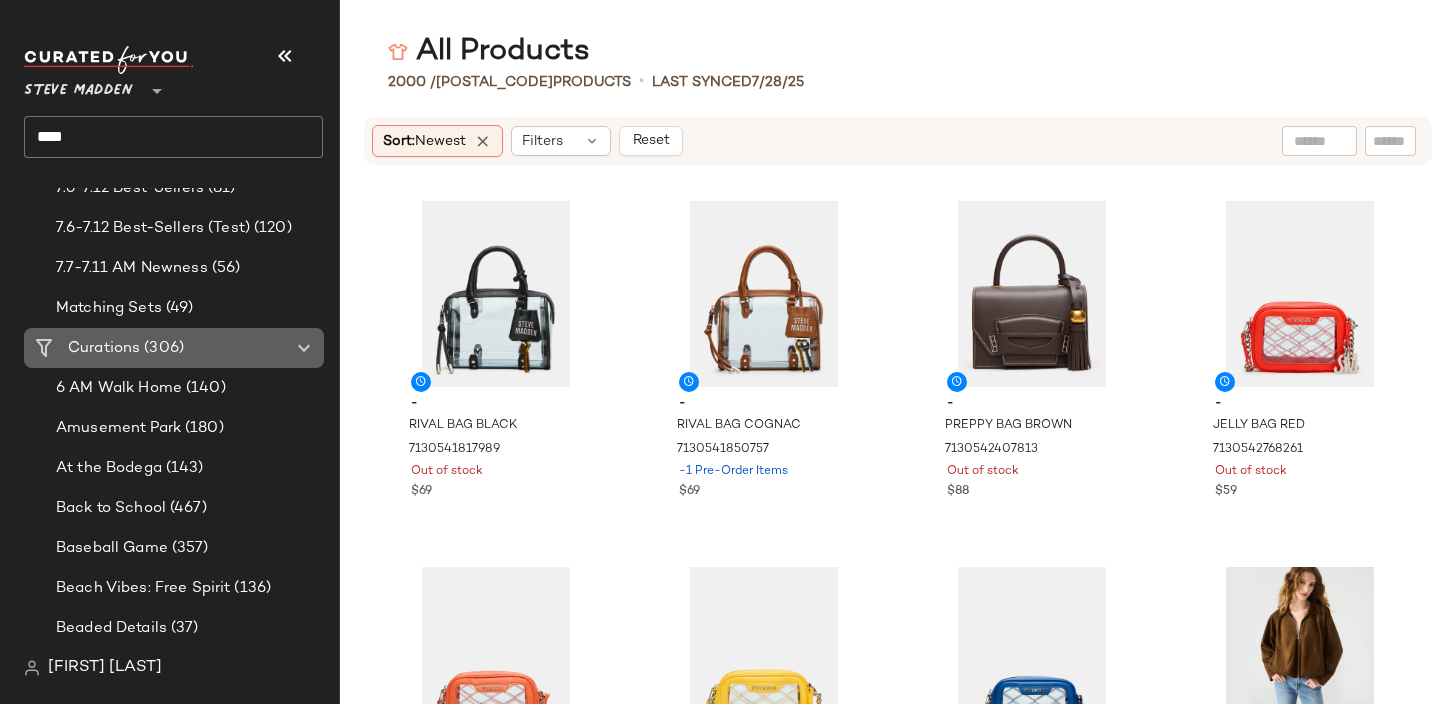 click on "Curations (306)" 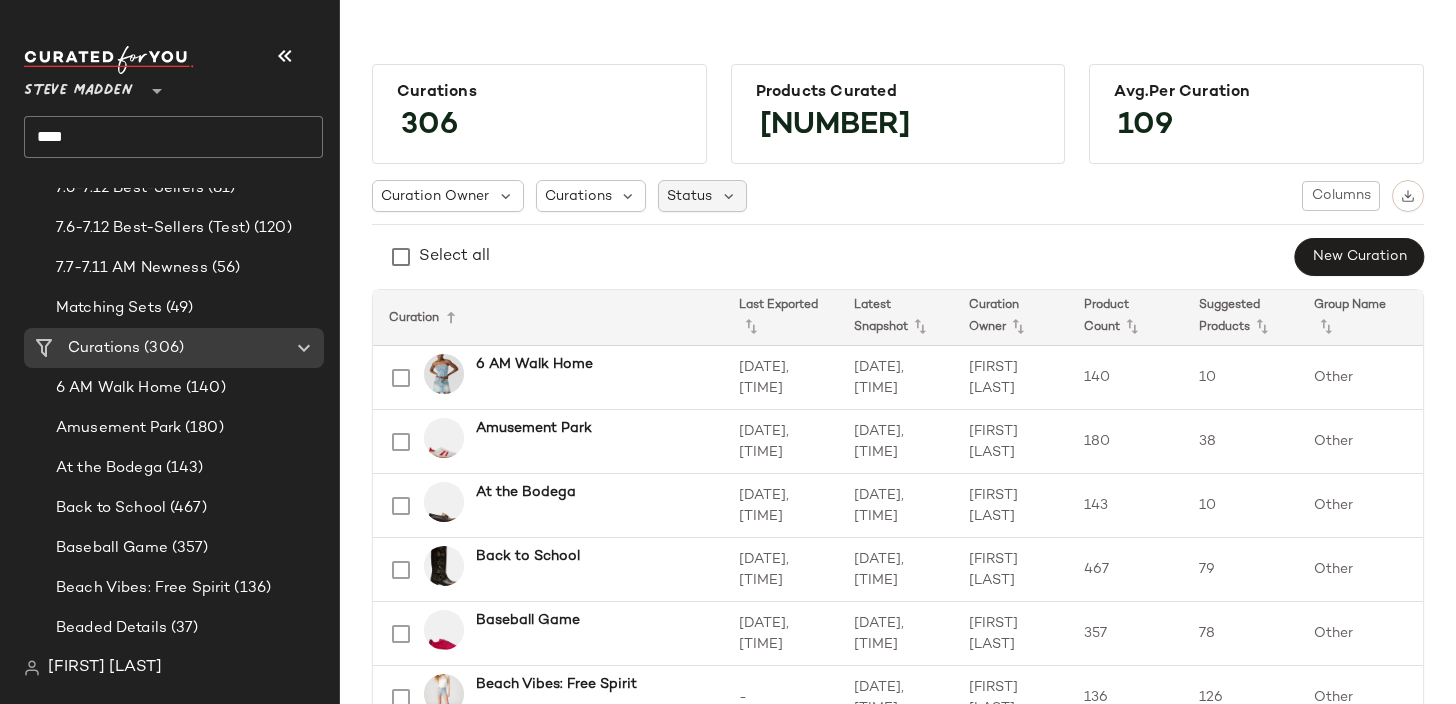 click on "Status" at bounding box center [689, 196] 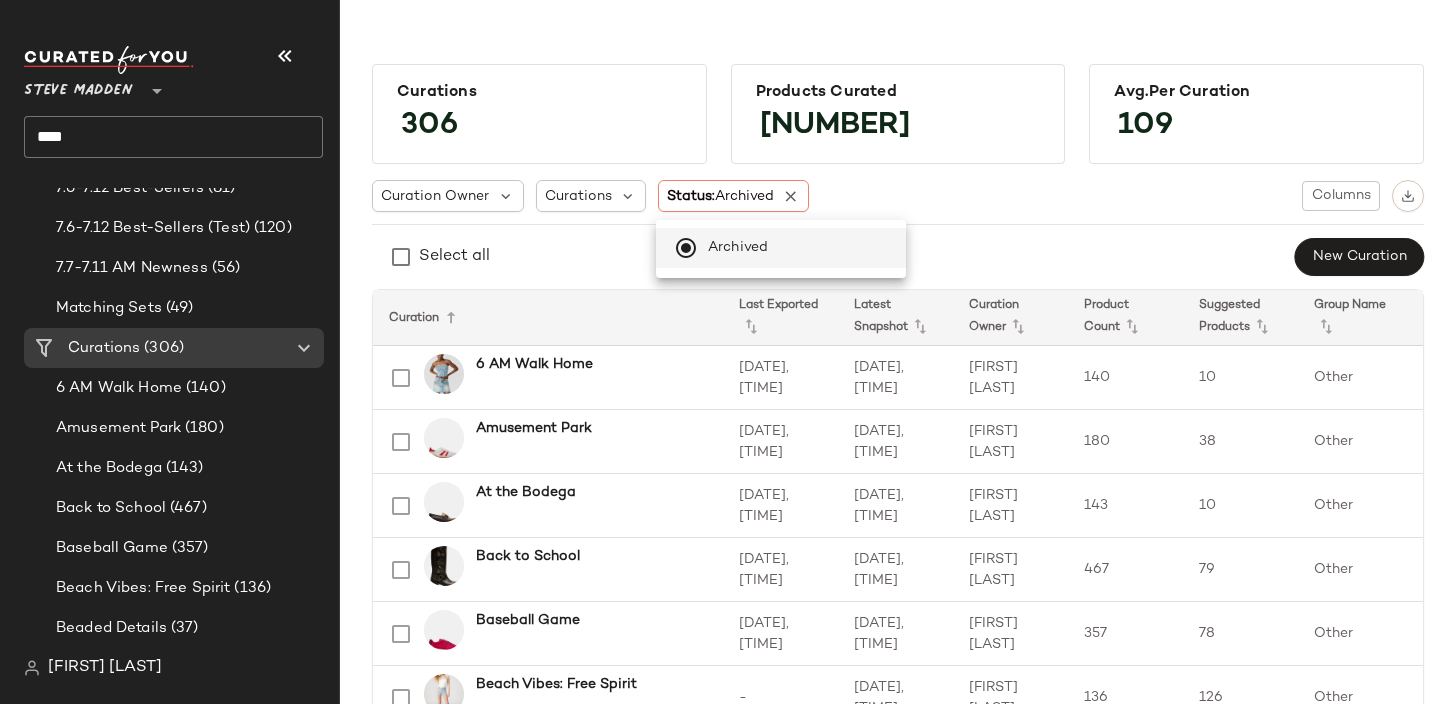 click on "Select all  New Curation" 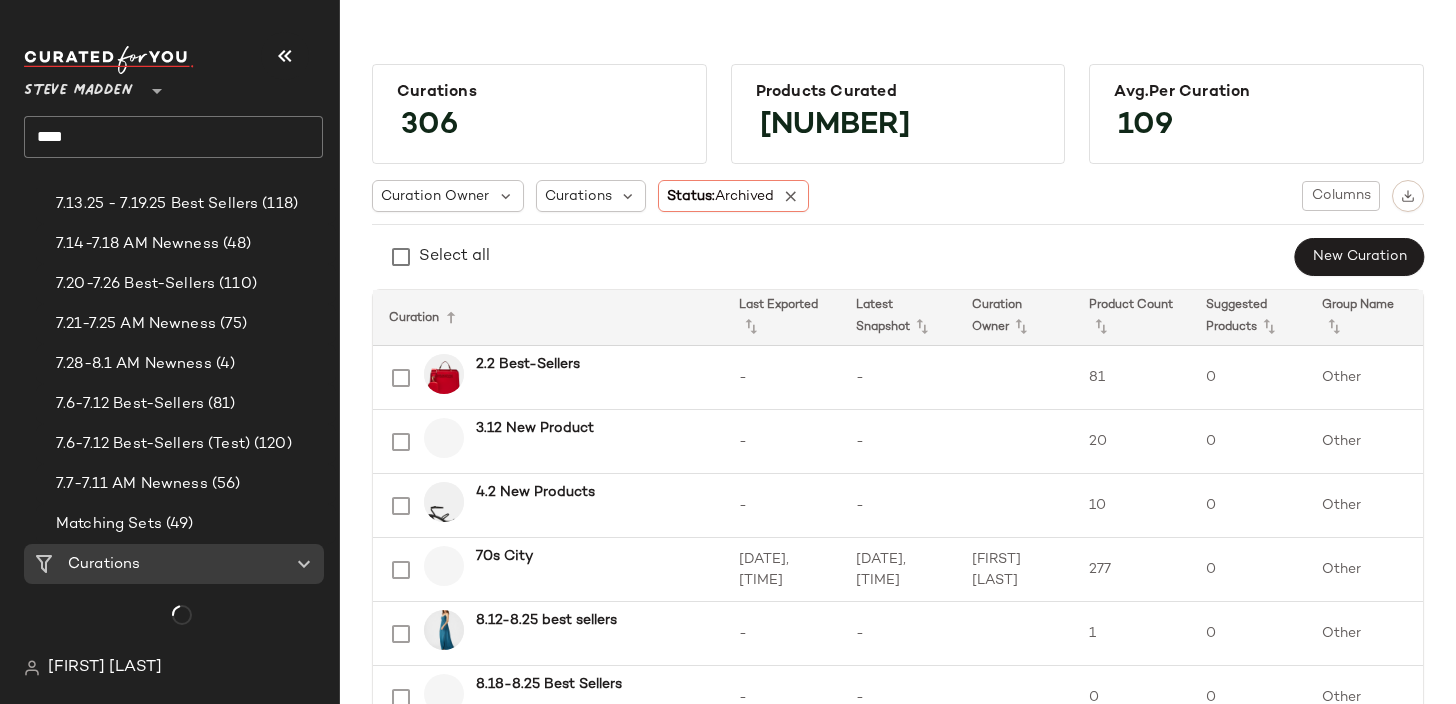 scroll, scrollTop: 1980, scrollLeft: 0, axis: vertical 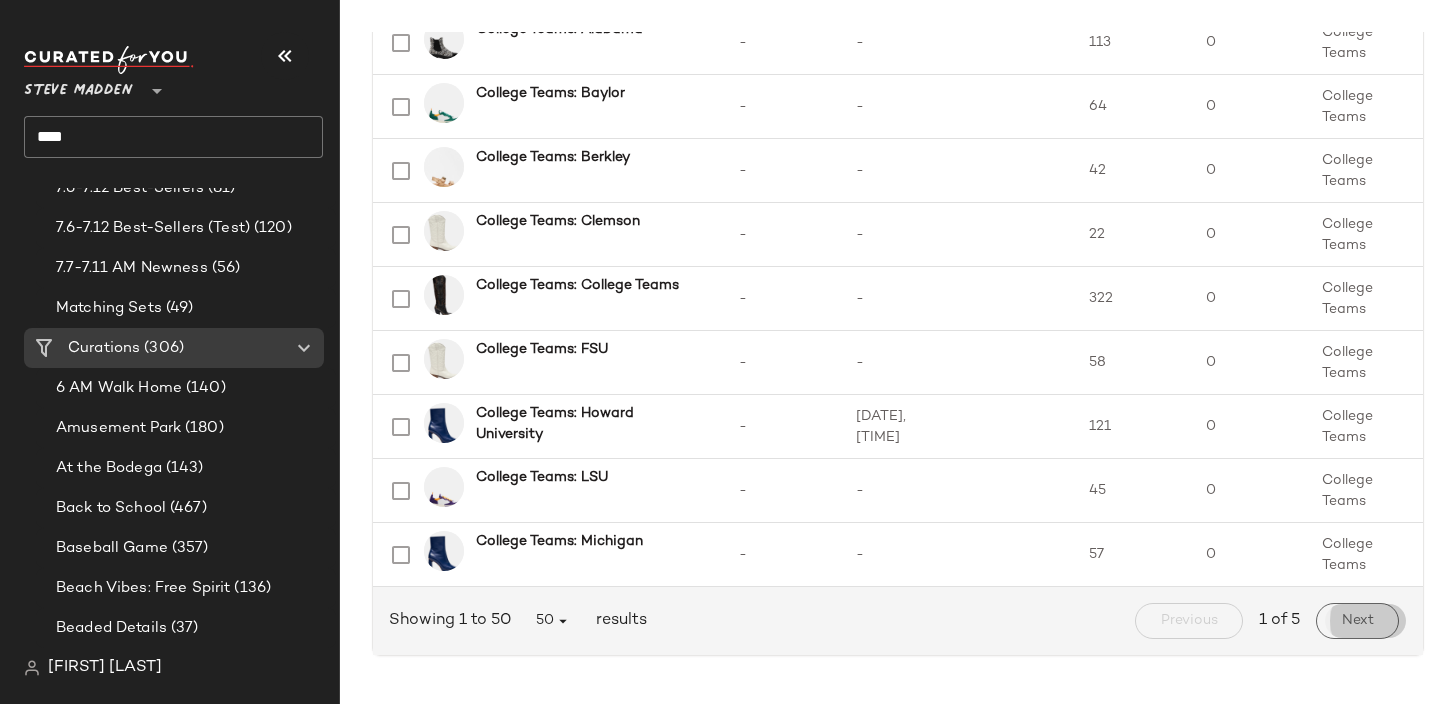 click on "Next" 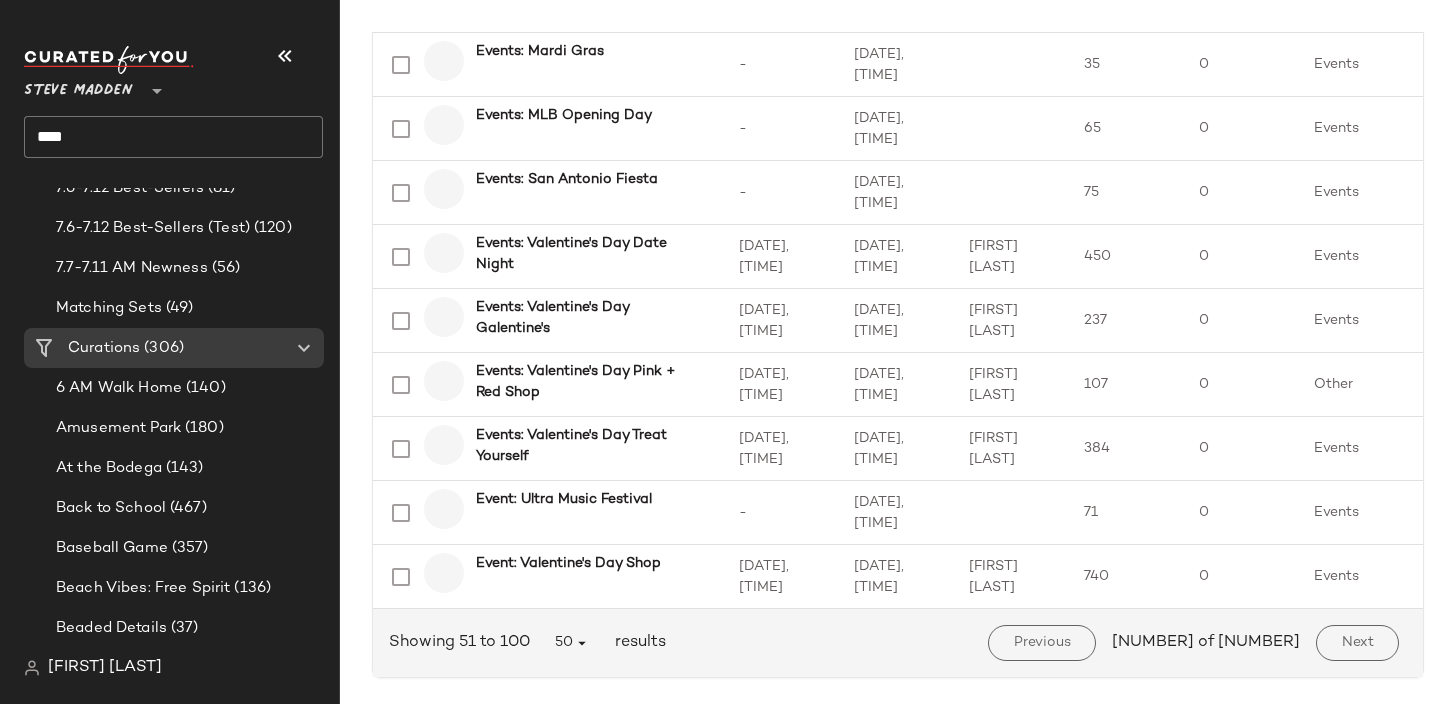 scroll, scrollTop: 2964, scrollLeft: 0, axis: vertical 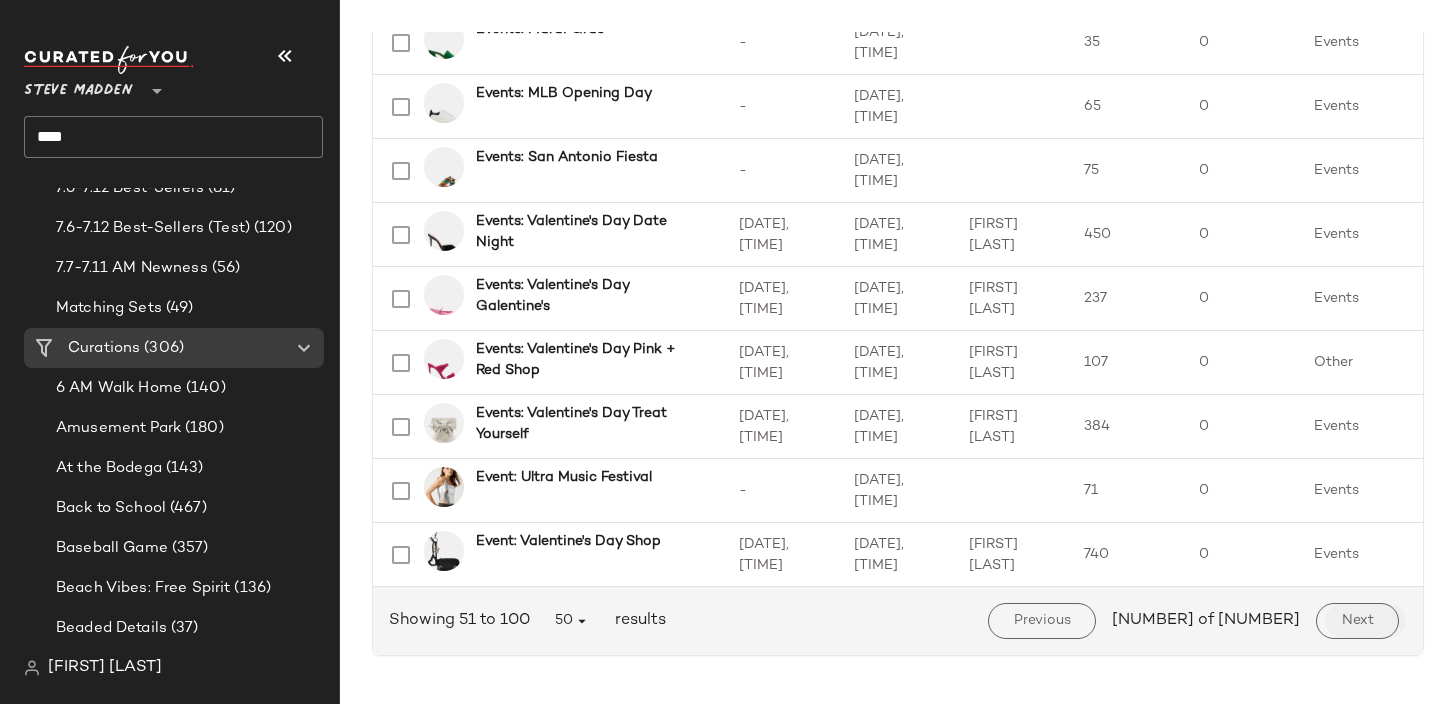 click on "Next" at bounding box center [1357, 621] 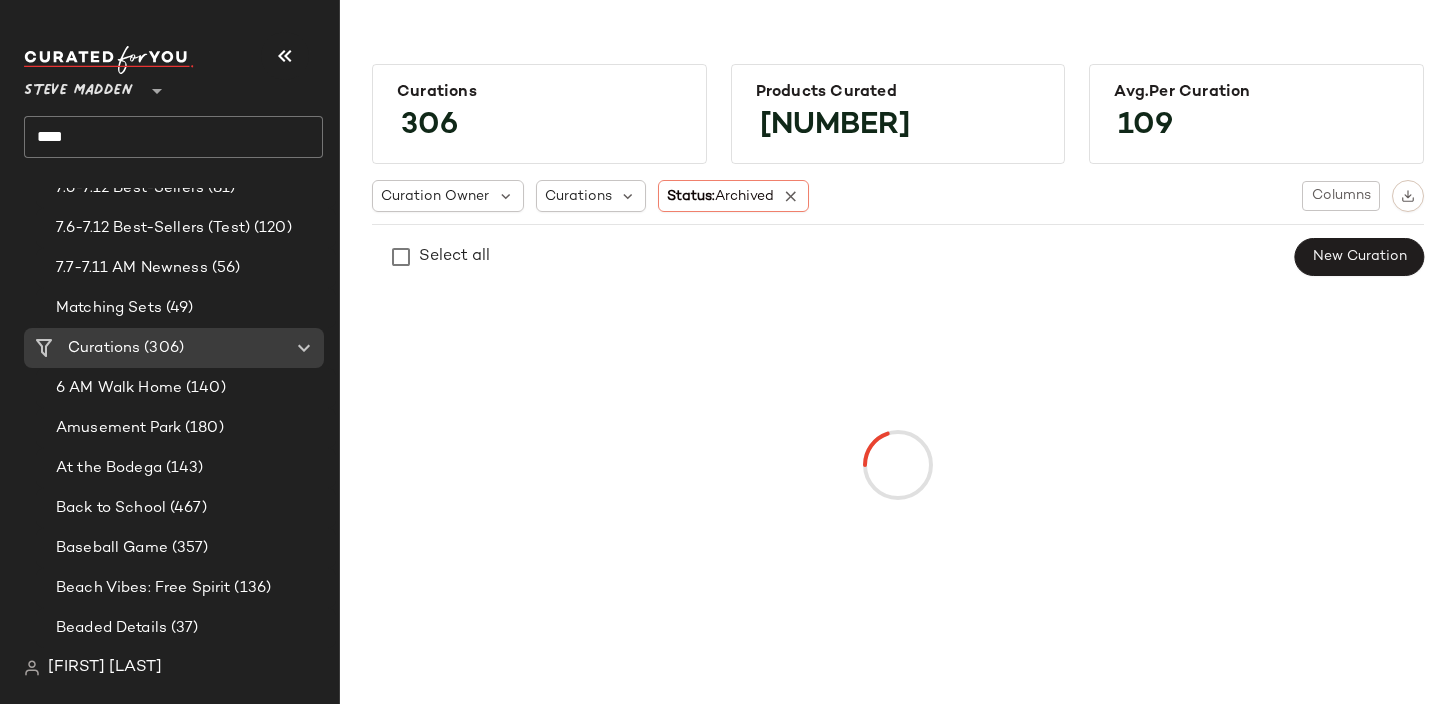 scroll, scrollTop: 0, scrollLeft: 0, axis: both 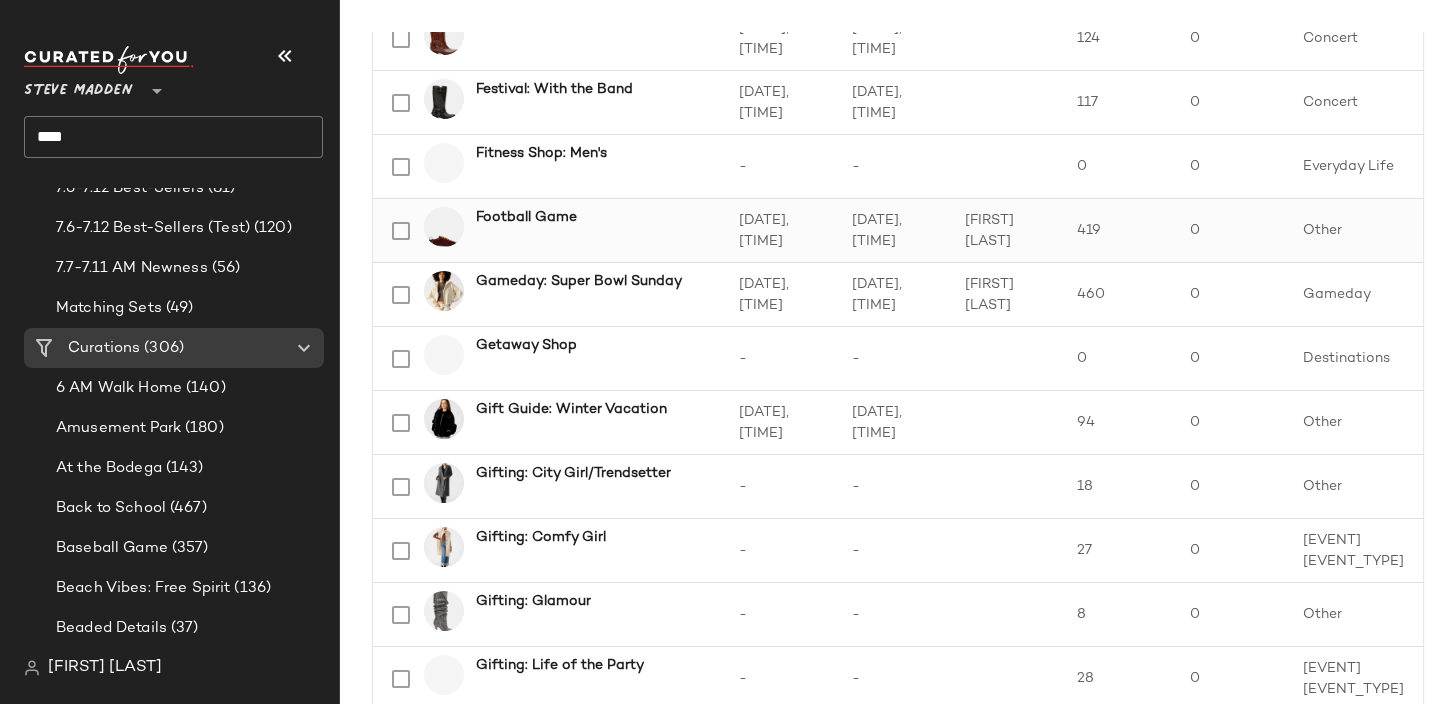 click on "Football Game" at bounding box center (526, 217) 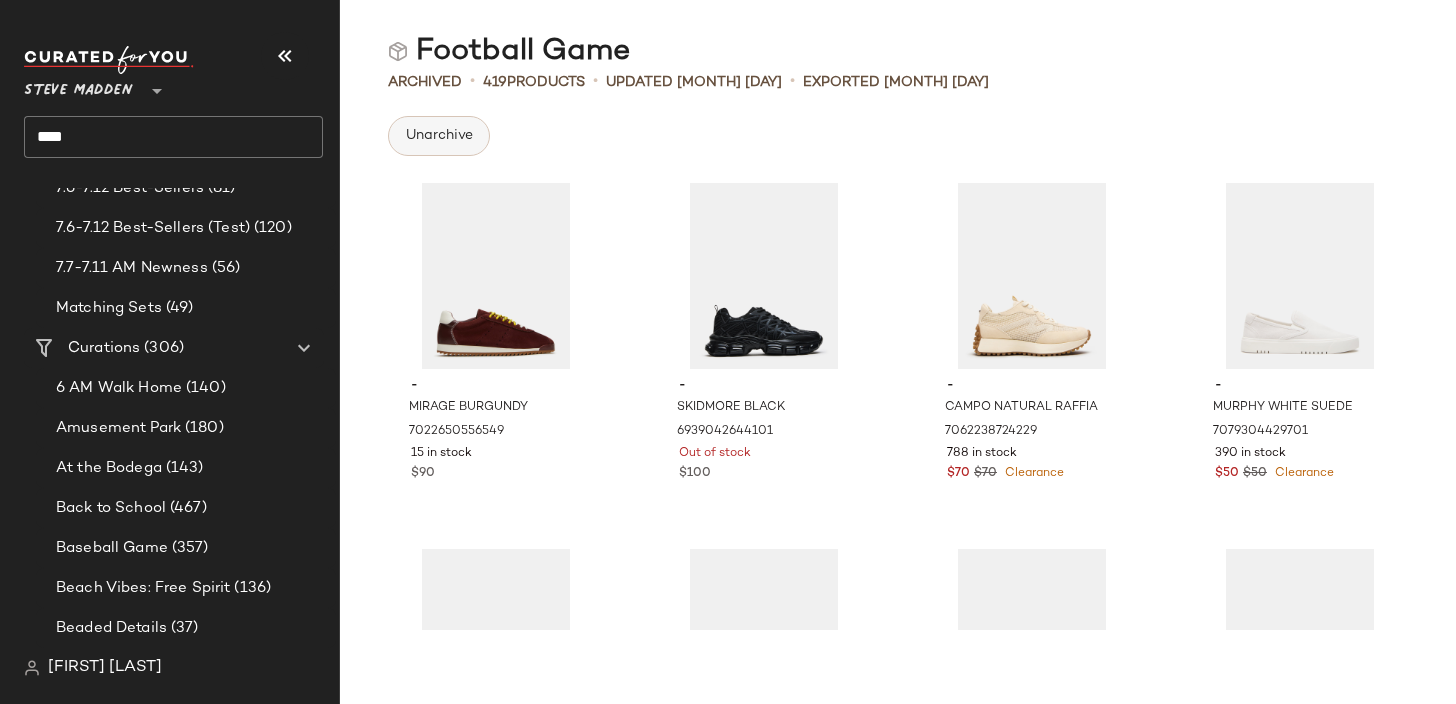 click on "Unarchive" at bounding box center [439, 136] 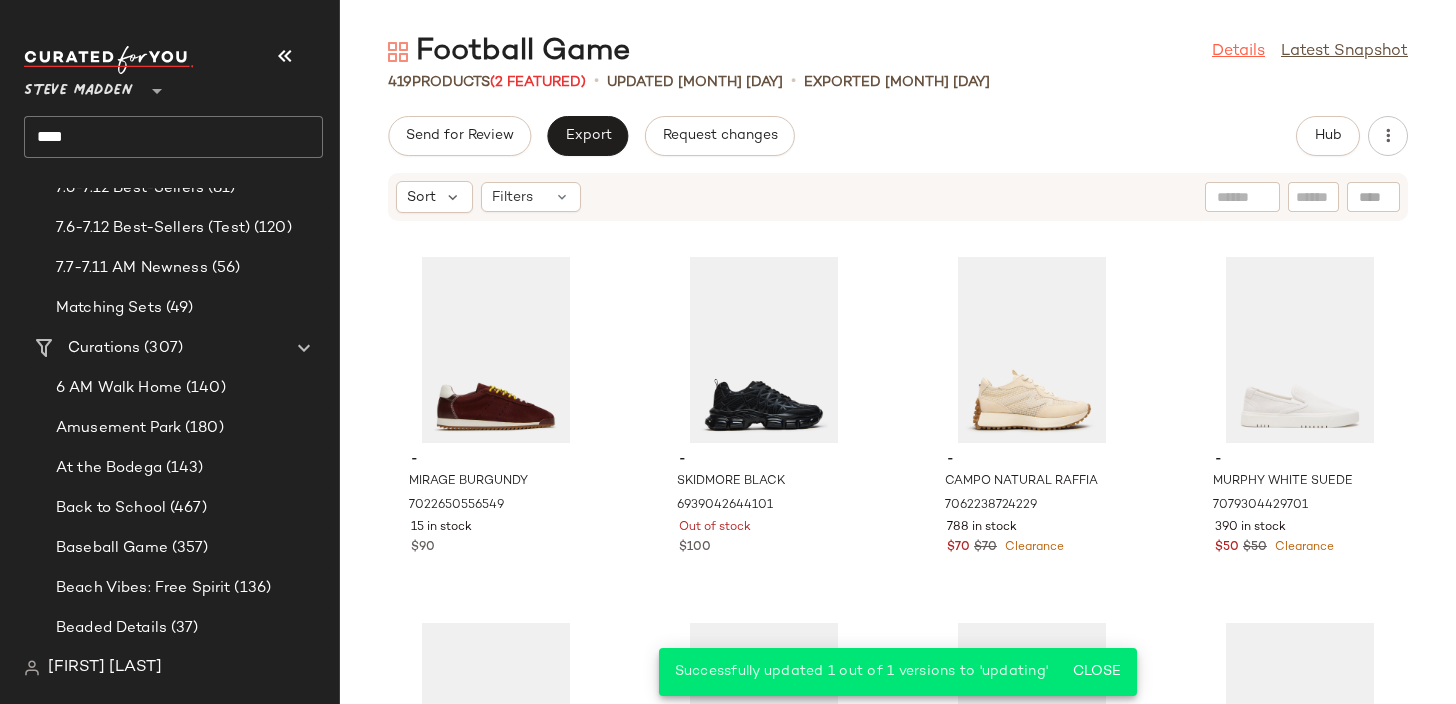 click on "Details" at bounding box center (1238, 52) 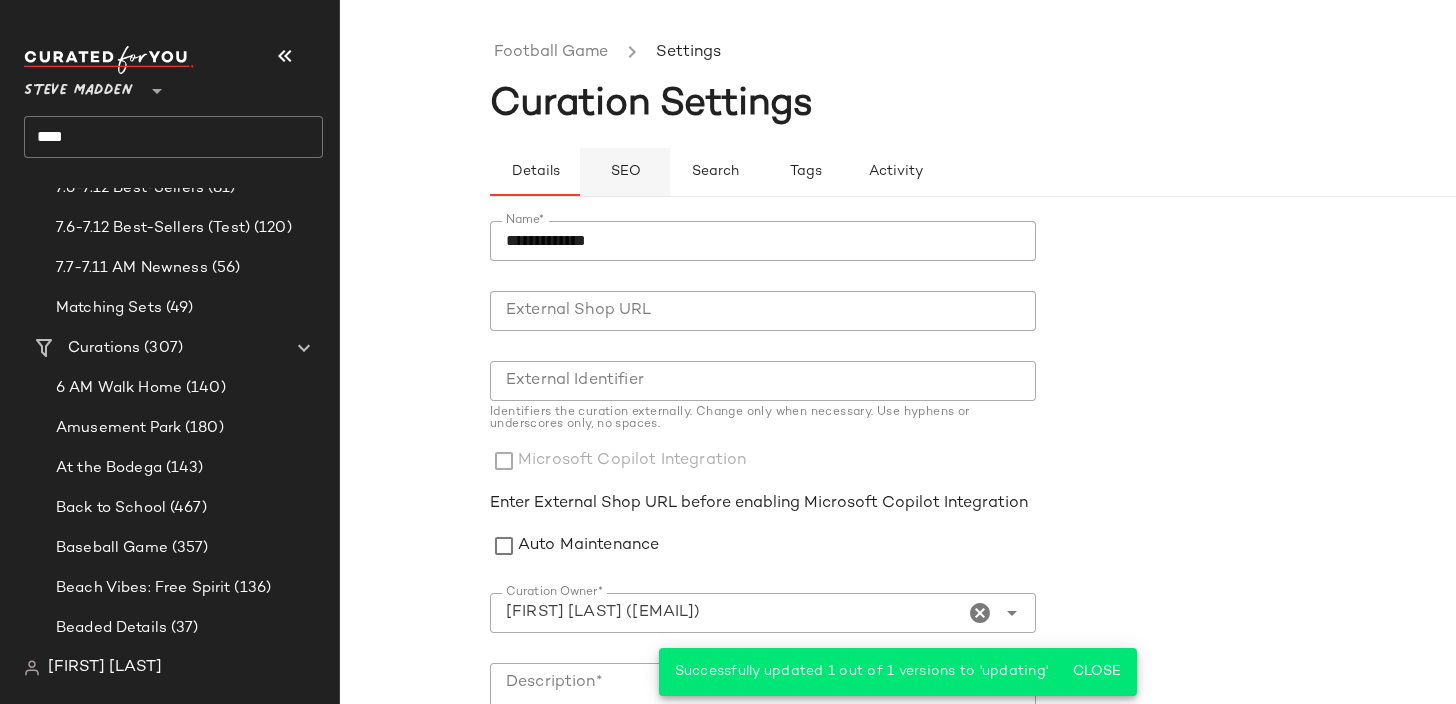 click on "SEO" 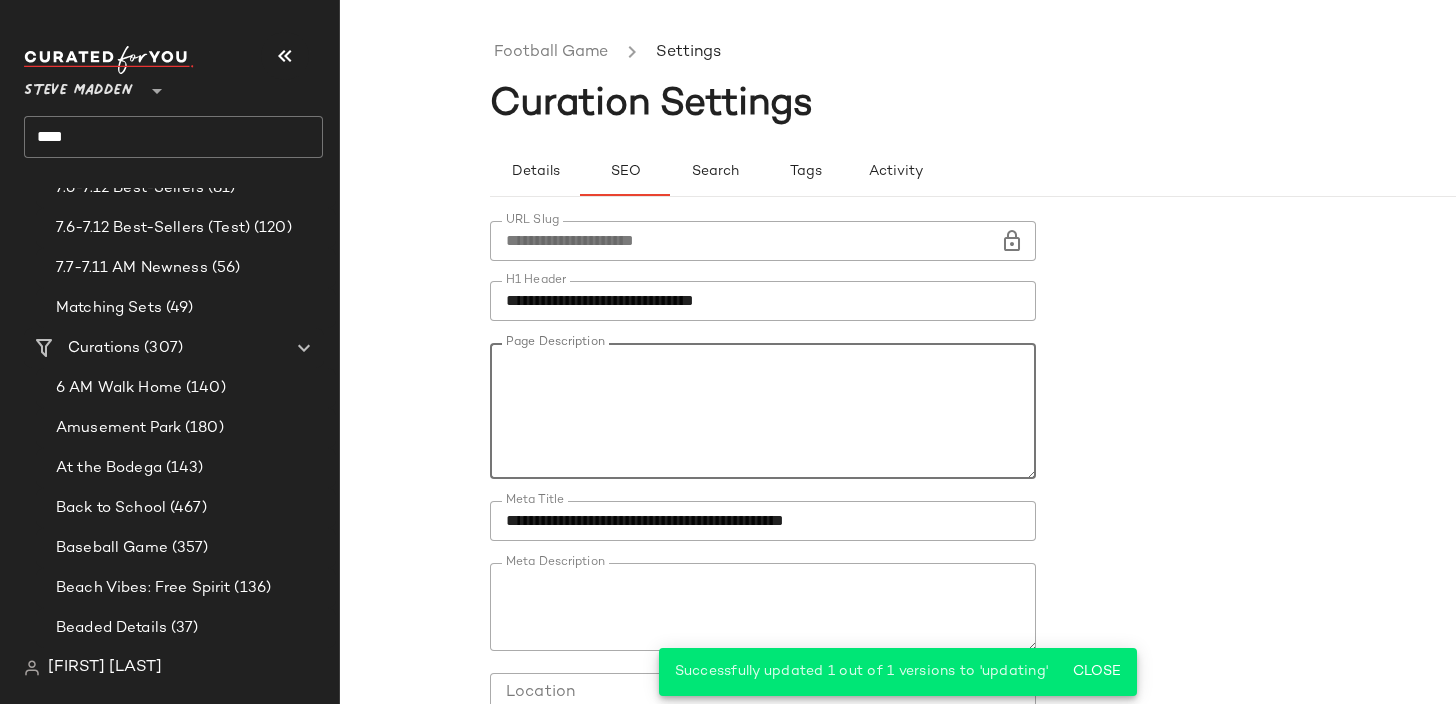 click on "Page Description" 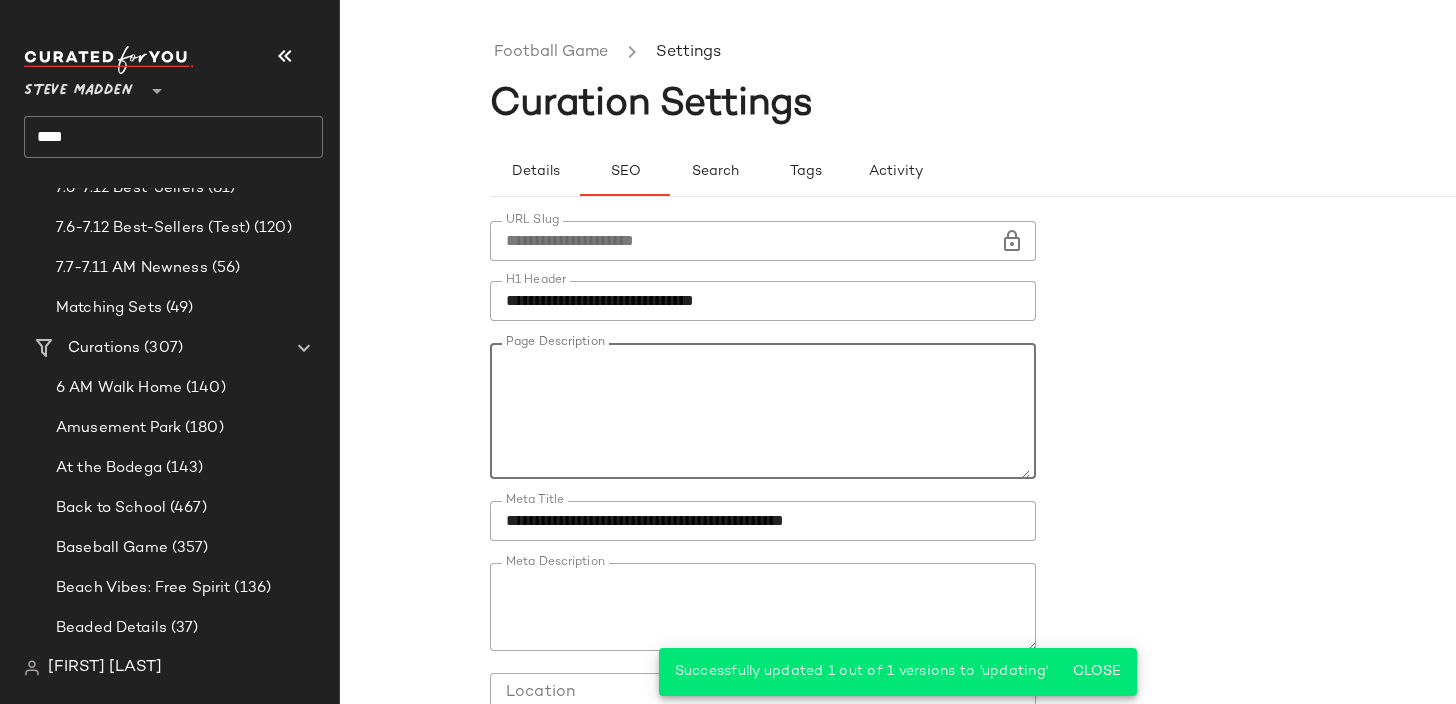 scroll, scrollTop: 4, scrollLeft: 0, axis: vertical 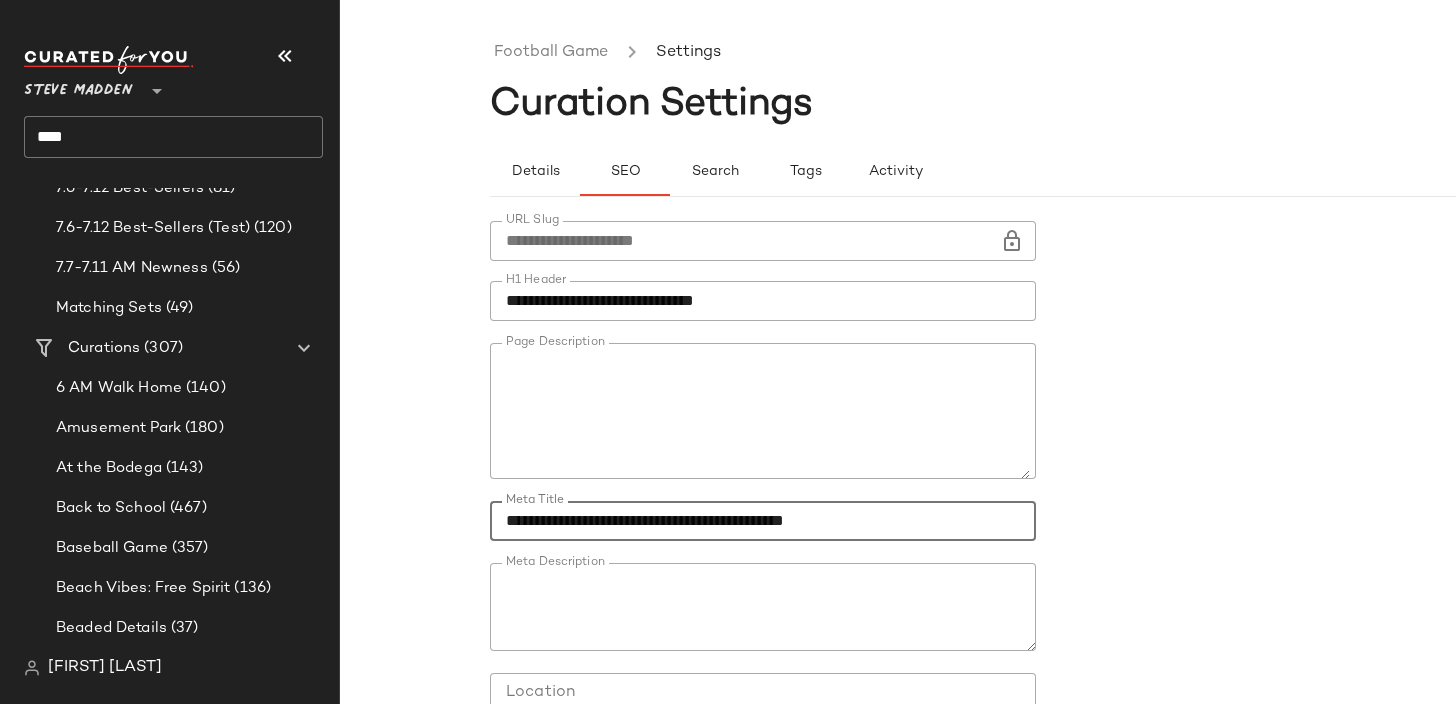drag, startPoint x: 726, startPoint y: 520, endPoint x: 659, endPoint y: 524, distance: 67.11929 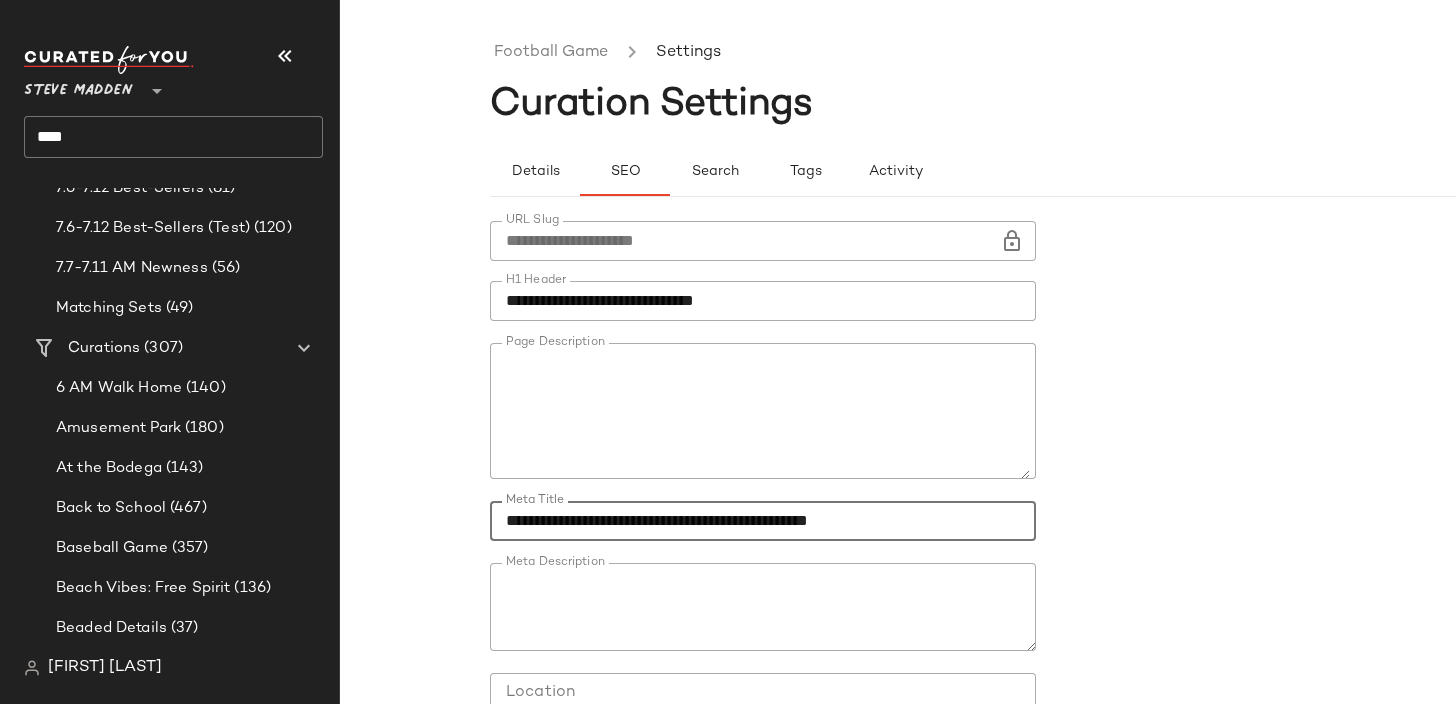type on "**********" 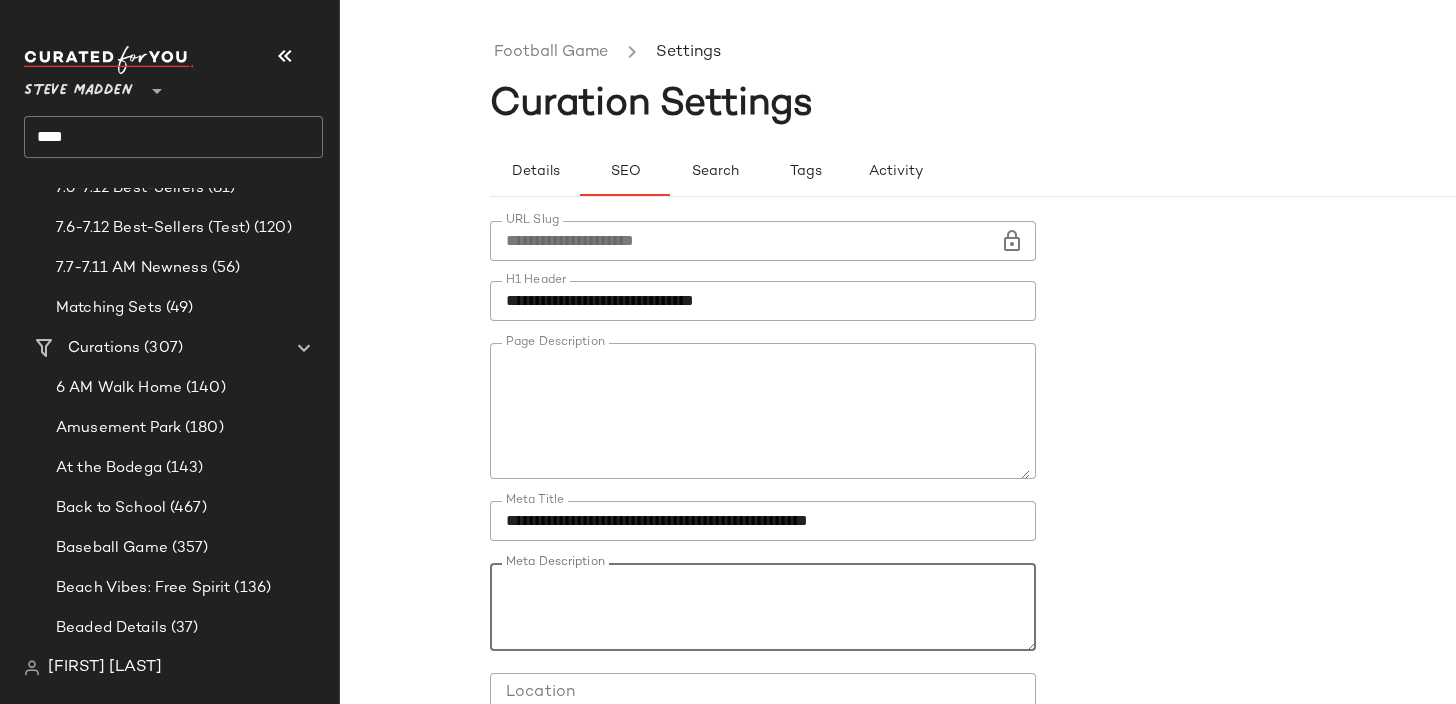drag, startPoint x: 951, startPoint y: 580, endPoint x: 880, endPoint y: 586, distance: 71.25307 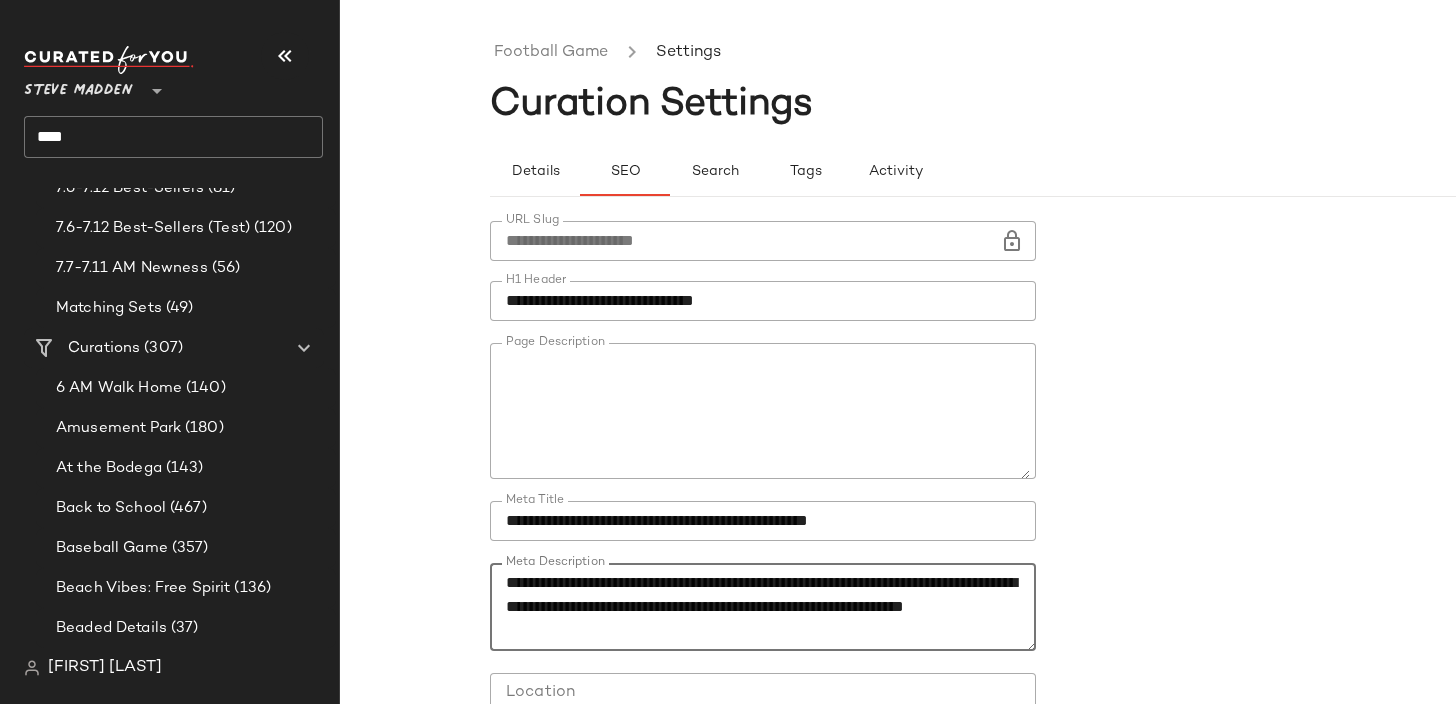 scroll, scrollTop: 0, scrollLeft: 0, axis: both 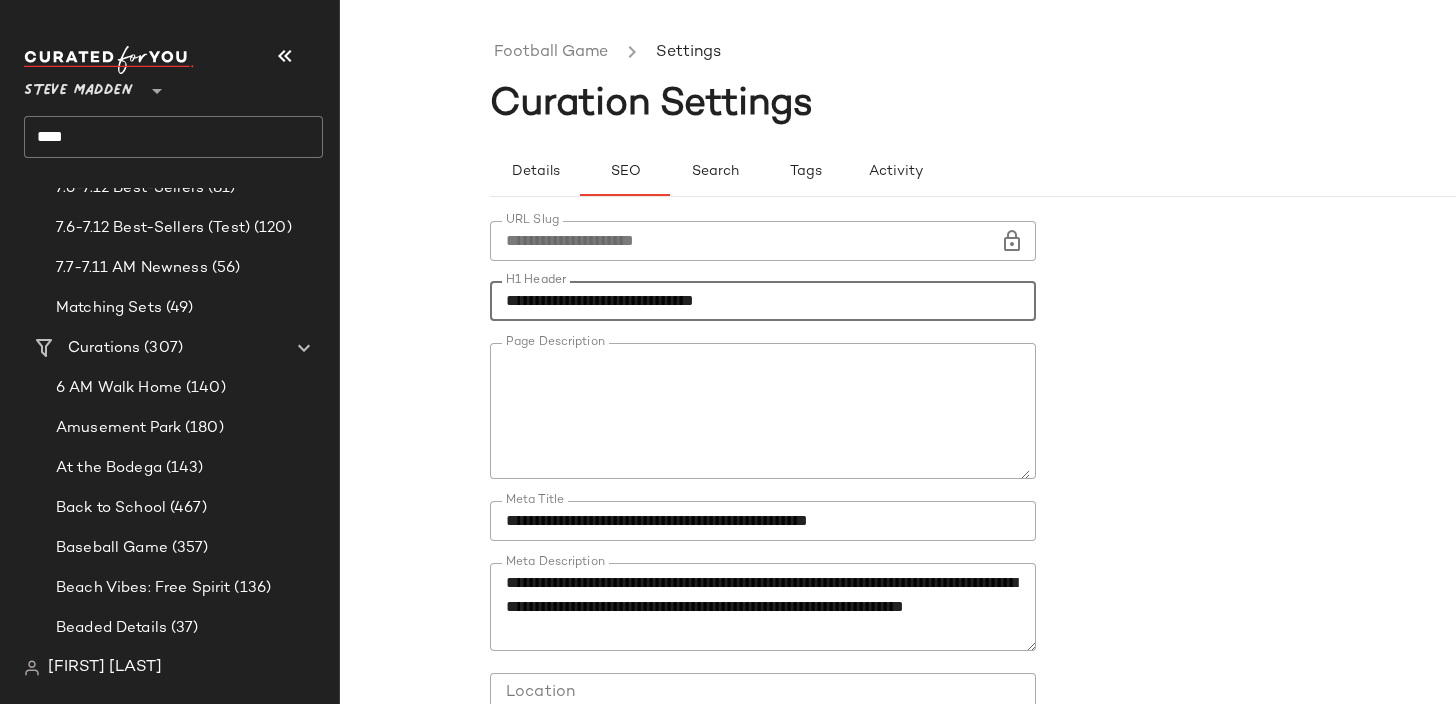 drag, startPoint x: 718, startPoint y: 300, endPoint x: 658, endPoint y: 300, distance: 60 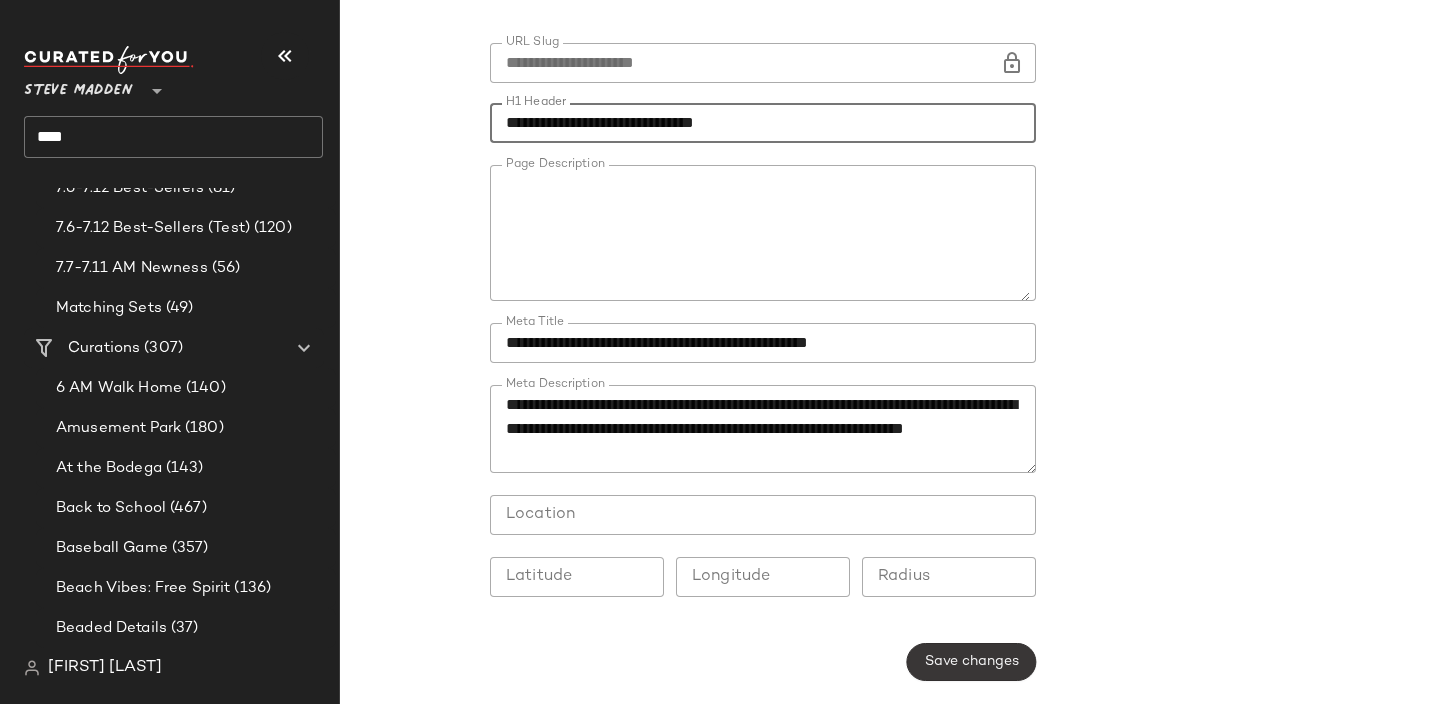 type on "**********" 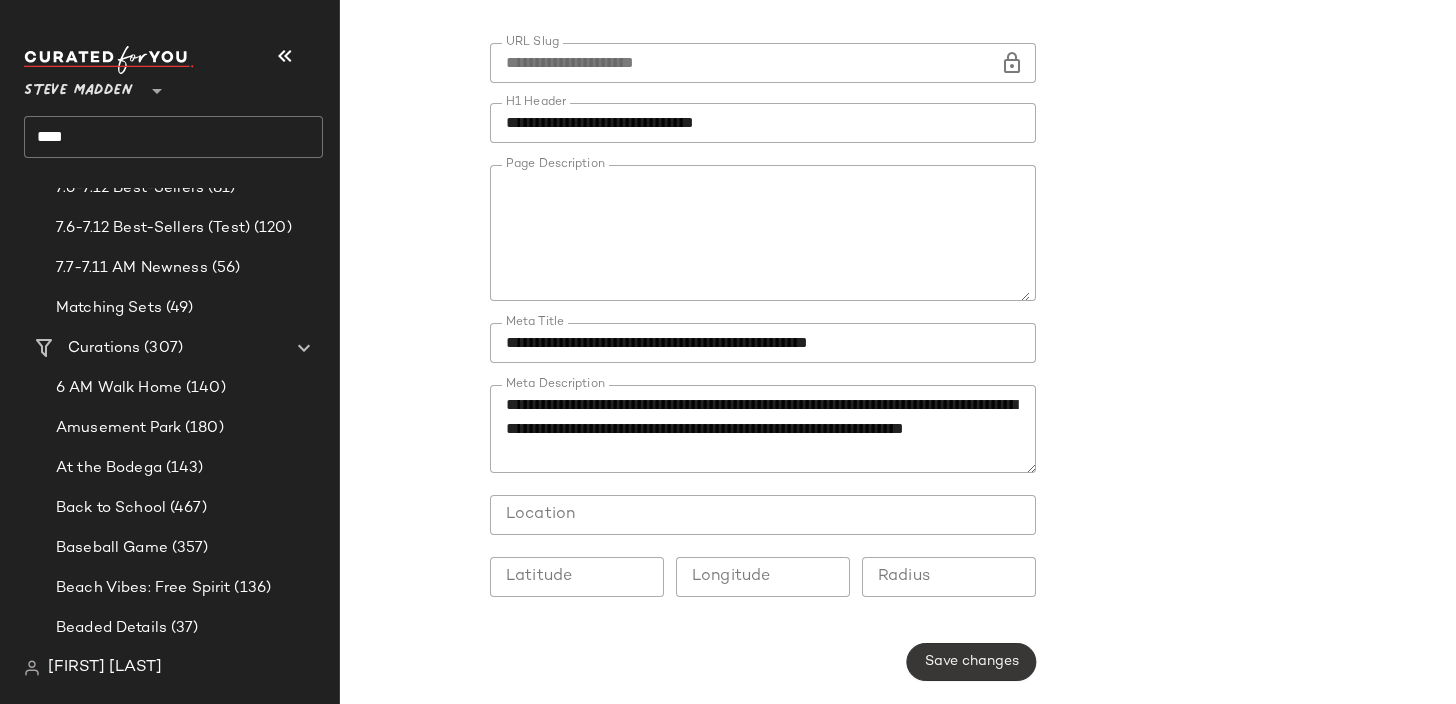 click on "Save changes" at bounding box center [971, 662] 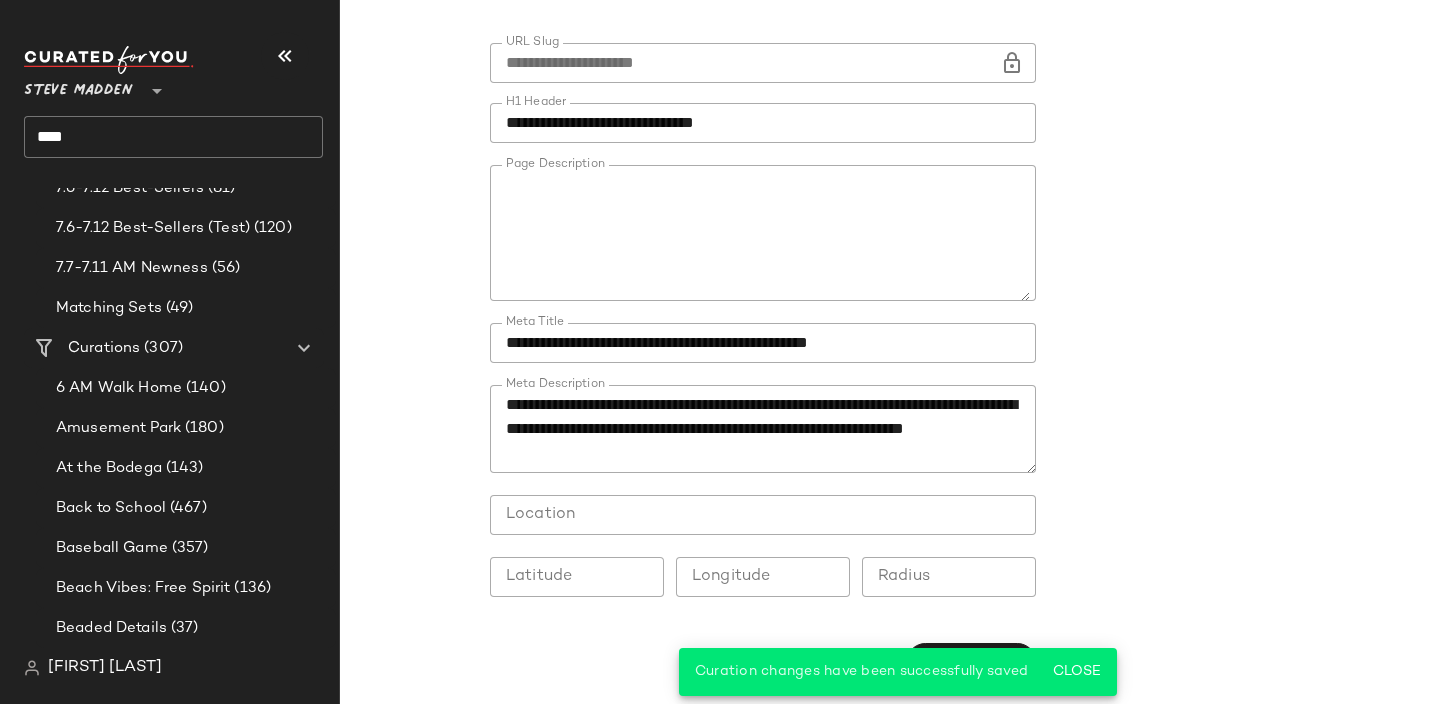 scroll, scrollTop: 0, scrollLeft: 0, axis: both 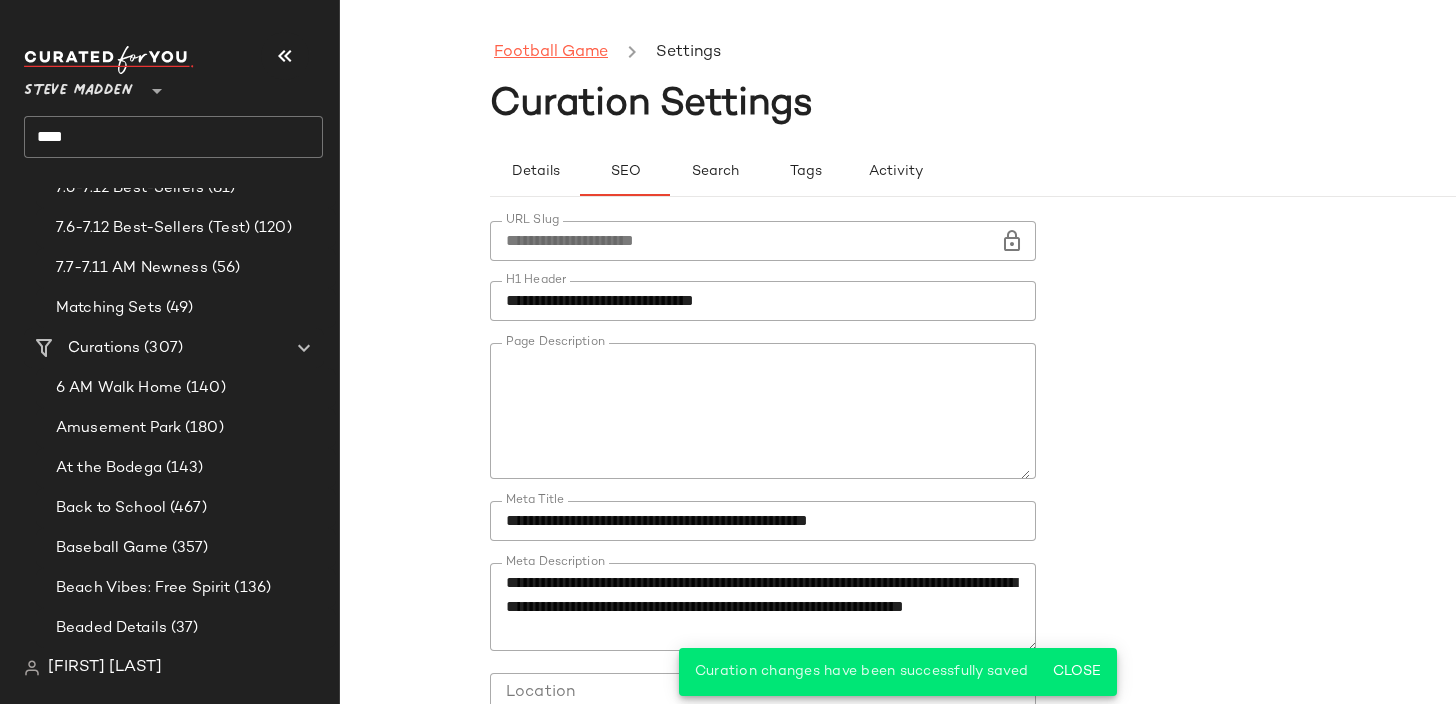 click on "Football Game" at bounding box center [551, 53] 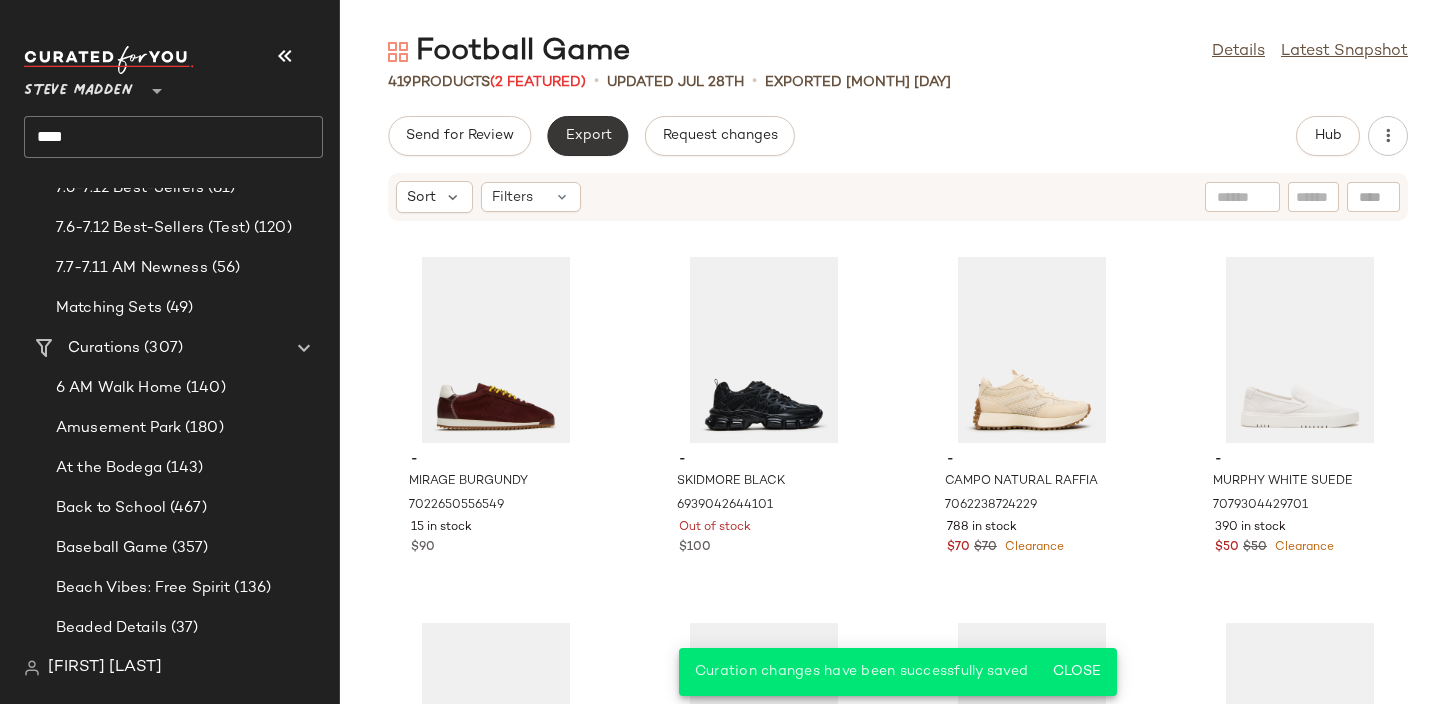 click on "Export" 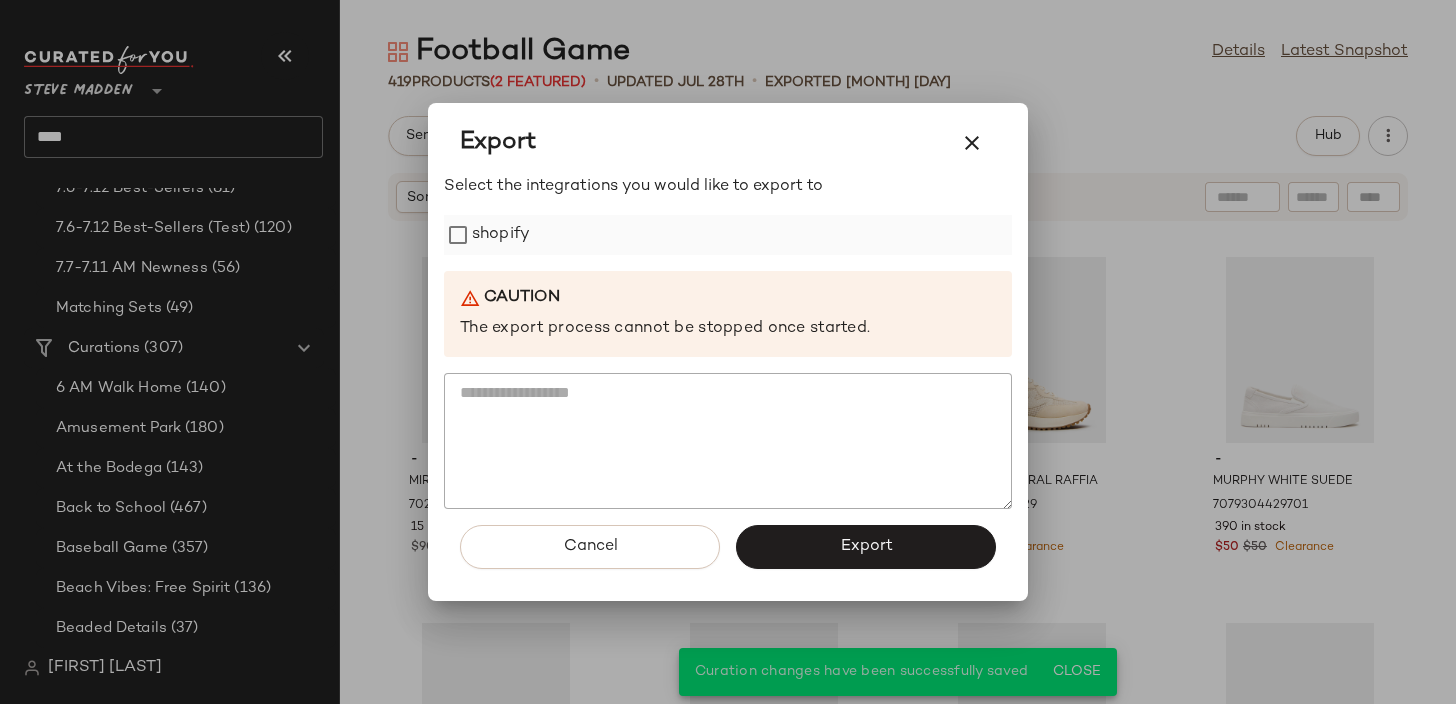 click on "shopify" at bounding box center (501, 235) 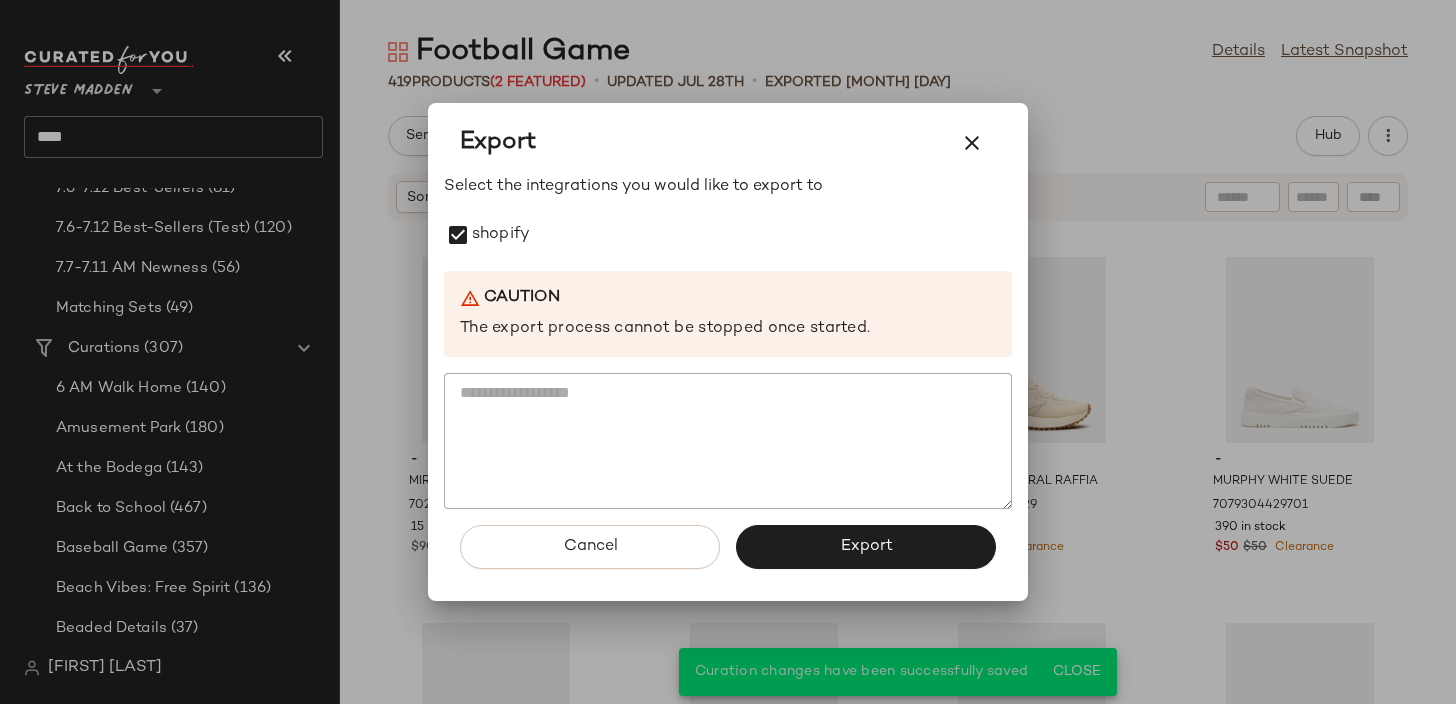 click on "Export" 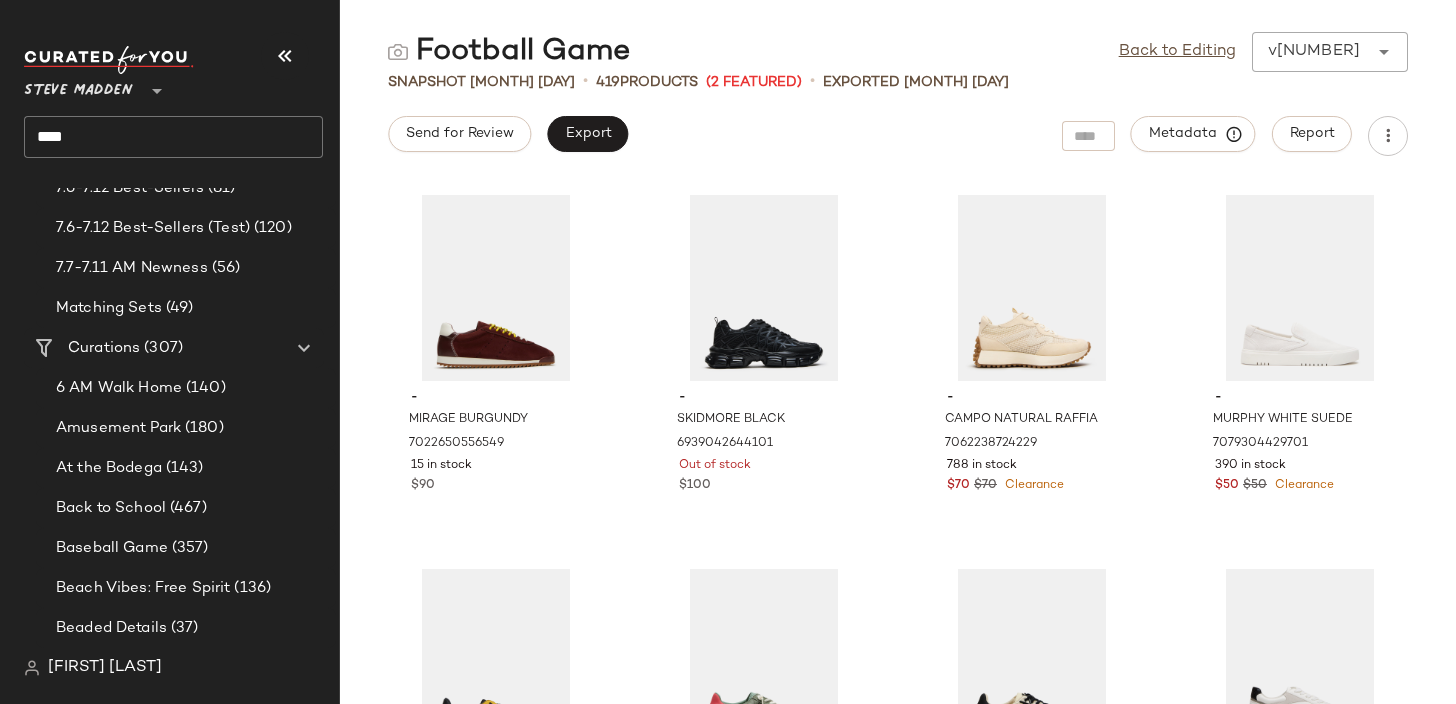 click on "Back to Editing  v041225-1 ******" at bounding box center [1263, 52] 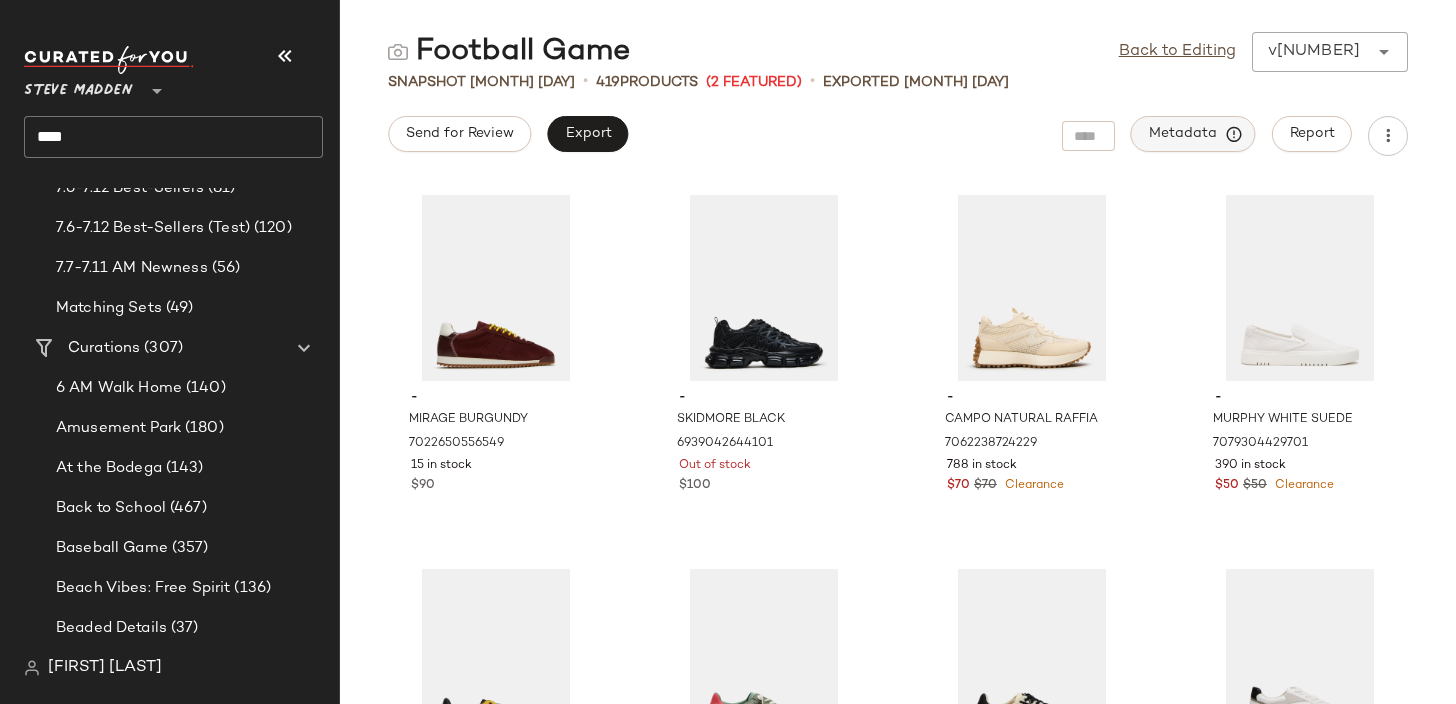 click on "Metadata" at bounding box center (1193, 134) 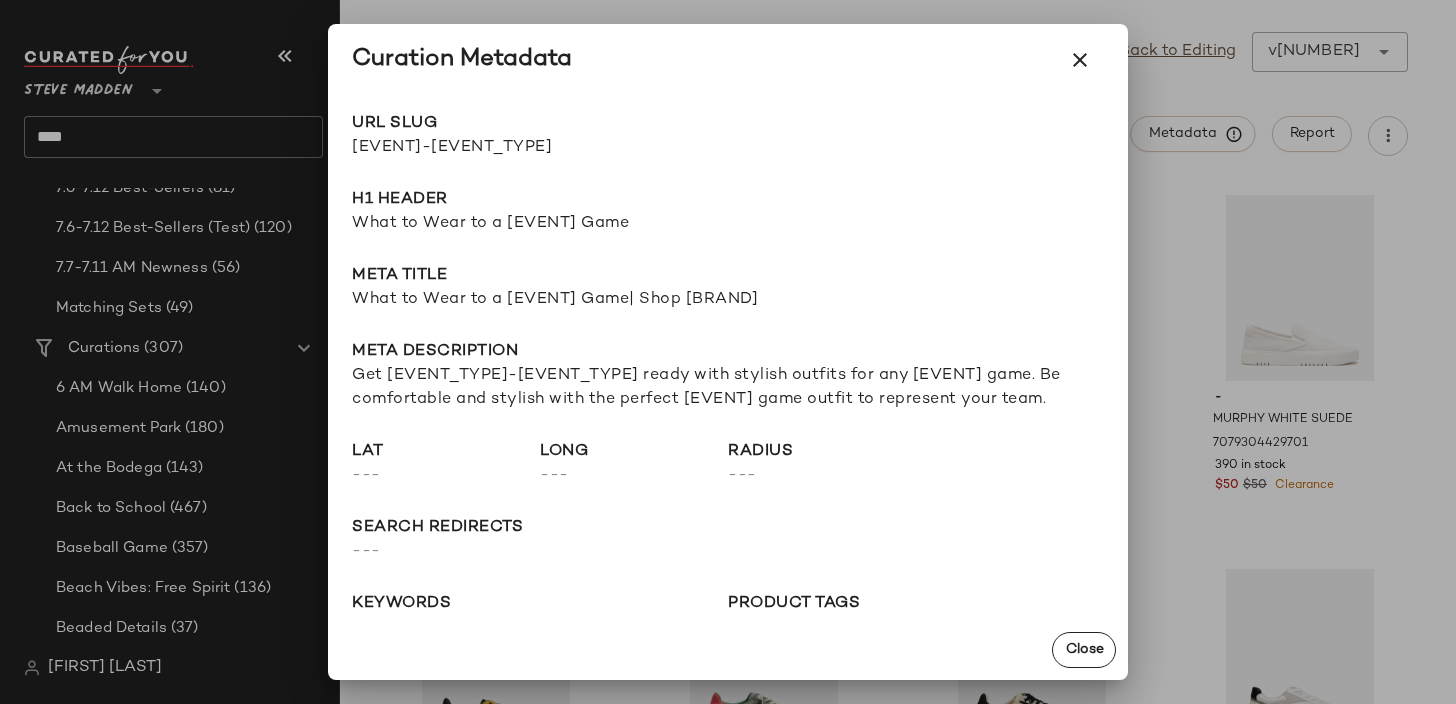 click at bounding box center (728, 352) 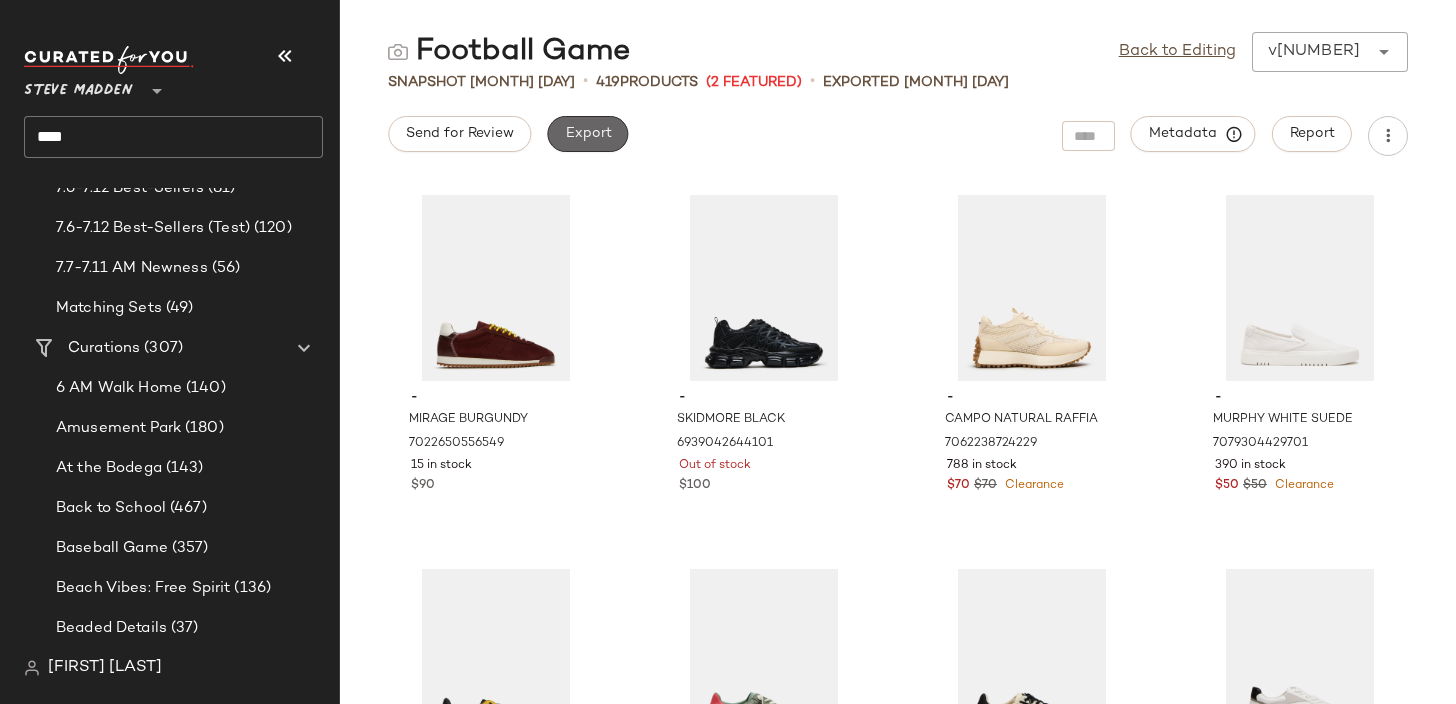 click on "Export" at bounding box center (587, 134) 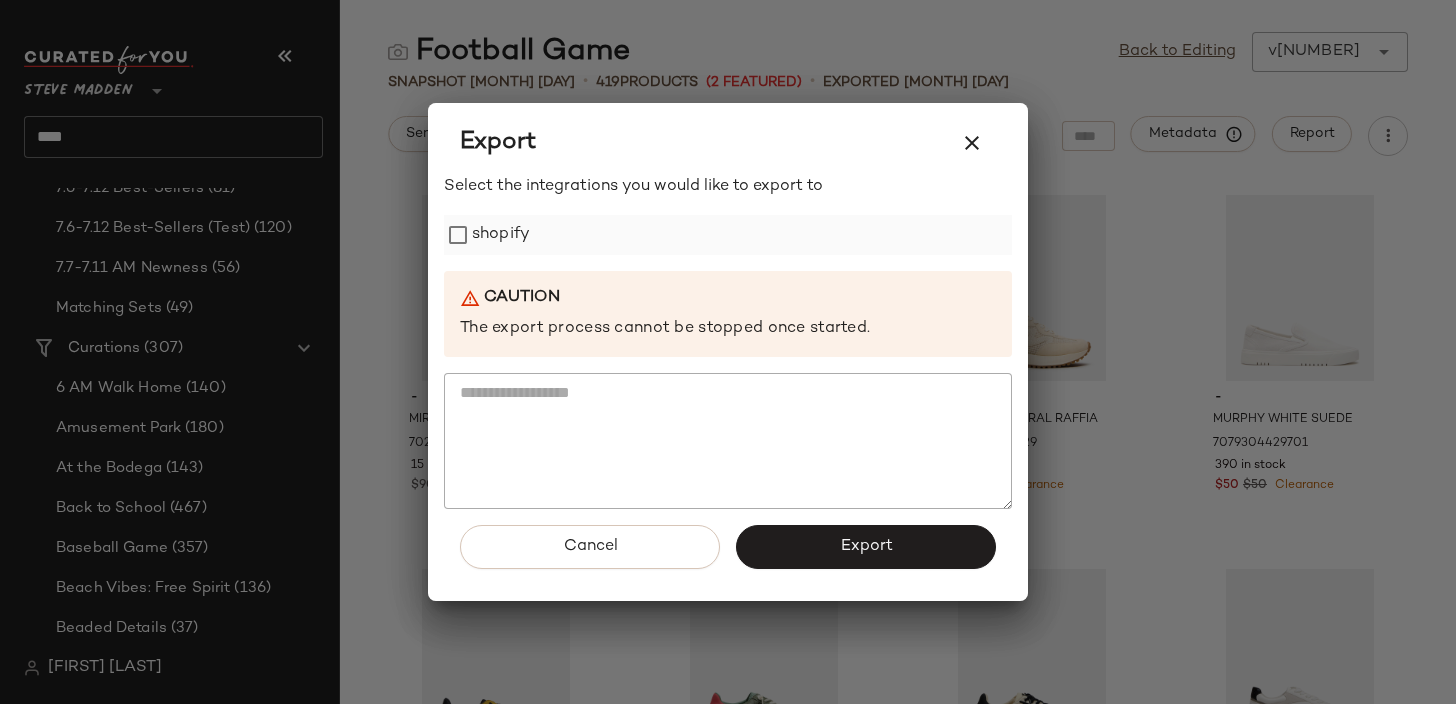 click on "shopify" at bounding box center [501, 235] 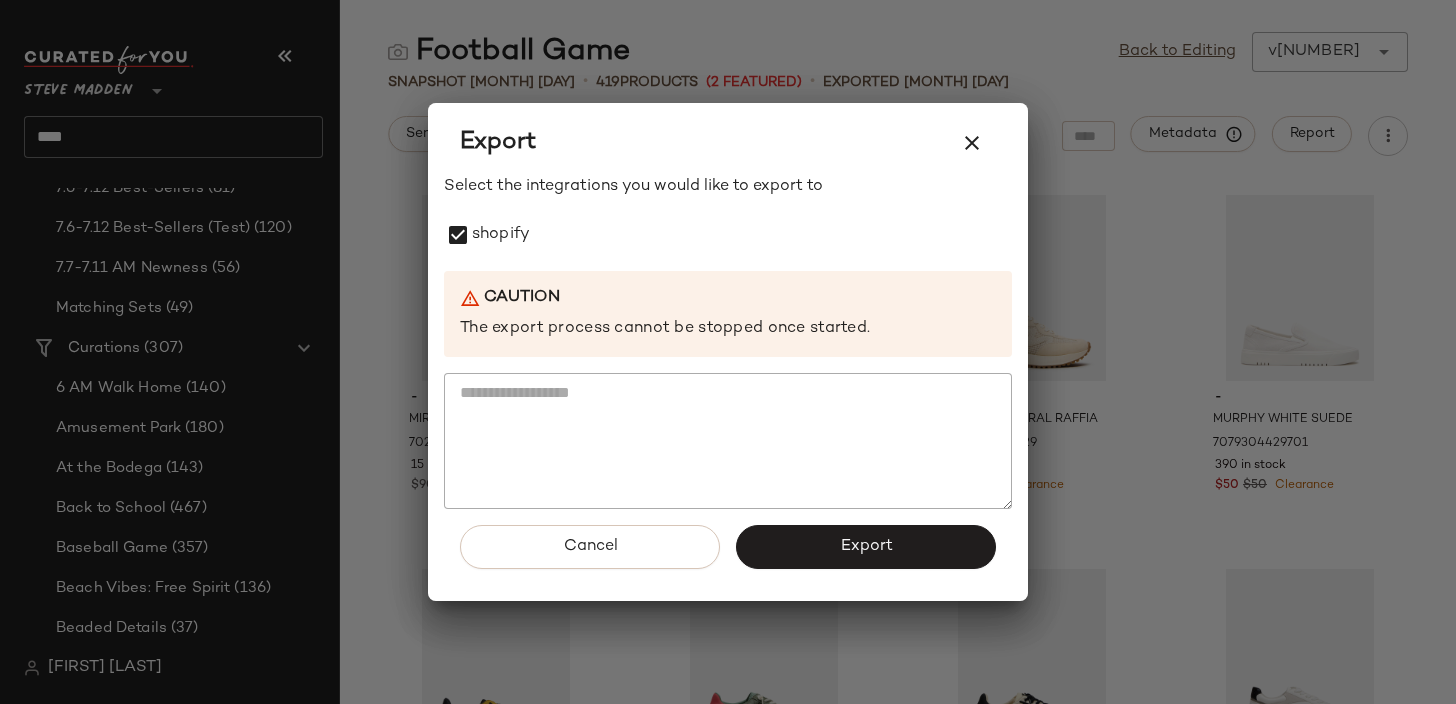 click on "Cancel   Export" at bounding box center (728, 555) 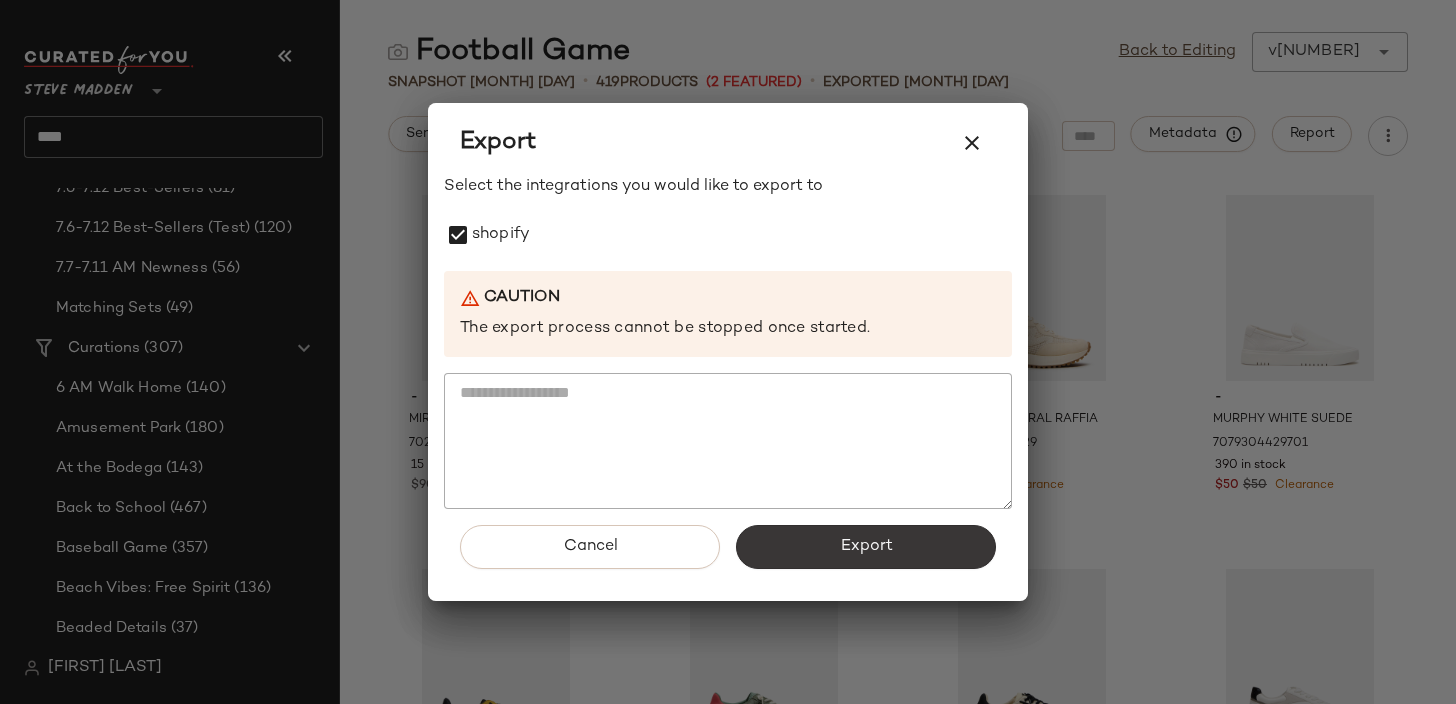 click on "Export" 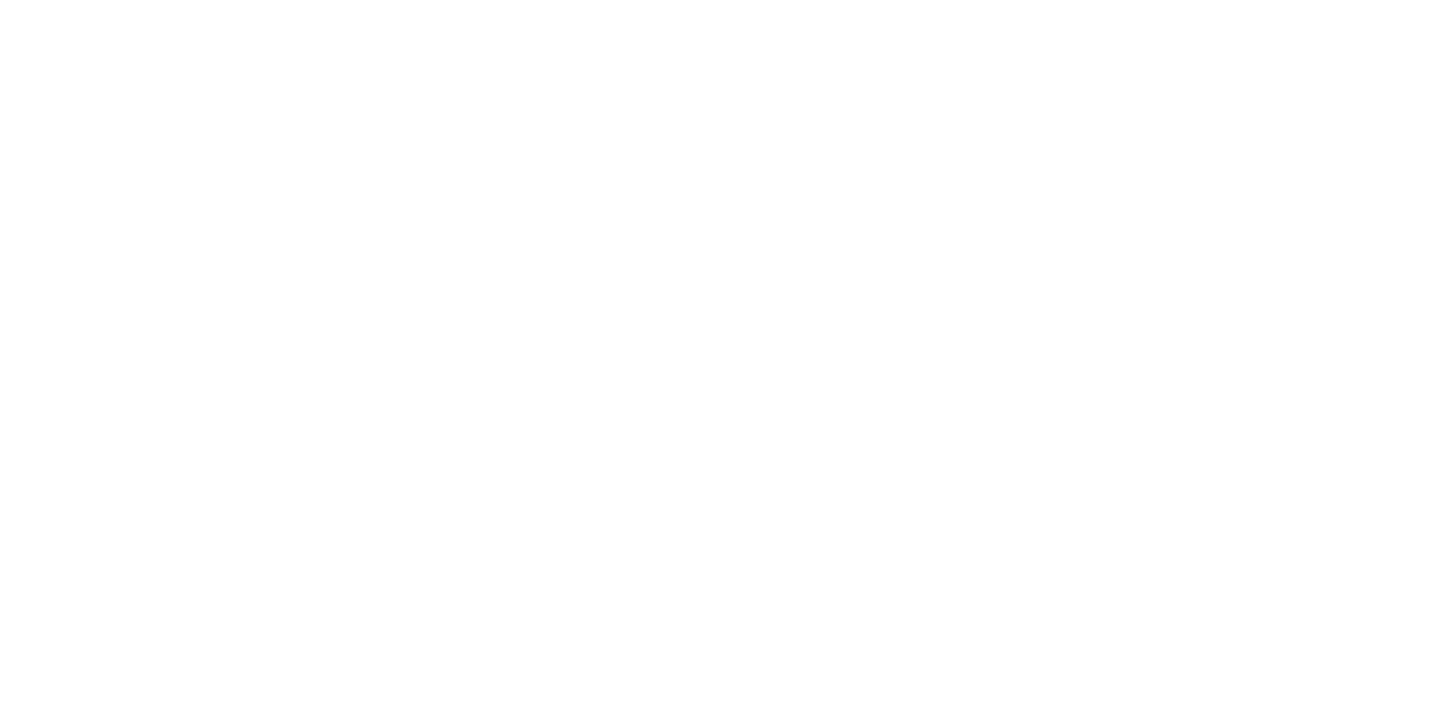 scroll, scrollTop: 0, scrollLeft: 0, axis: both 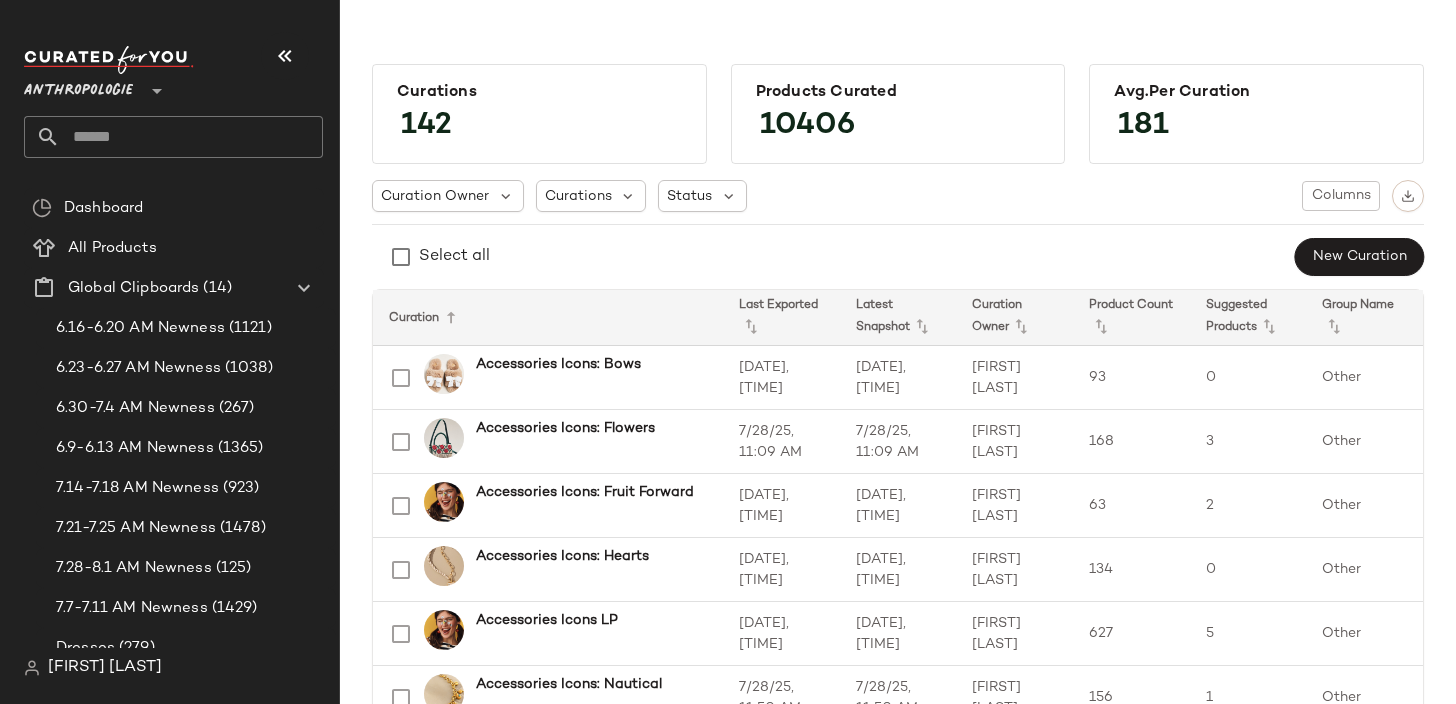 click at bounding box center (155, 79) 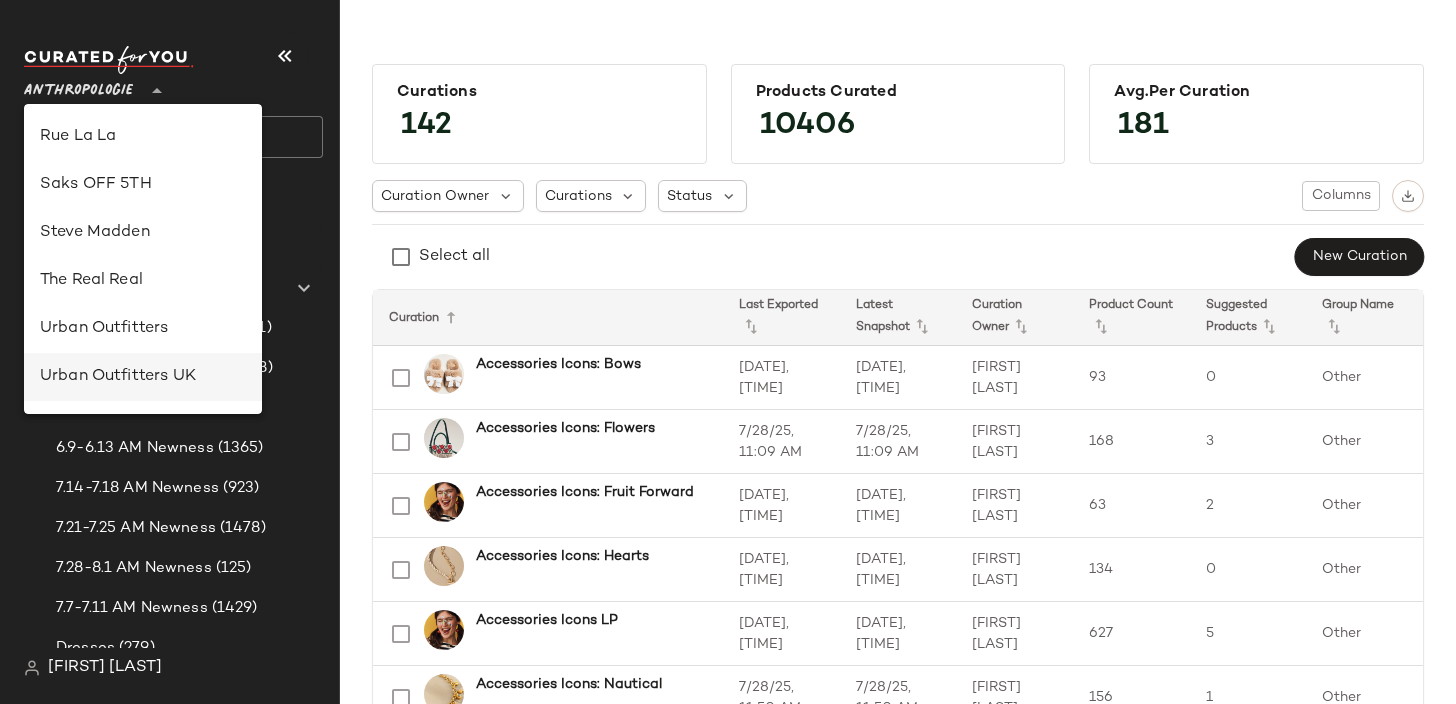 scroll, scrollTop: 1028, scrollLeft: 0, axis: vertical 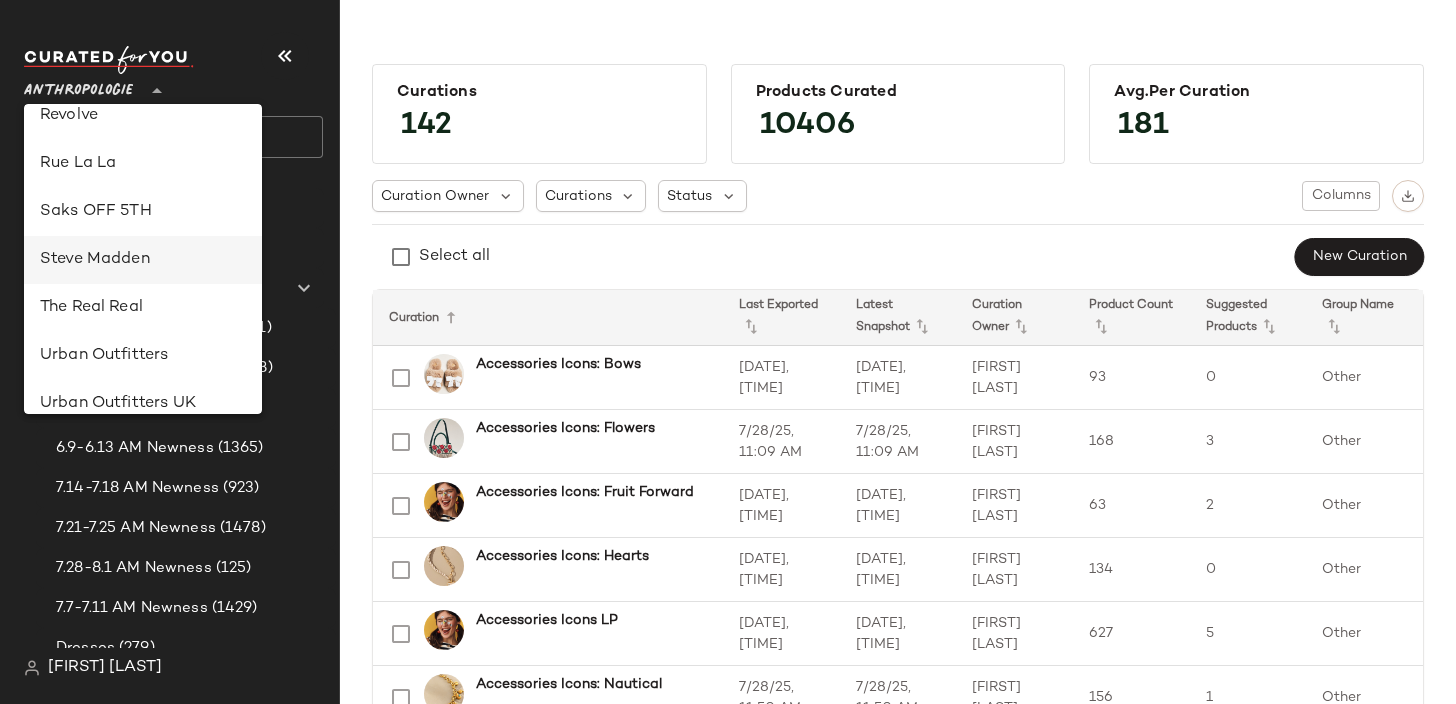 click on "Steve Madden" at bounding box center [143, 260] 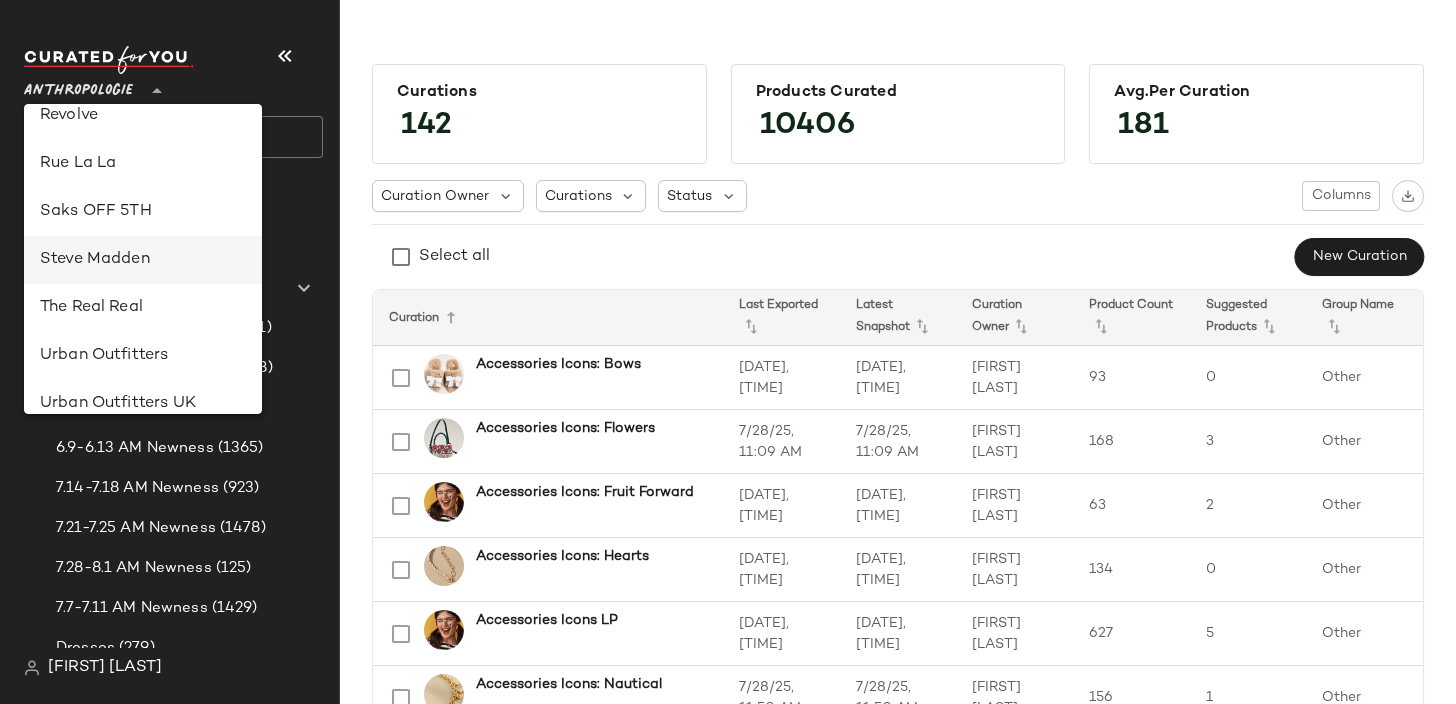 type on "**" 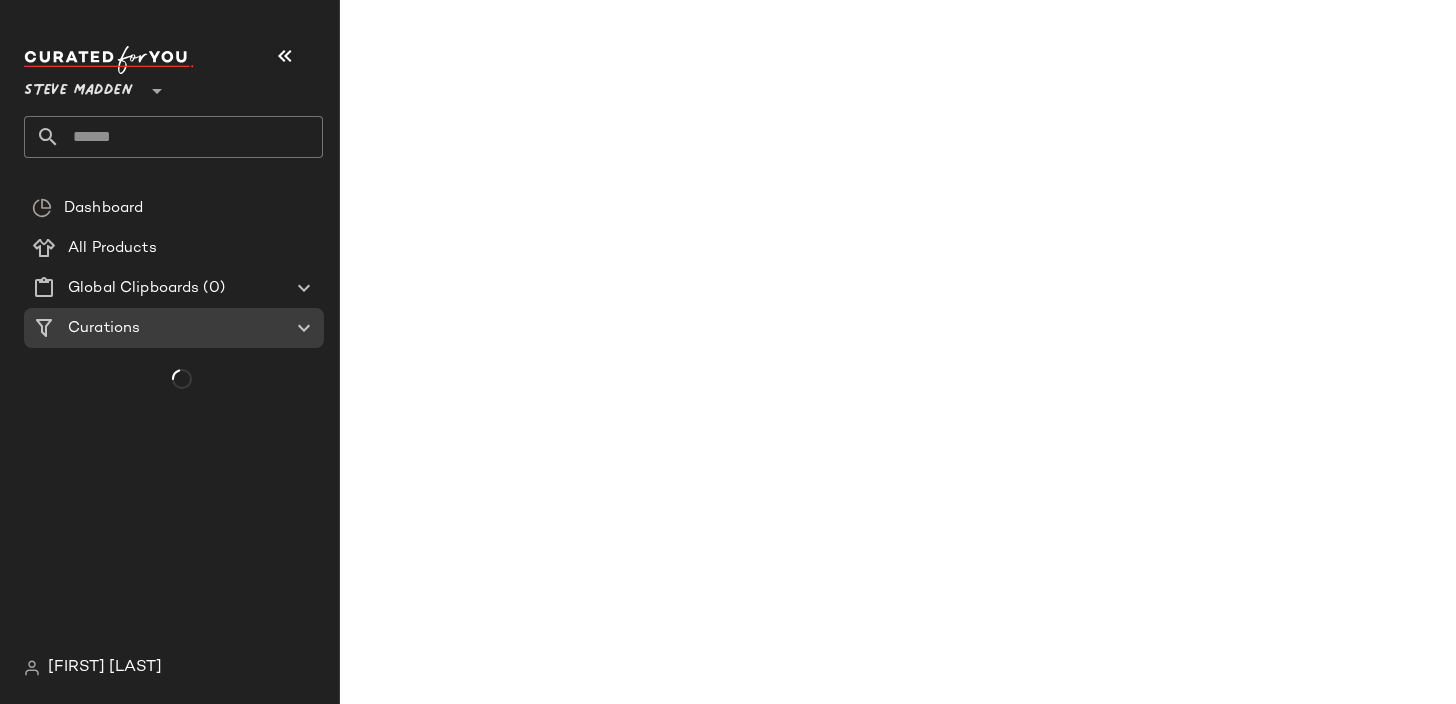 click 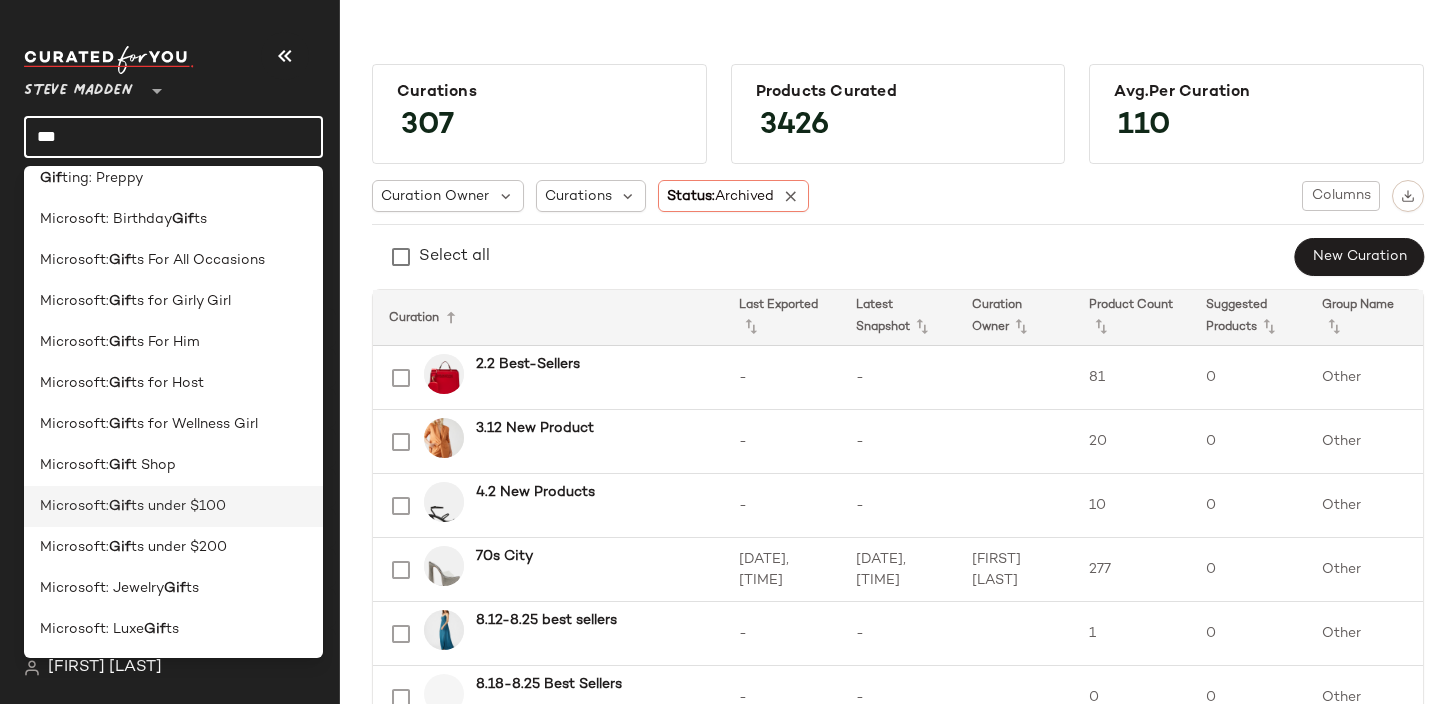 scroll, scrollTop: 0, scrollLeft: 0, axis: both 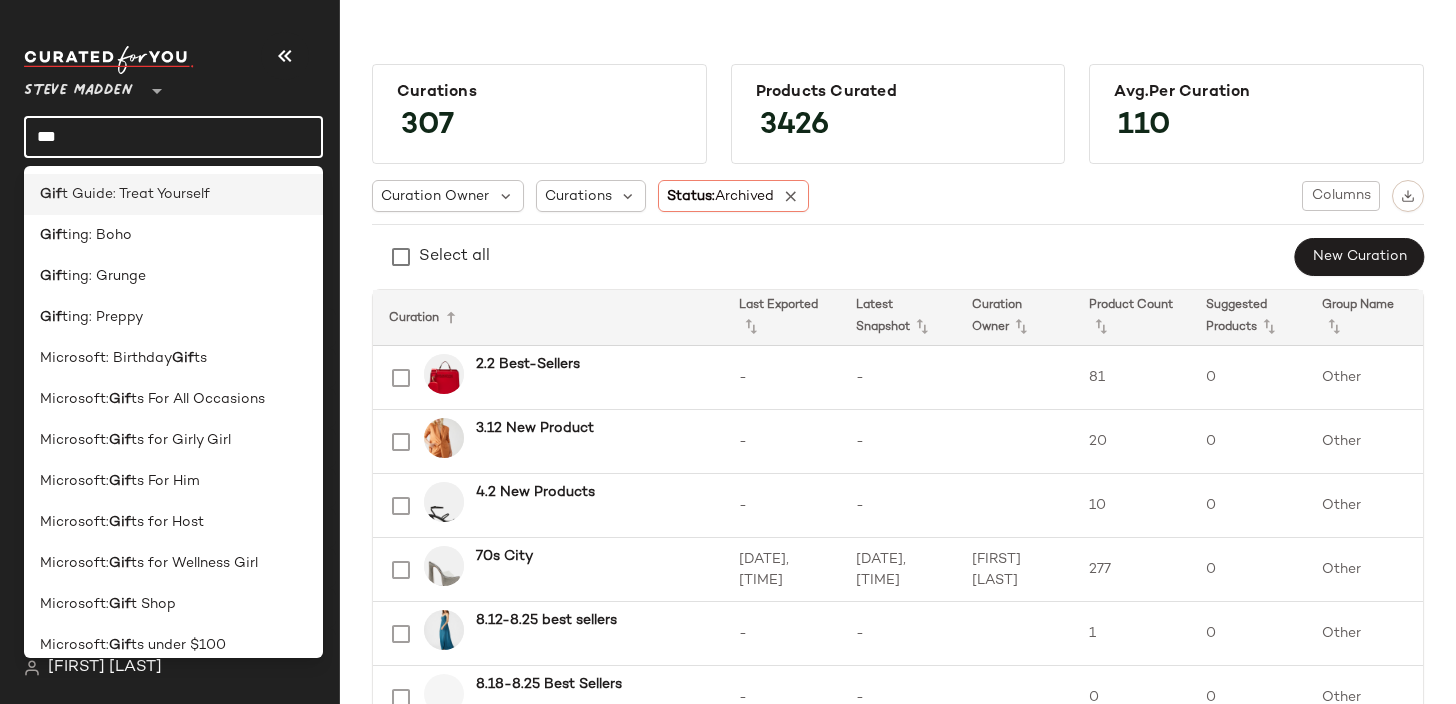 click on "t Guide: Treat Yourself" at bounding box center (136, 194) 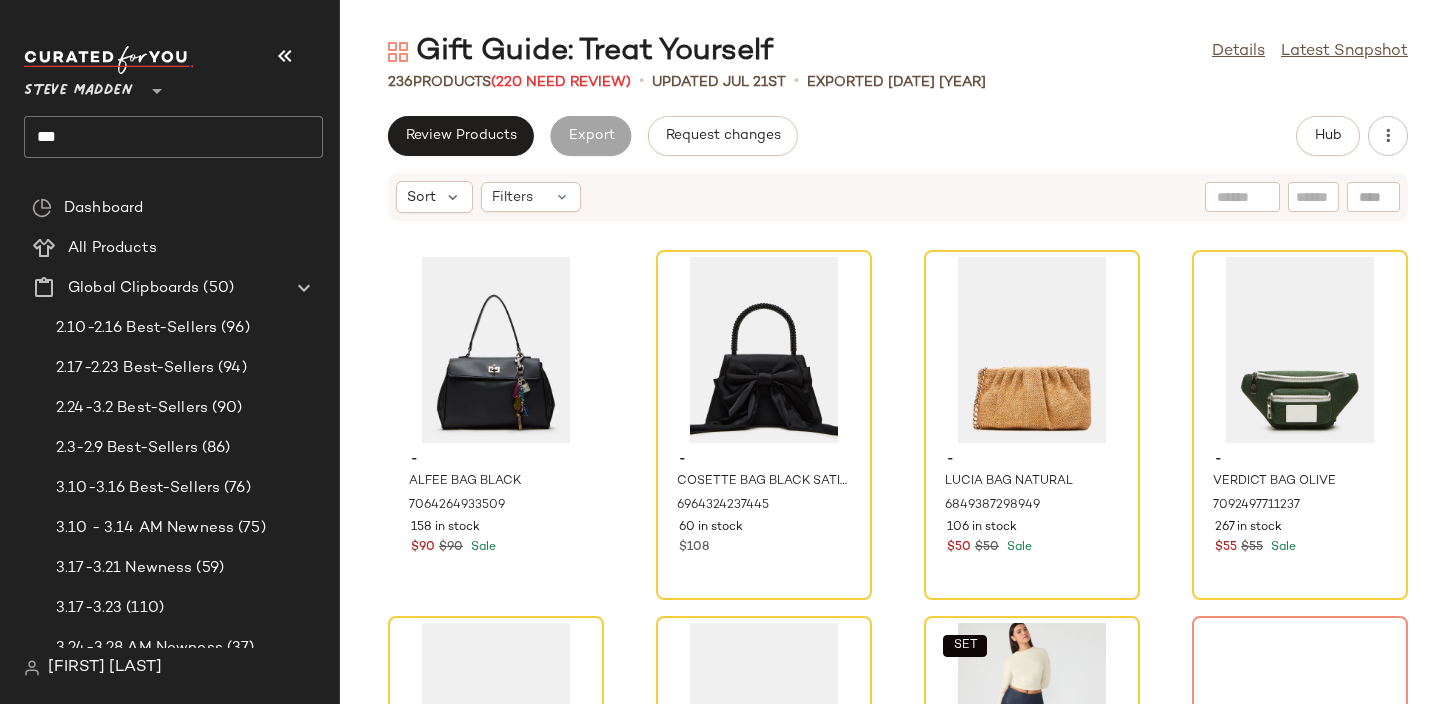 click on "Gift Guide: Treat Yourself Details Latest Snapshot" 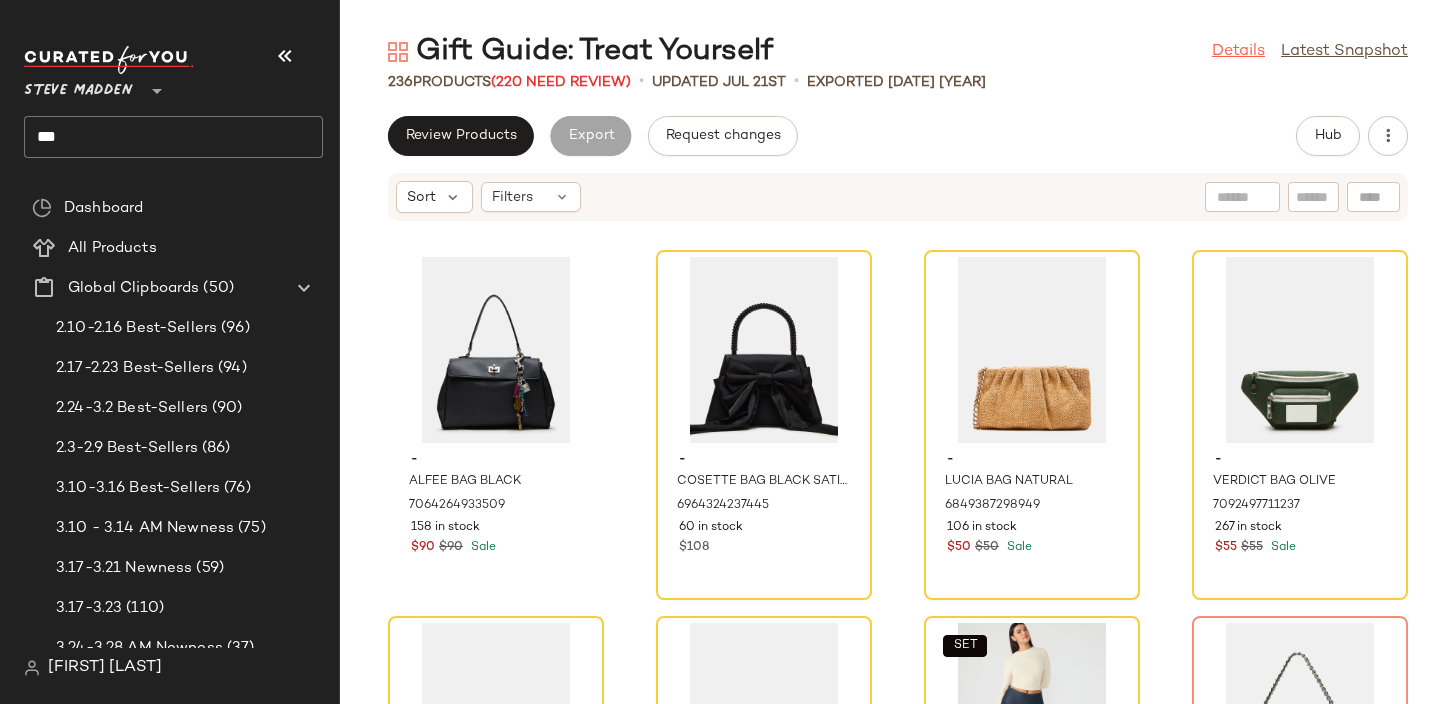 click on "Details" at bounding box center [1238, 52] 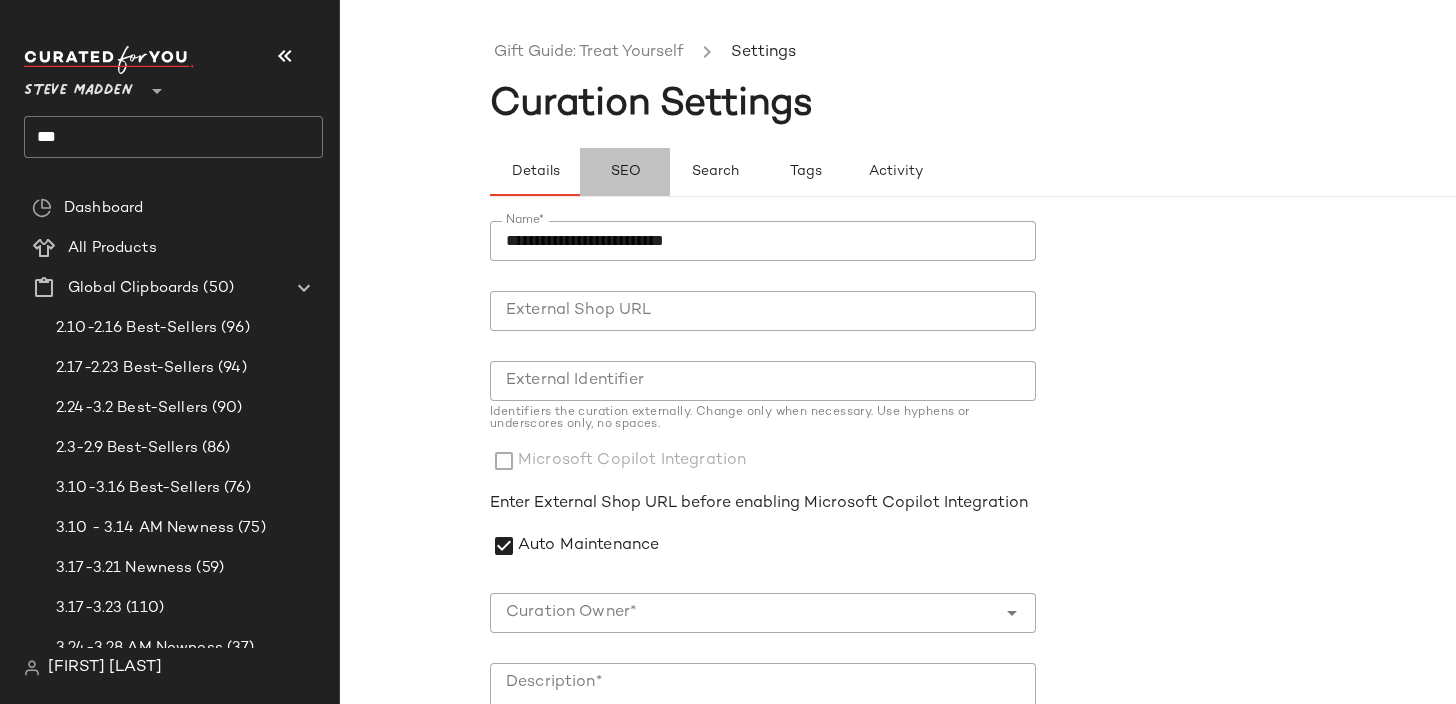 click on "SEO" 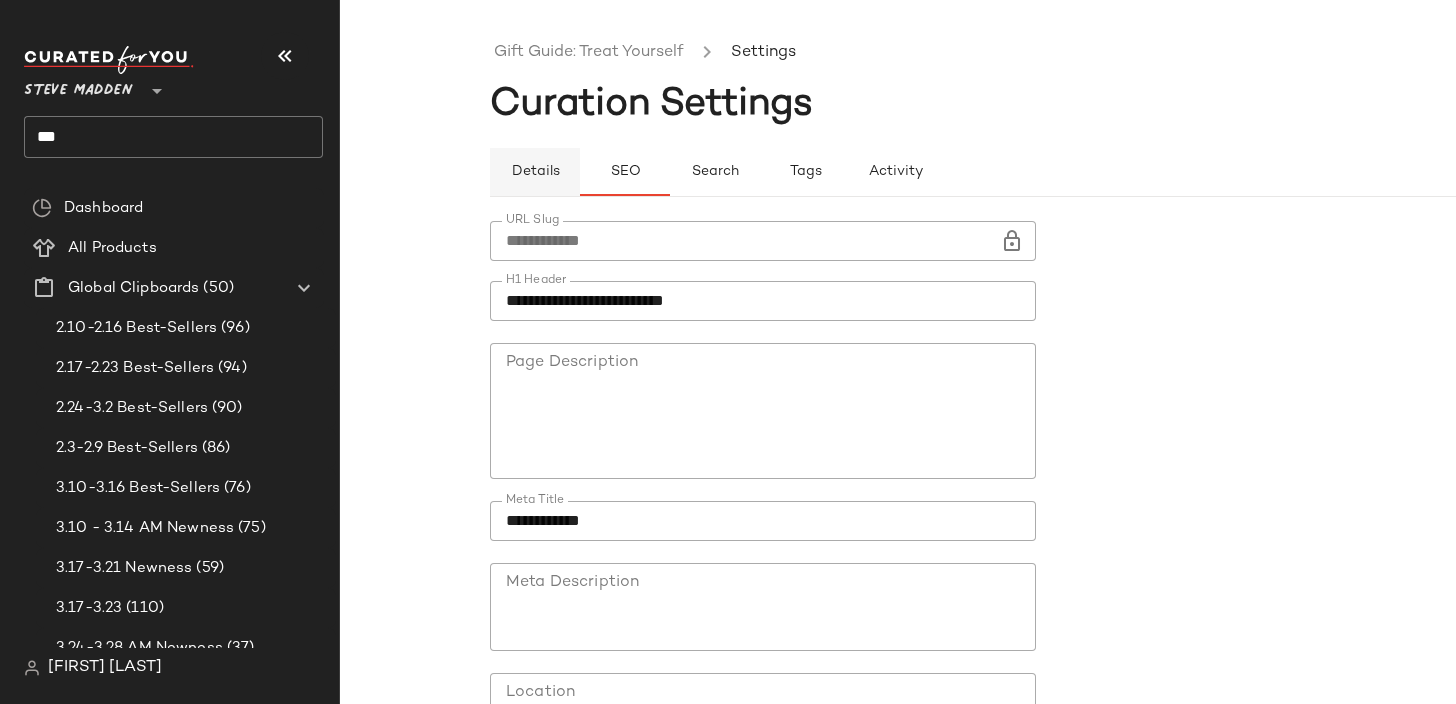 click on "Details" 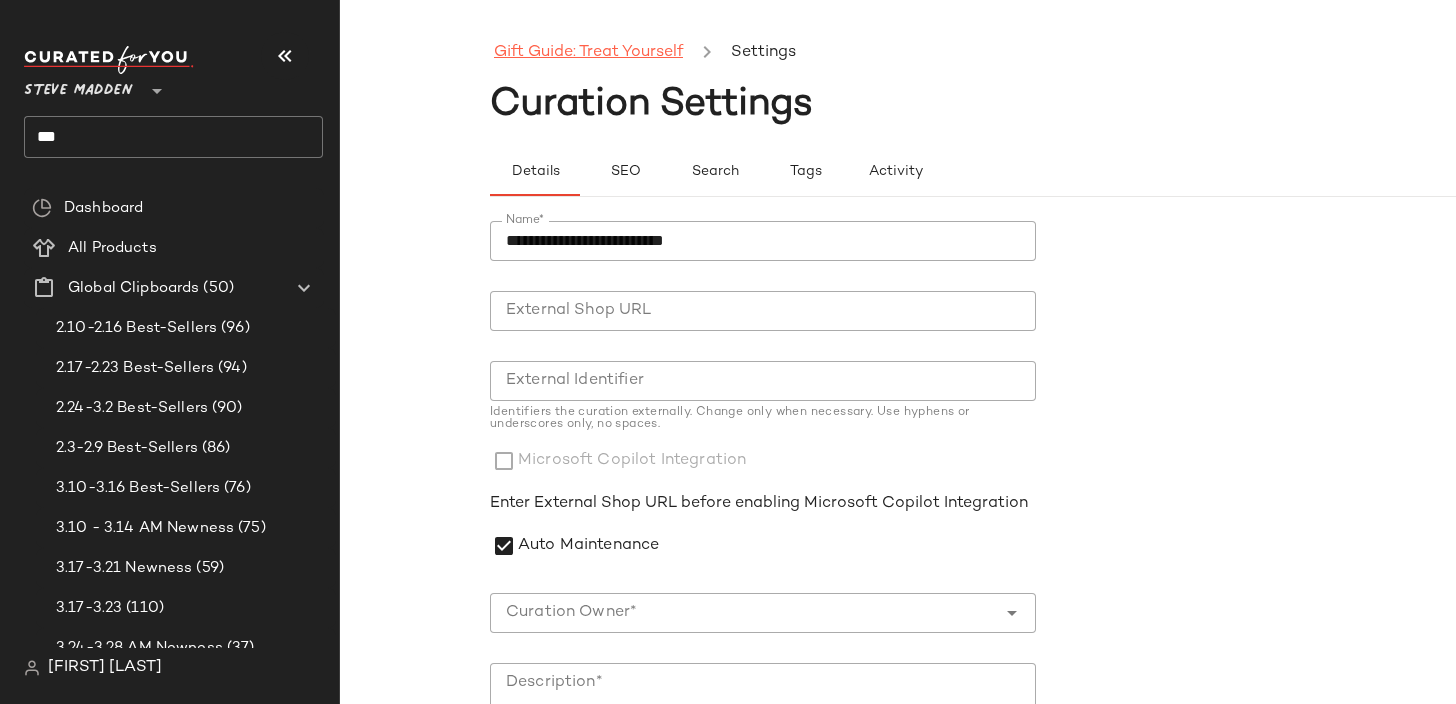 click on "Gift Guide: Treat Yourself" at bounding box center [588, 53] 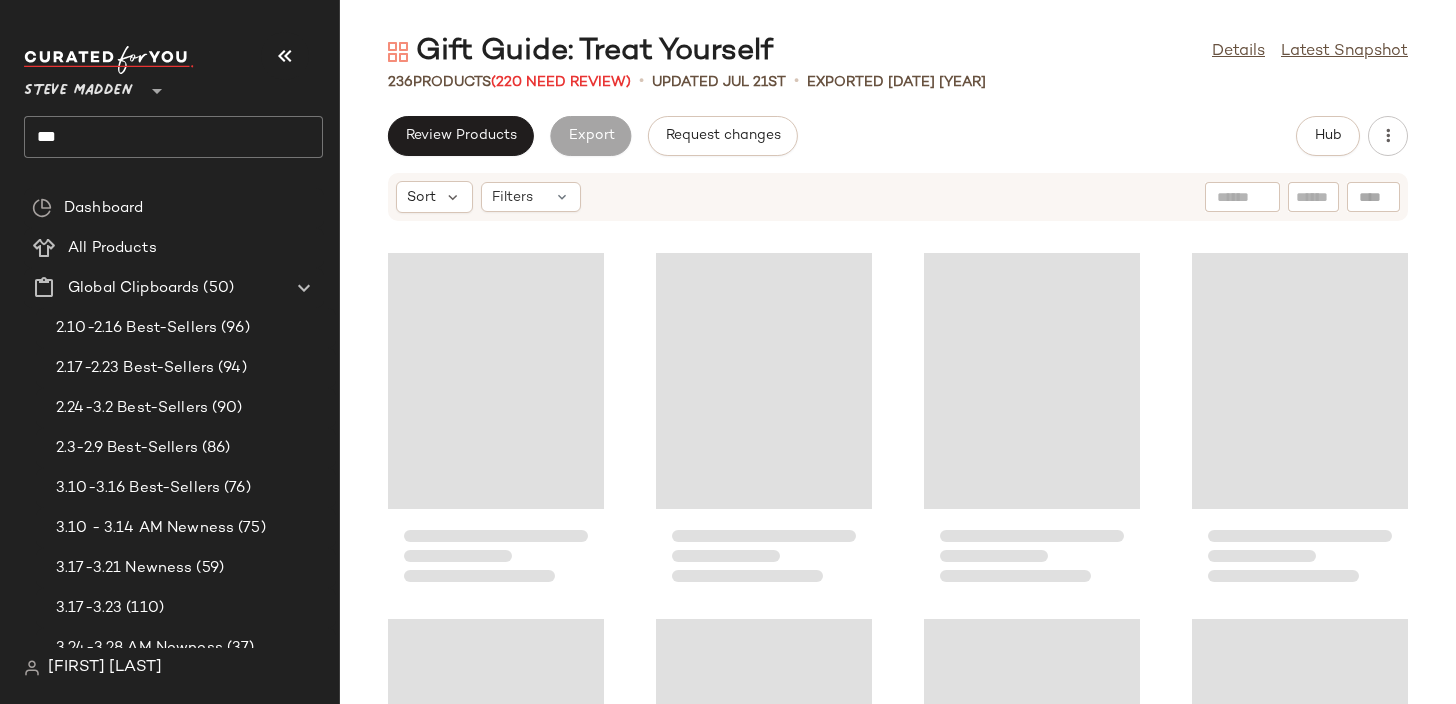 click on "***" 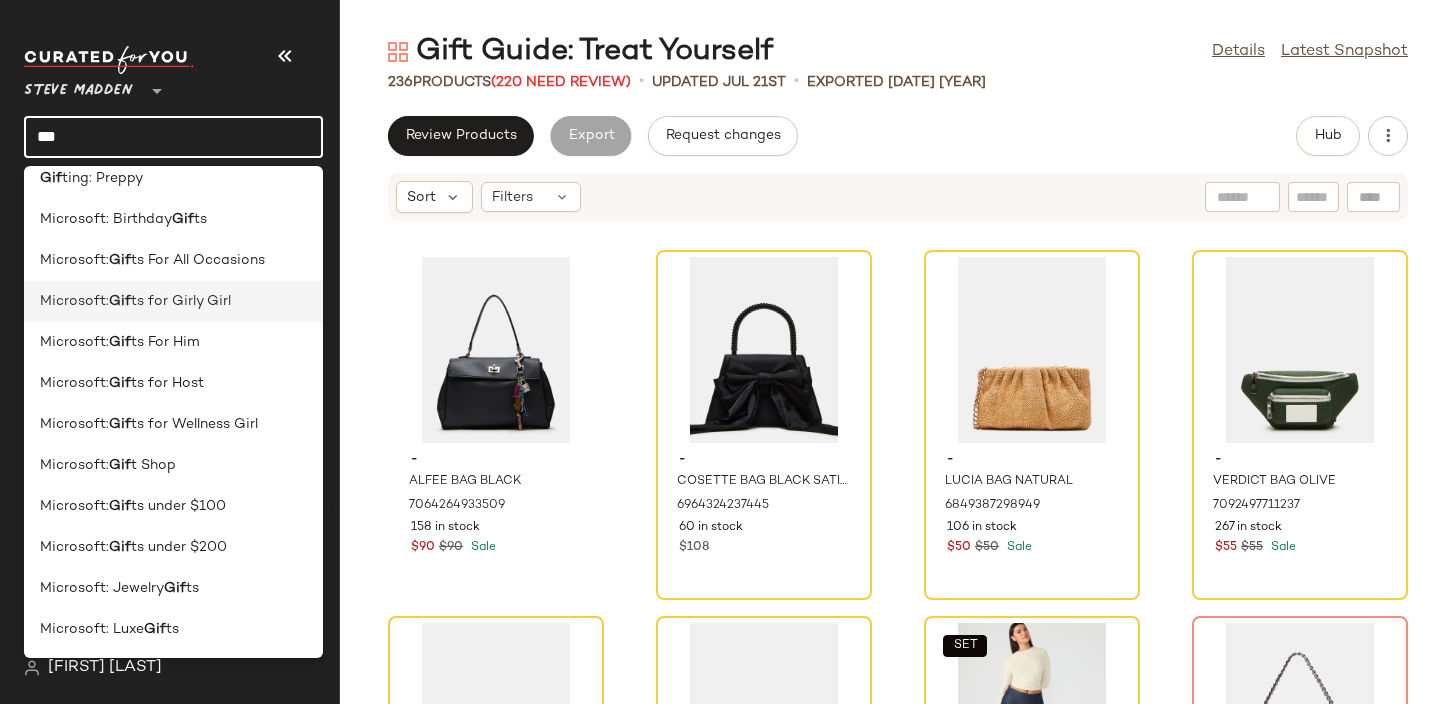 scroll, scrollTop: 138, scrollLeft: 0, axis: vertical 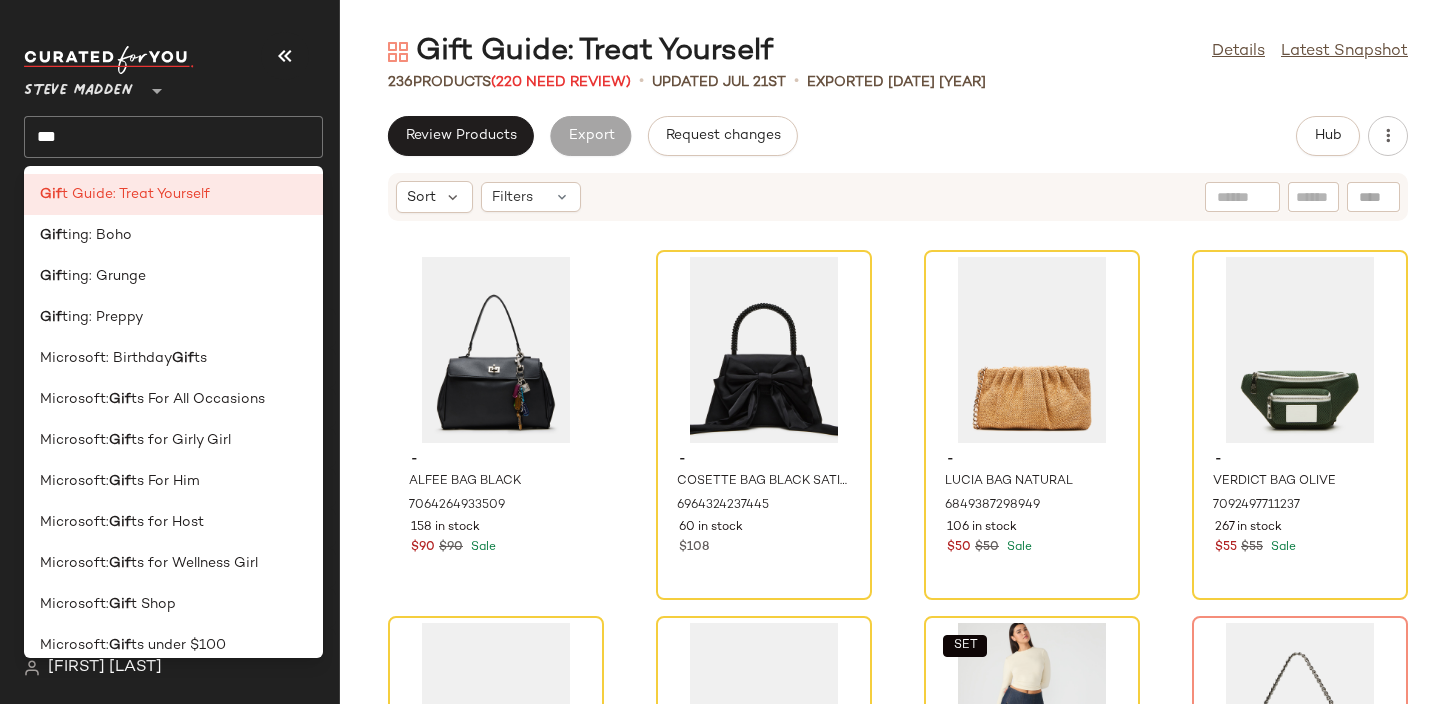 click on "Sort  Filters" at bounding box center (898, 197) 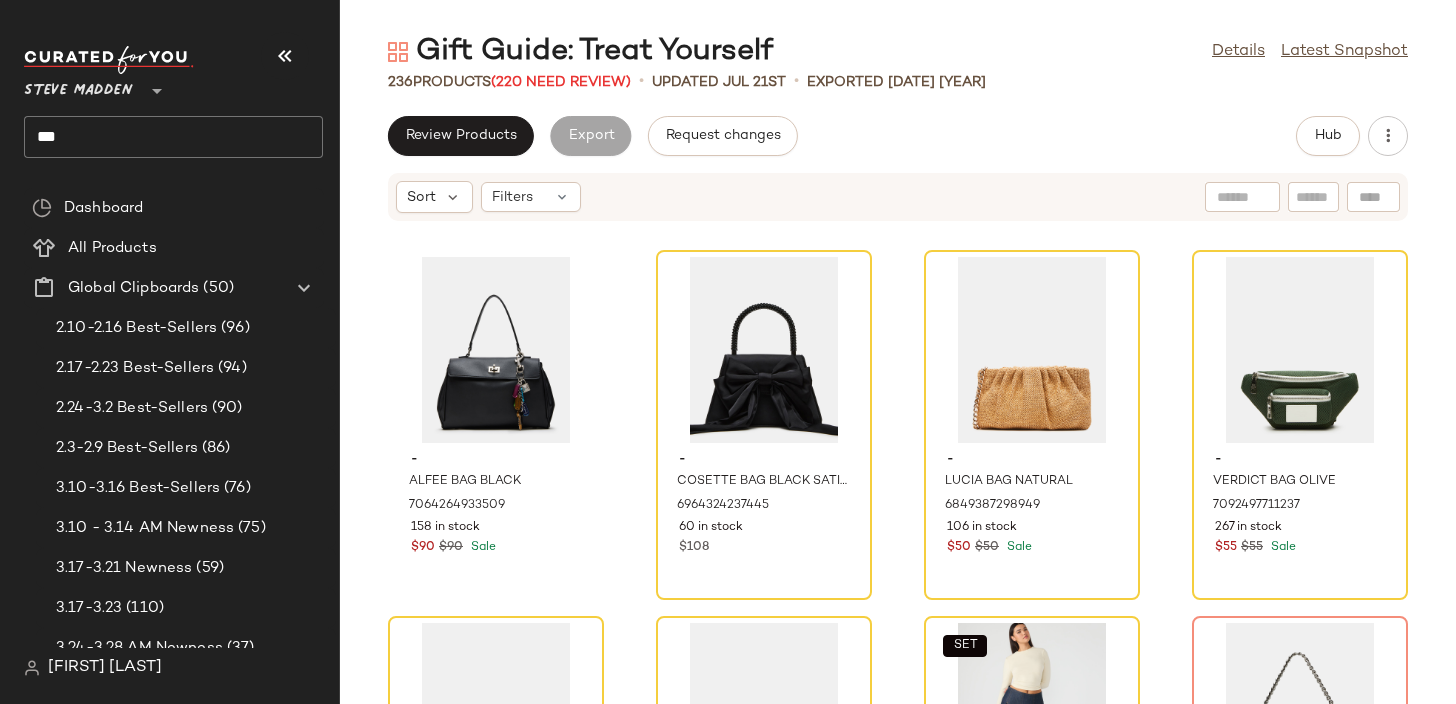 click on "***" 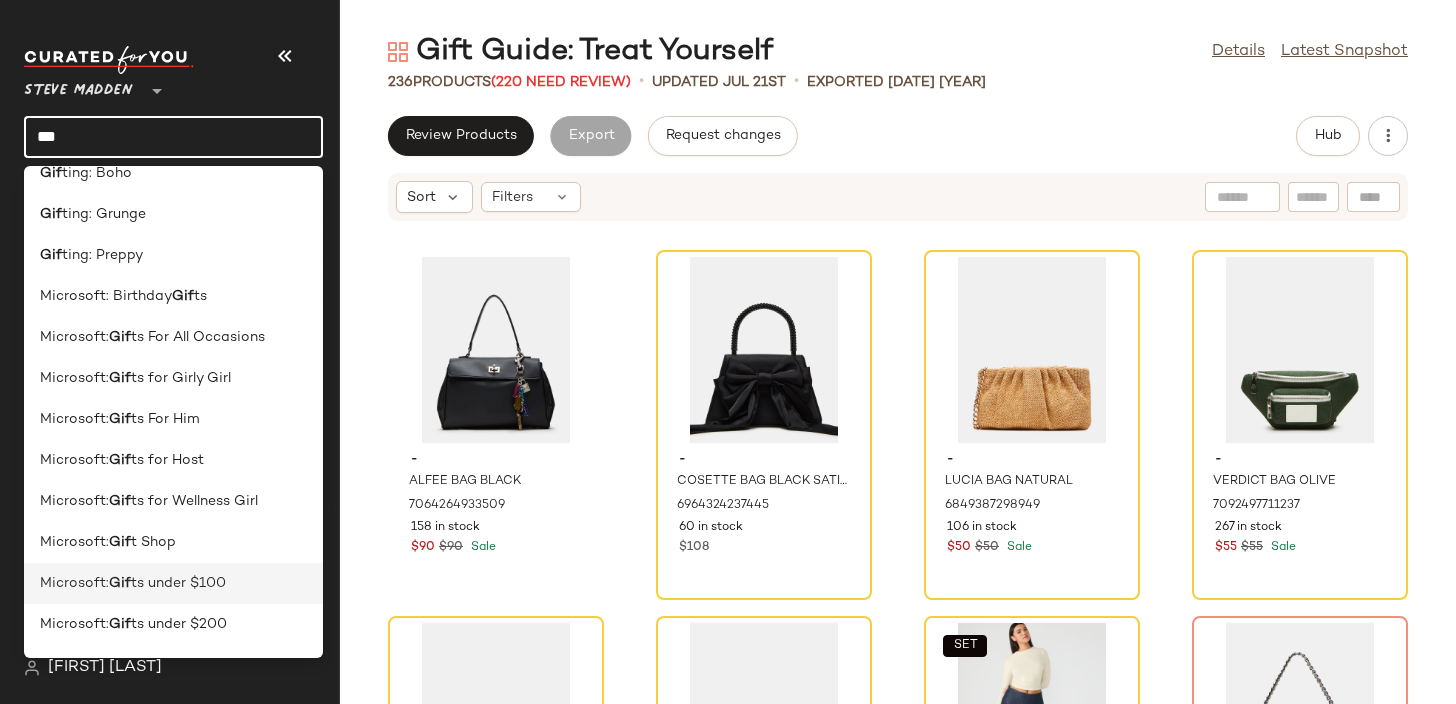 scroll, scrollTop: 0, scrollLeft: 0, axis: both 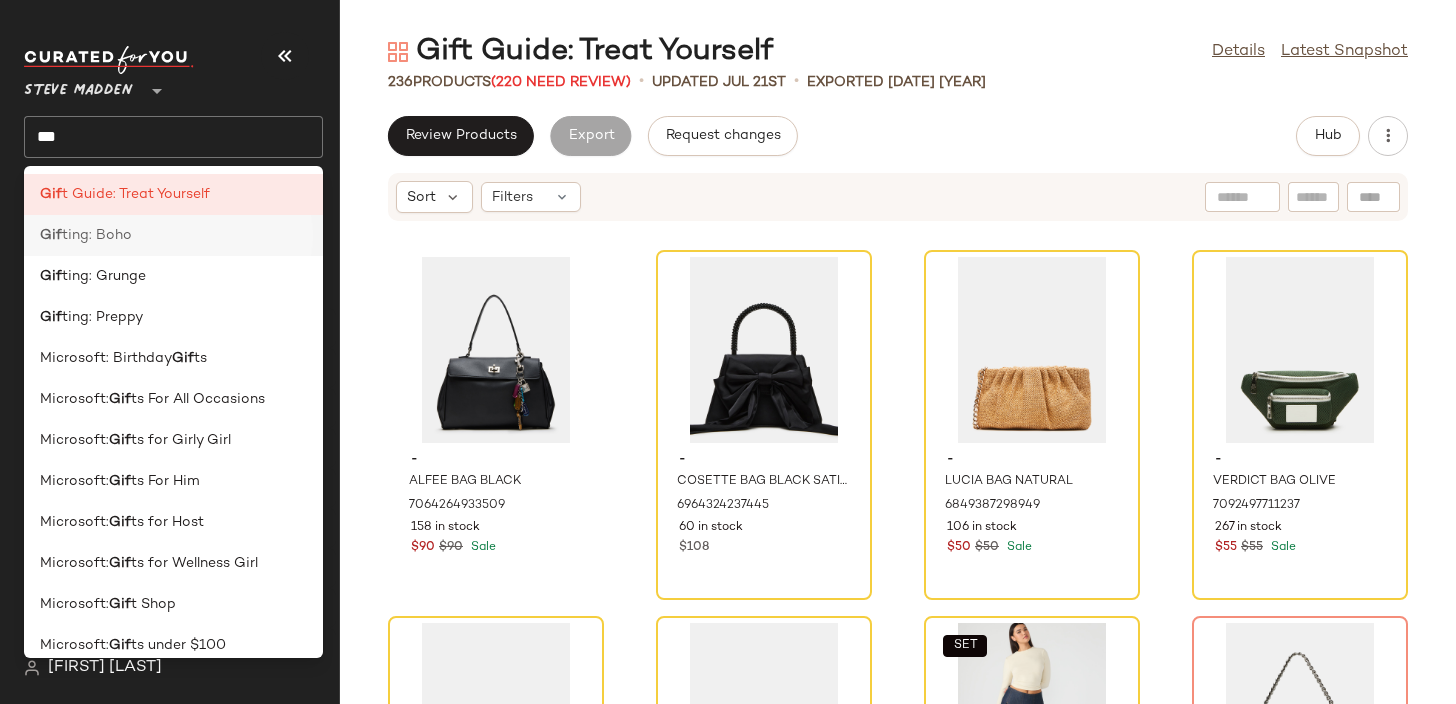 click on "Gif ting: Boho" 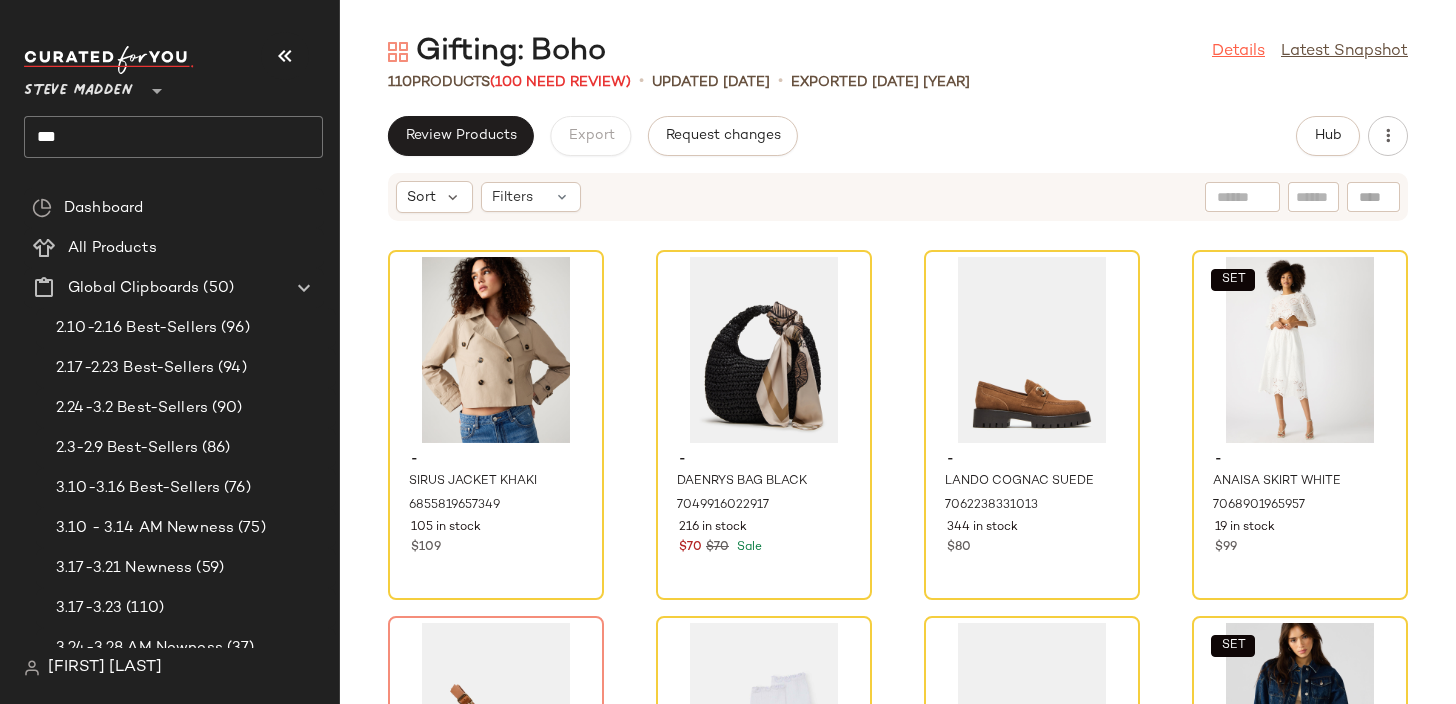 click on "Details" at bounding box center (1238, 52) 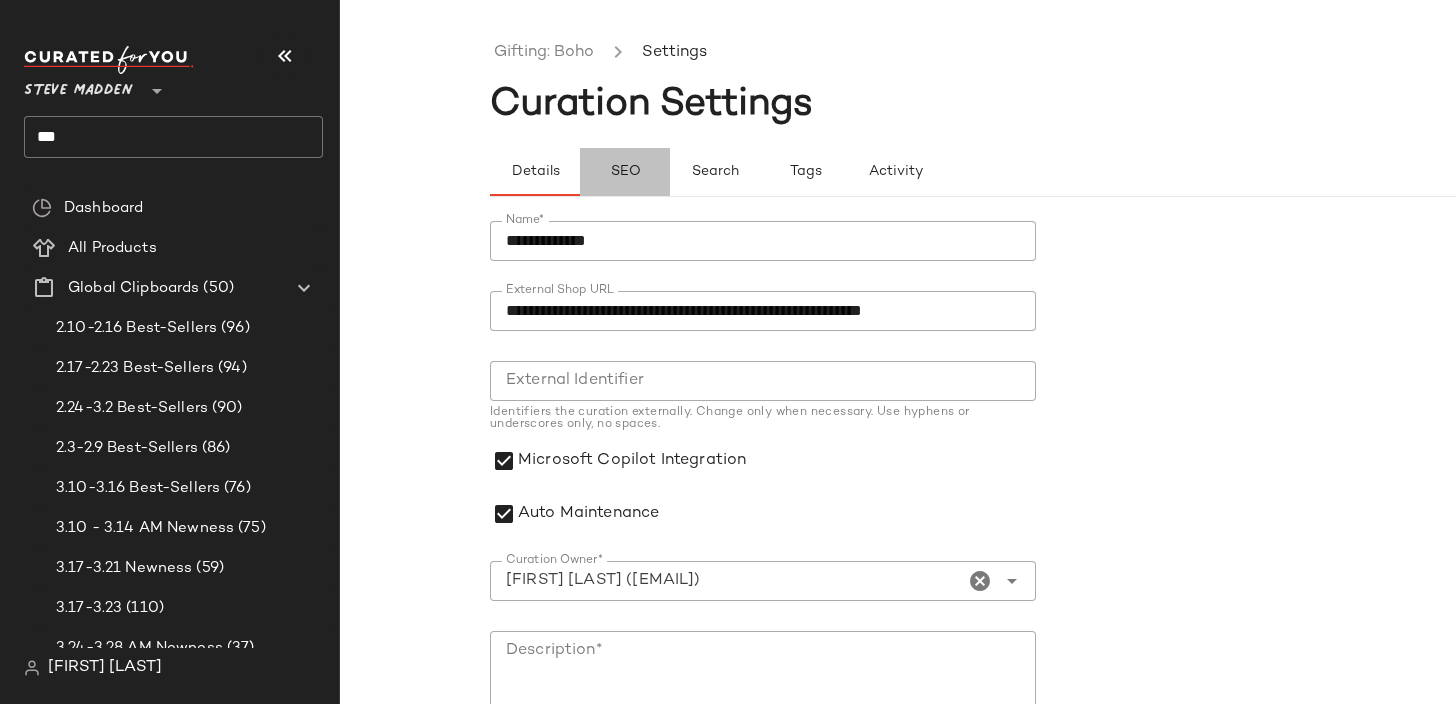 click on "SEO" 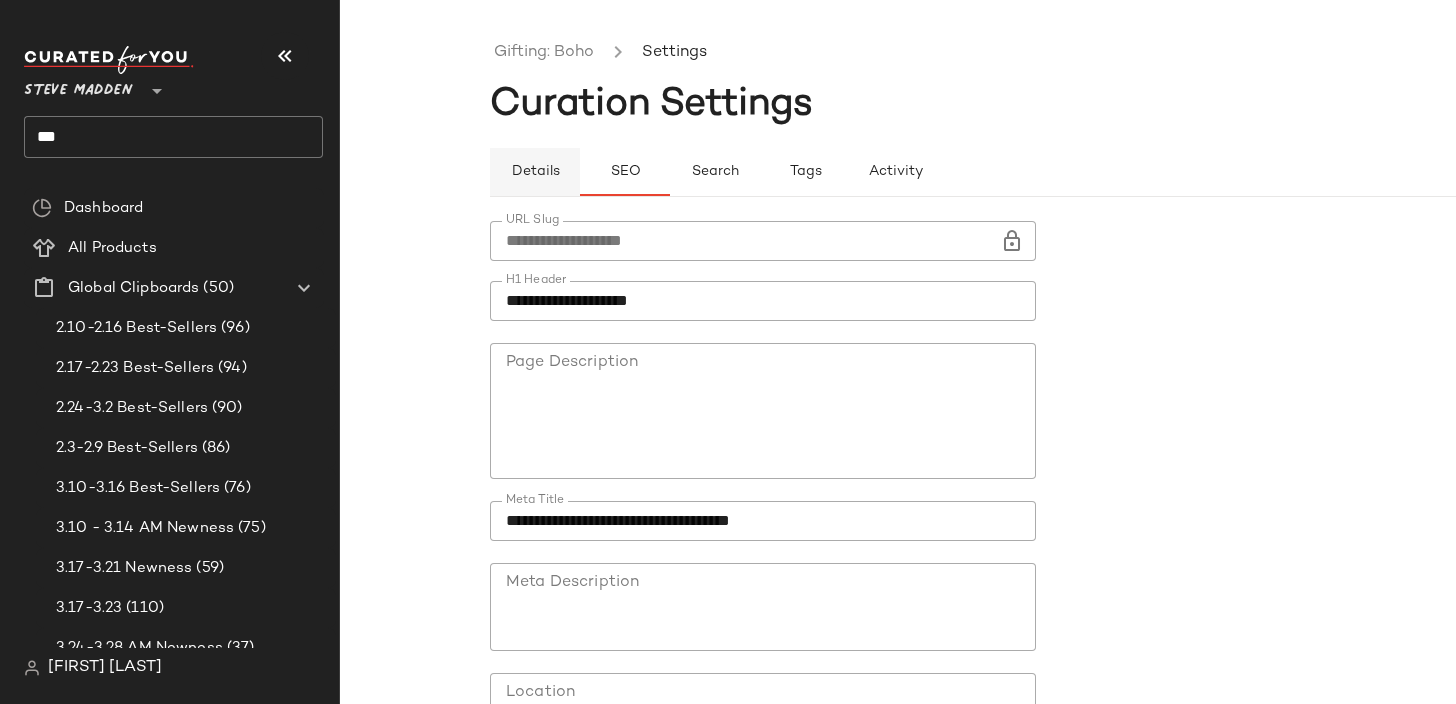 click on "Details" 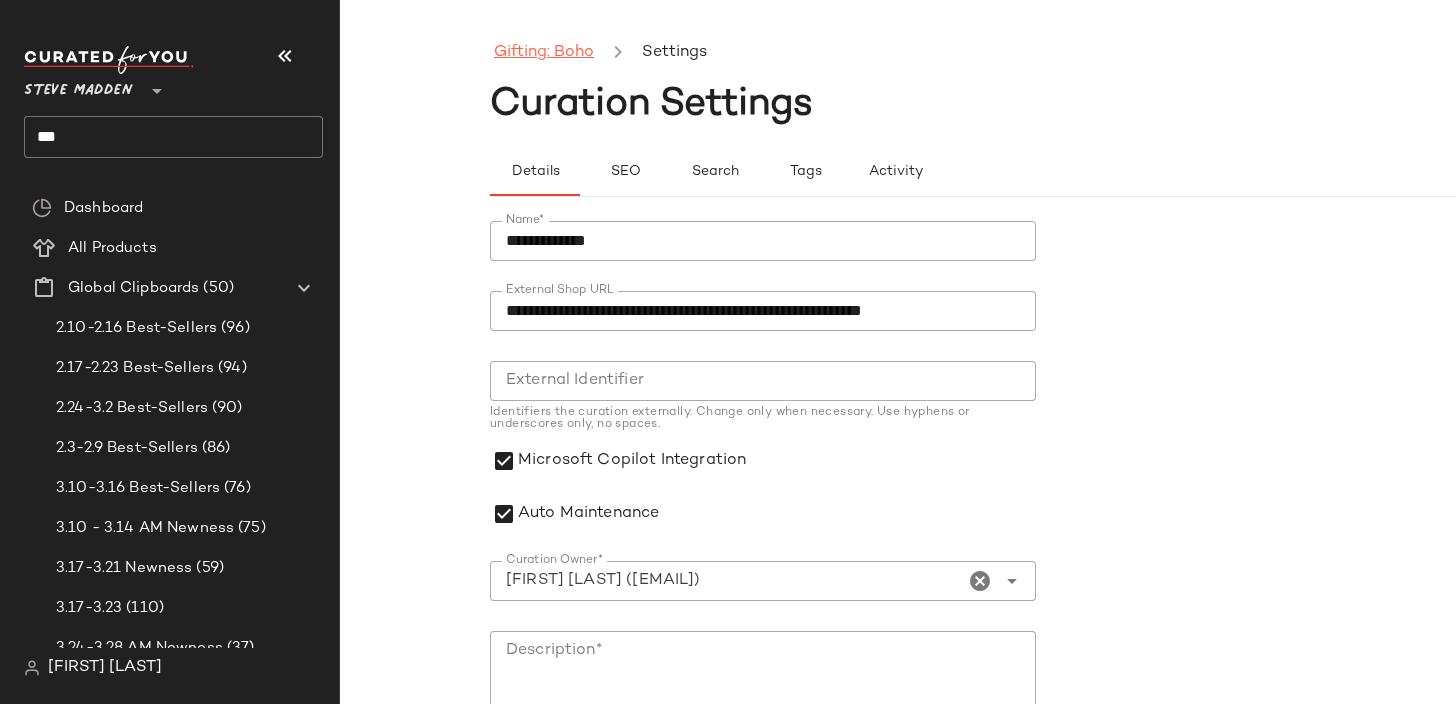 click on "Gifting: Boho" at bounding box center (544, 53) 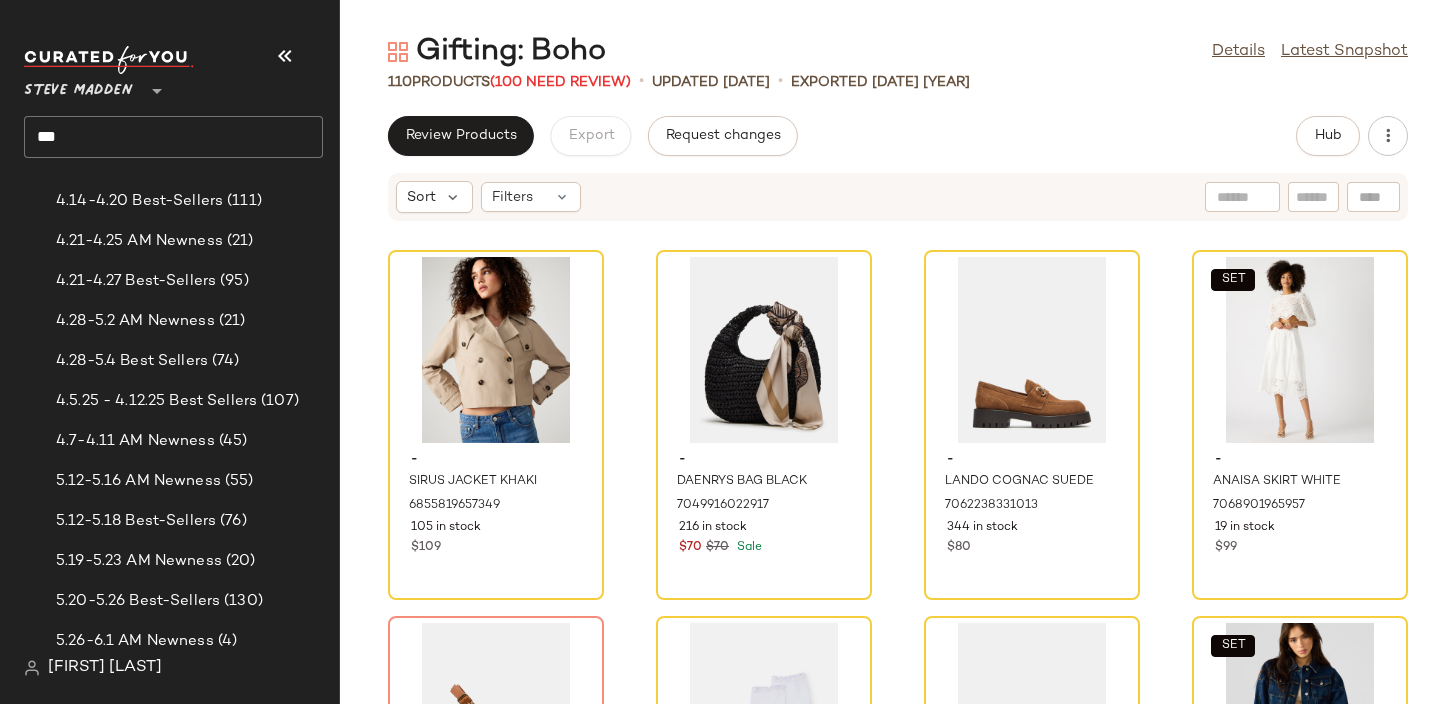 scroll, scrollTop: 831, scrollLeft: 0, axis: vertical 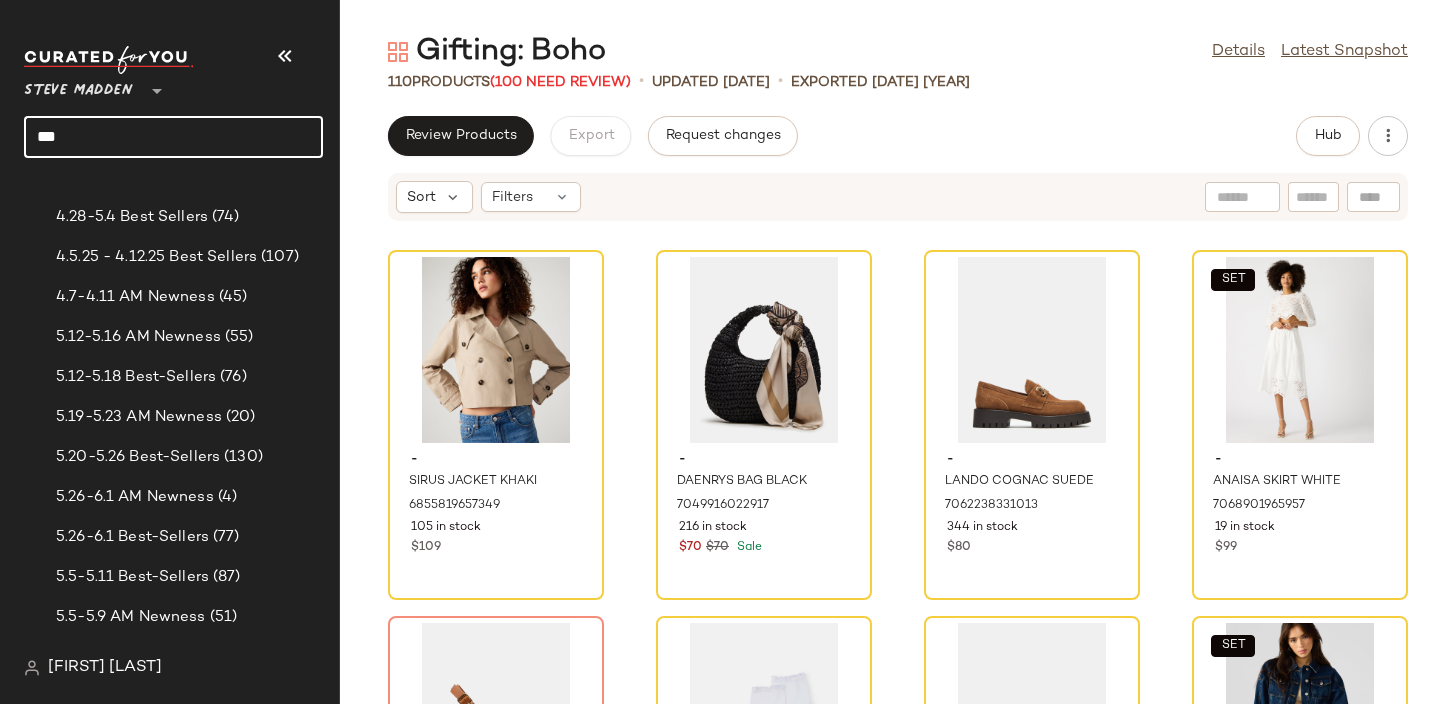 click on "***" 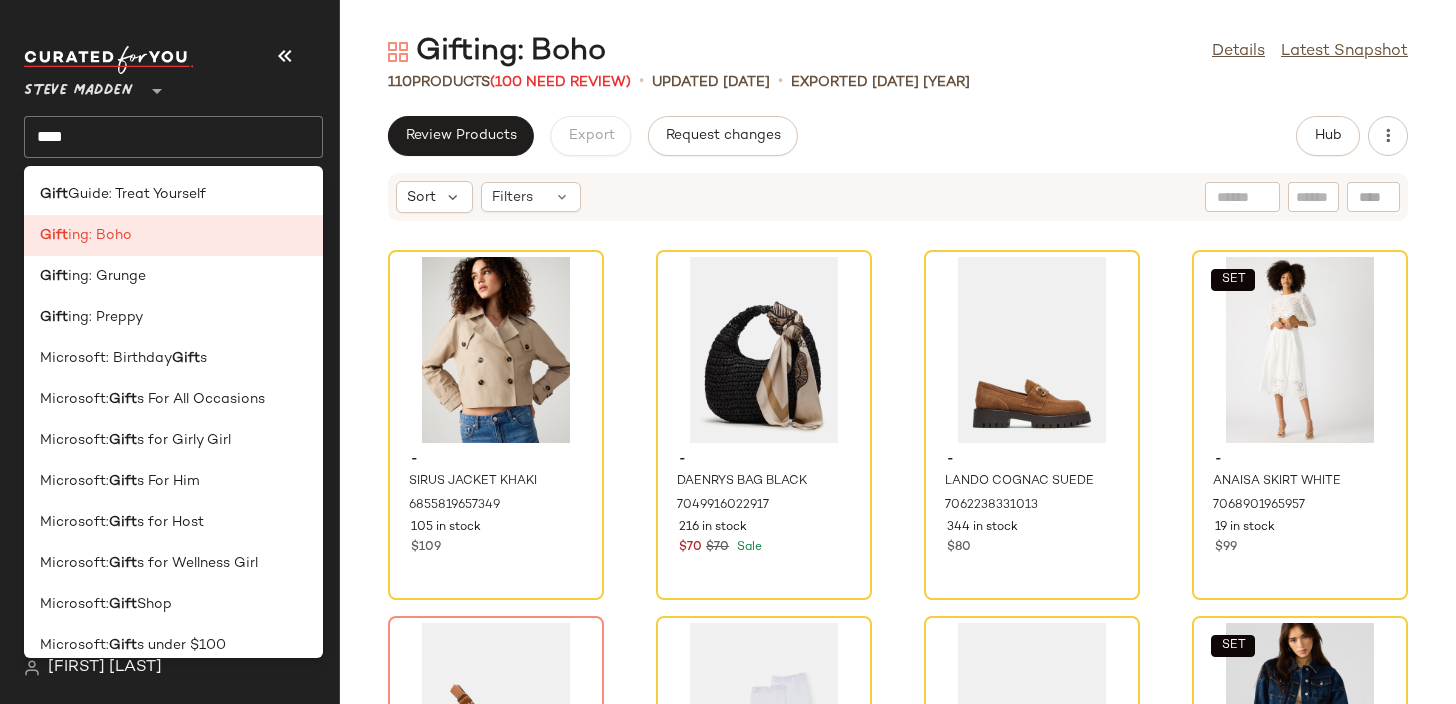 click on "Gifting: Boho Details Latest Snapshot" 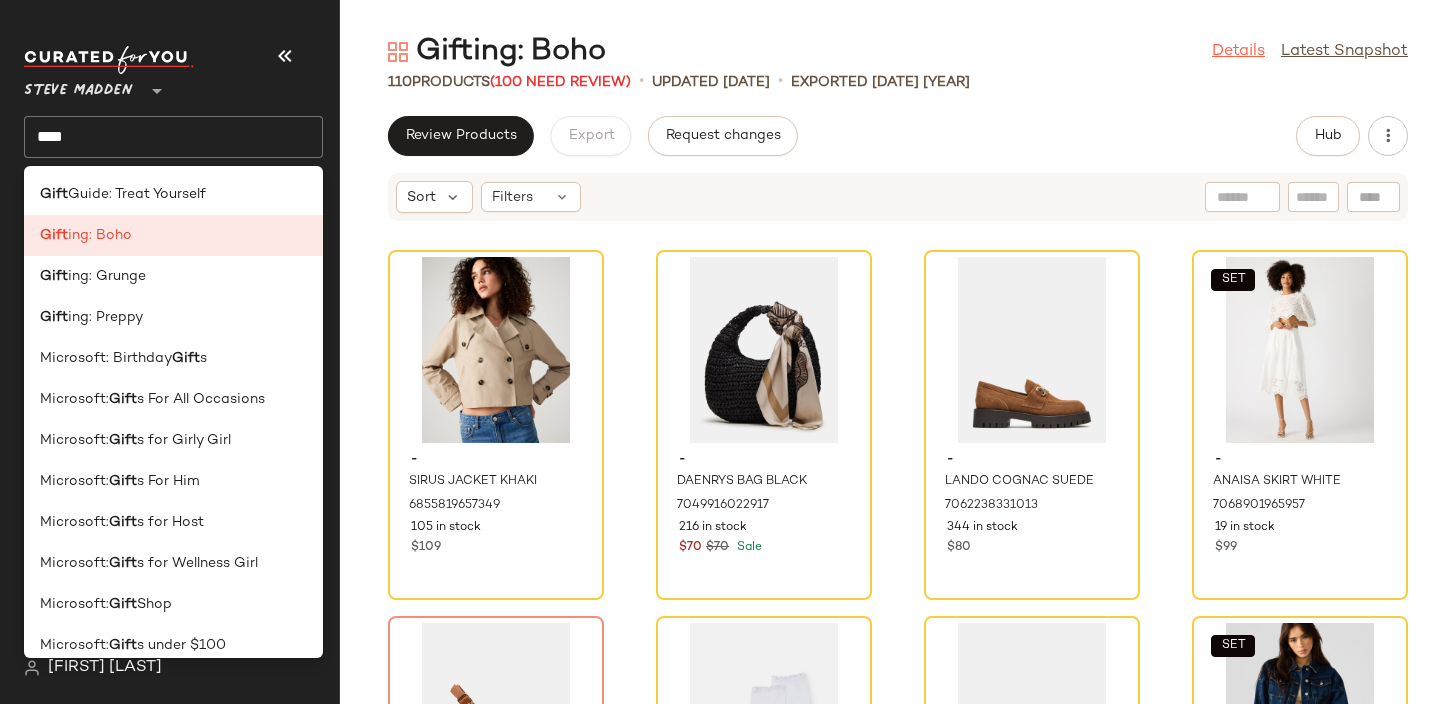 click on "Details" at bounding box center [1238, 52] 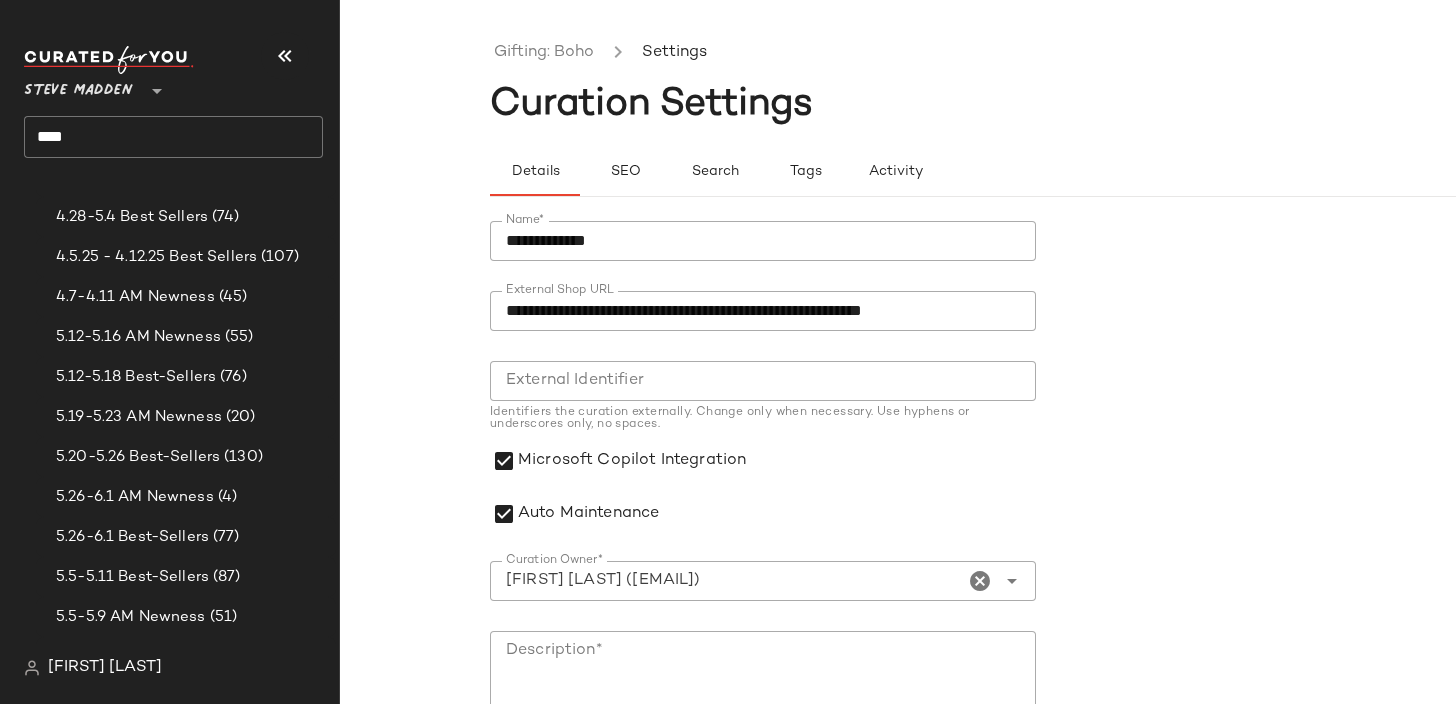 click on "**********" 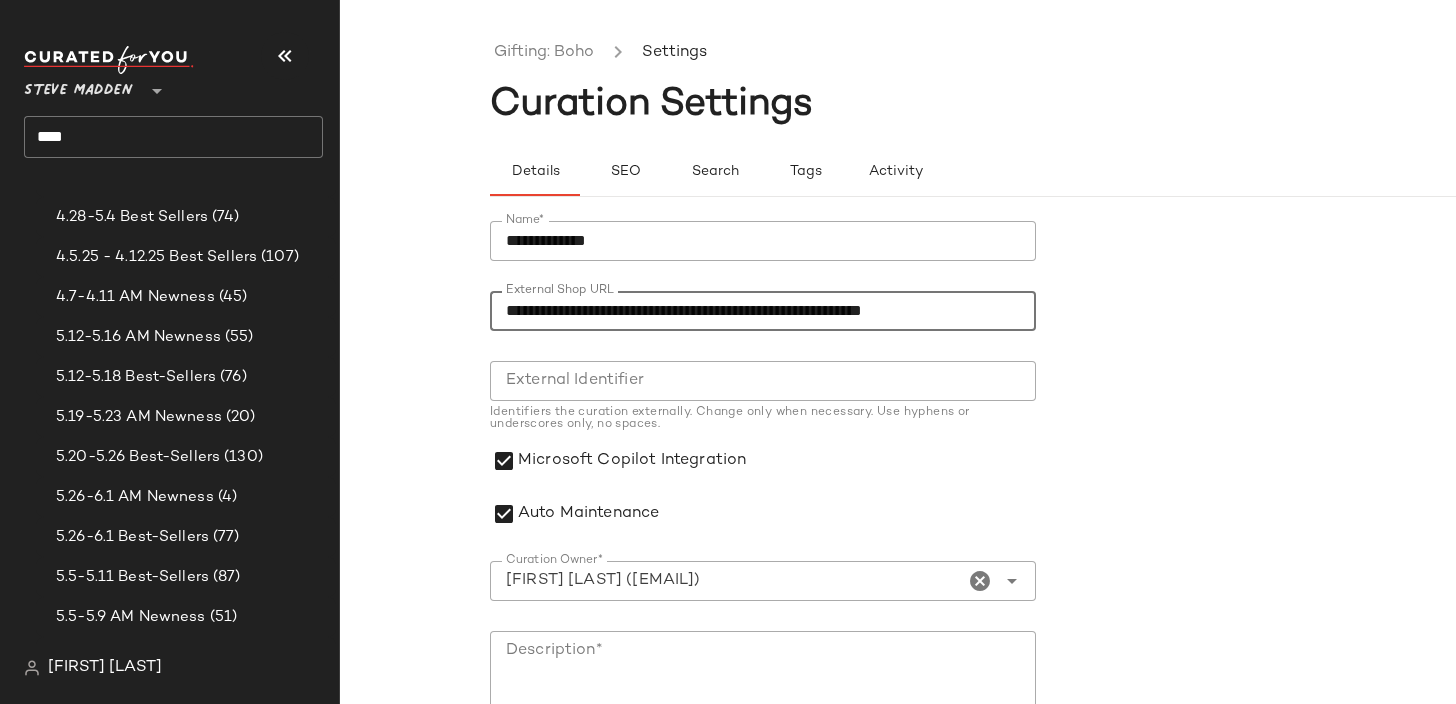 click on "**********" 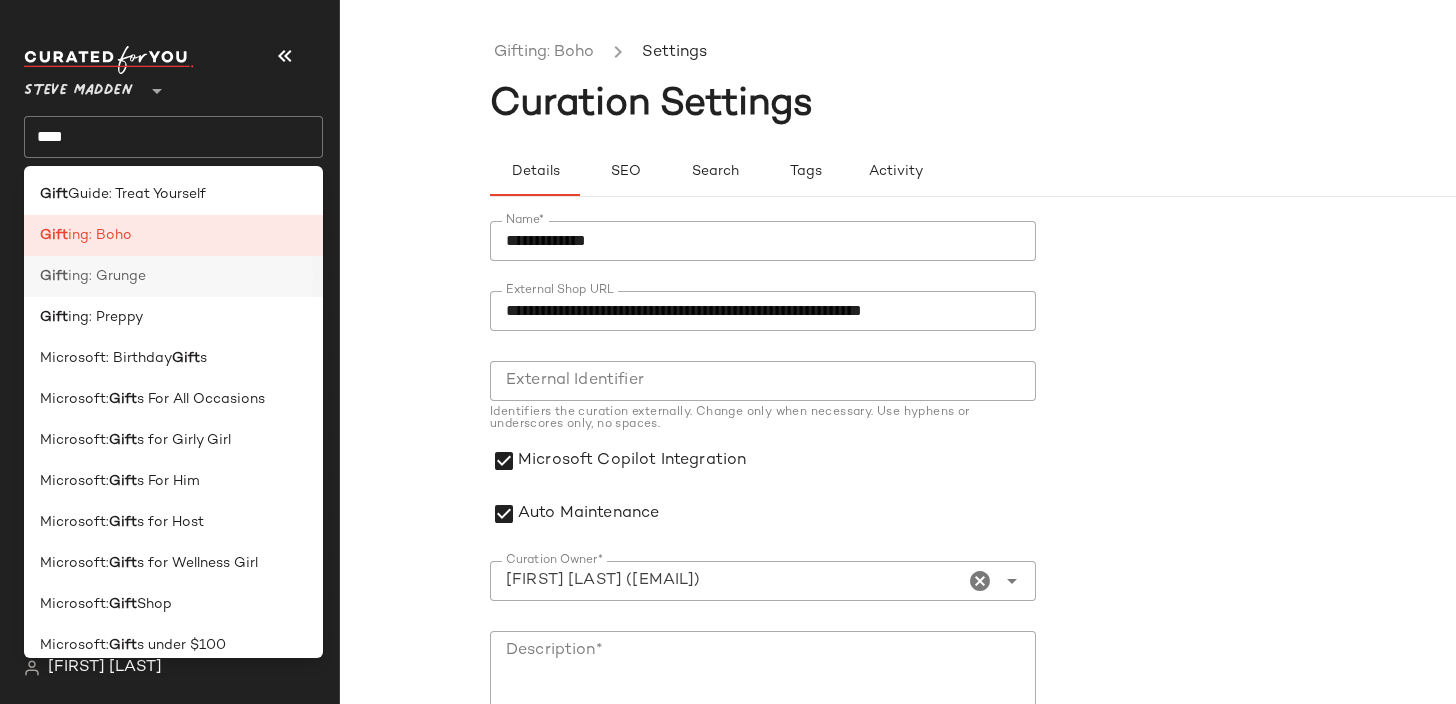 click on "Gift ing: Grunge" 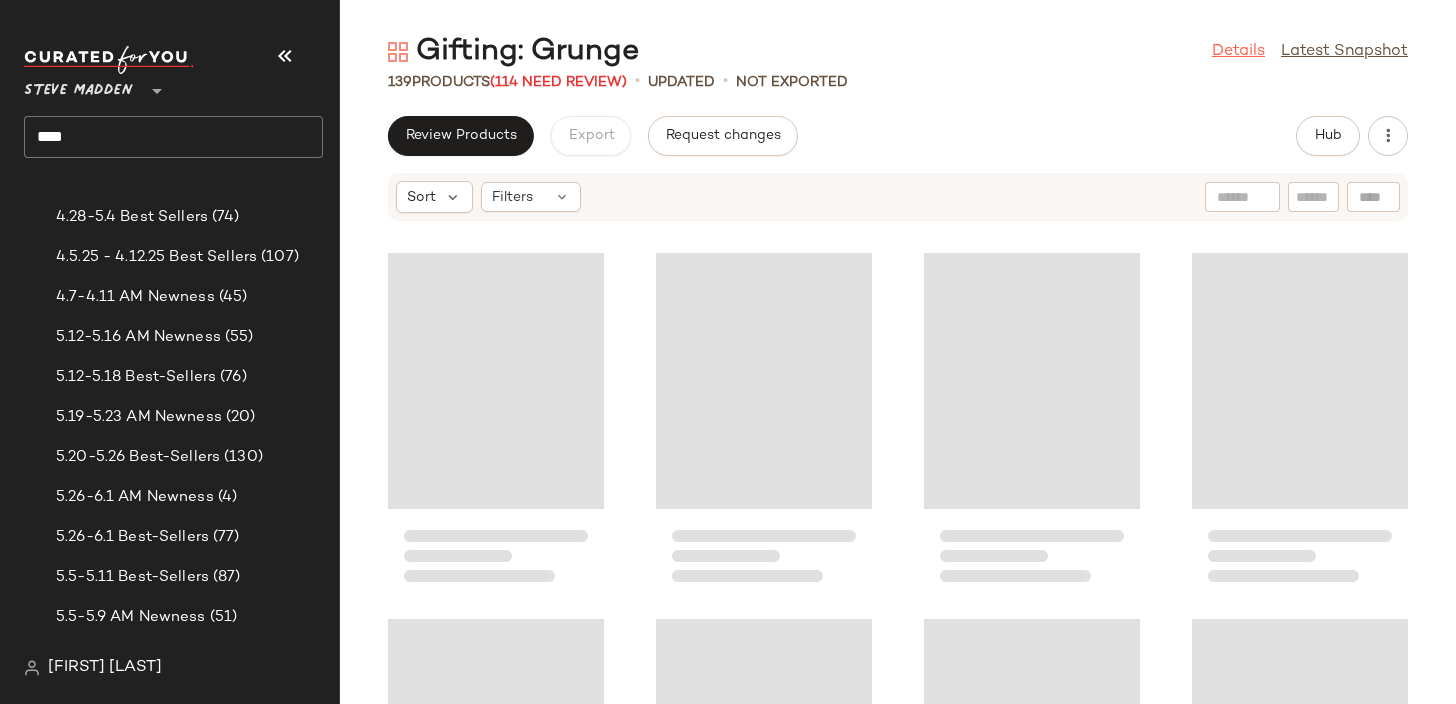 click on "Details" at bounding box center (1238, 52) 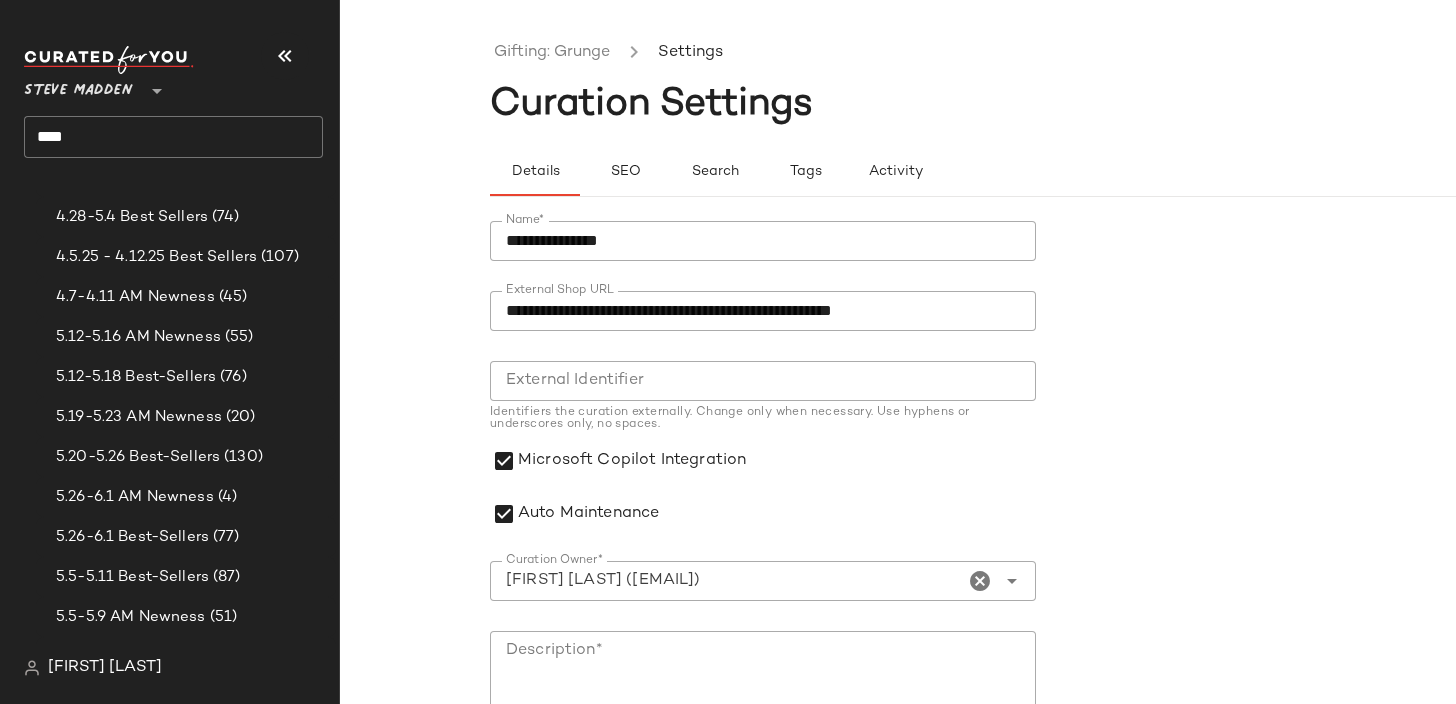 click on "**********" 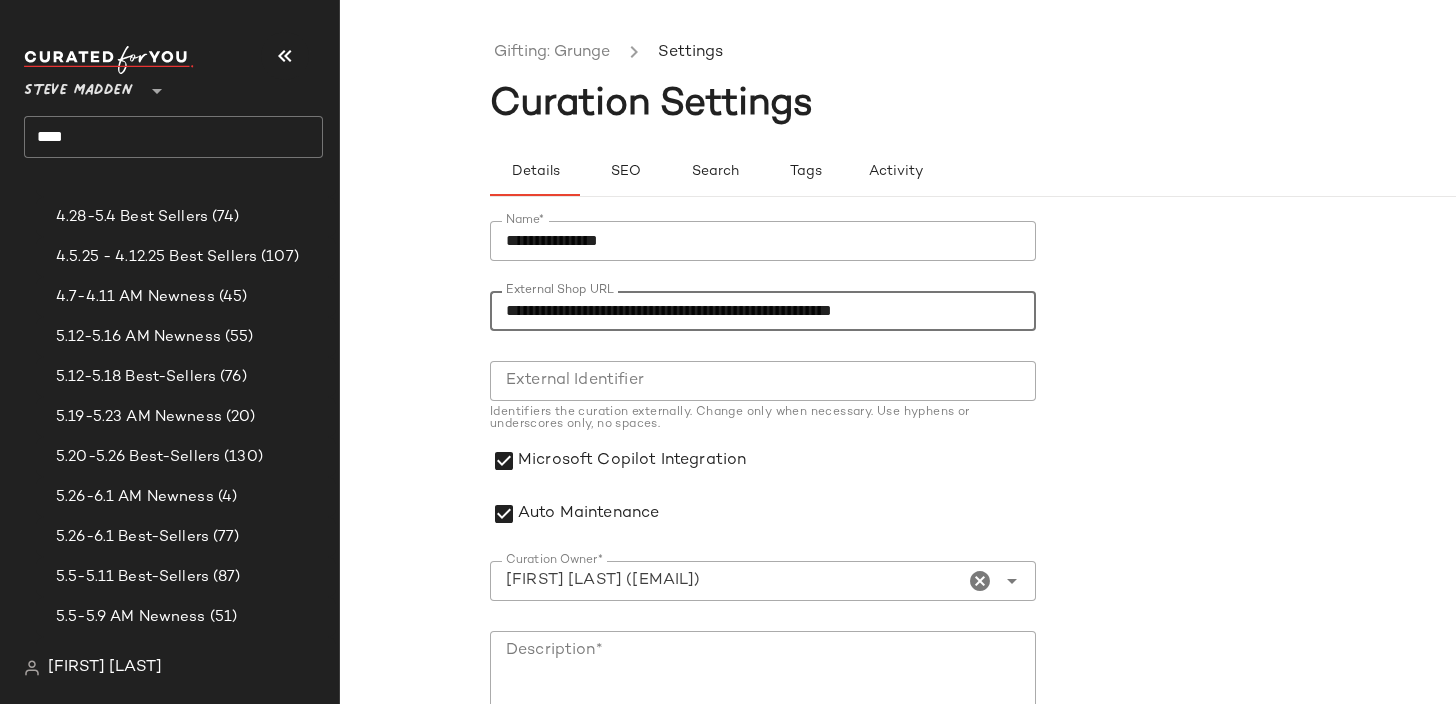click on "**********" 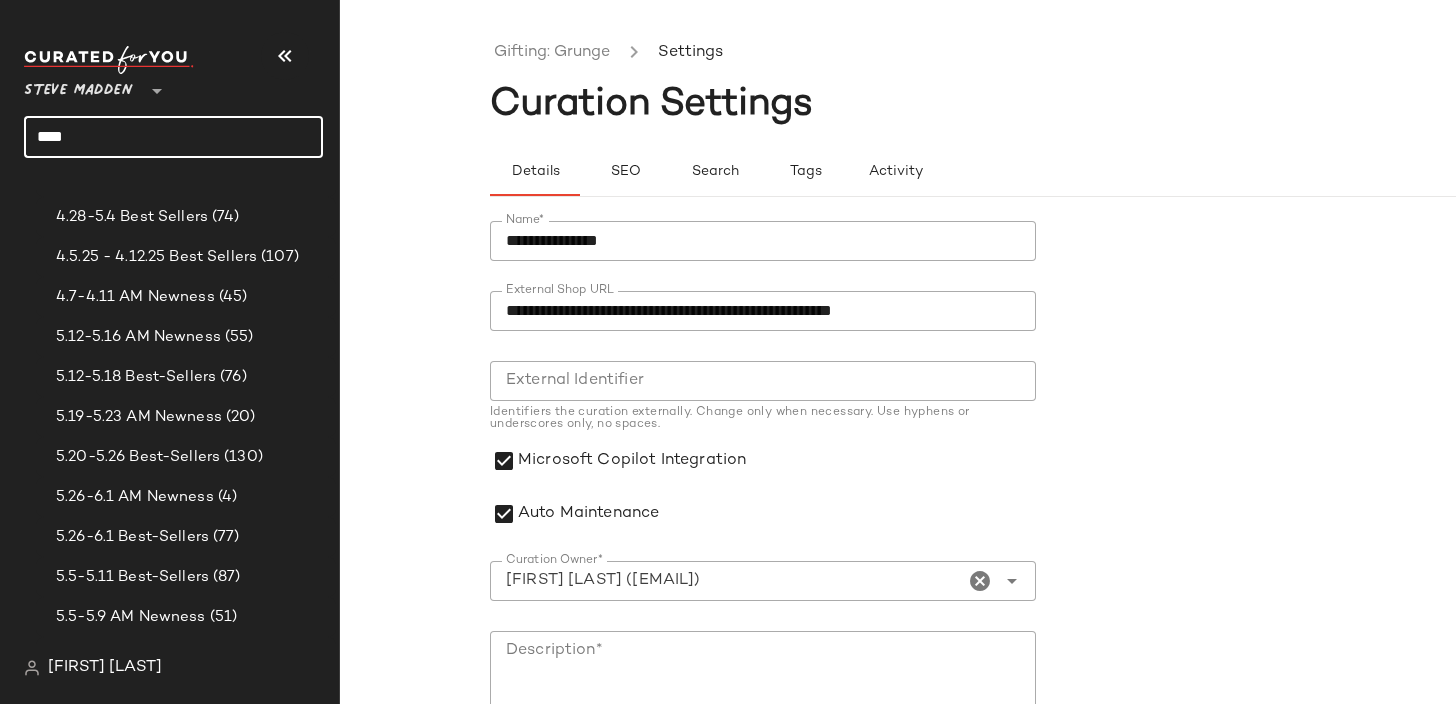 click on "****" 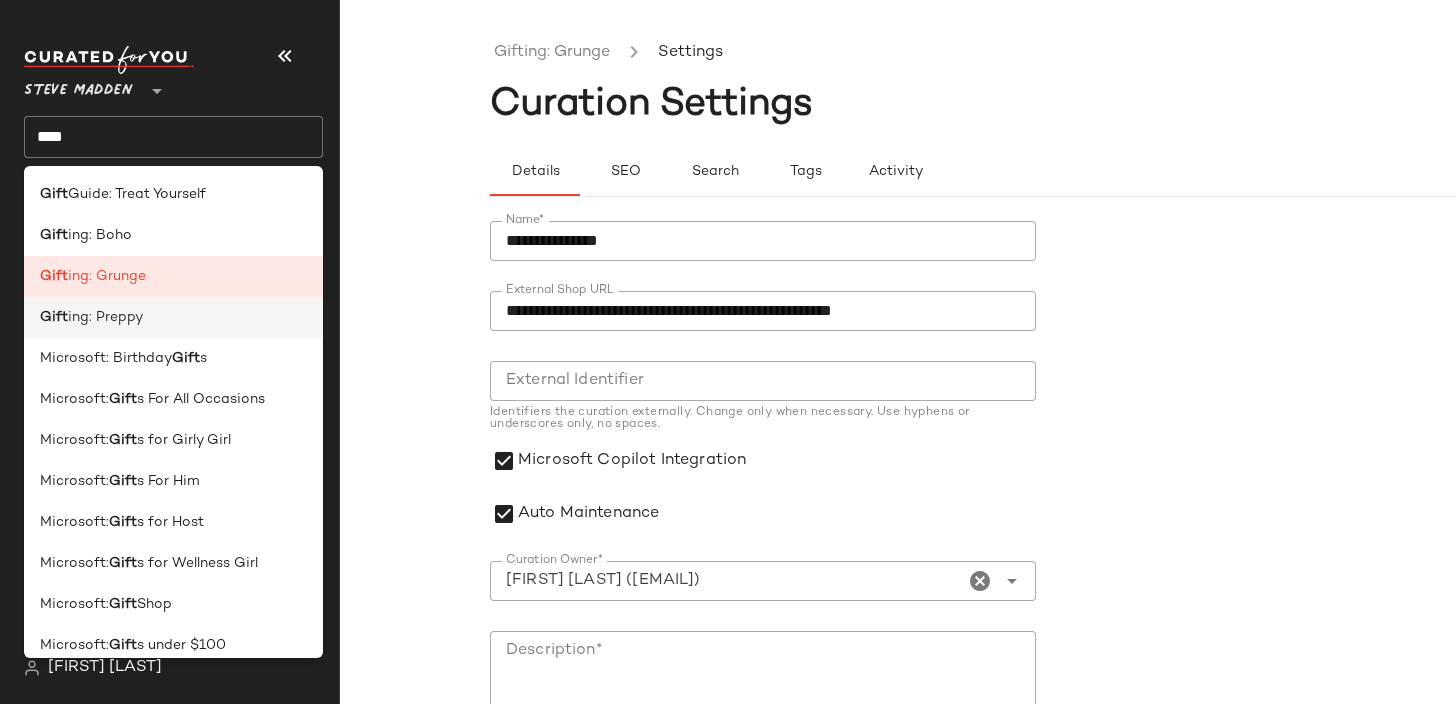 click on "Gift ing: Preppy" 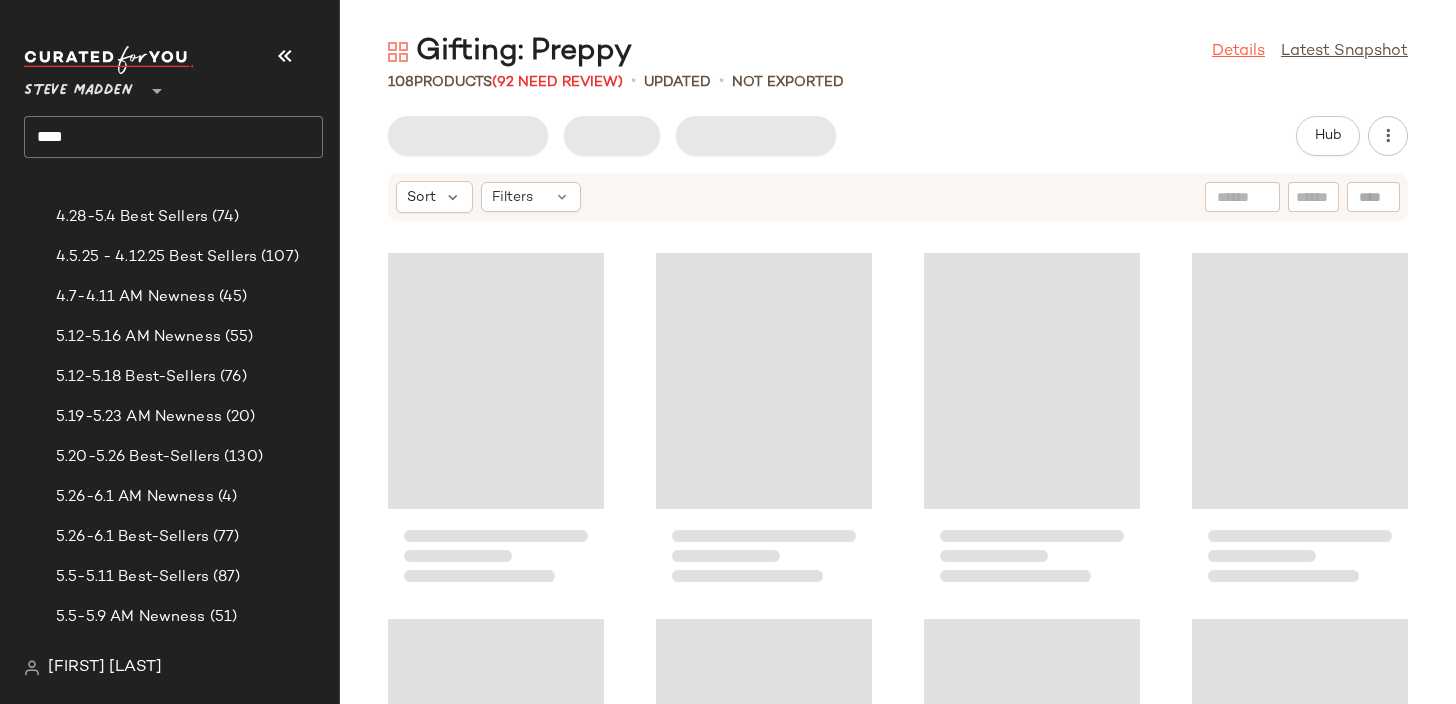 click on "Details" at bounding box center (1238, 52) 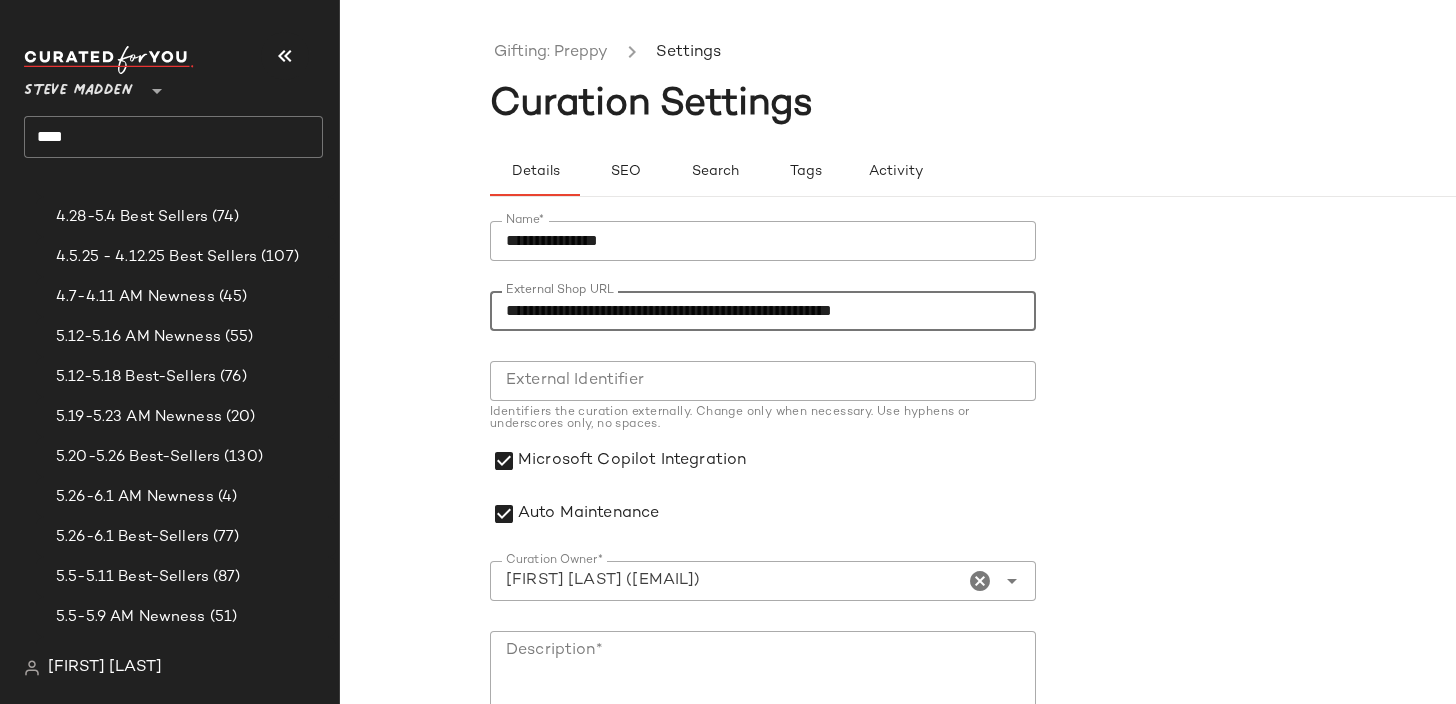 click on "**********" 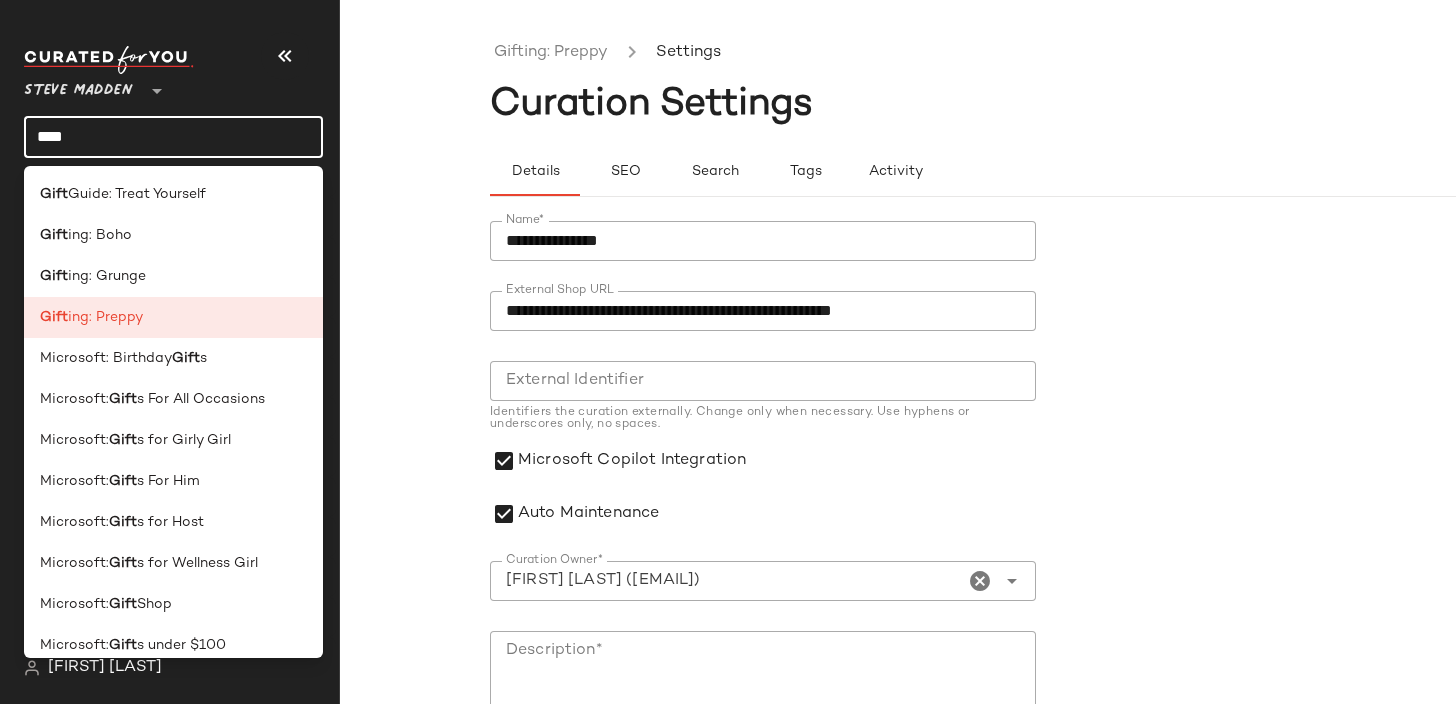 click on "****" 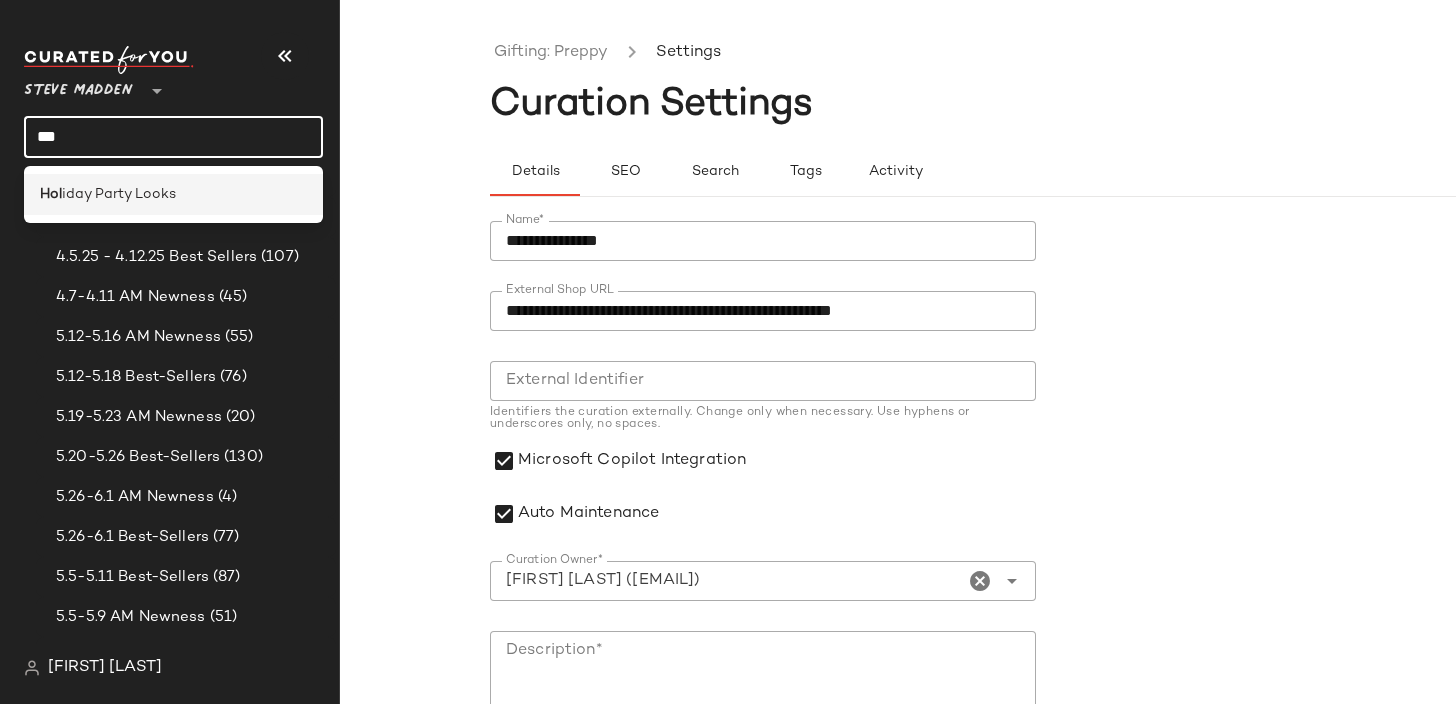 click on "Hol iday Party Looks" 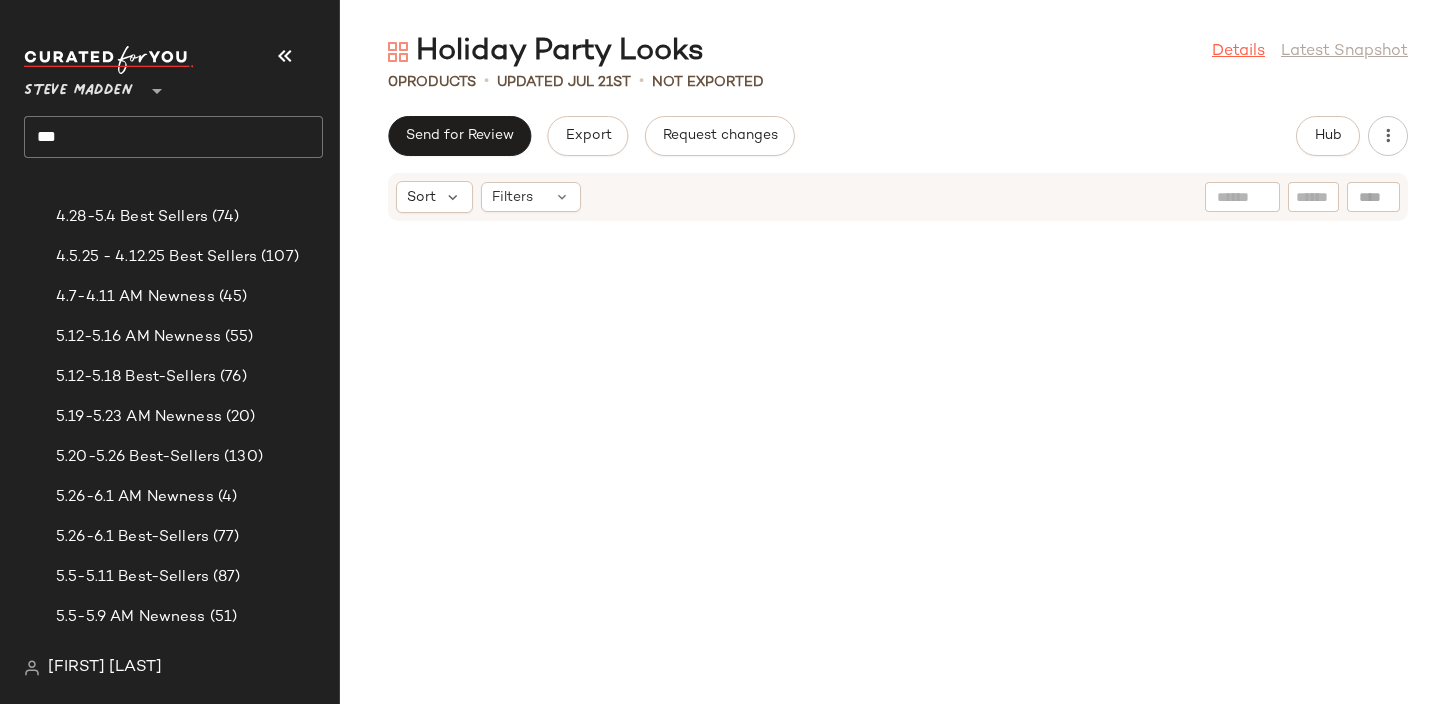 click on "Details" at bounding box center [1238, 52] 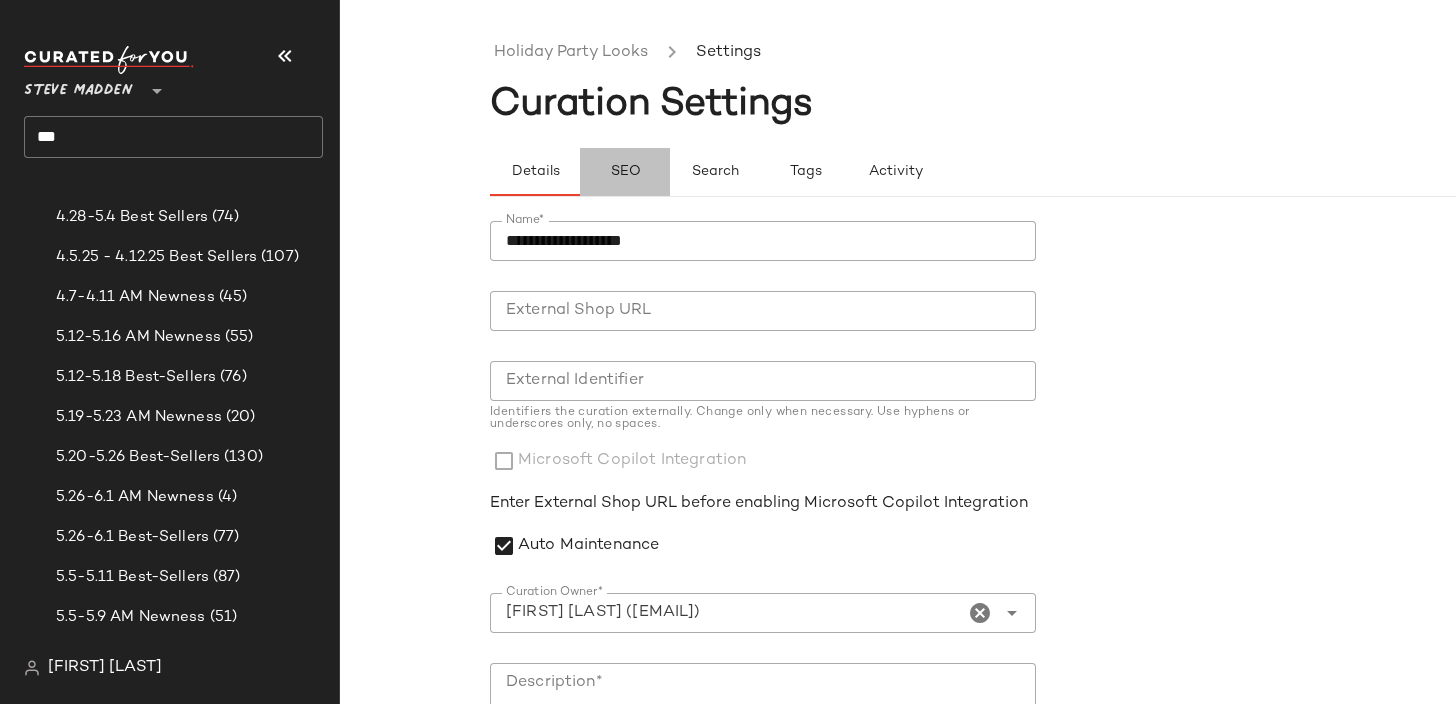 click on "SEO" 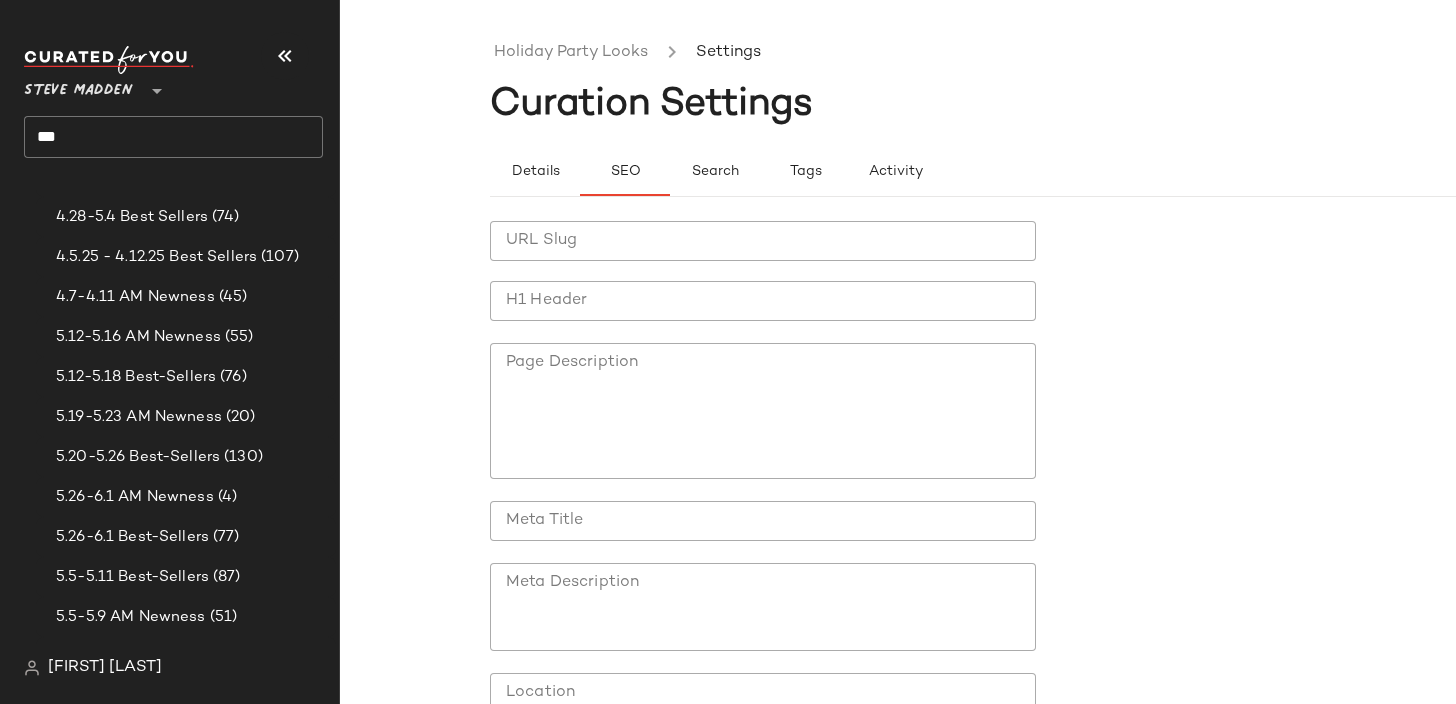 click on "Steve Madden ** ***" 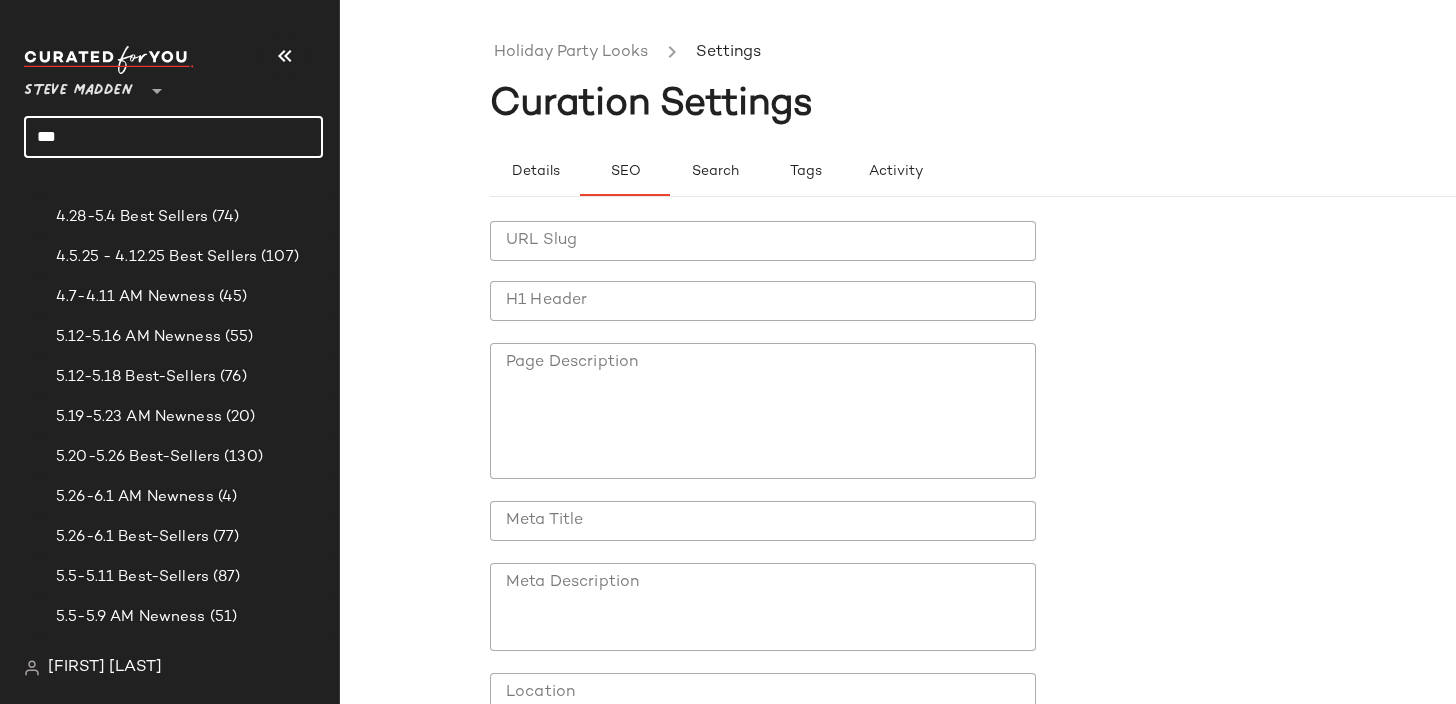 click on "***" 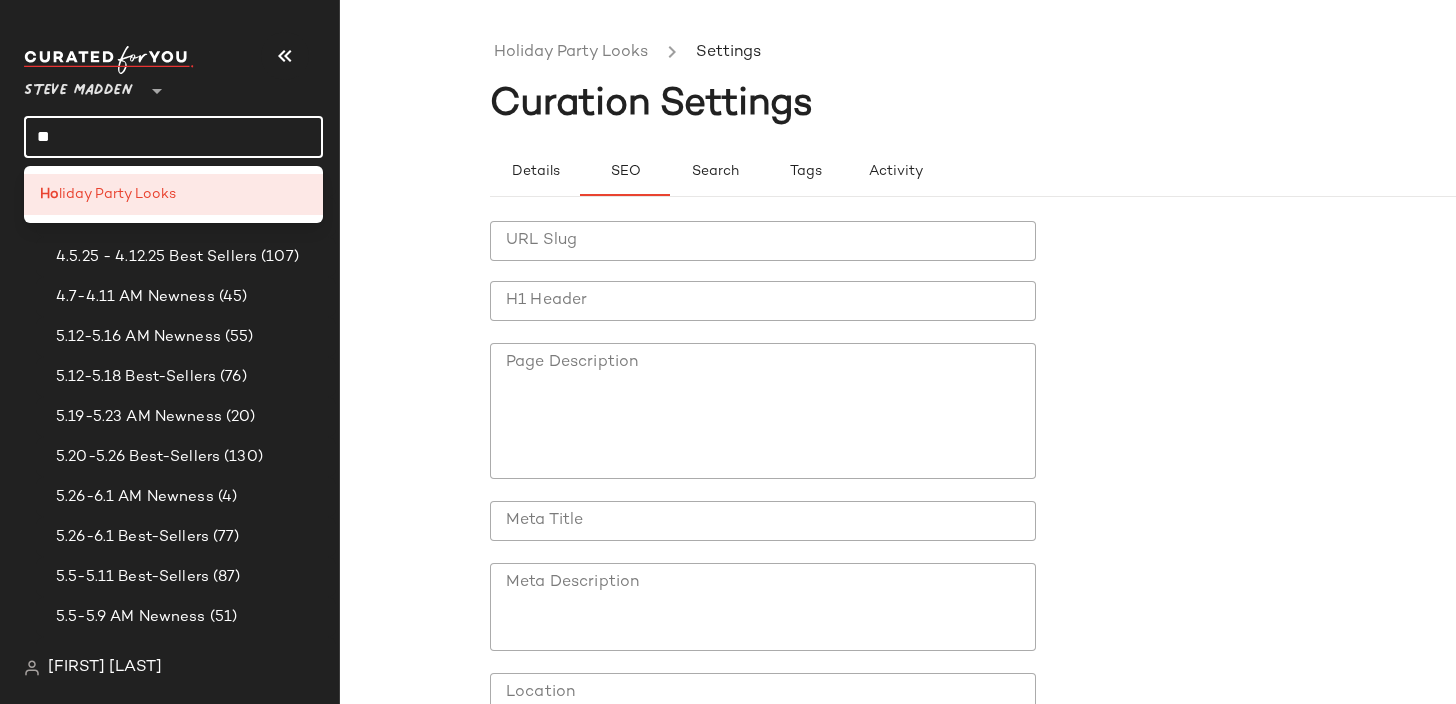 type on "*" 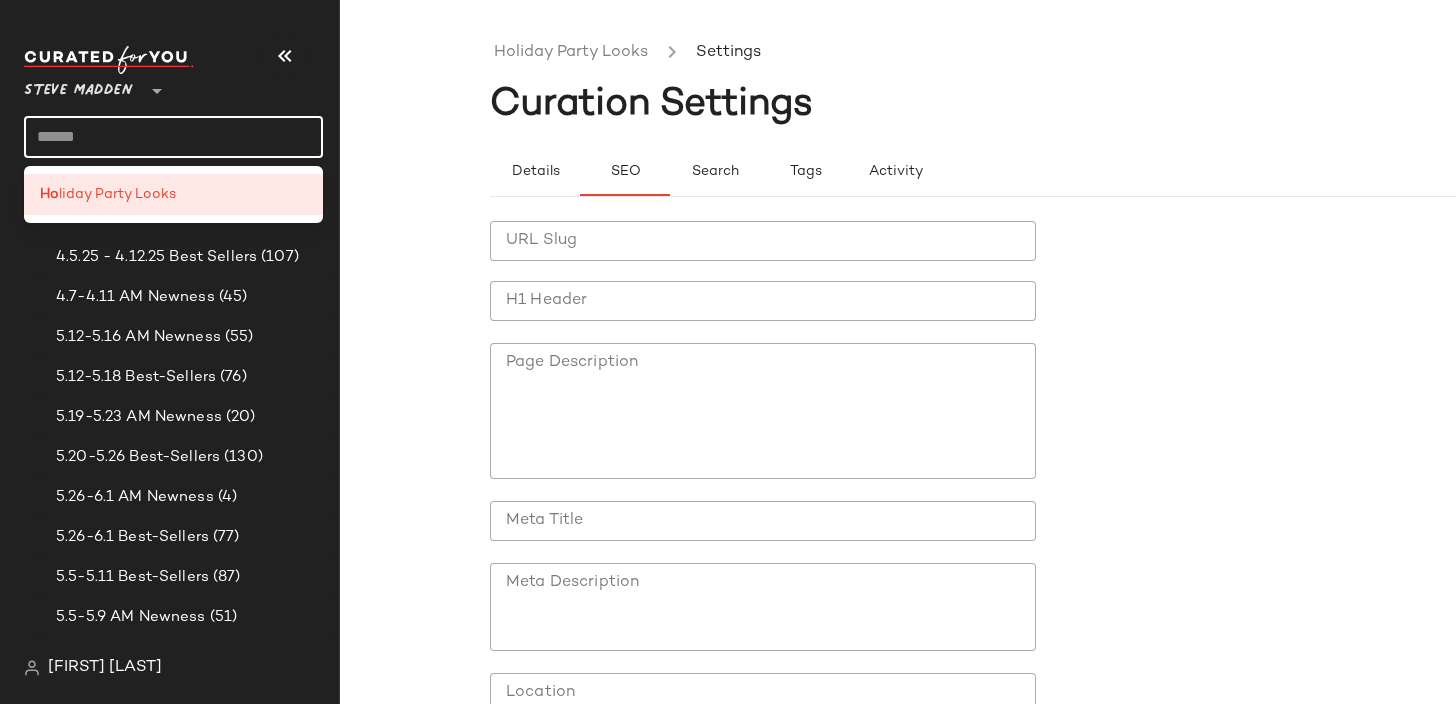 type on "*" 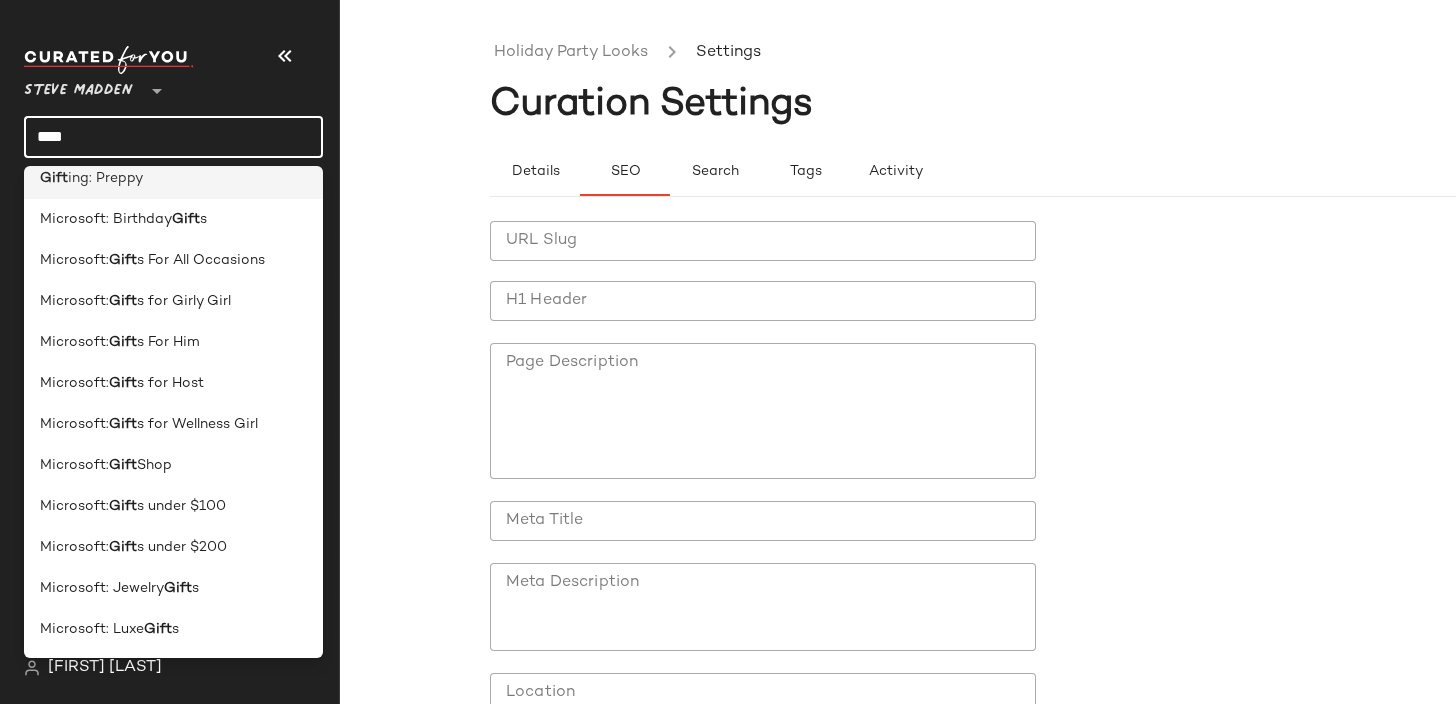 scroll, scrollTop: 0, scrollLeft: 0, axis: both 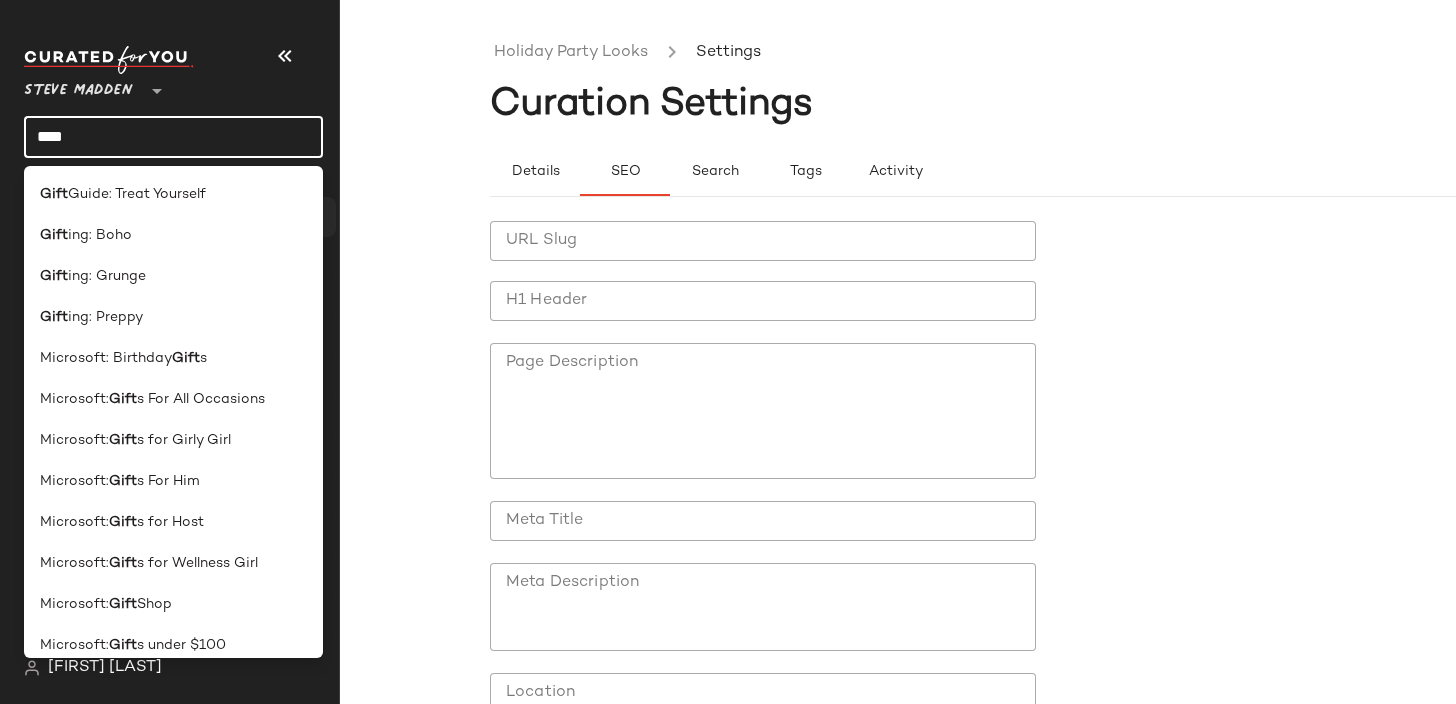 type on "****" 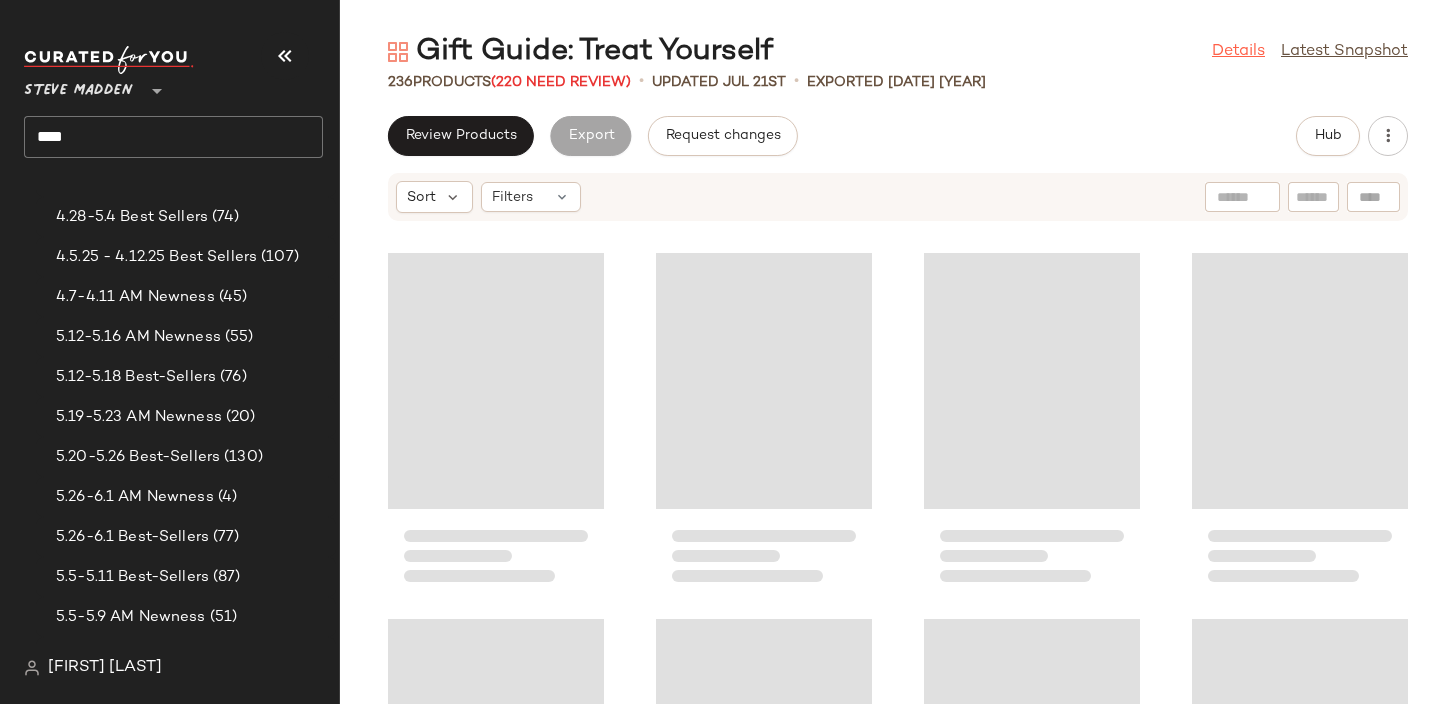 click on "Details" at bounding box center [1238, 52] 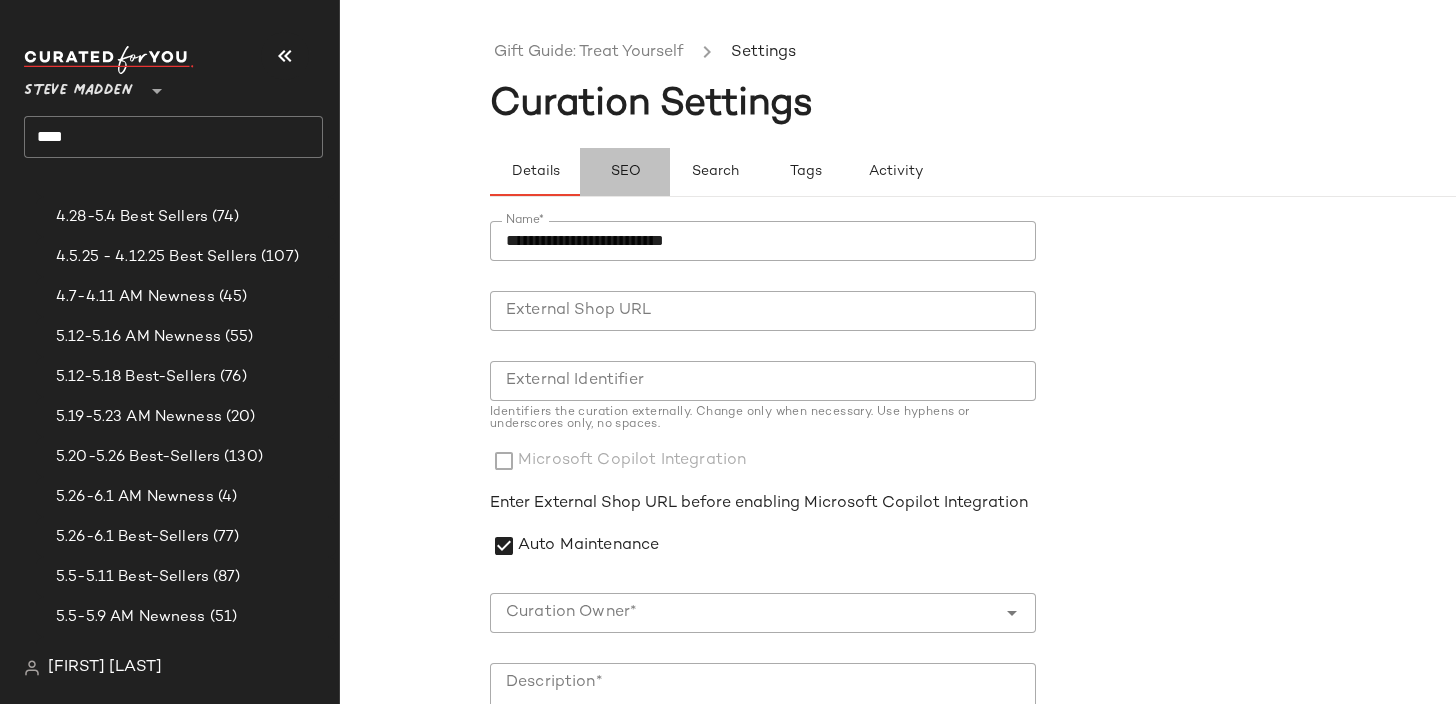 click on "SEO" 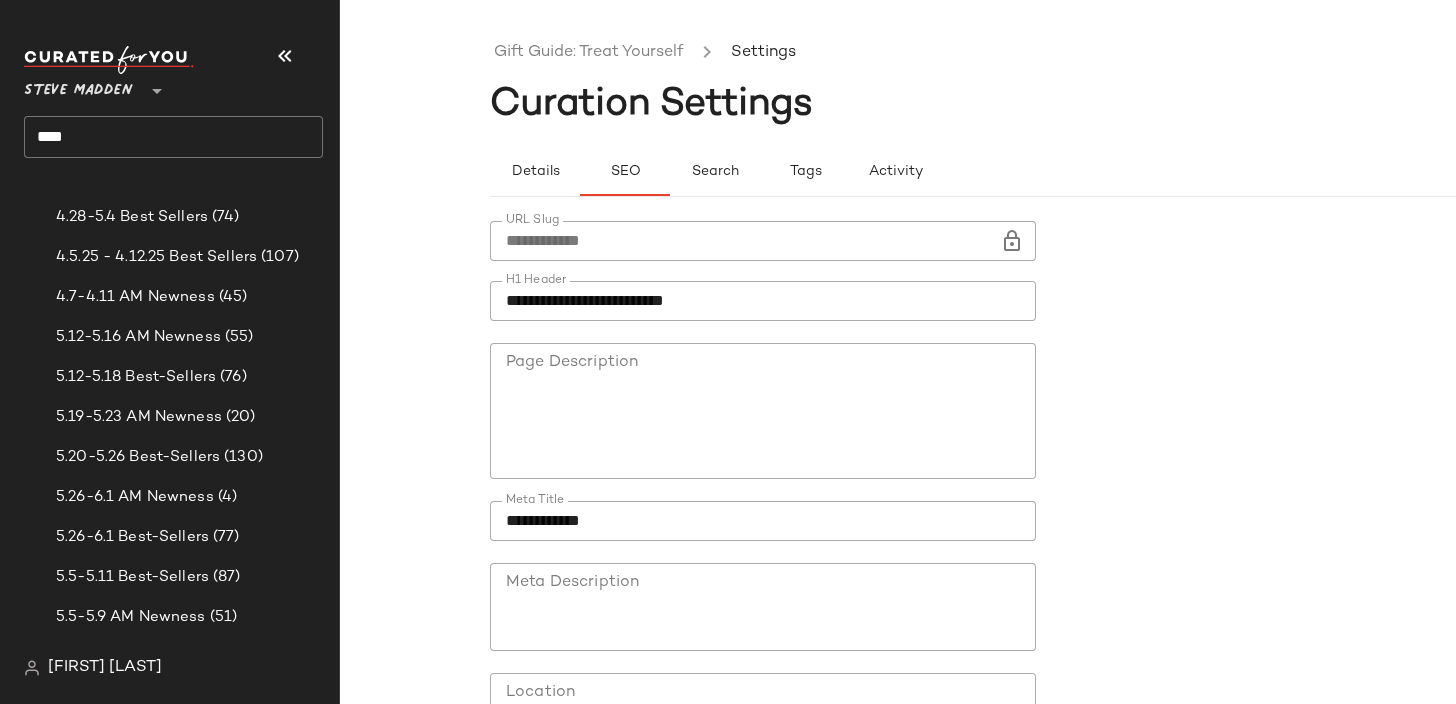 click on "**********" 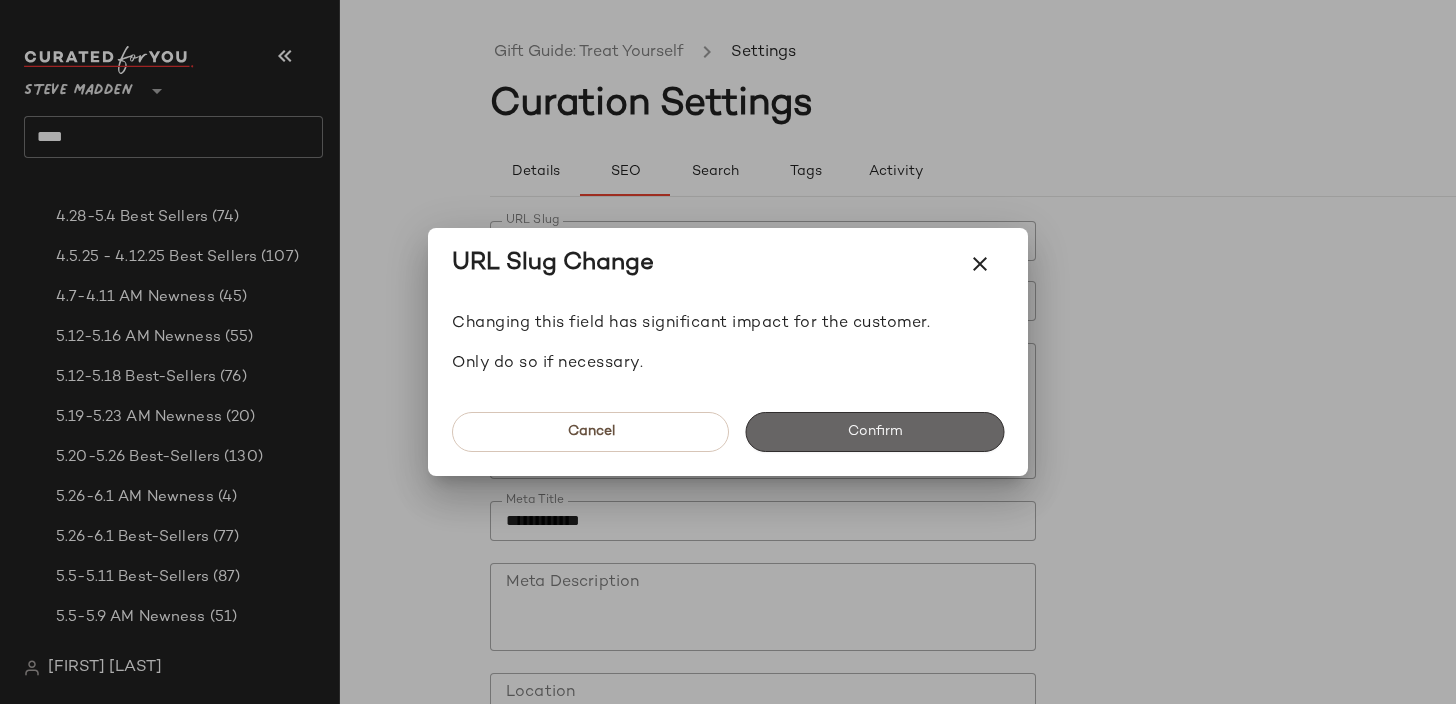 click on "Confirm" at bounding box center (874, 432) 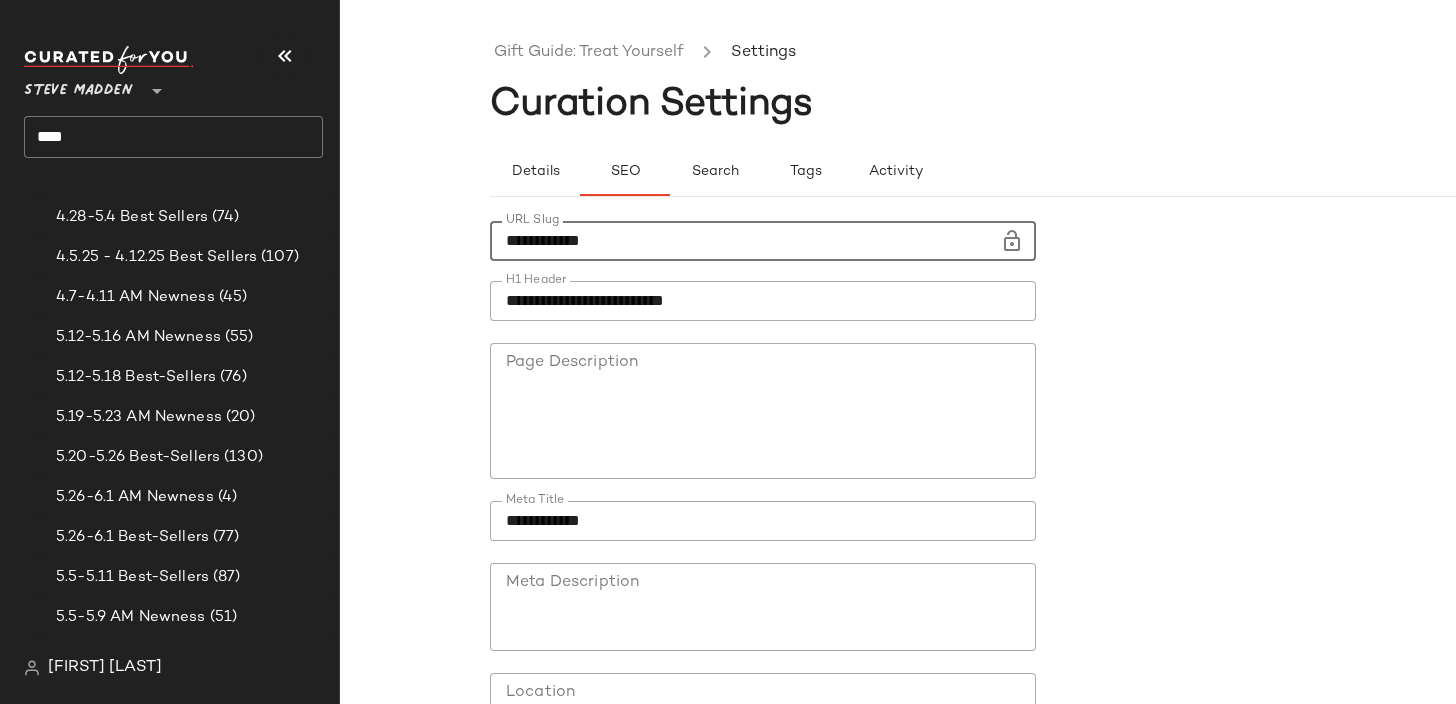 click on "**********" 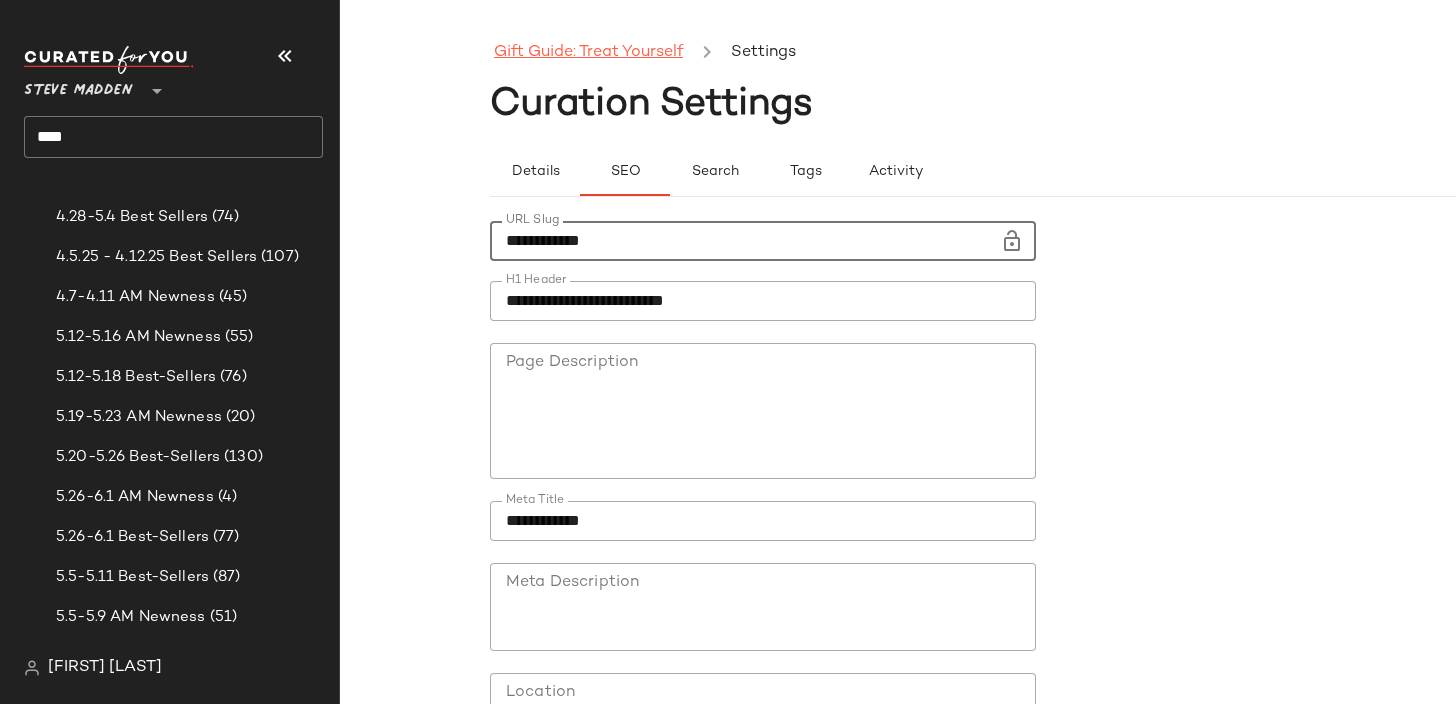 click on "Gift Guide: Treat Yourself" at bounding box center [588, 53] 